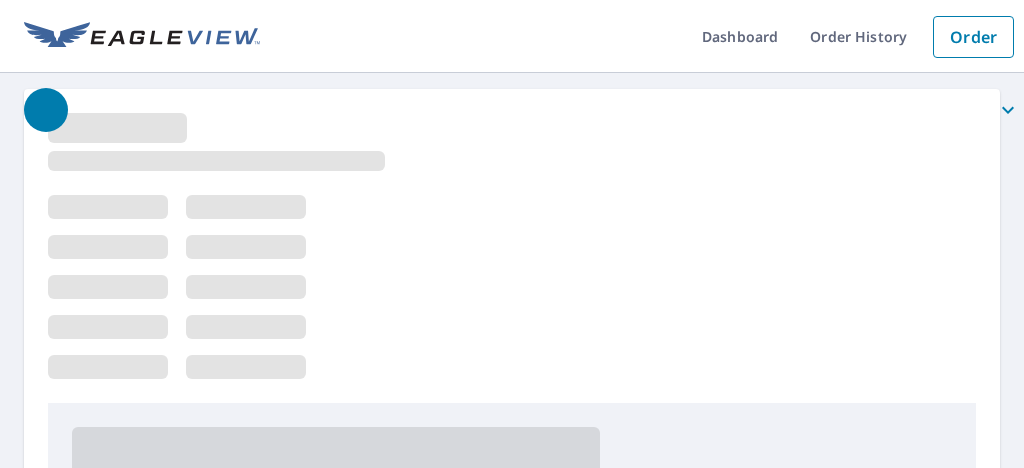 scroll, scrollTop: 0, scrollLeft: 0, axis: both 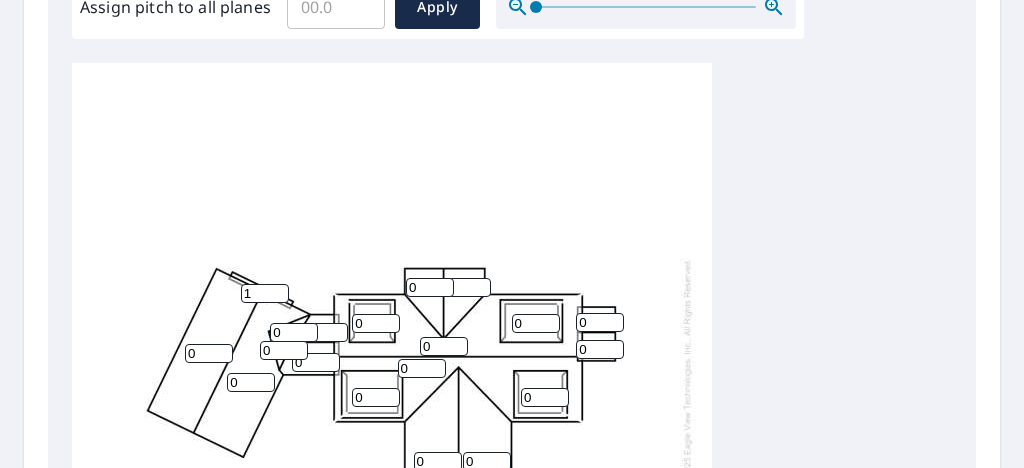 click on "1" at bounding box center (265, 293) 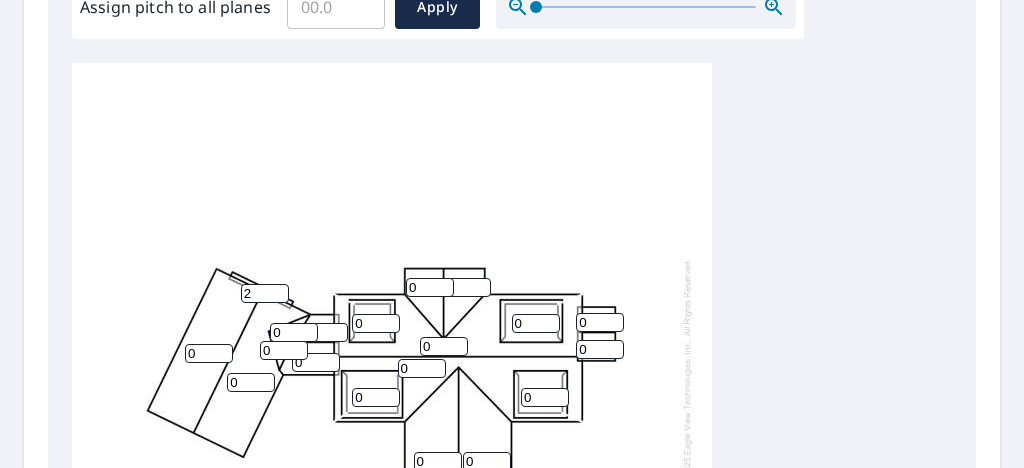 click on "2" at bounding box center (265, 293) 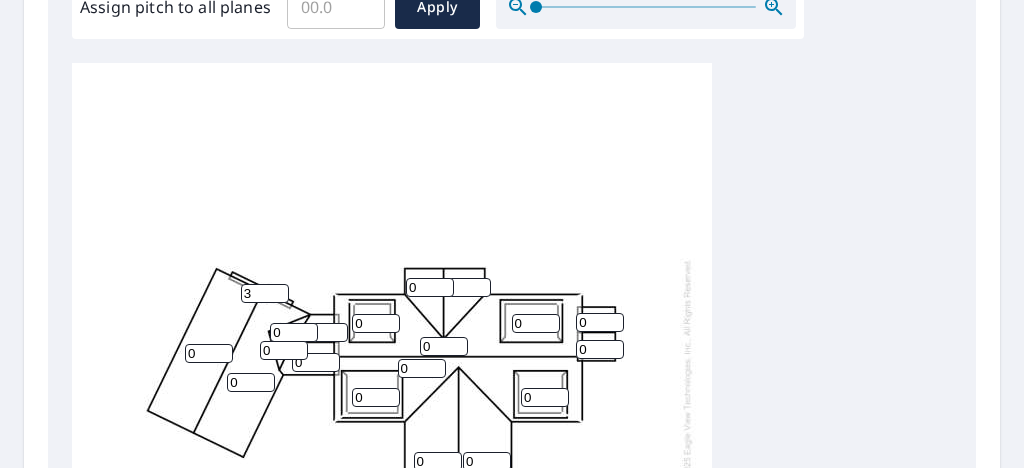 click on "3" at bounding box center [265, 293] 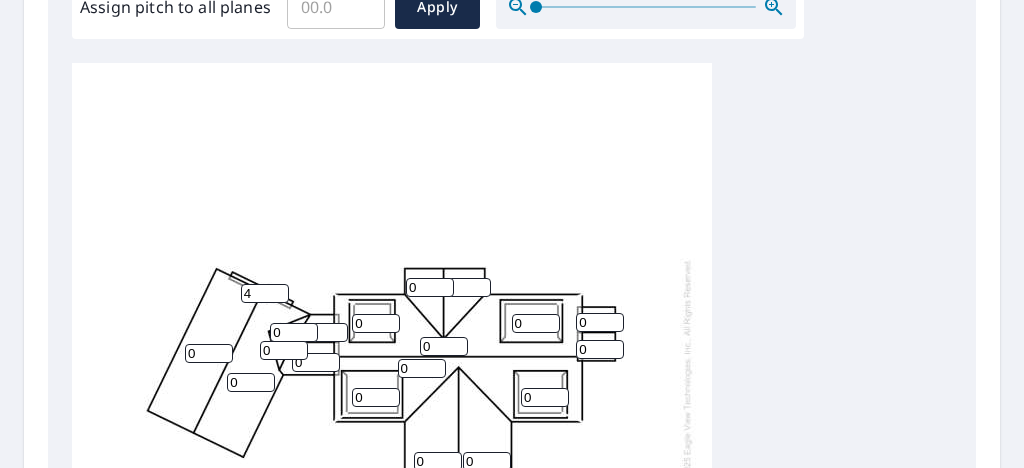 click on "4" at bounding box center (265, 293) 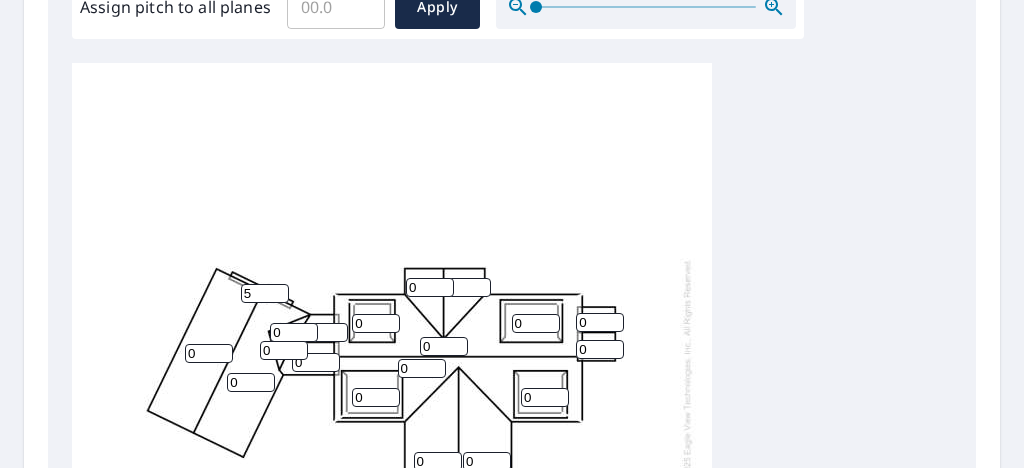 click on "5" at bounding box center [265, 293] 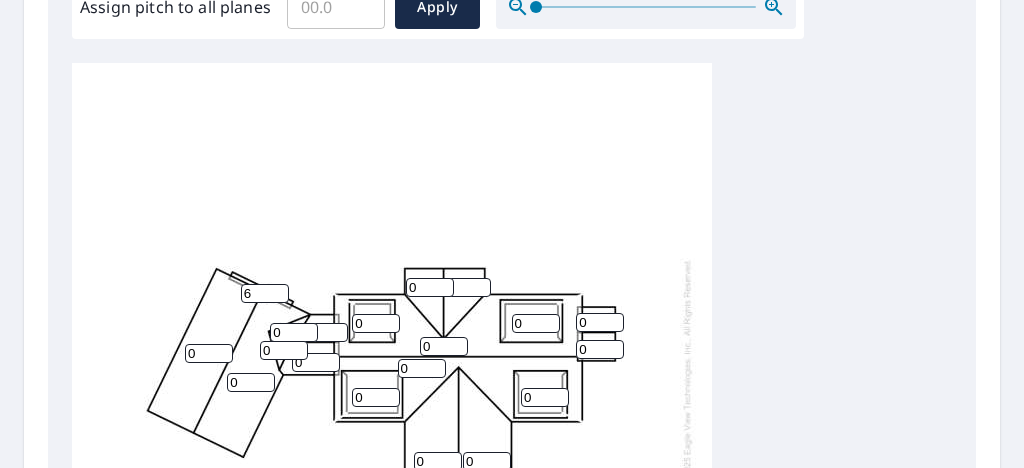 click on "6" at bounding box center [265, 293] 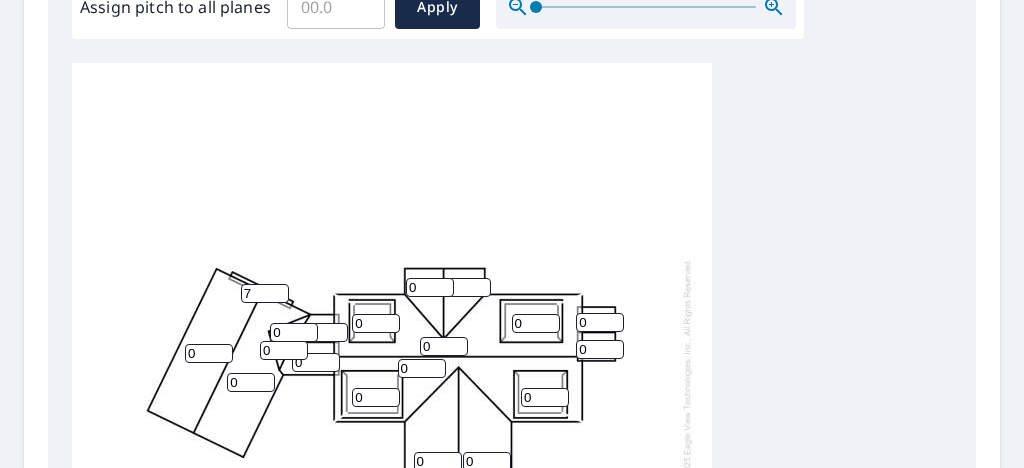 click on "7" at bounding box center (265, 293) 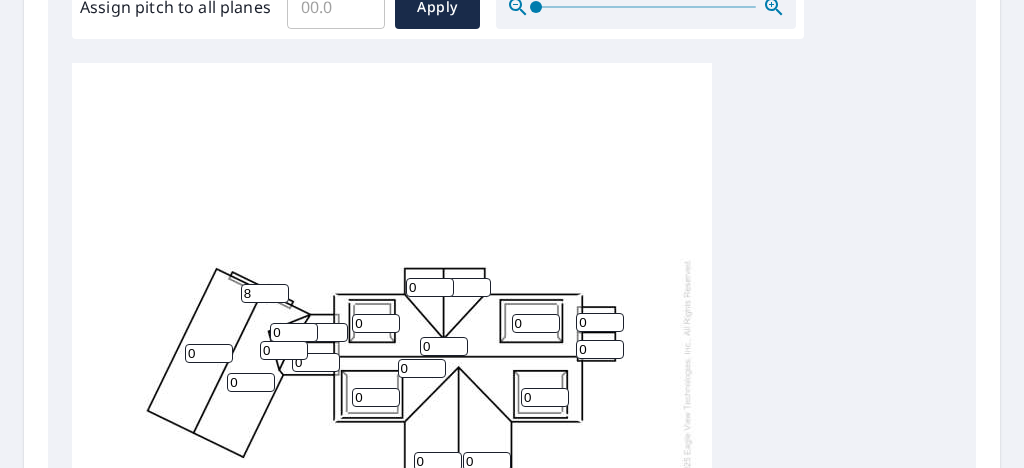 click on "8" at bounding box center [265, 293] 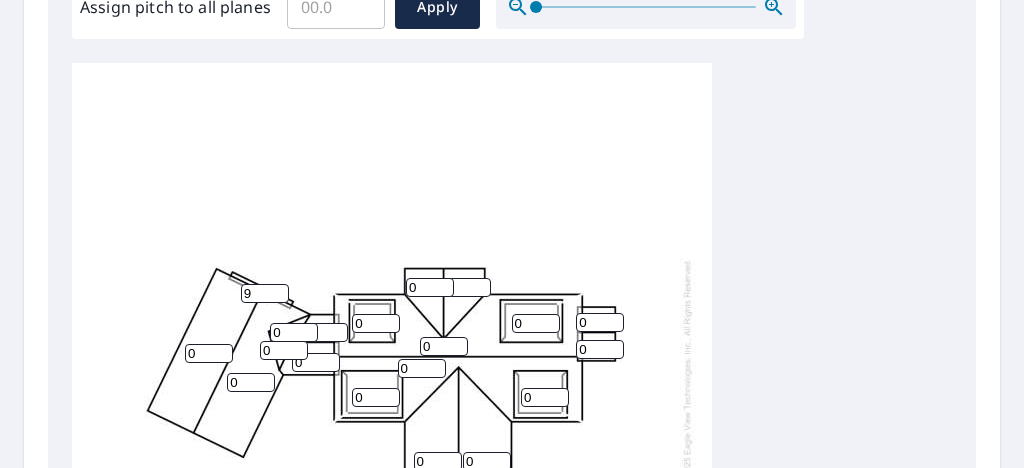 click on "9" at bounding box center (265, 293) 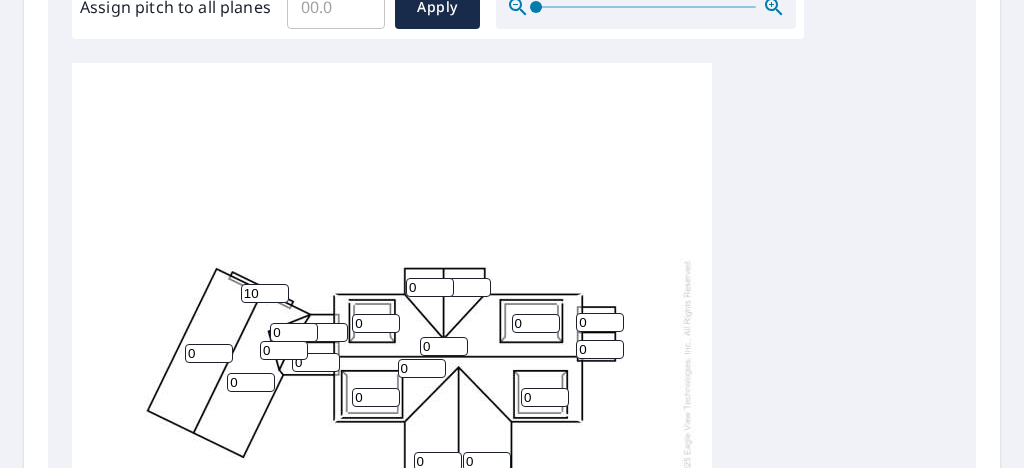 click on "10" at bounding box center [265, 293] 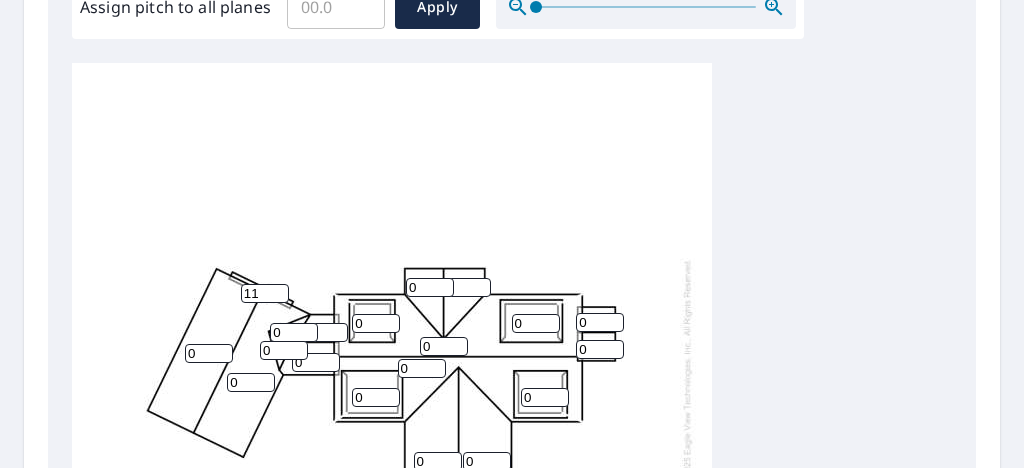 click on "11" at bounding box center [265, 293] 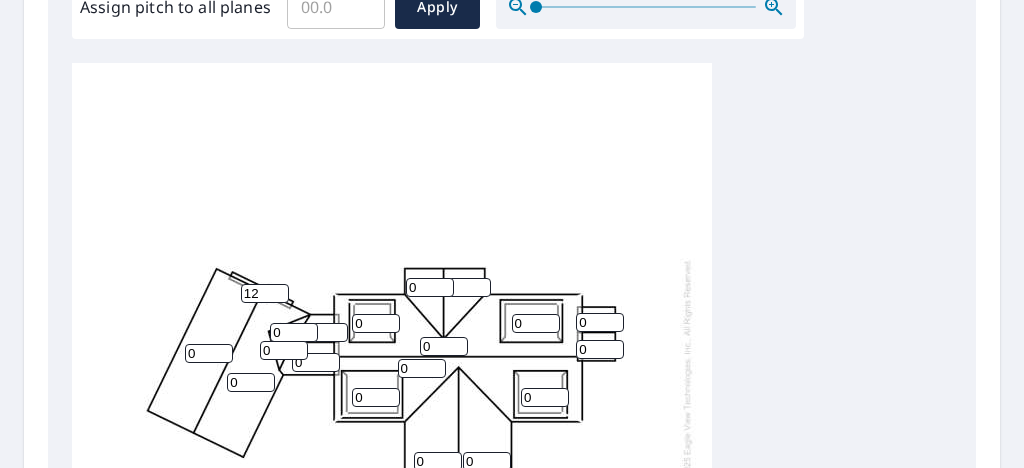 type on "12" 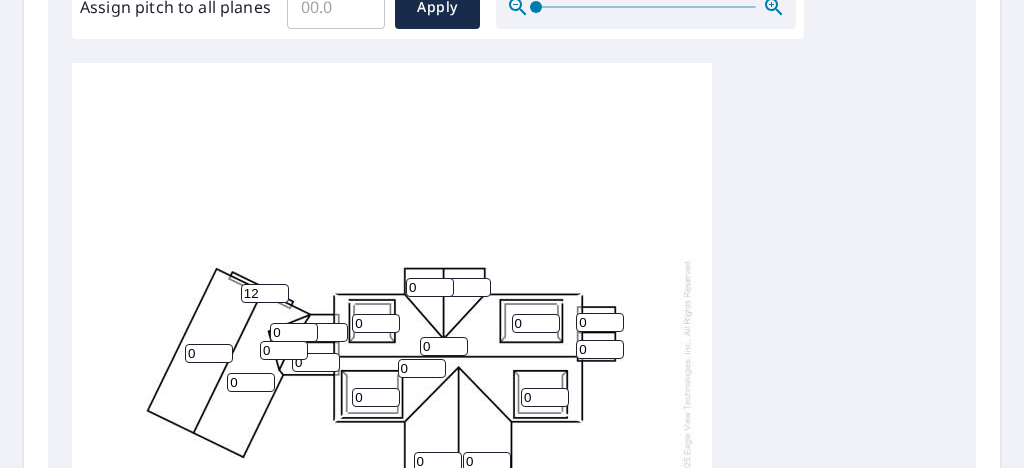 click on "0" at bounding box center (324, 332) 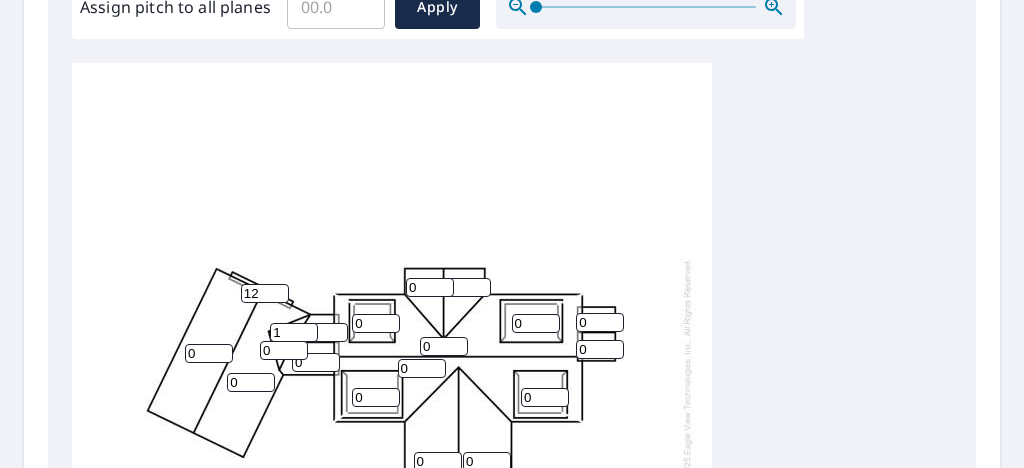 click on "1" at bounding box center (294, 332) 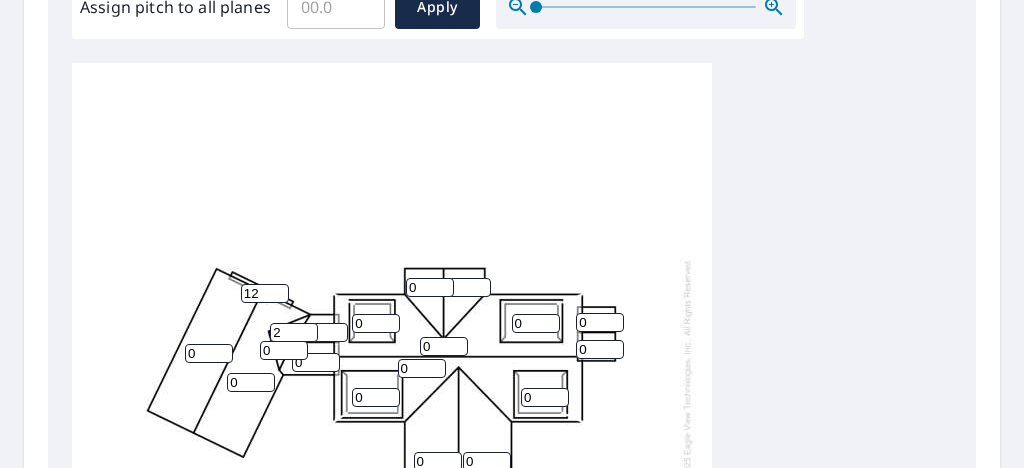 click on "2" at bounding box center (294, 332) 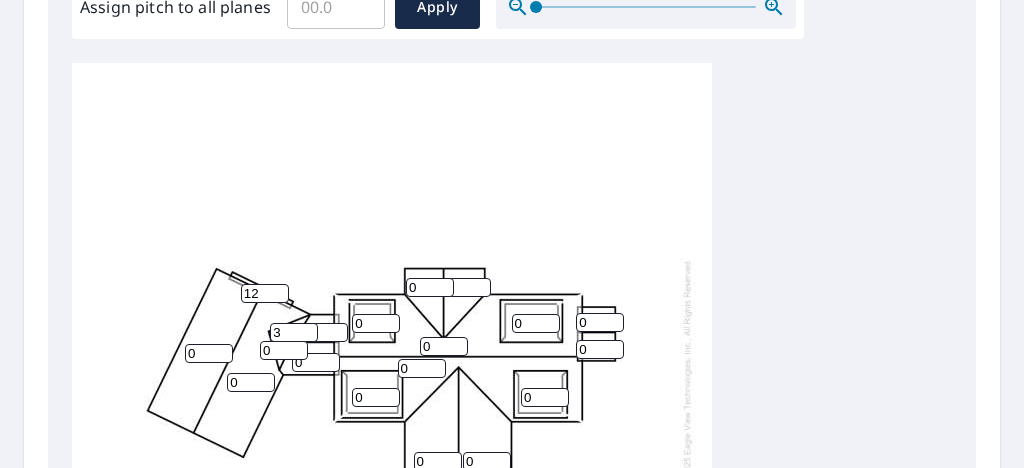 click on "3" at bounding box center (294, 332) 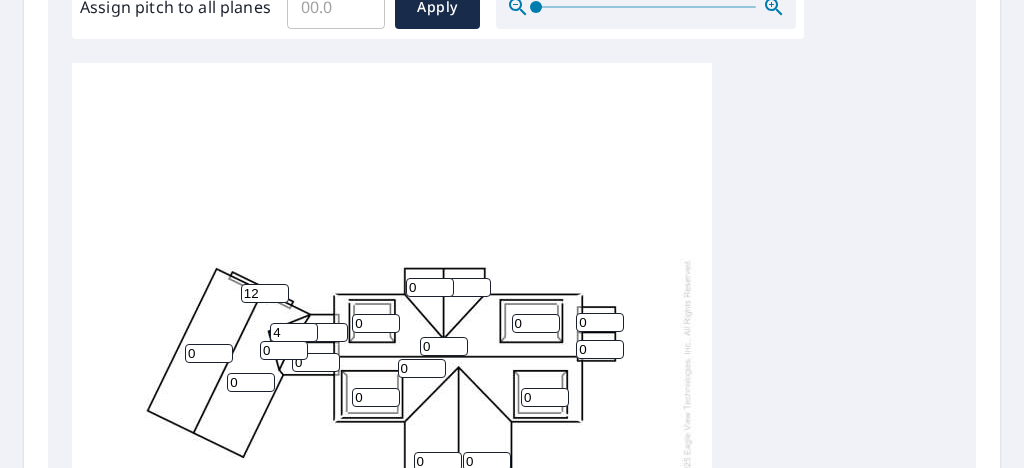 click on "4" at bounding box center [294, 332] 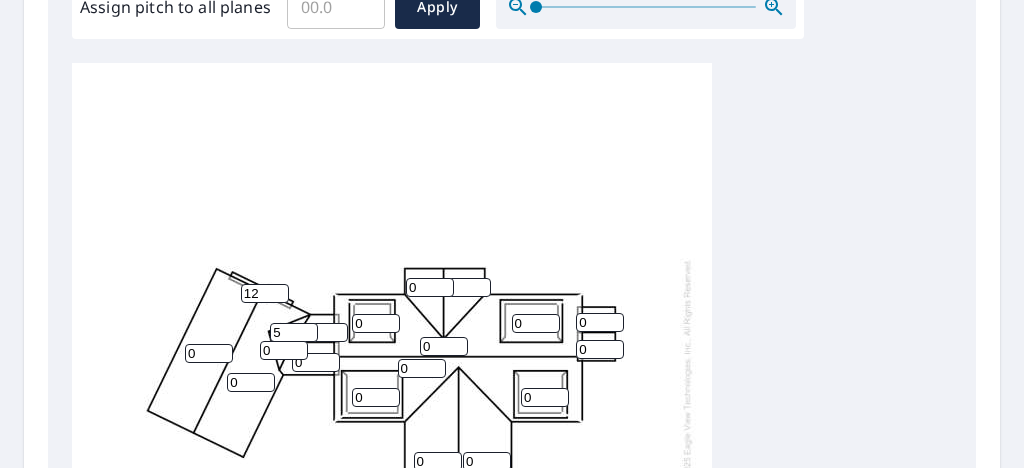 click on "5" at bounding box center [294, 332] 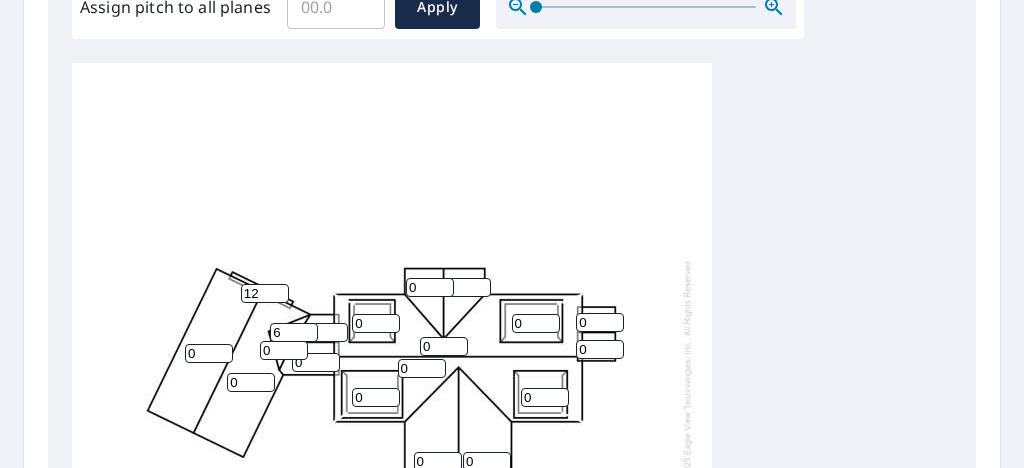 click on "6" at bounding box center [294, 332] 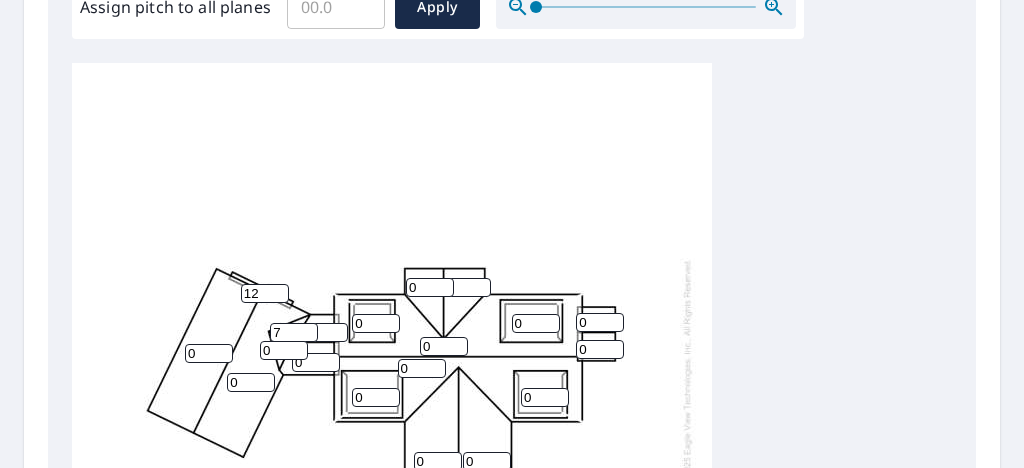 click on "7" at bounding box center [294, 332] 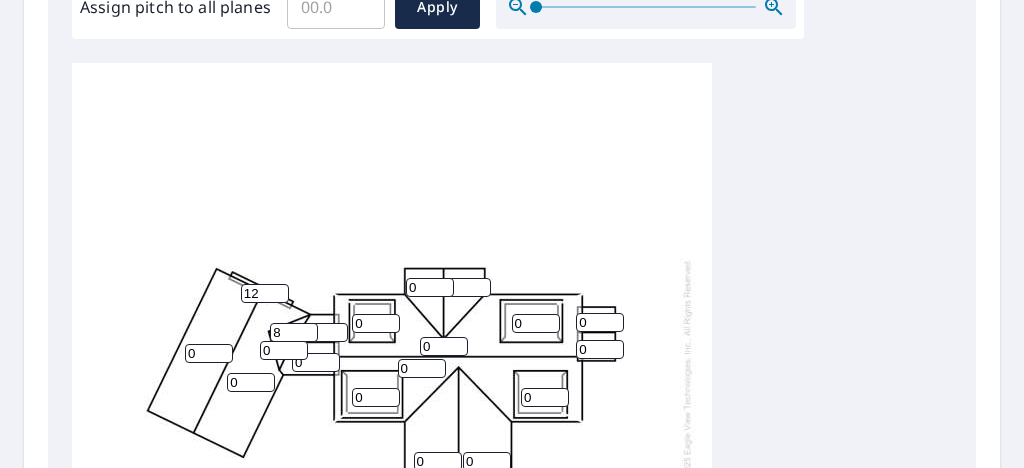 click on "8" at bounding box center (294, 332) 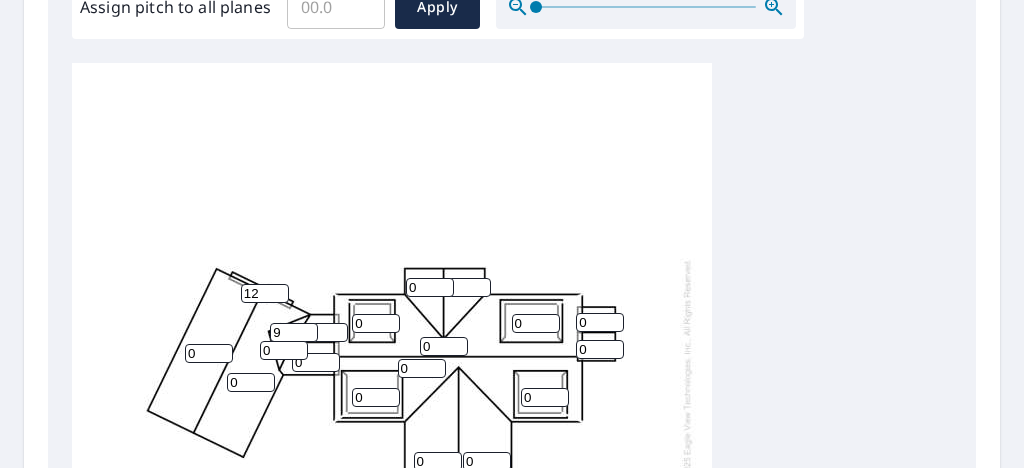 click on "9" at bounding box center (294, 332) 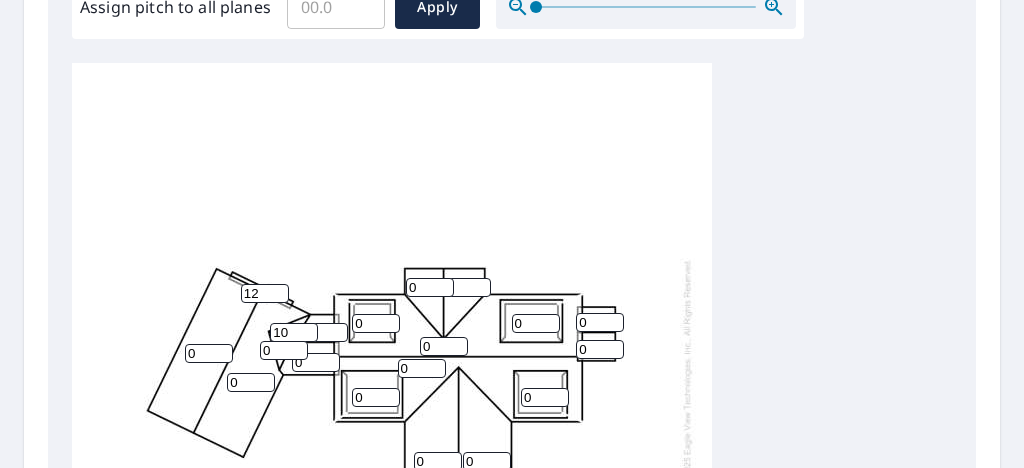 click on "10" at bounding box center [294, 332] 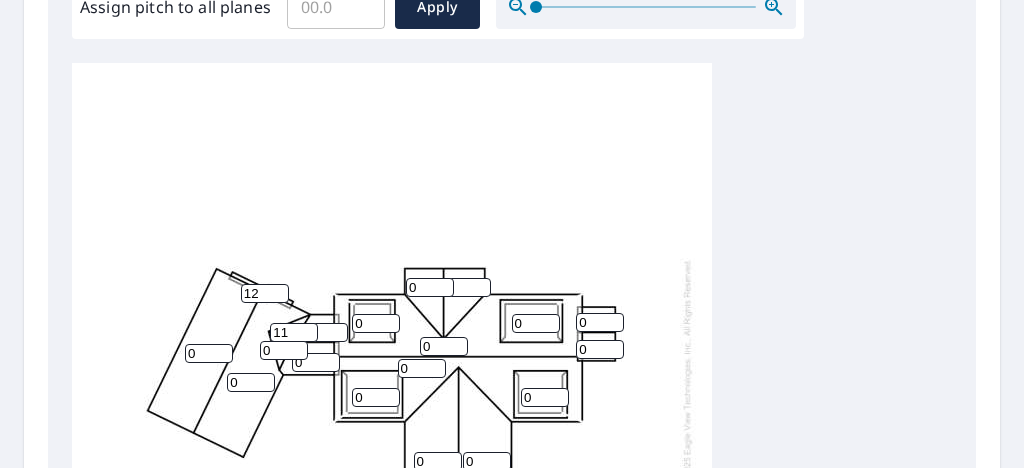 click on "11" at bounding box center (294, 332) 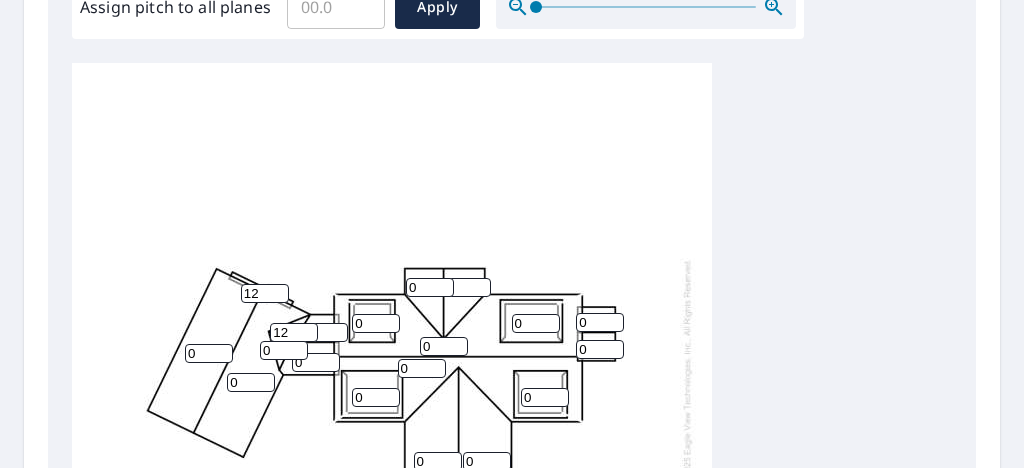type on "12" 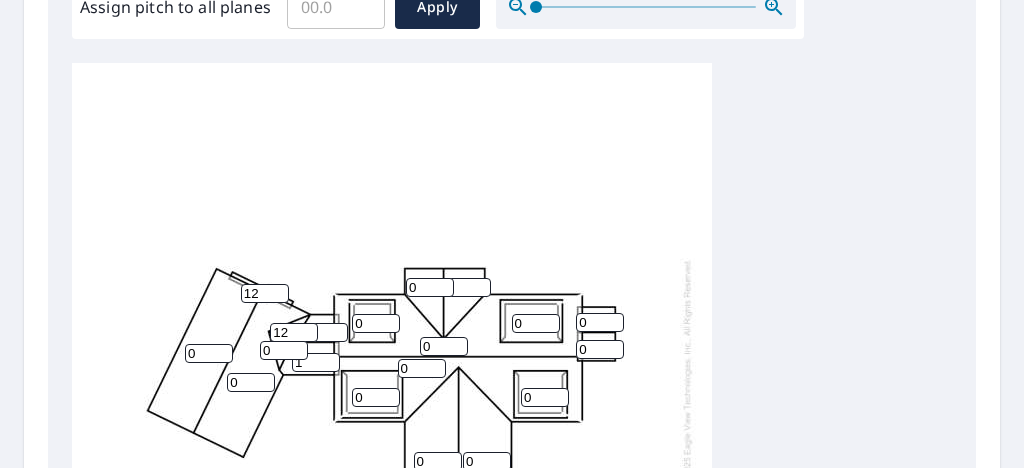 click on "1" at bounding box center (316, 362) 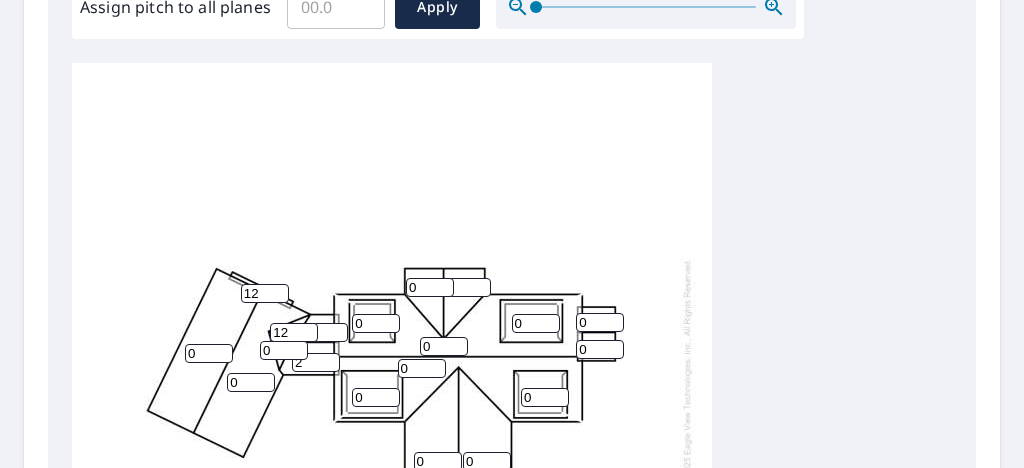 click on "2" at bounding box center [316, 362] 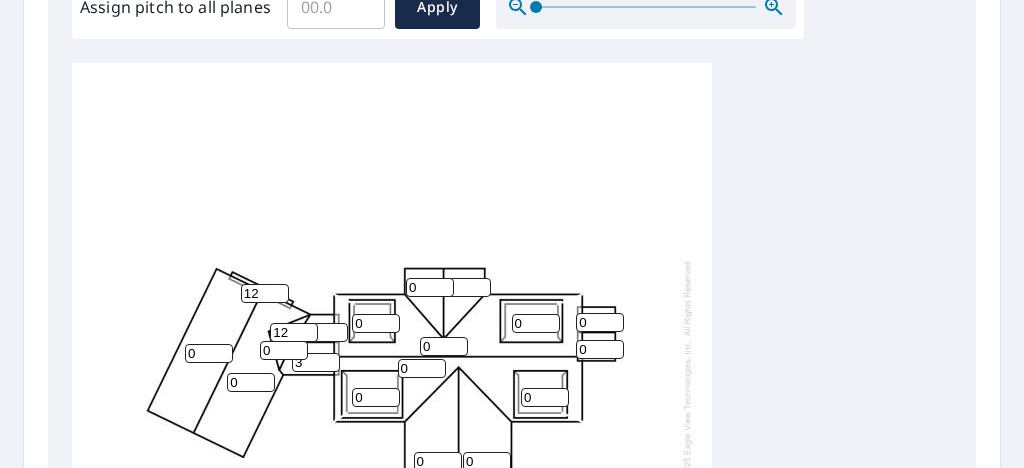 click on "3" at bounding box center [316, 362] 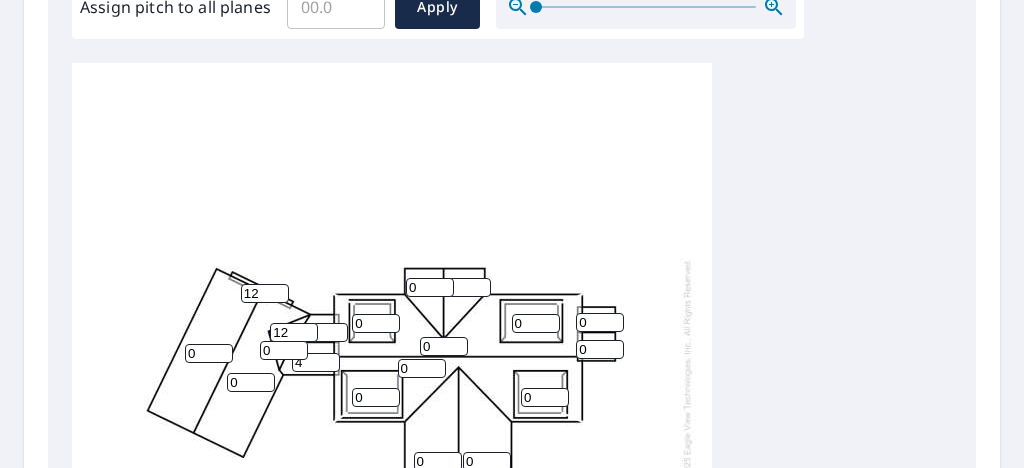 click on "4" at bounding box center [316, 362] 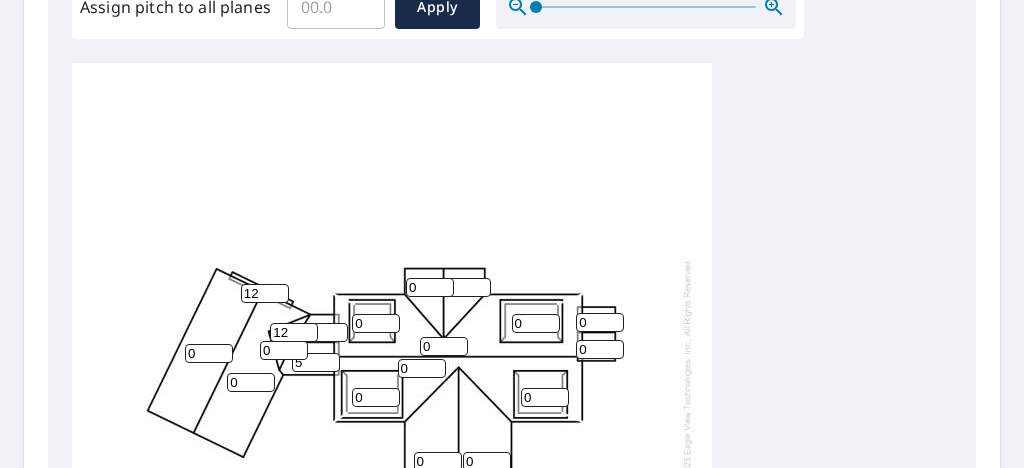 click on "5" at bounding box center (316, 362) 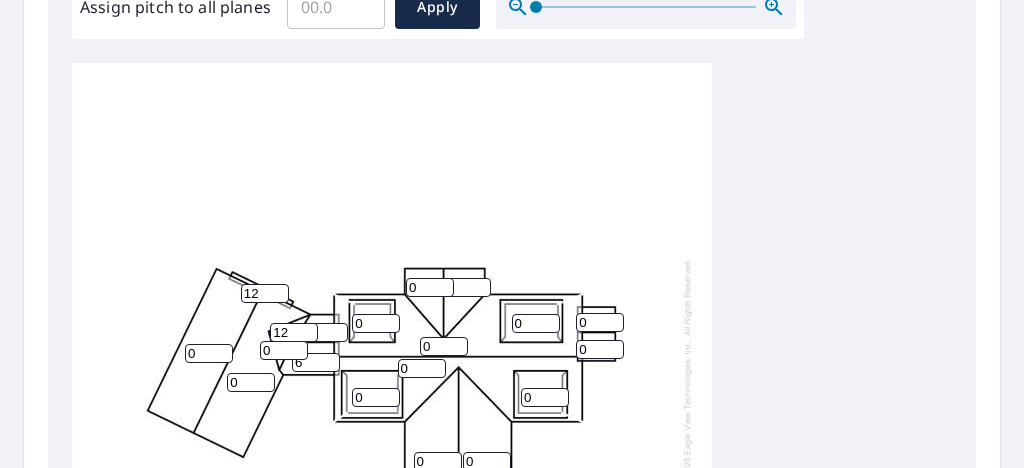 click on "6" at bounding box center (316, 362) 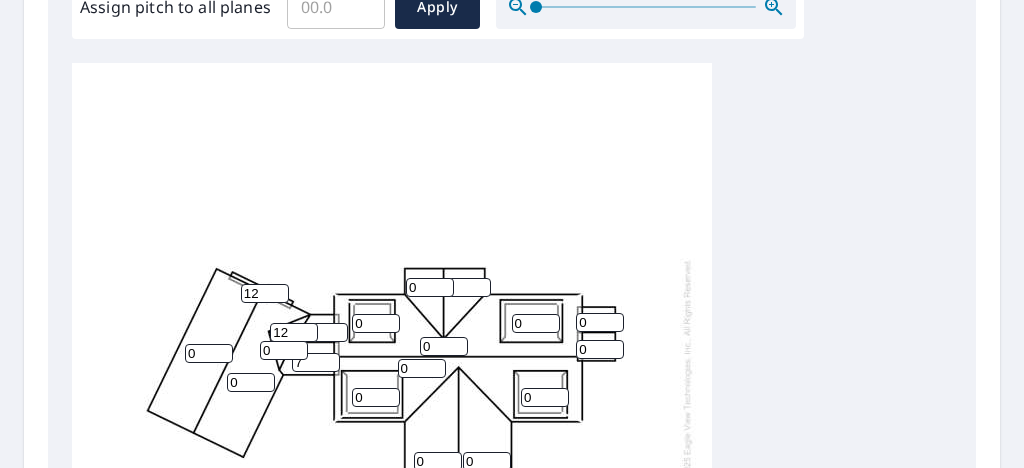 click on "7" at bounding box center [316, 362] 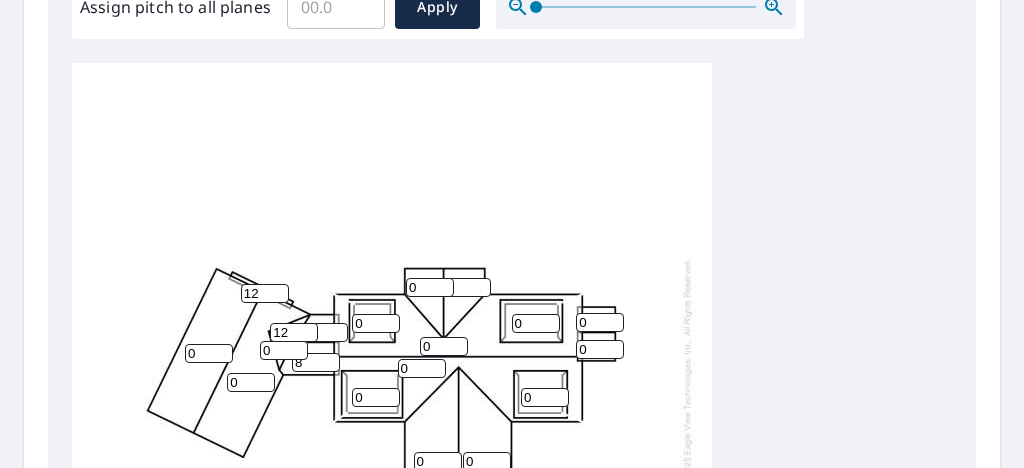 click on "8" at bounding box center (316, 362) 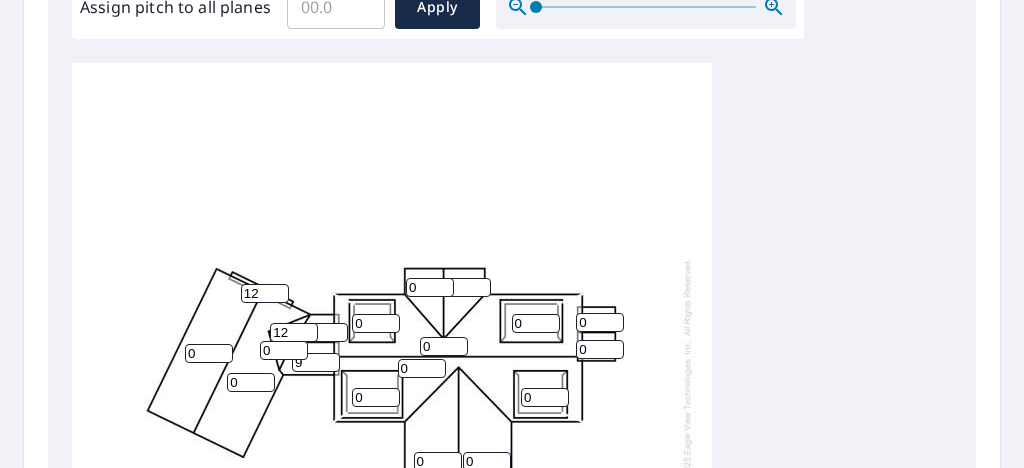 click on "9" at bounding box center (316, 362) 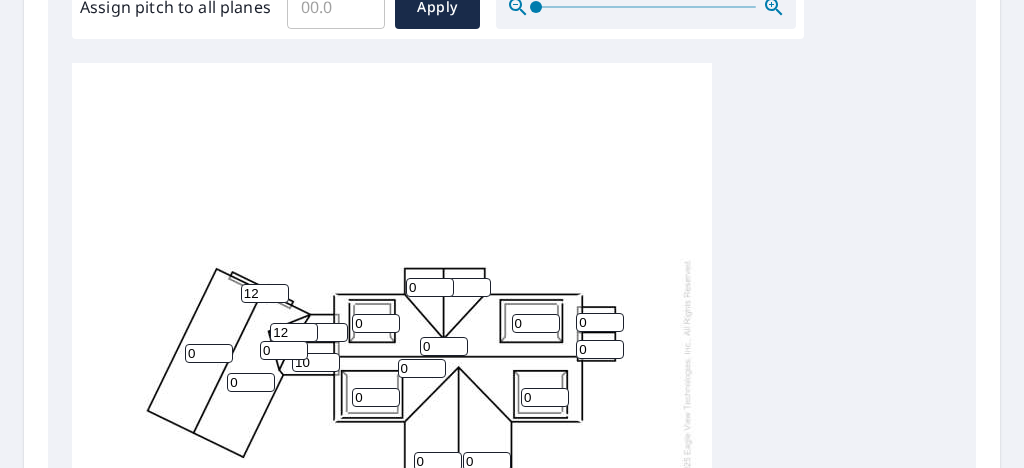 click on "10" at bounding box center (316, 362) 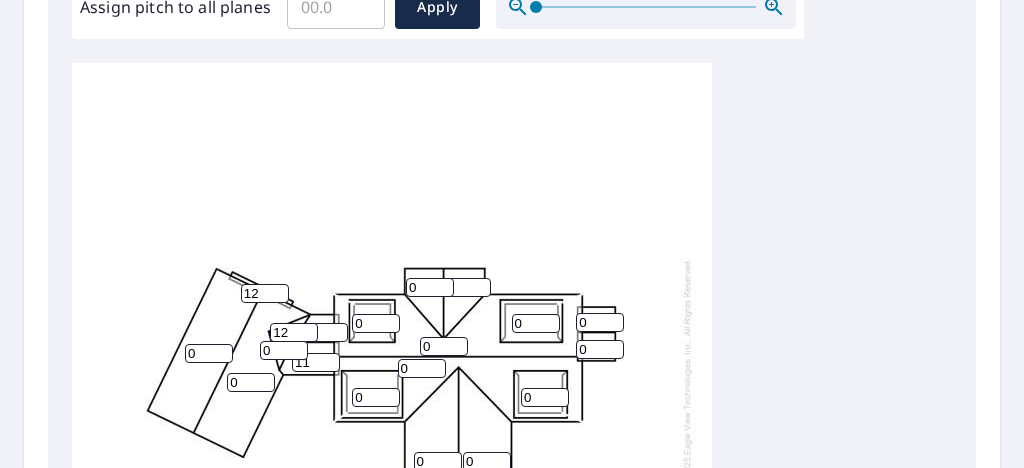 click on "11" at bounding box center [316, 362] 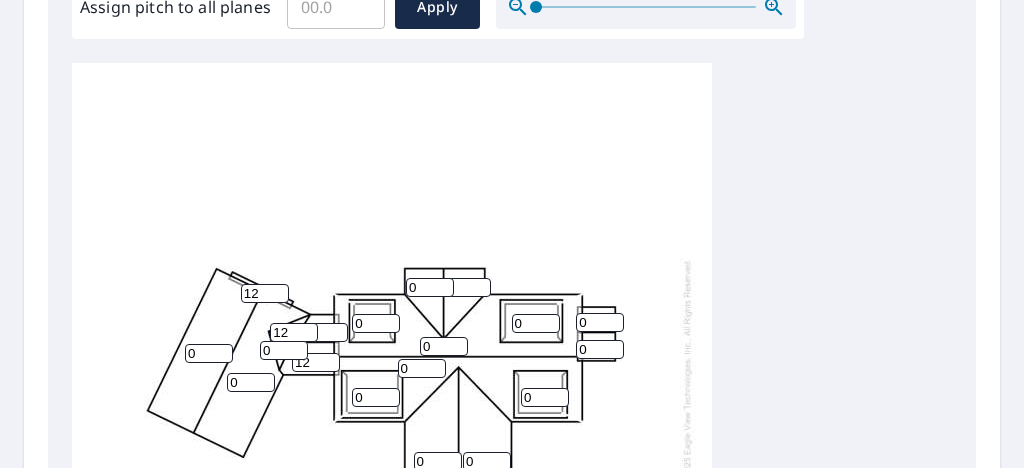 type on "12" 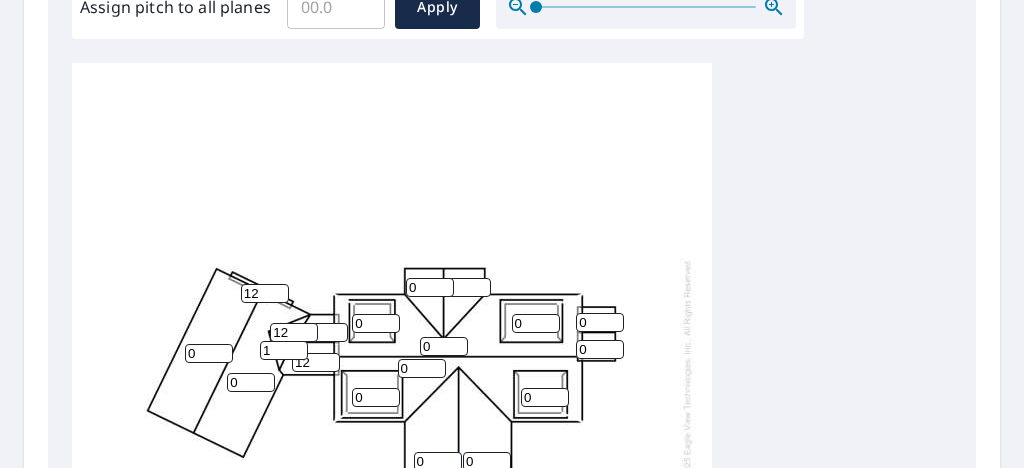 click on "1" at bounding box center (284, 350) 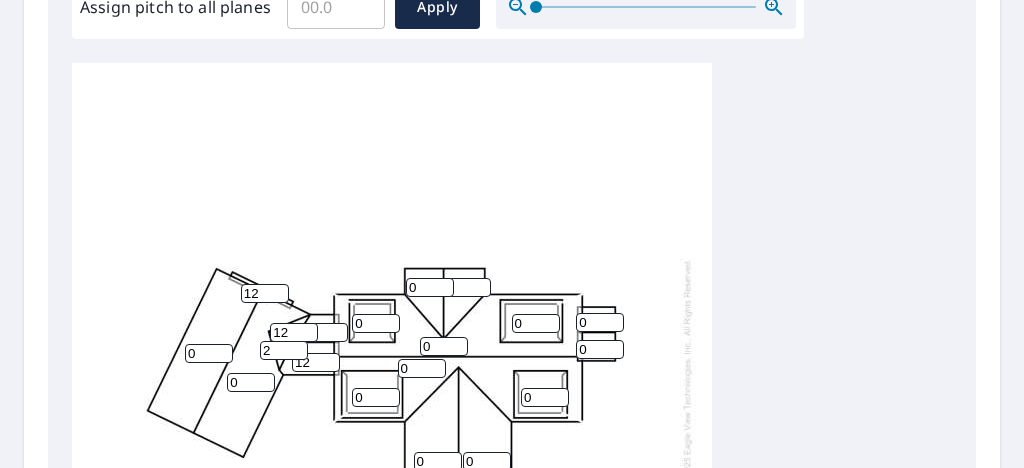 click on "2" at bounding box center (284, 350) 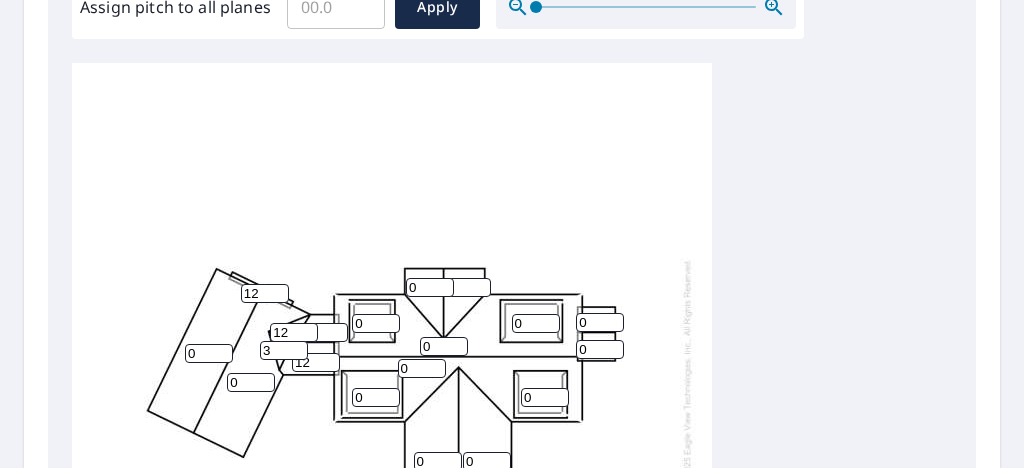 click on "3" at bounding box center [284, 350] 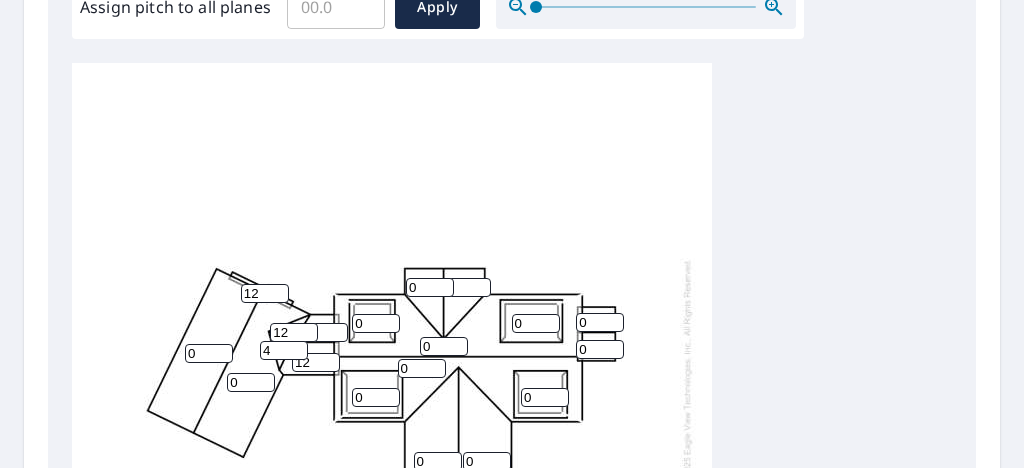 click on "4" at bounding box center [284, 350] 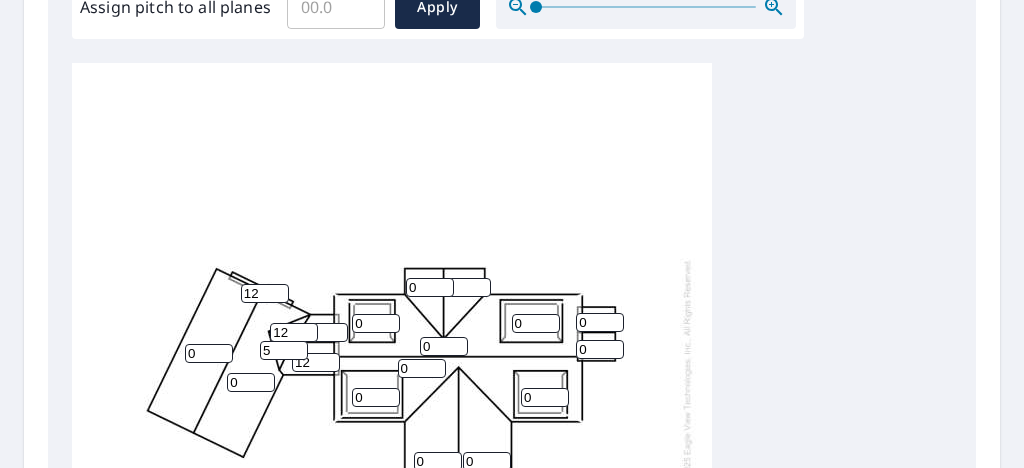 click on "5" at bounding box center [284, 350] 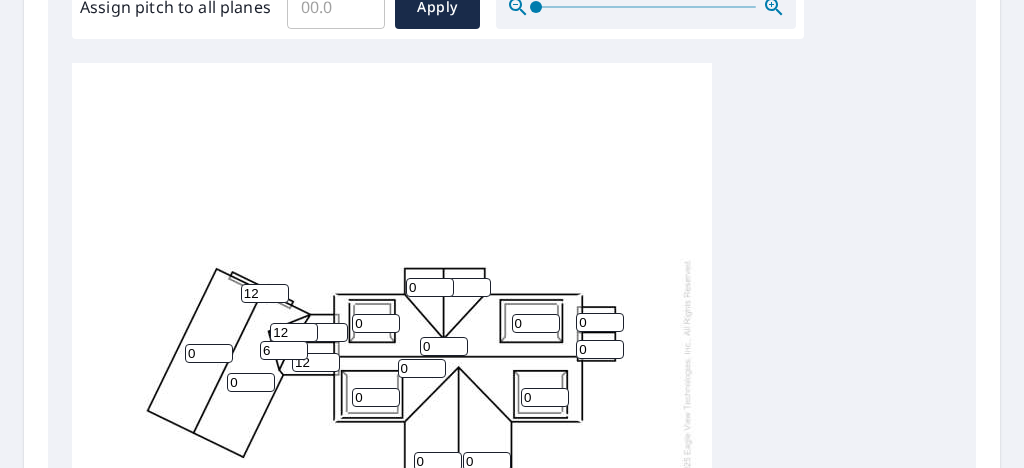 click on "6" at bounding box center (284, 350) 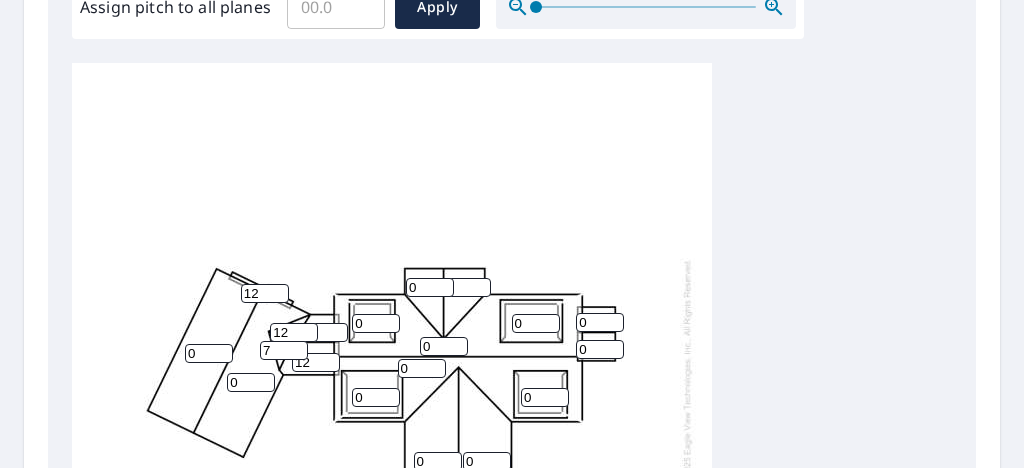 click on "7" at bounding box center [284, 350] 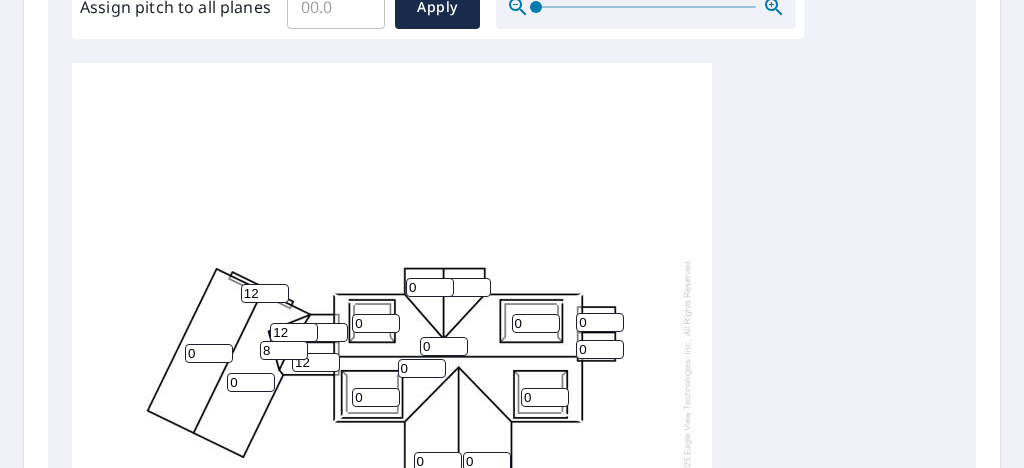 click on "8" at bounding box center [284, 350] 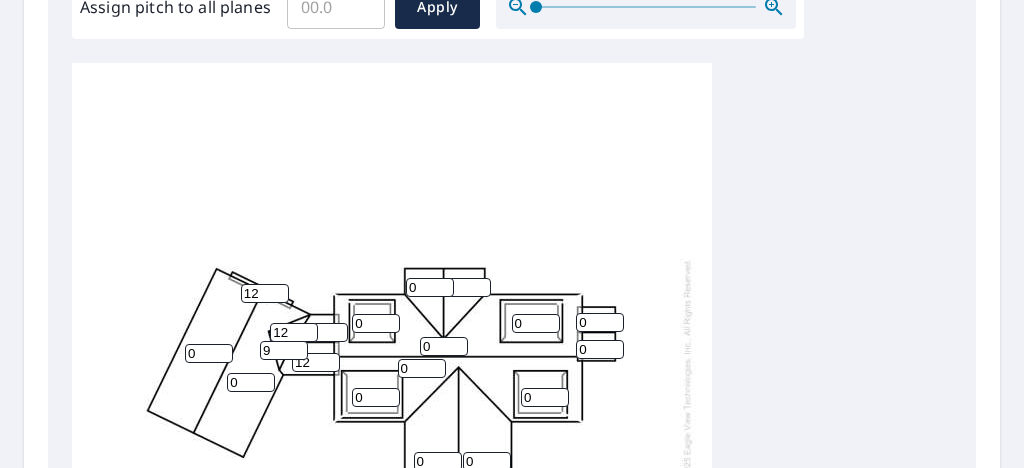 click on "9" at bounding box center (284, 350) 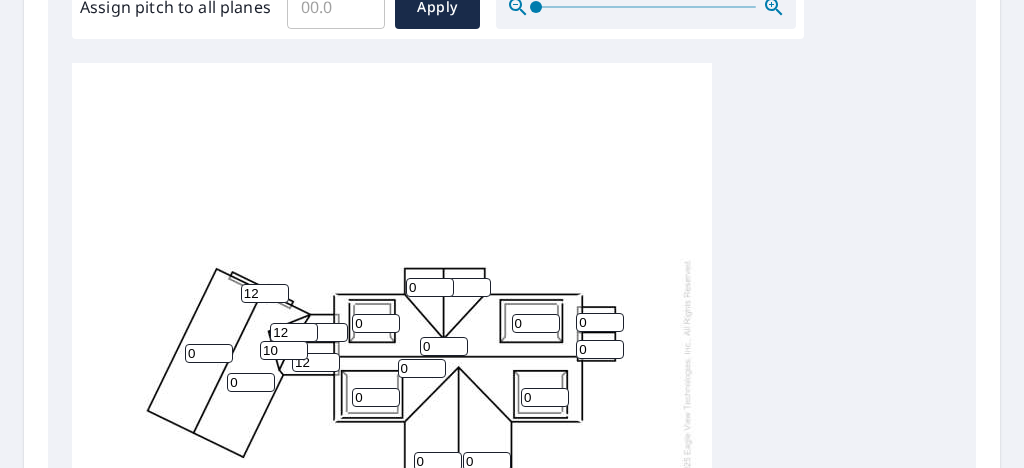 click on "10" at bounding box center [284, 350] 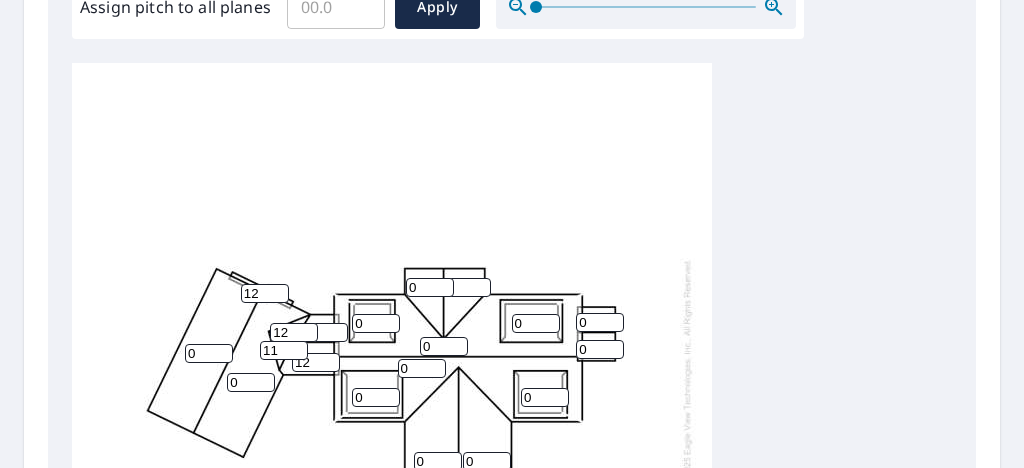 click on "11" at bounding box center [284, 350] 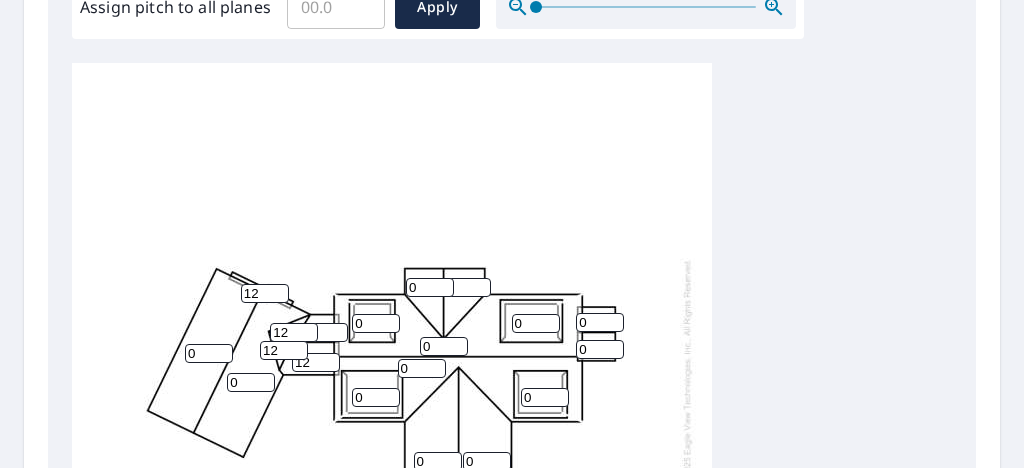 type on "12" 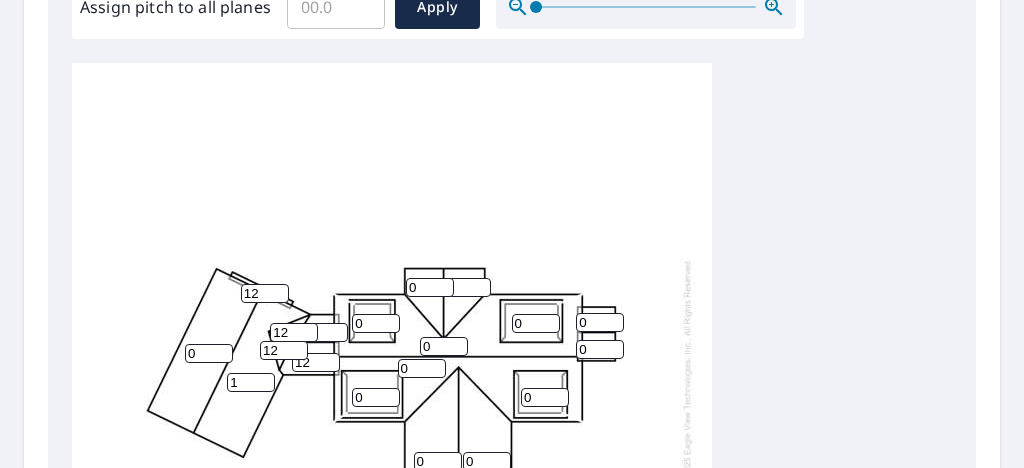 click on "1" at bounding box center [251, 382] 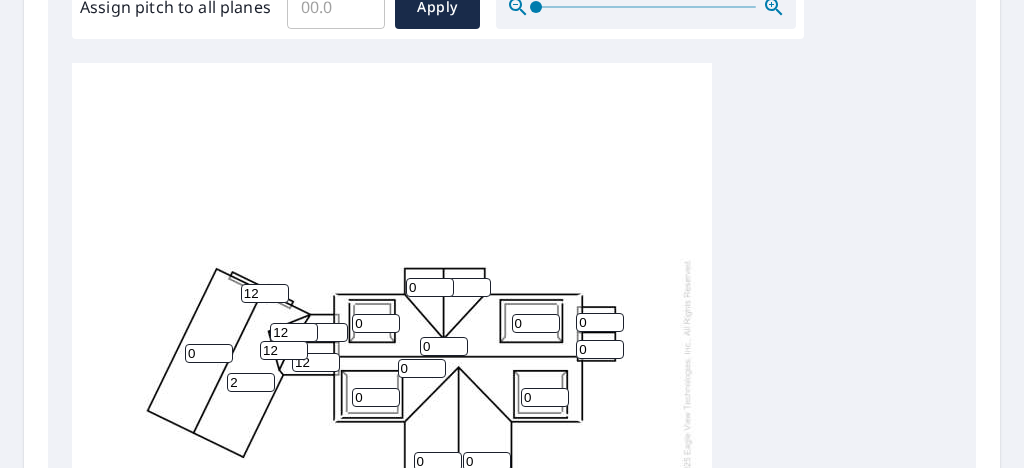 click on "2" at bounding box center (251, 382) 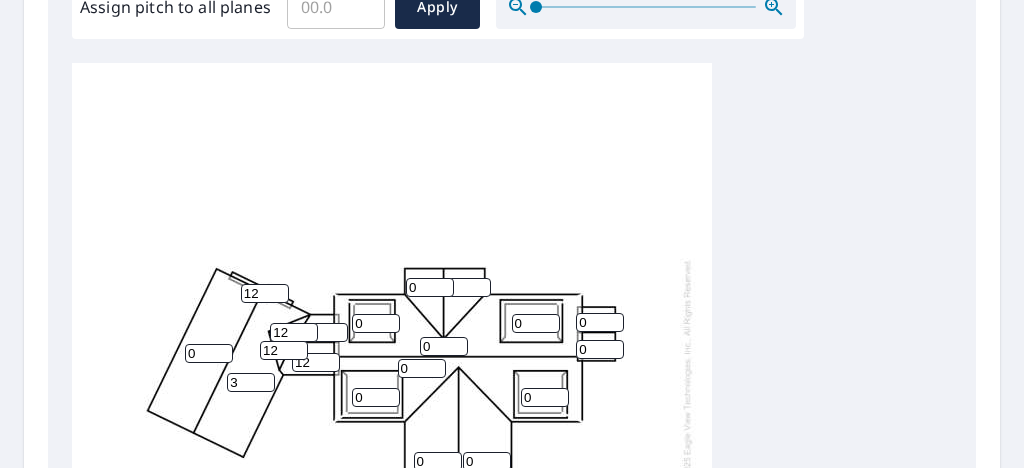click on "3" at bounding box center [251, 382] 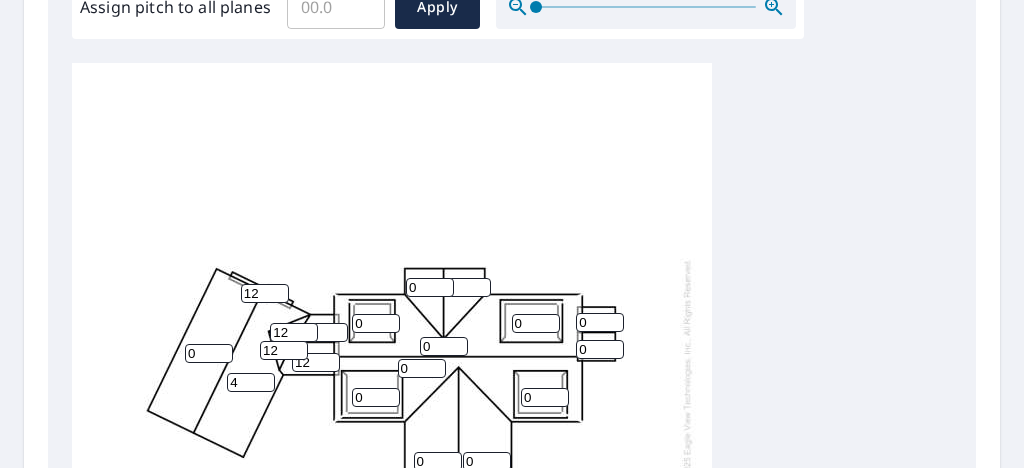 click on "4" at bounding box center [251, 382] 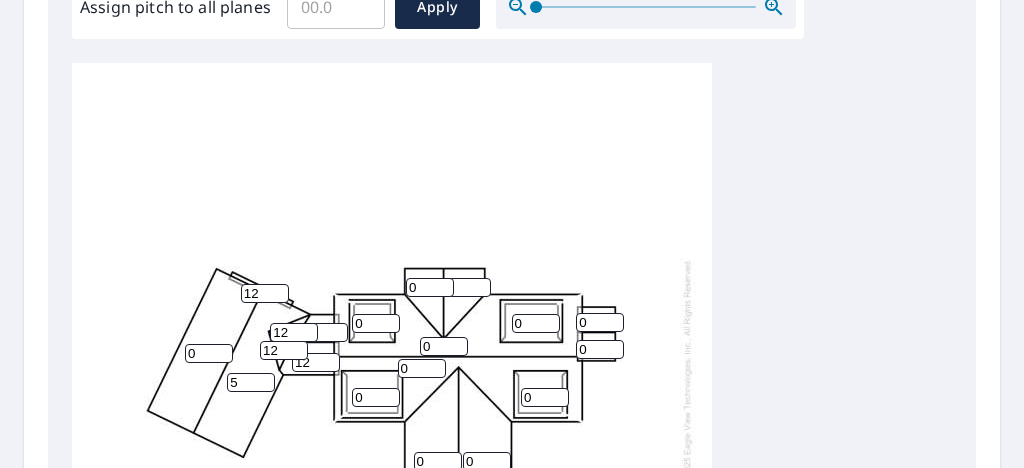 click on "5" at bounding box center (251, 382) 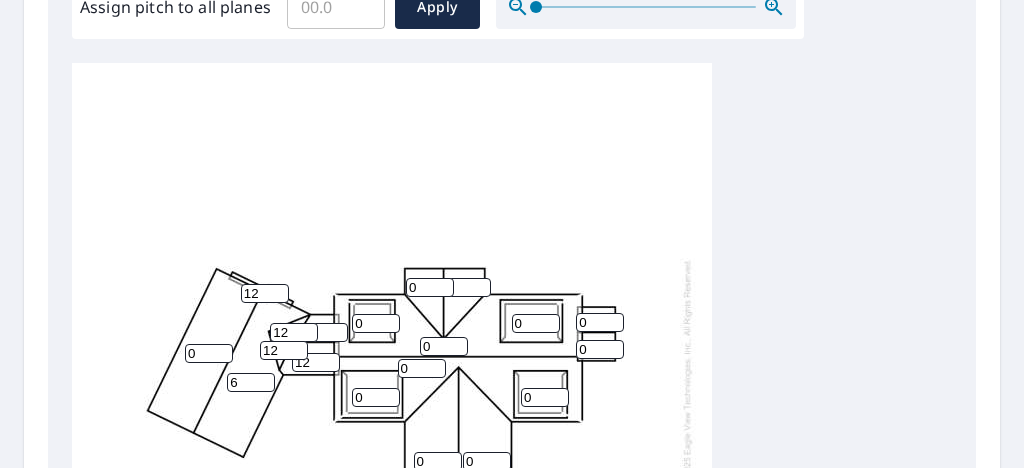 click on "6" at bounding box center [251, 382] 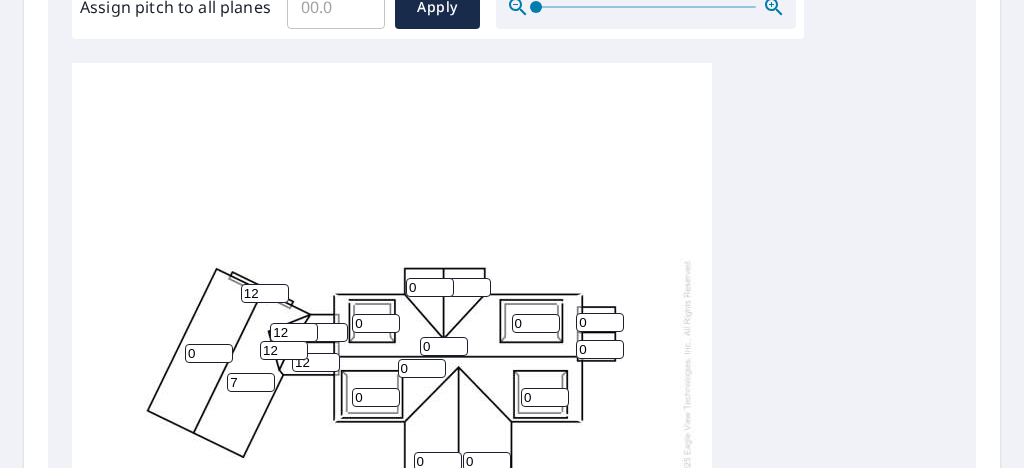 click on "7" at bounding box center [251, 382] 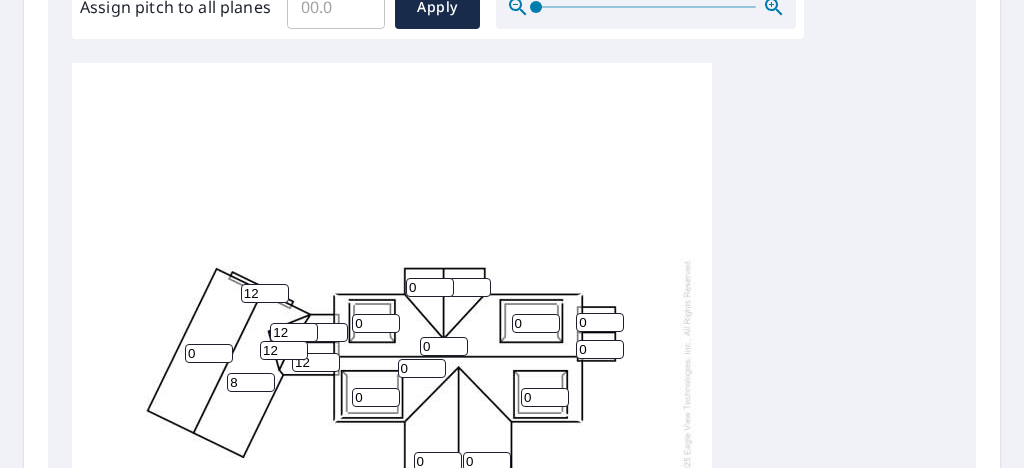 click on "8" at bounding box center [251, 382] 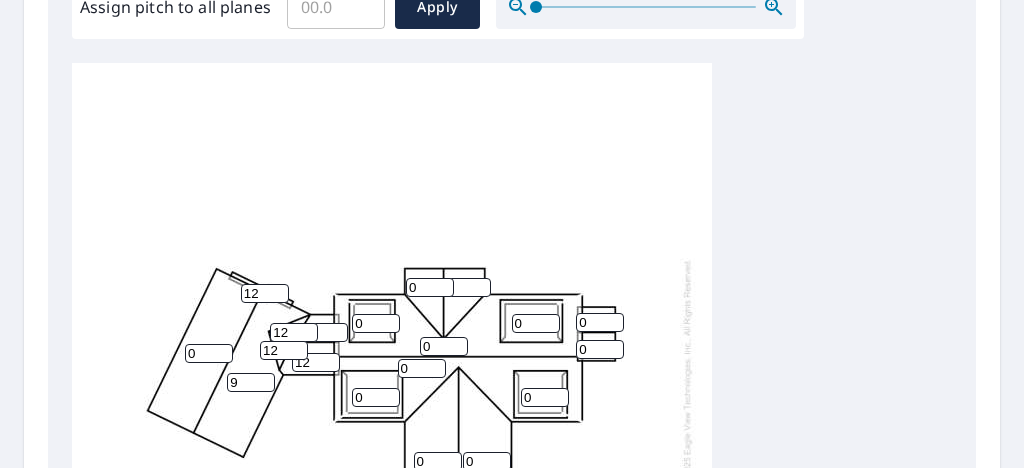 click on "9" at bounding box center [251, 382] 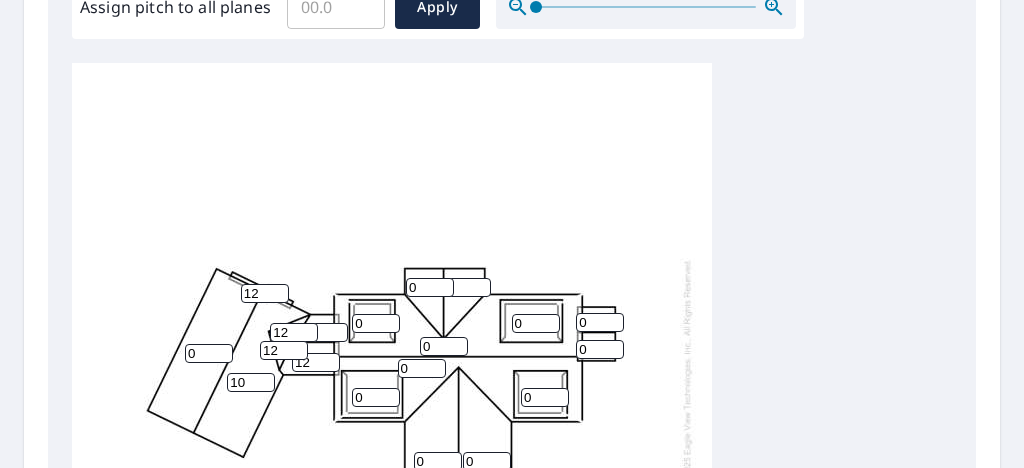 click on "10" at bounding box center [251, 382] 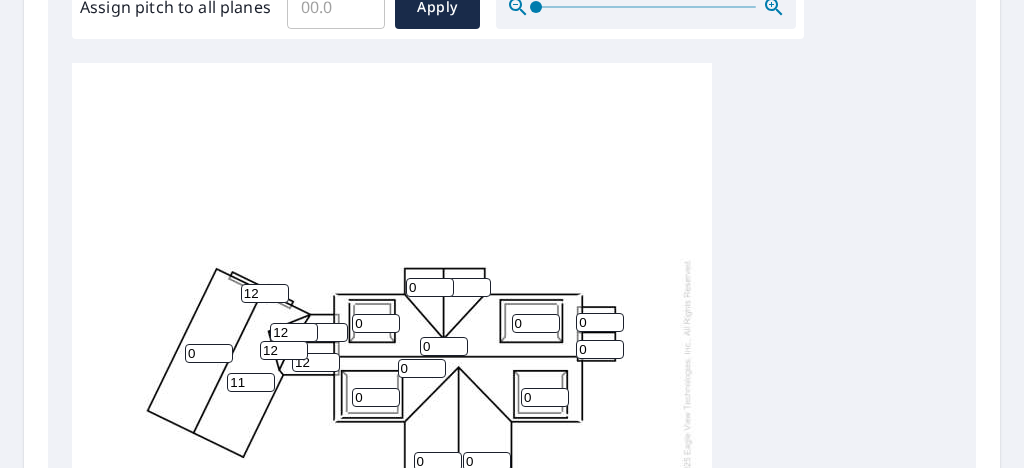 click on "11" at bounding box center [251, 382] 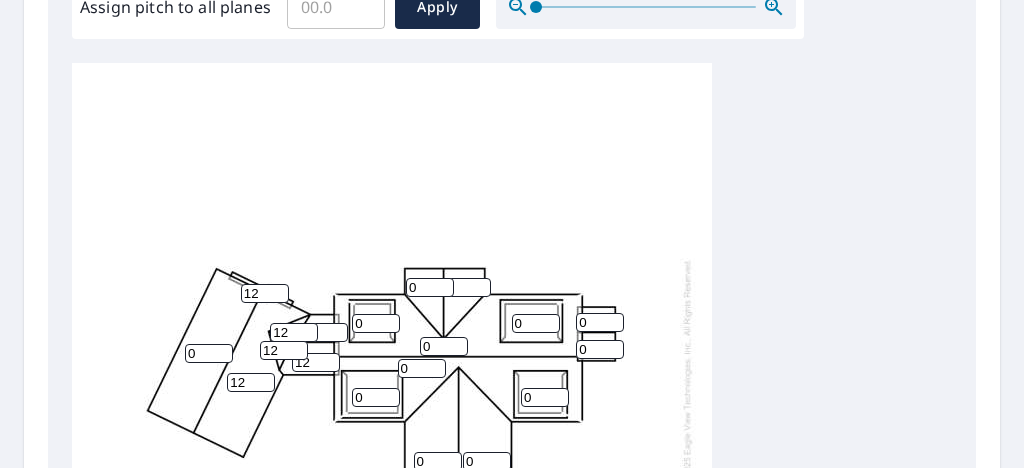type on "12" 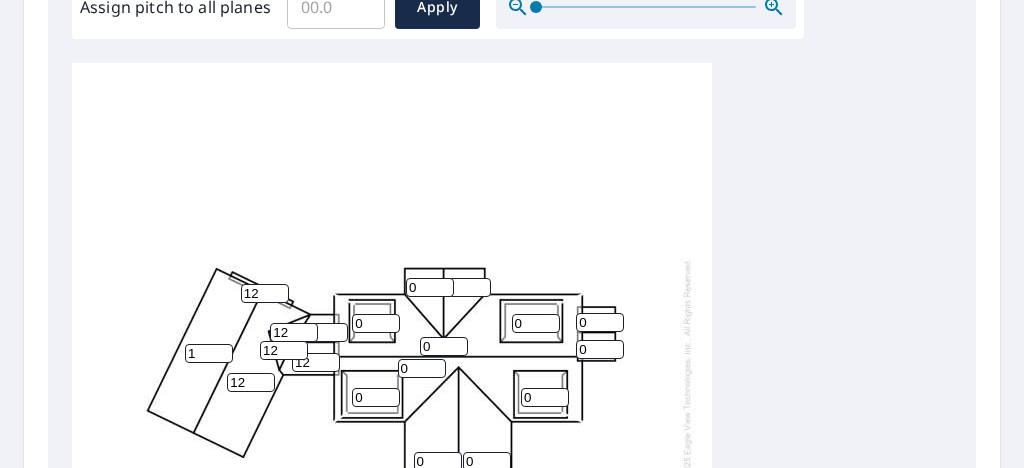click on "1" at bounding box center (209, 353) 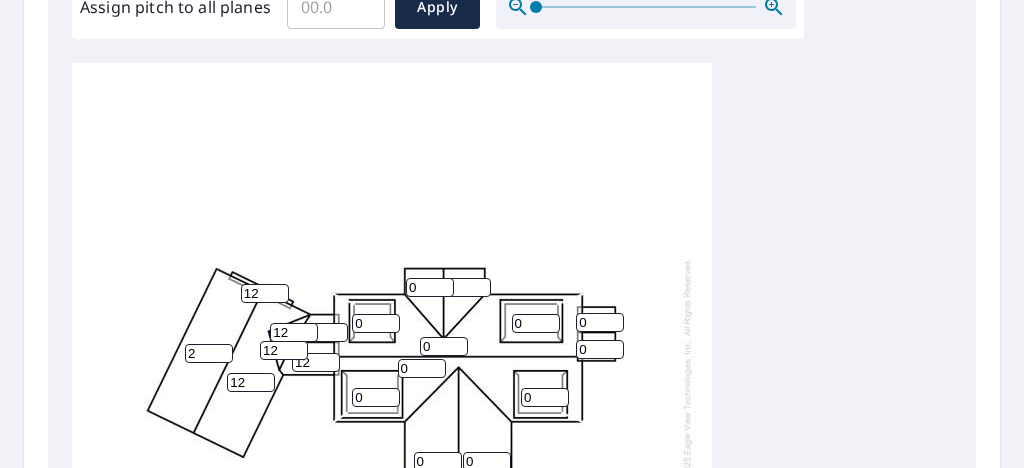 click on "2" at bounding box center [209, 353] 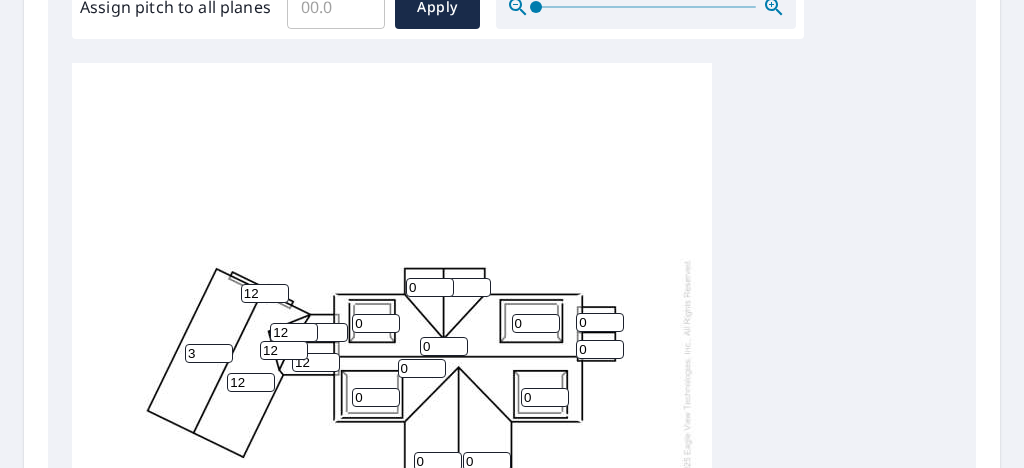 click on "3" at bounding box center (209, 353) 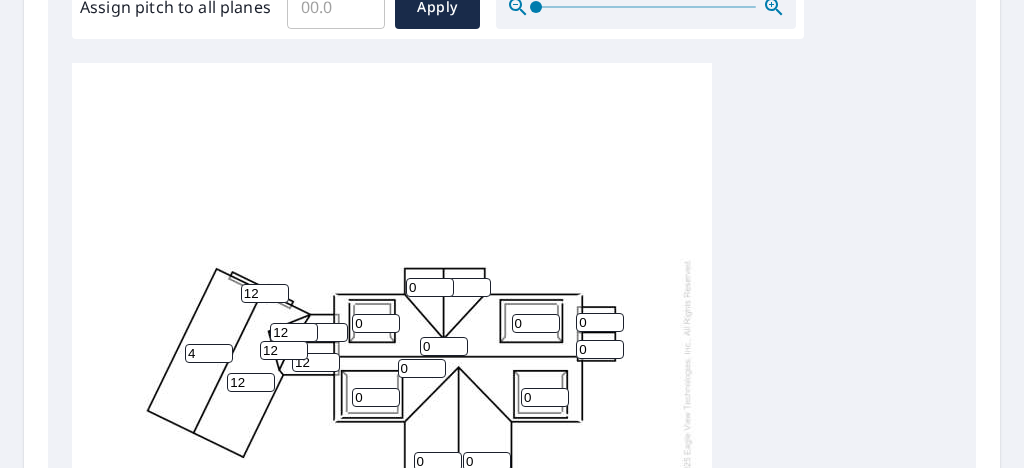 click on "4" at bounding box center (209, 353) 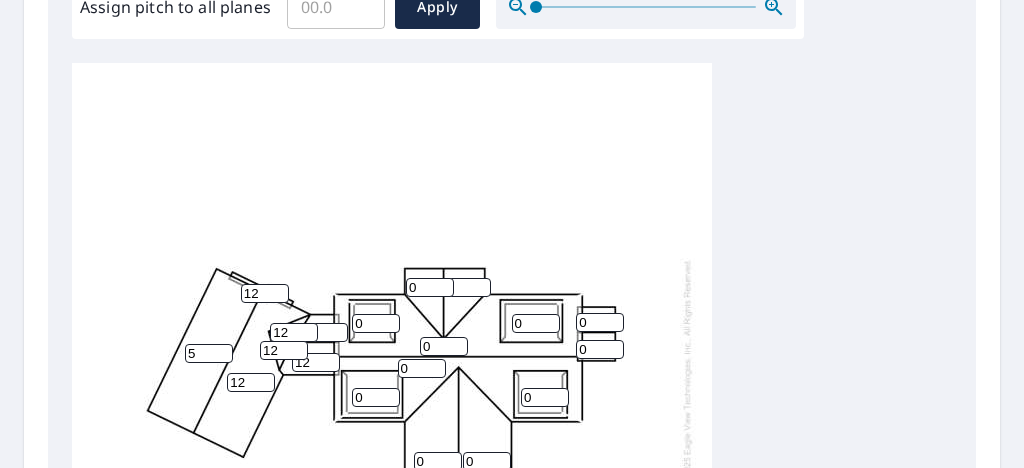click on "5" at bounding box center [209, 353] 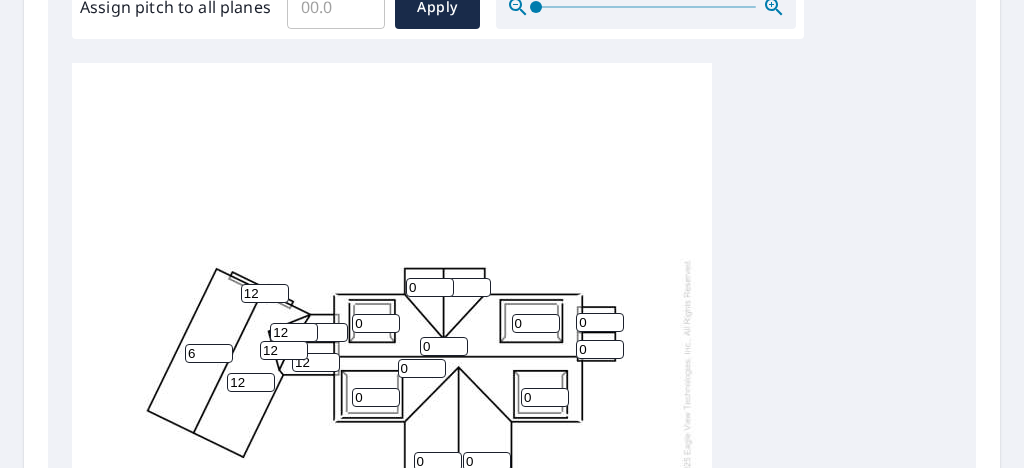 click on "6" at bounding box center (209, 353) 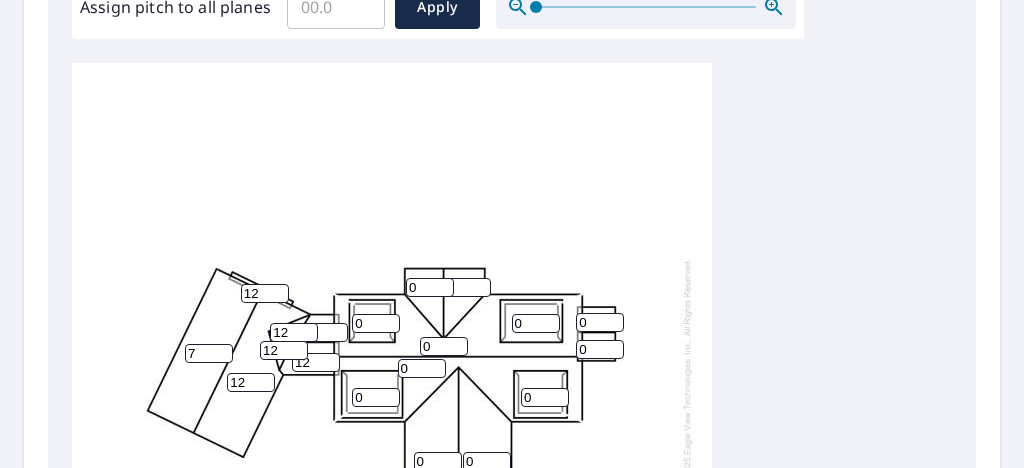 click on "7" at bounding box center (209, 353) 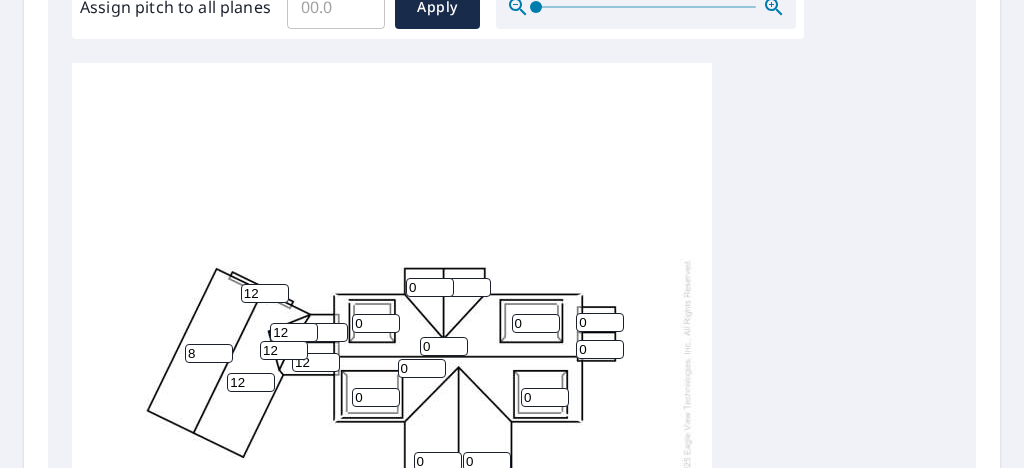 click on "8" at bounding box center (209, 353) 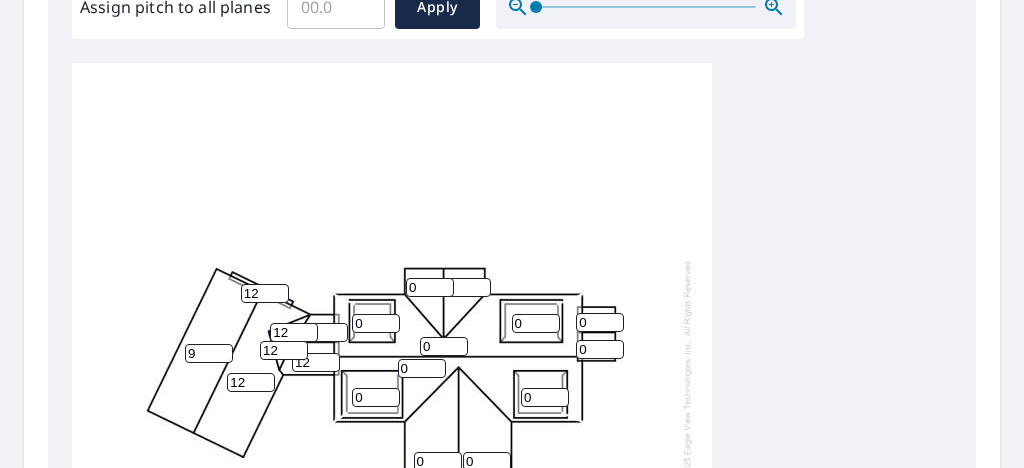 click on "9" at bounding box center (209, 353) 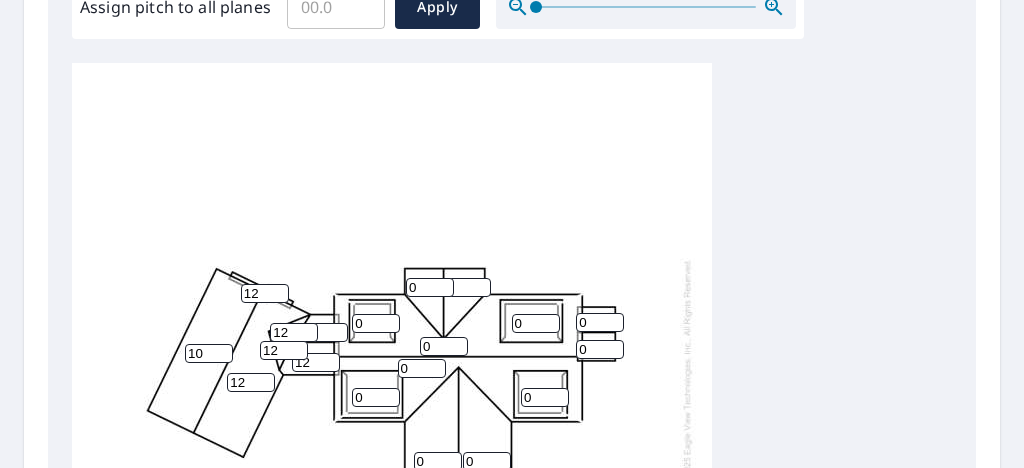 click on "10" at bounding box center (209, 353) 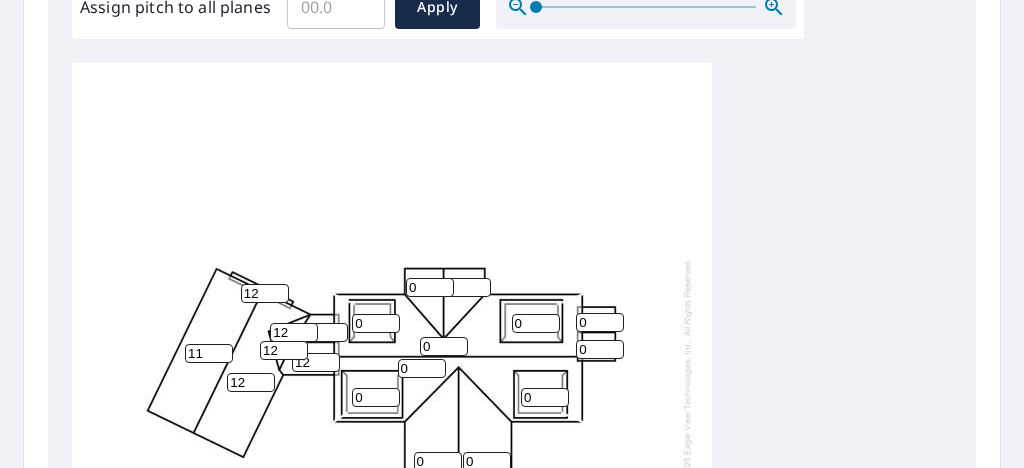 click on "11" at bounding box center (209, 353) 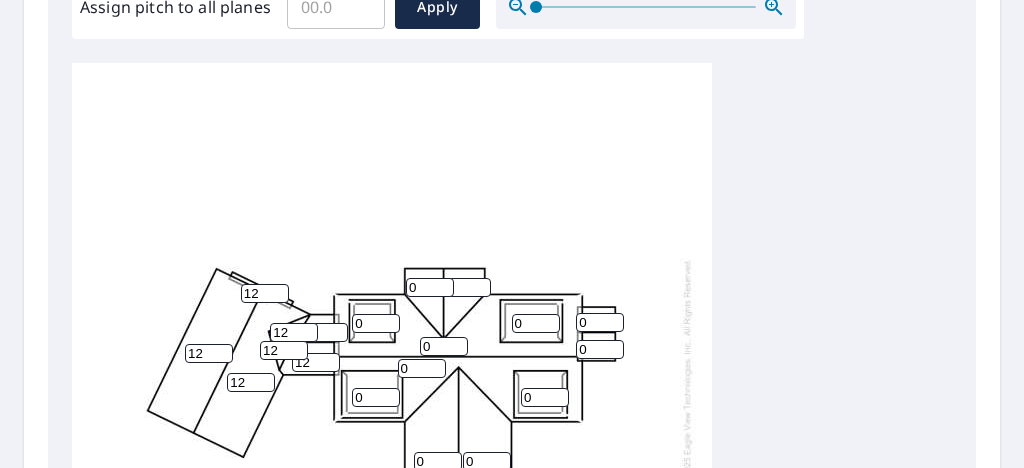 type on "12" 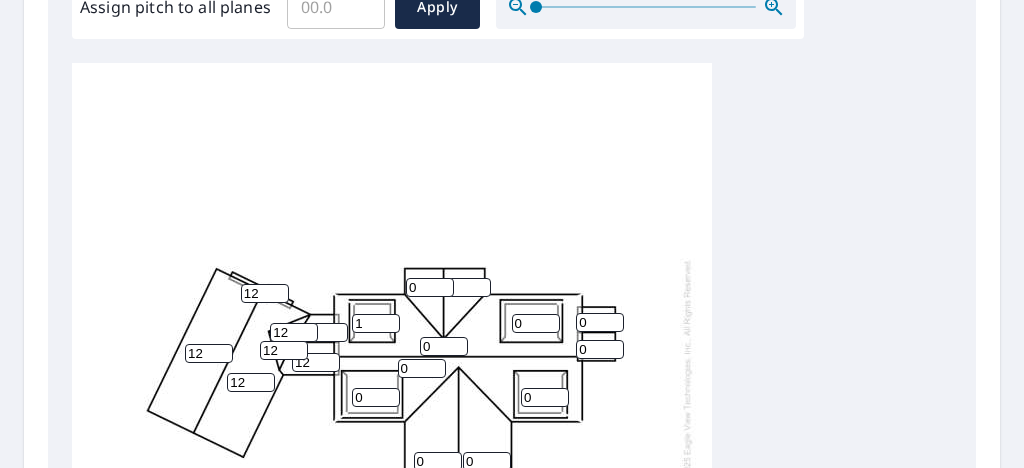 click on "1" at bounding box center (376, 323) 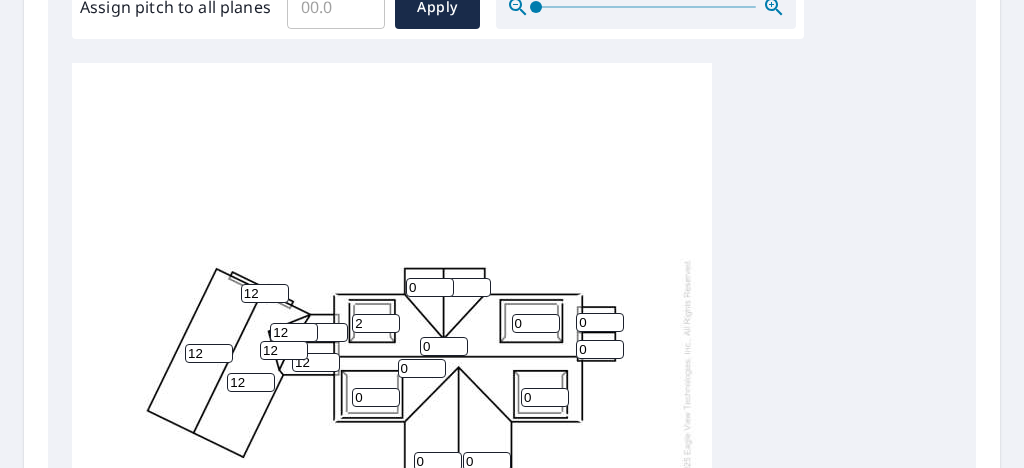 click on "2" at bounding box center [376, 323] 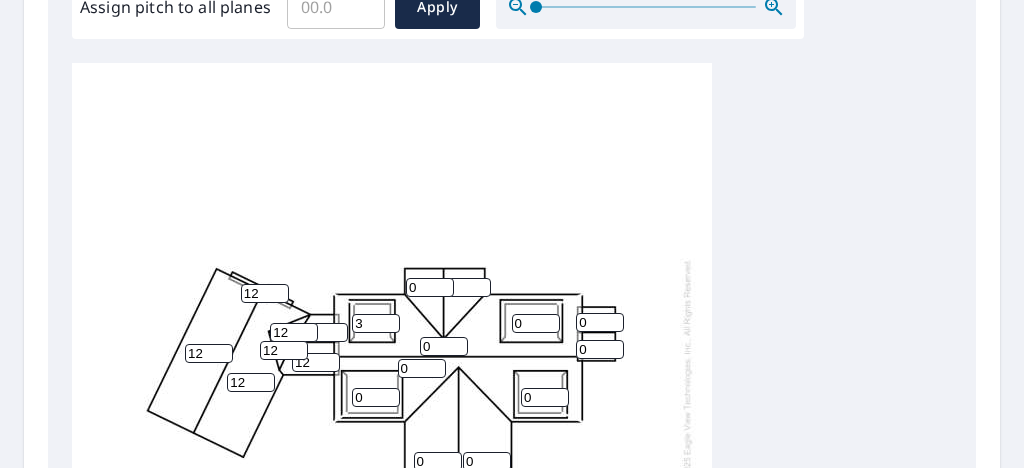 click on "3" at bounding box center (376, 323) 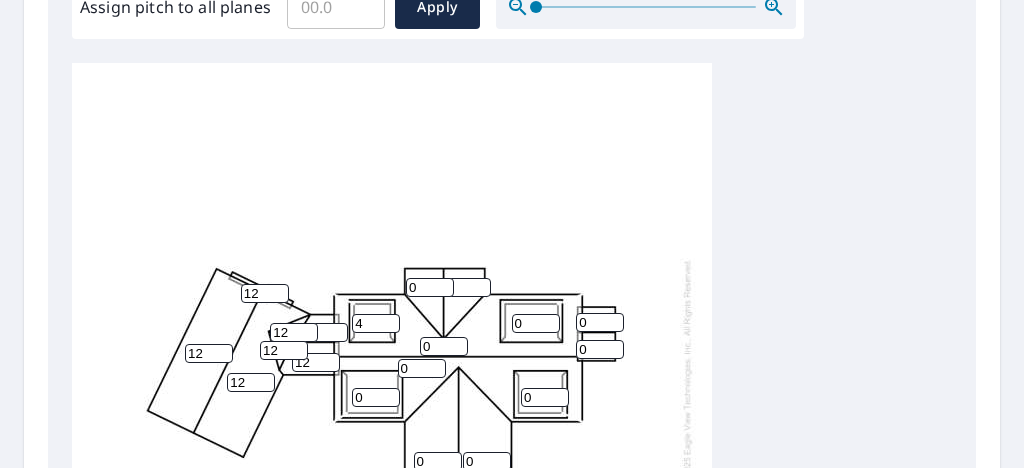 type on "4" 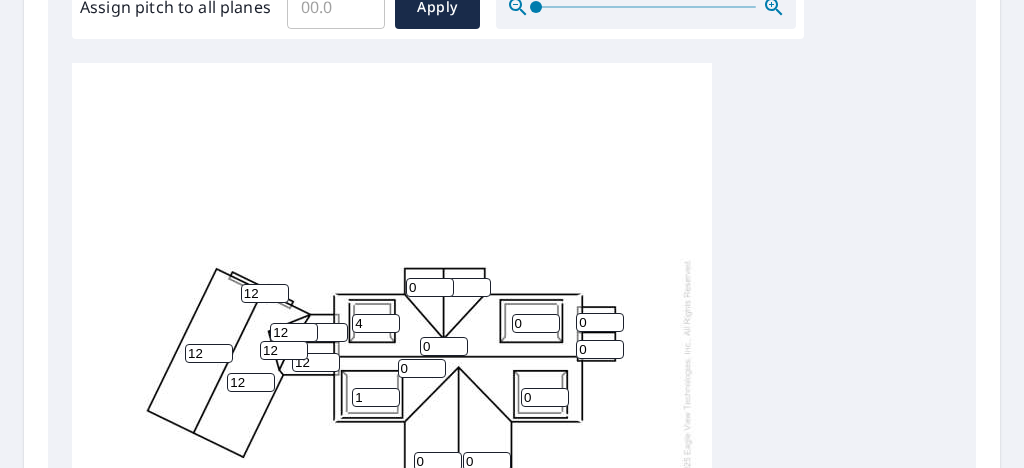 click on "1" at bounding box center [376, 397] 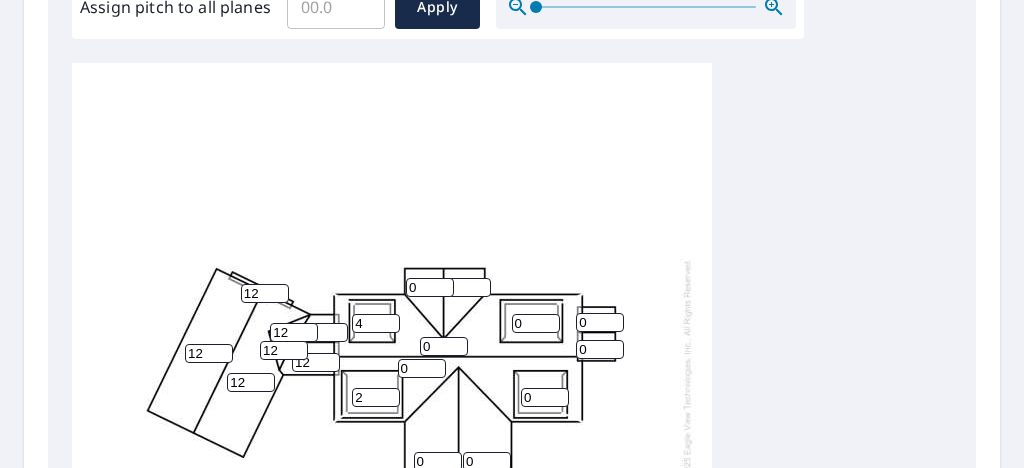 click on "2" at bounding box center (376, 397) 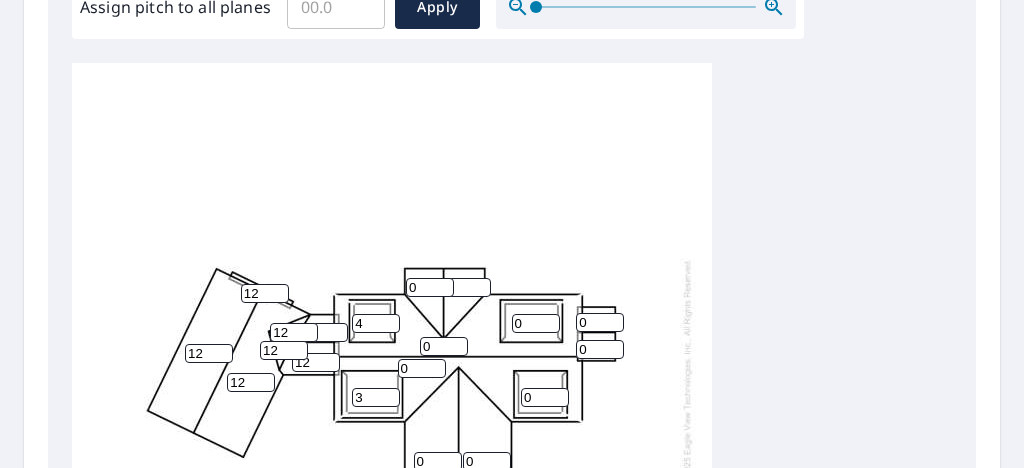 click on "3" at bounding box center (376, 397) 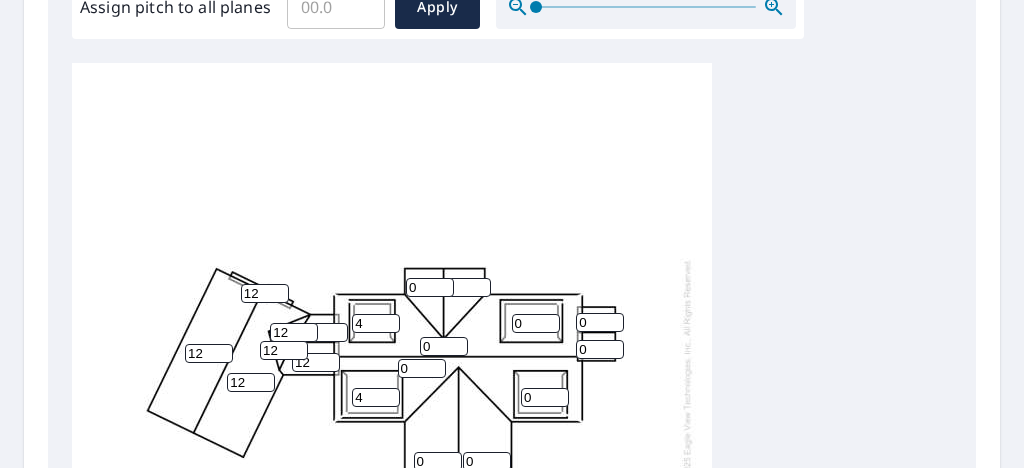 type on "4" 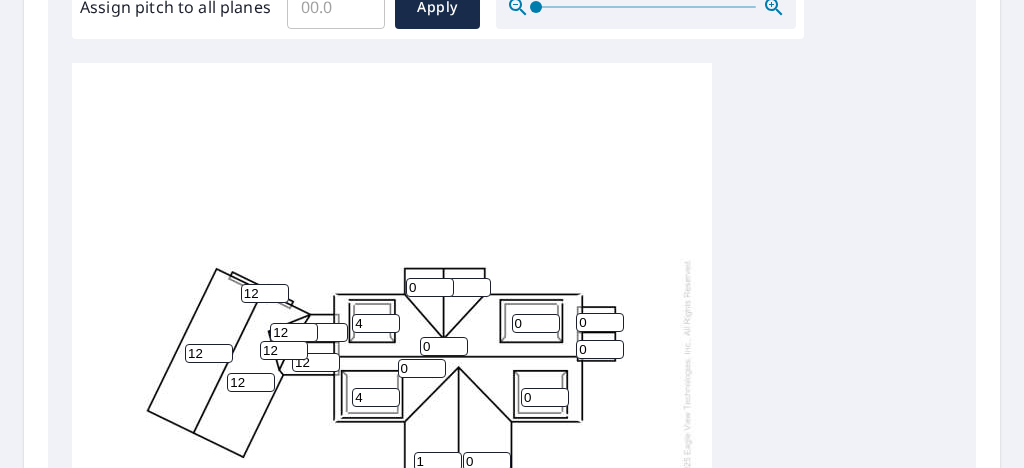 click on "1" at bounding box center (438, 461) 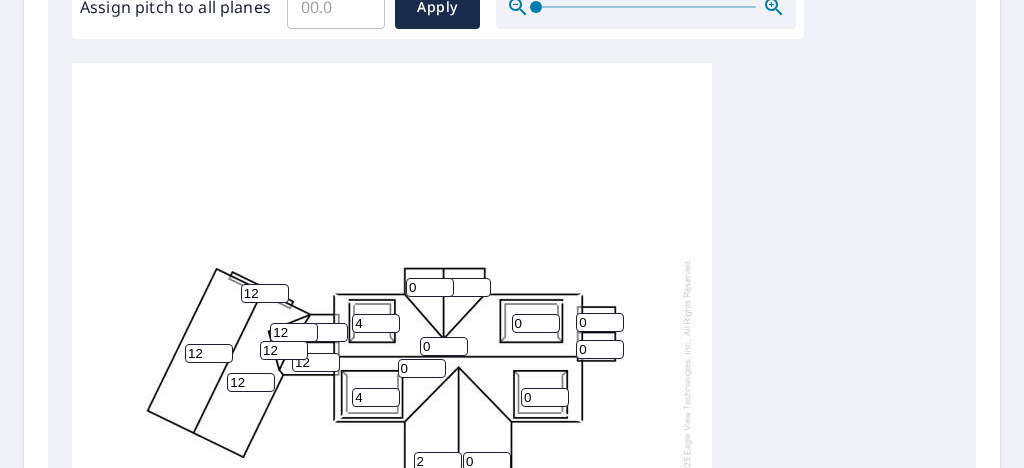 click on "2" at bounding box center (438, 461) 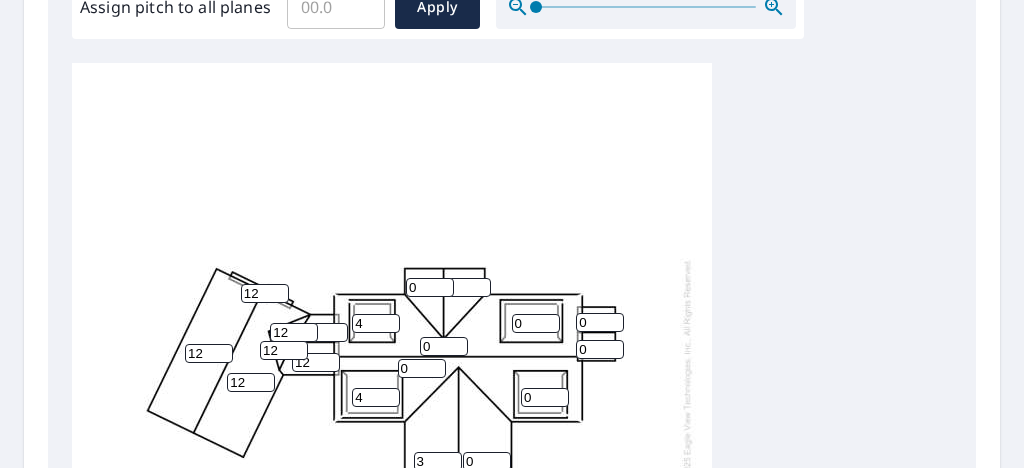 click on "3" at bounding box center (438, 461) 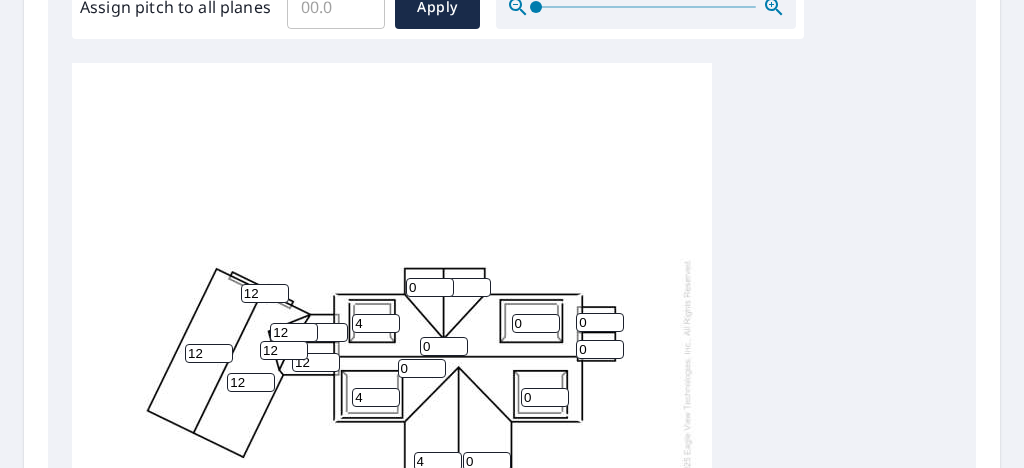 click on "4" at bounding box center [438, 461] 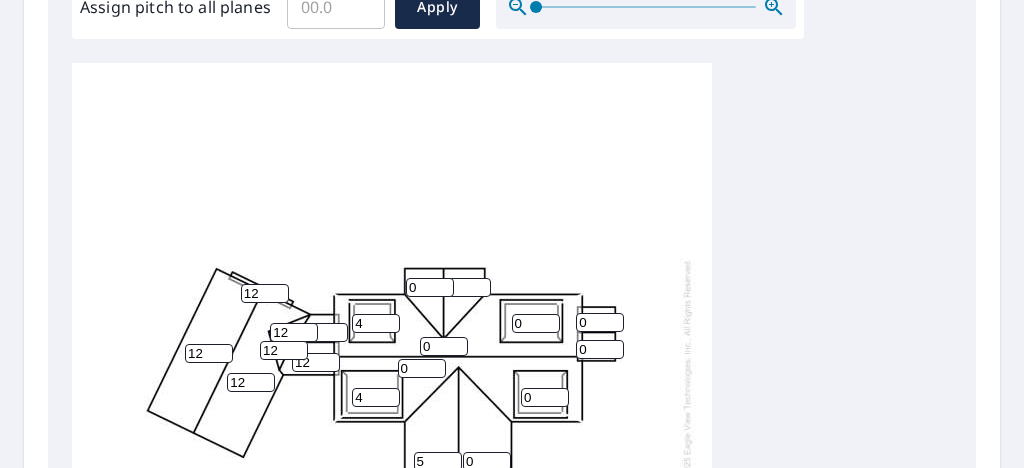click on "5" at bounding box center (438, 461) 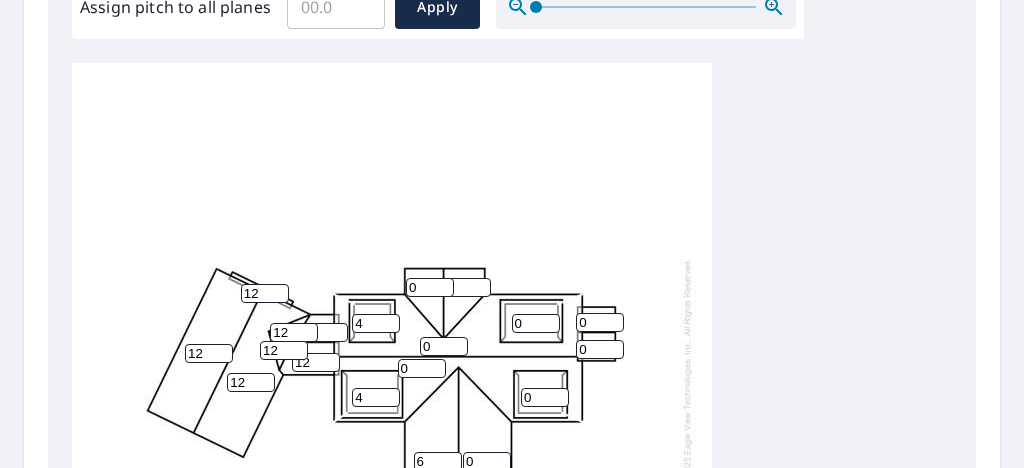 click on "6" at bounding box center (438, 461) 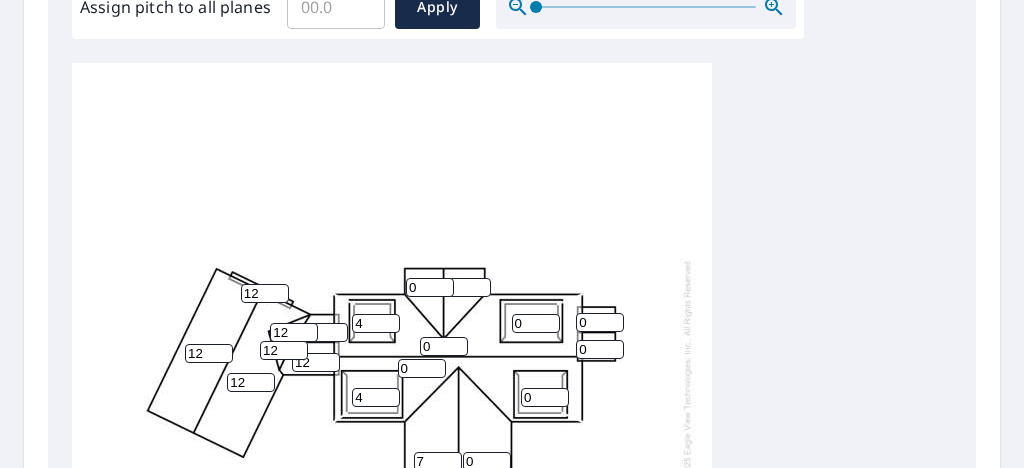 click on "7" at bounding box center (438, 461) 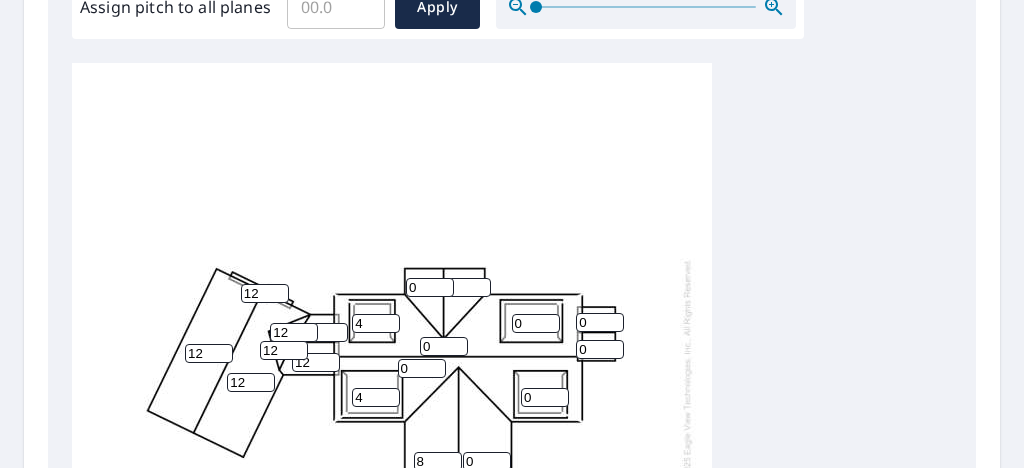 click on "8" at bounding box center [438, 461] 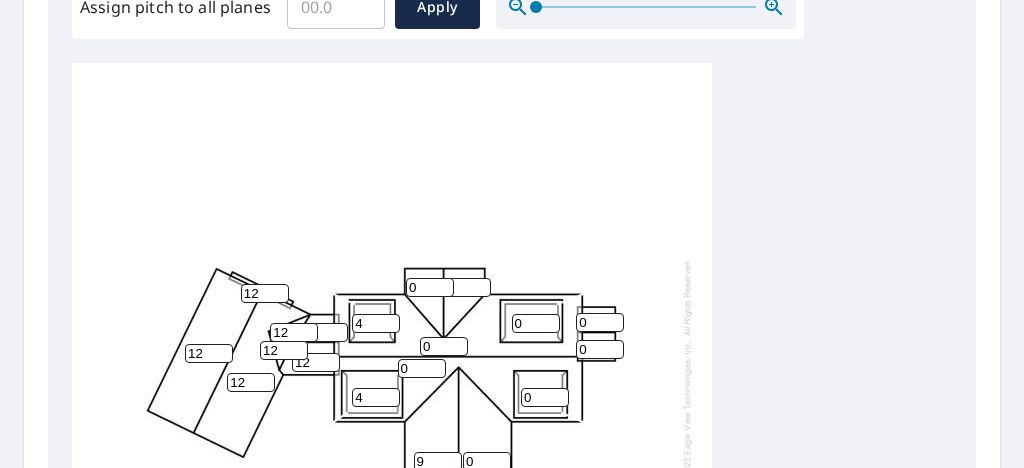 click on "9" at bounding box center [438, 461] 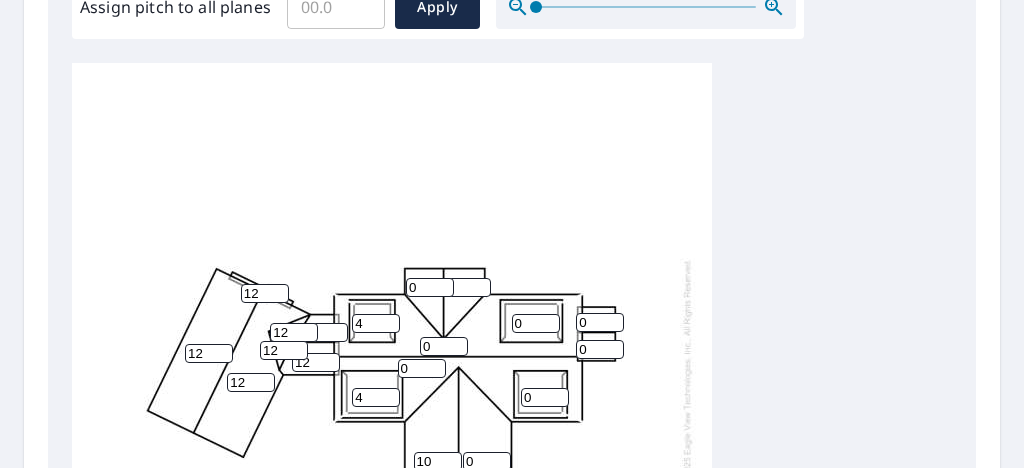 click on "10" at bounding box center (438, 461) 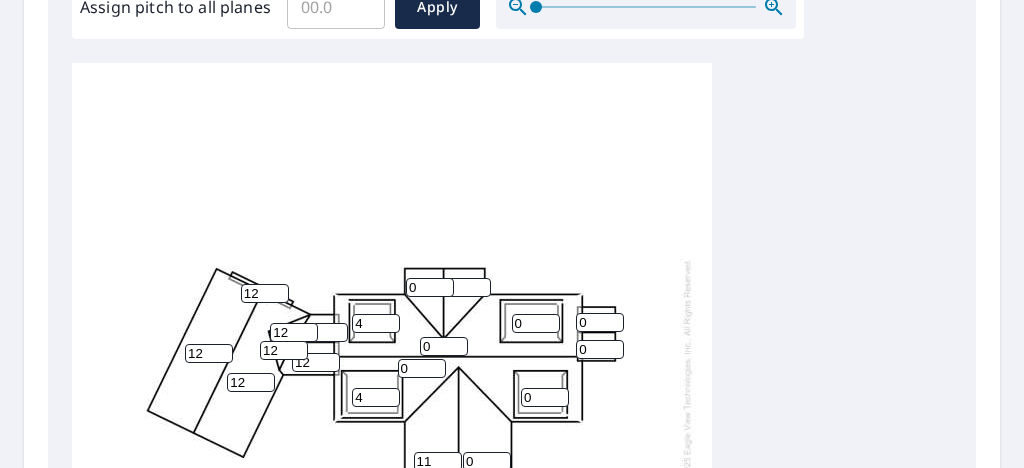 click on "11" at bounding box center (438, 461) 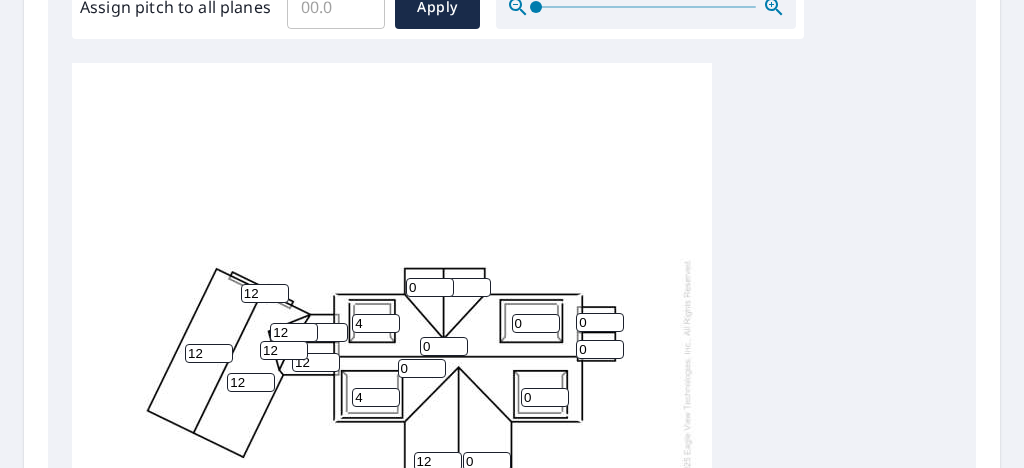 type on "12" 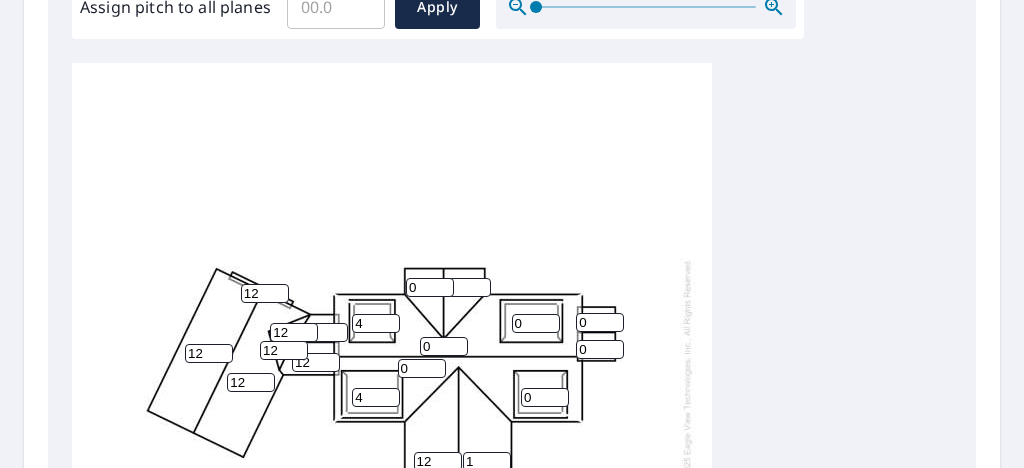 click on "1" at bounding box center [487, 461] 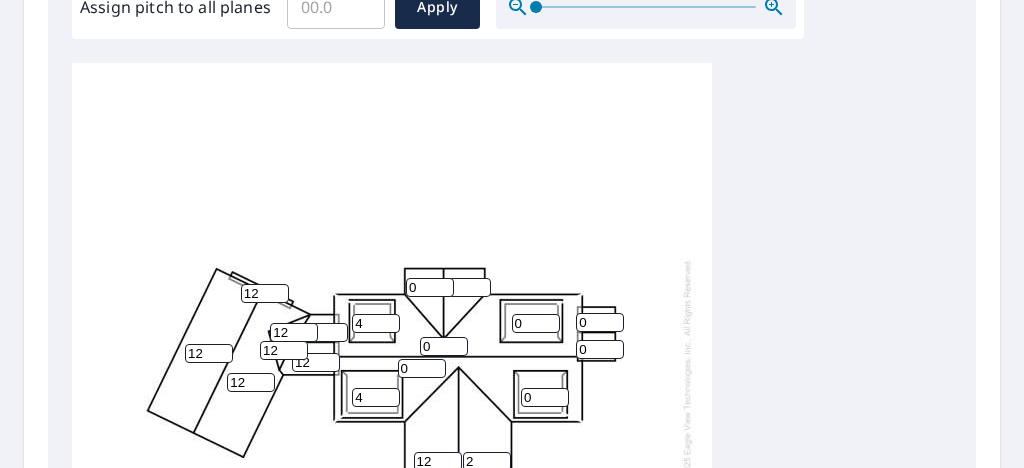 click on "2" at bounding box center [487, 461] 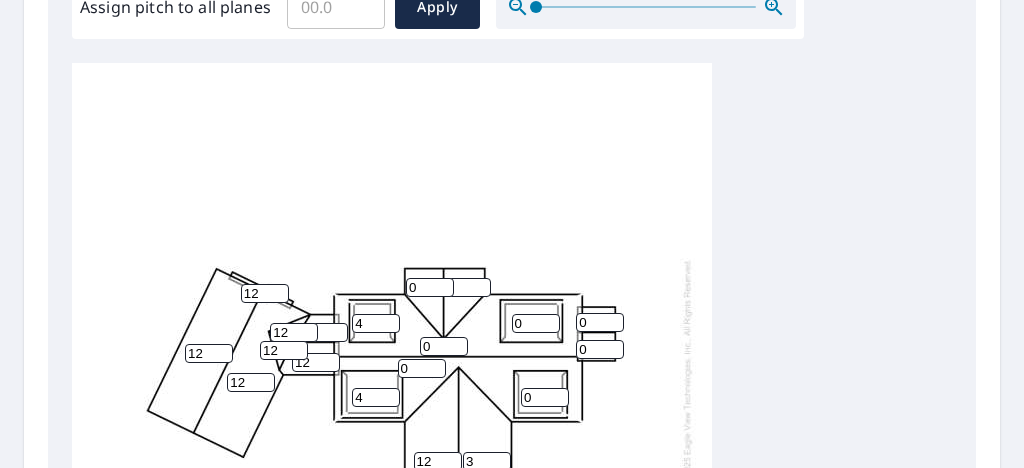 click on "3" at bounding box center (487, 461) 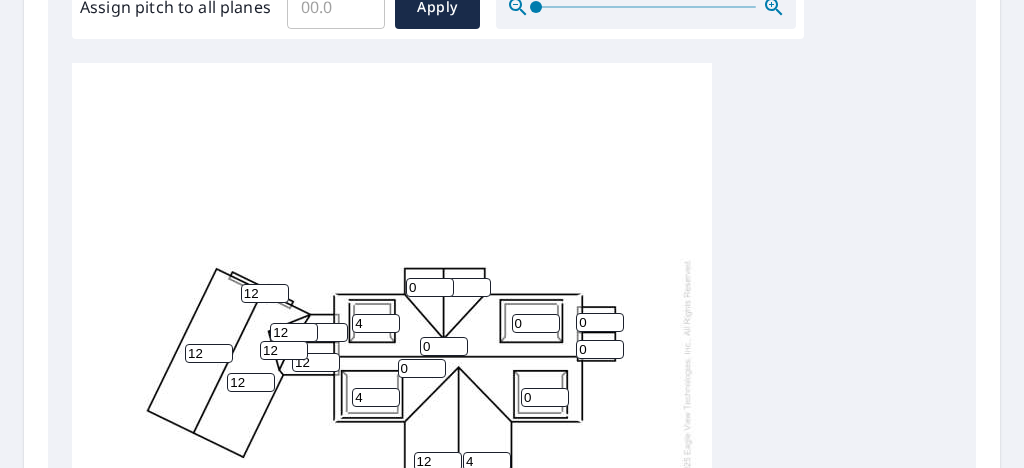 click on "4" at bounding box center (487, 461) 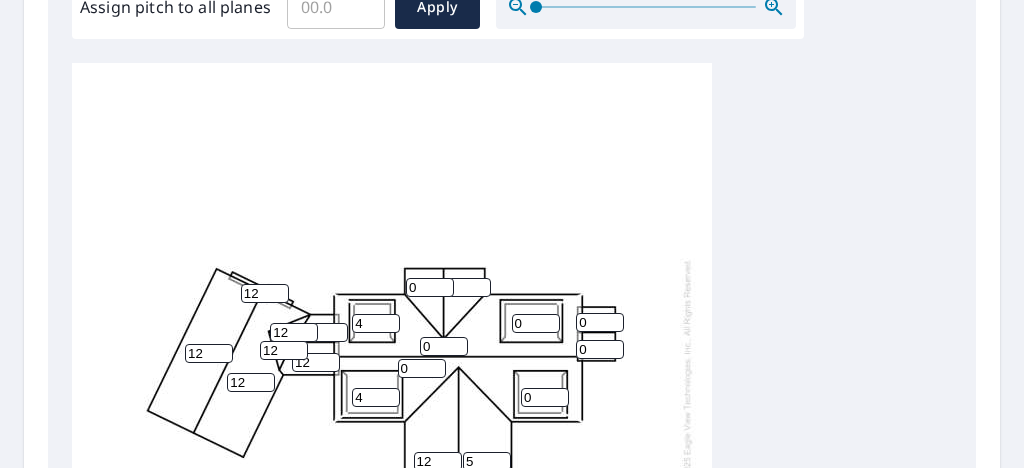 click on "5" at bounding box center [487, 461] 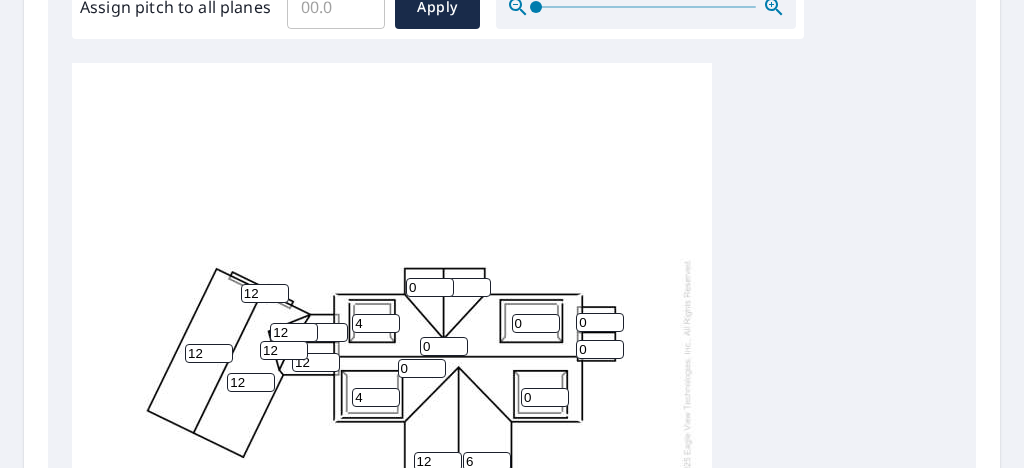 click on "6" at bounding box center (487, 461) 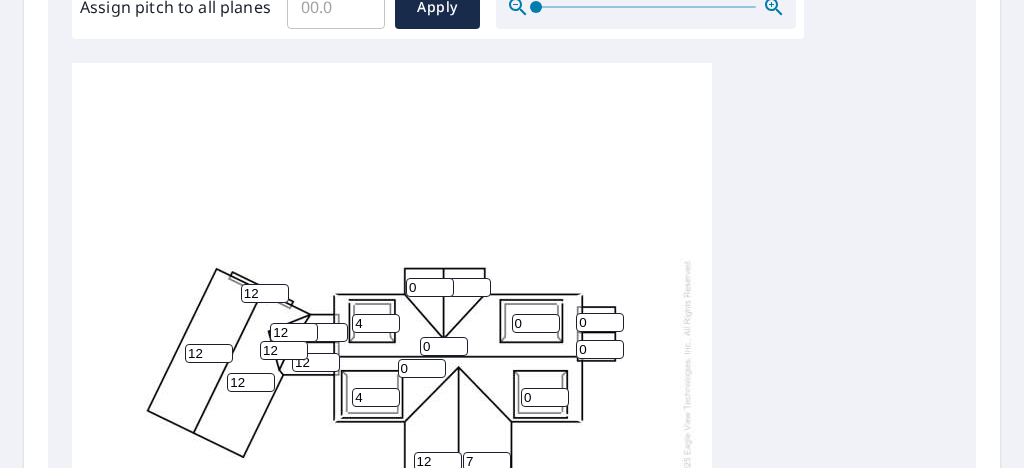 click on "7" at bounding box center (487, 461) 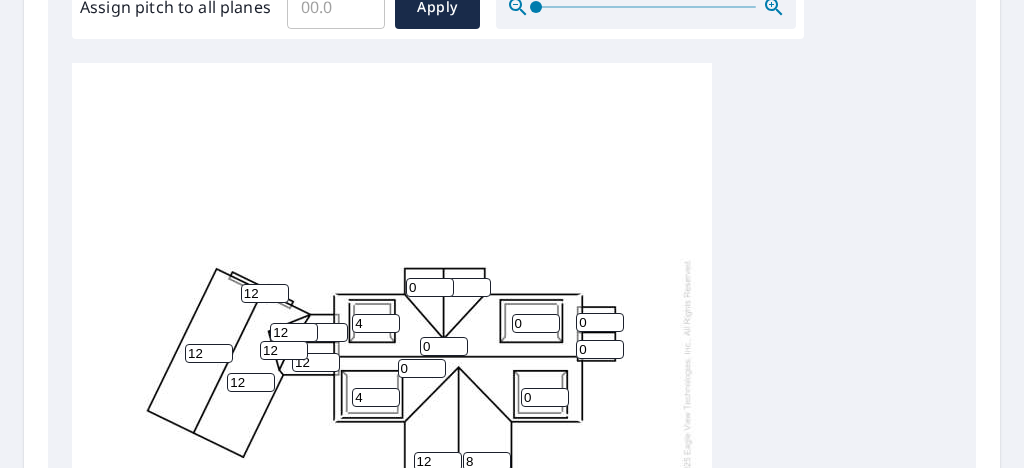 click on "8" at bounding box center (487, 461) 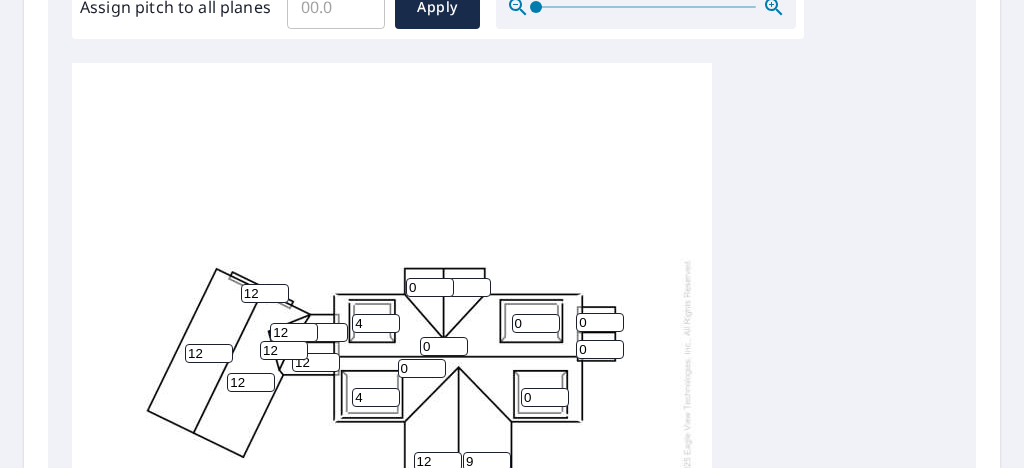 click on "9" at bounding box center [487, 461] 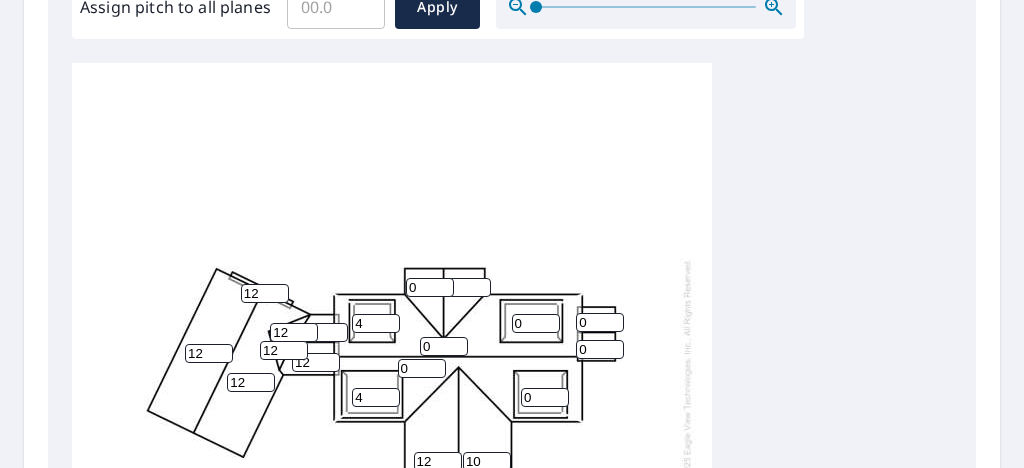 click on "10" at bounding box center [487, 461] 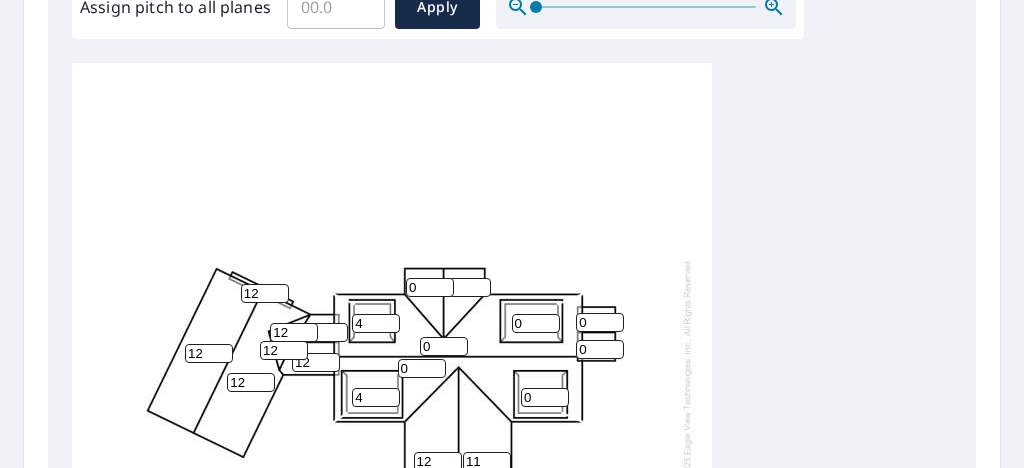 click on "11" at bounding box center [487, 461] 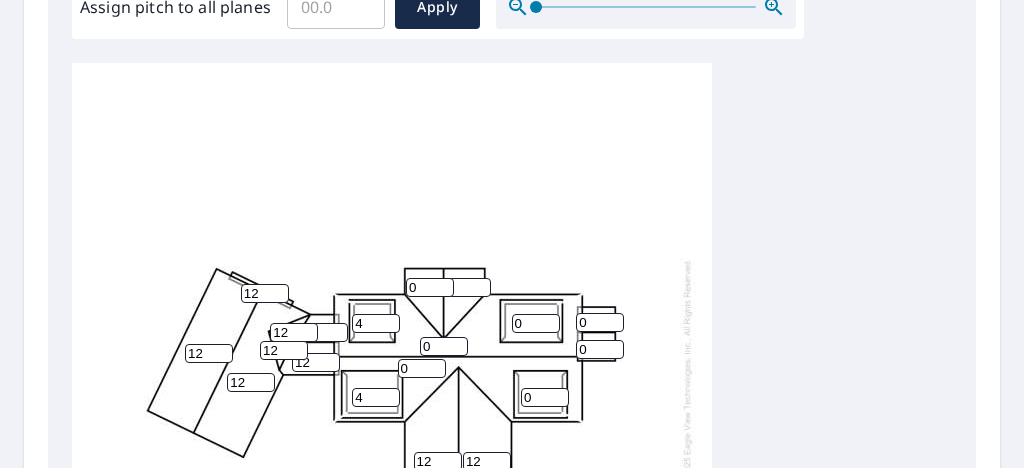 type on "12" 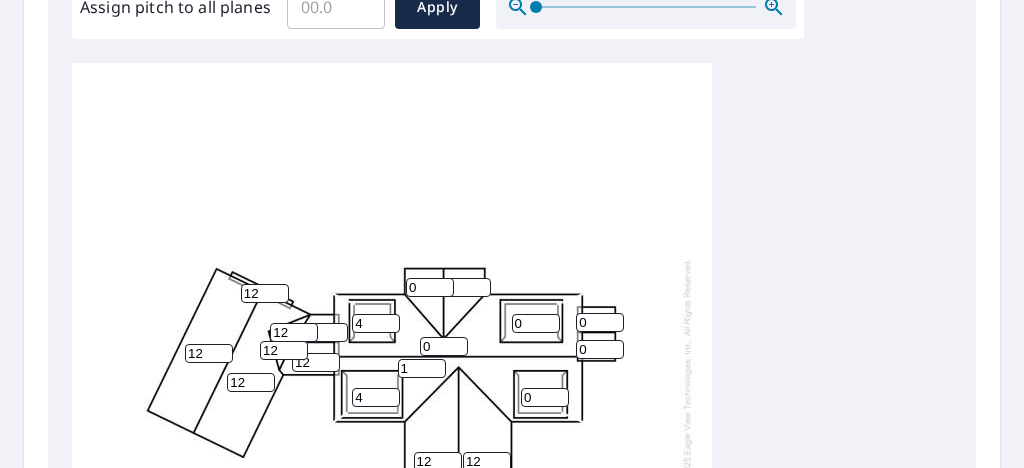 click on "1" at bounding box center [422, 368] 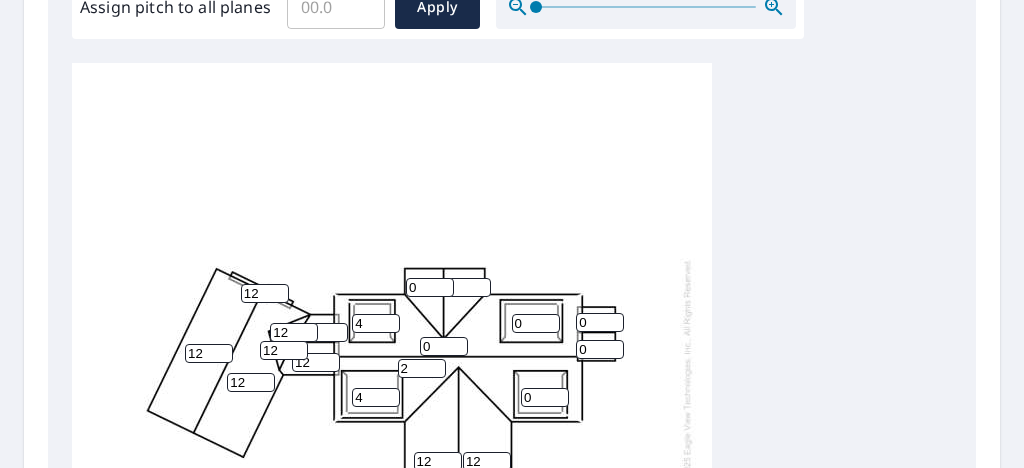 click on "2" at bounding box center [422, 368] 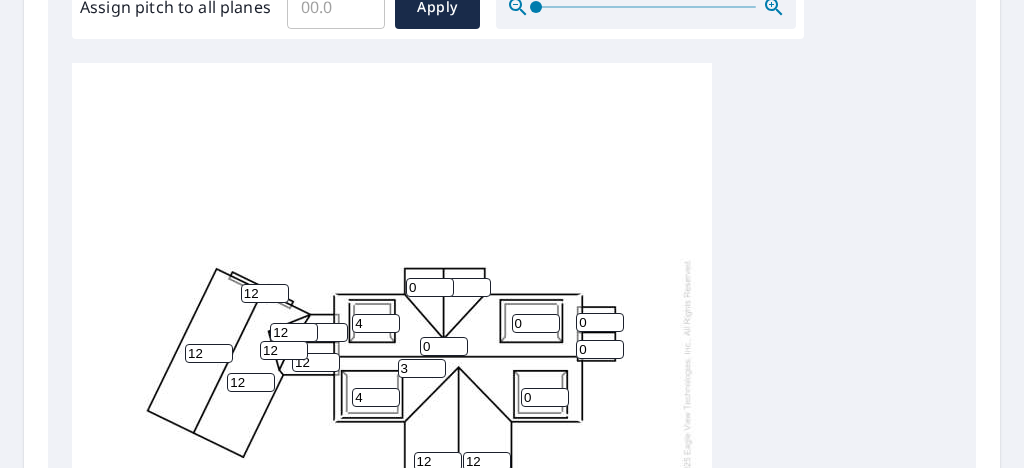 click on "3" at bounding box center [422, 368] 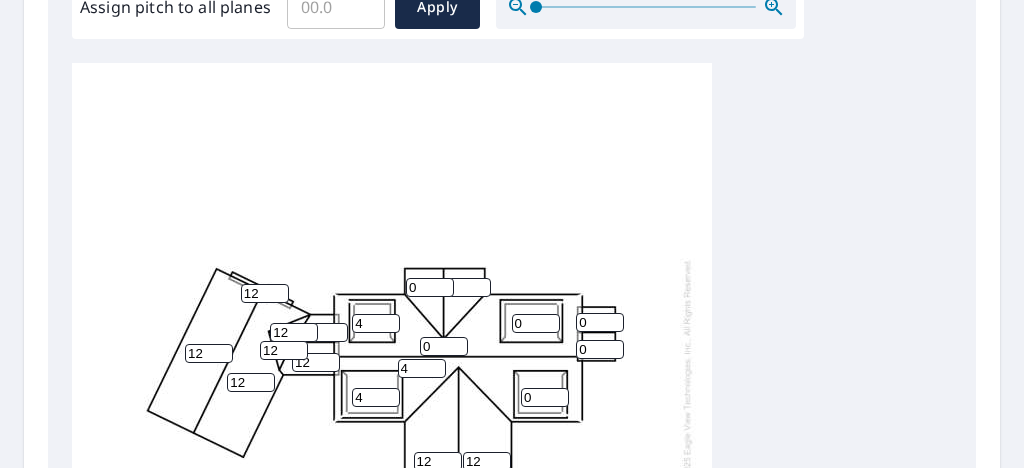 click on "4" at bounding box center (422, 368) 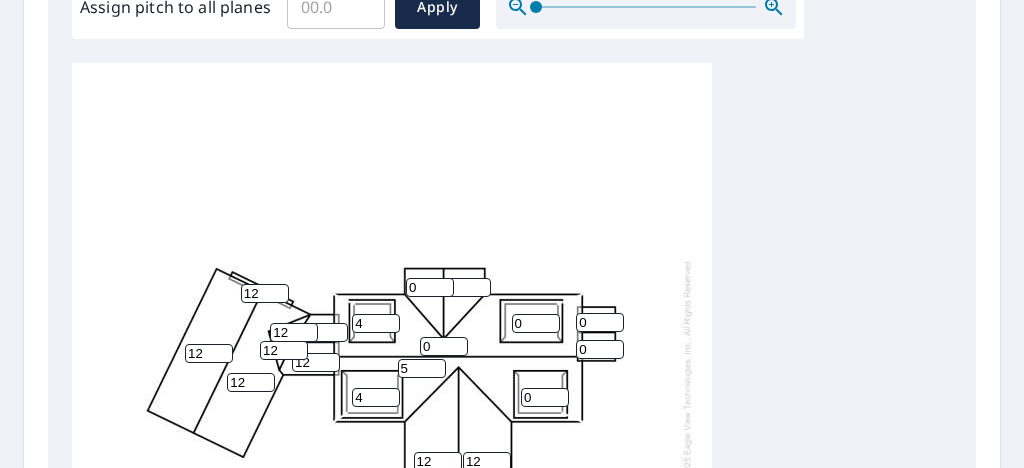 click on "5" at bounding box center (422, 368) 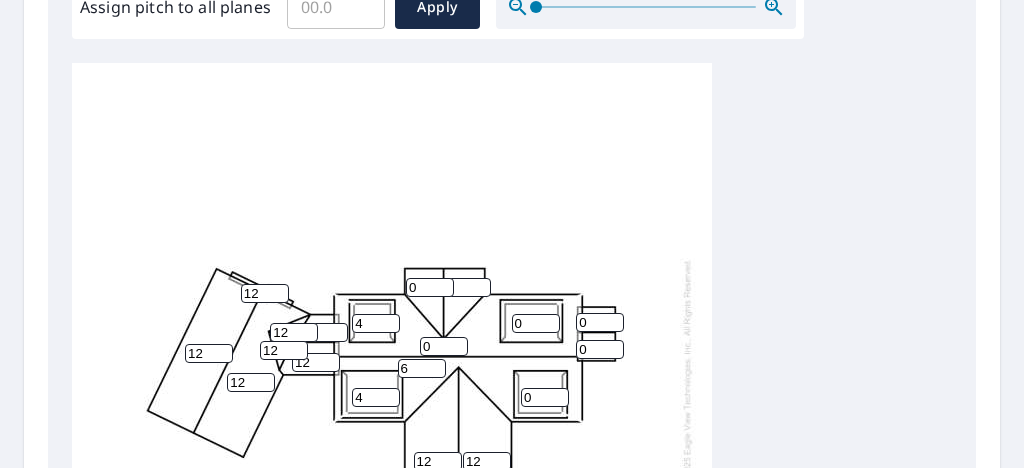 click on "6" at bounding box center [422, 368] 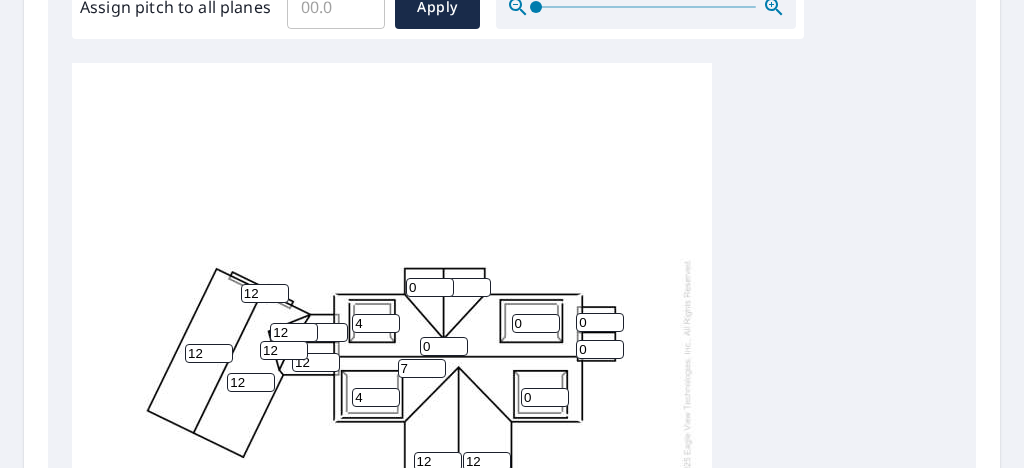 click on "7" at bounding box center (422, 368) 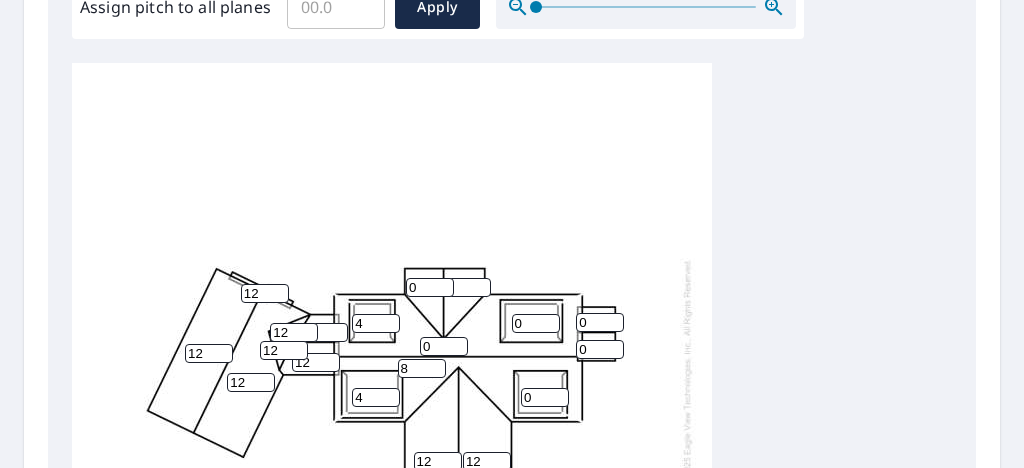 click on "8" at bounding box center (422, 368) 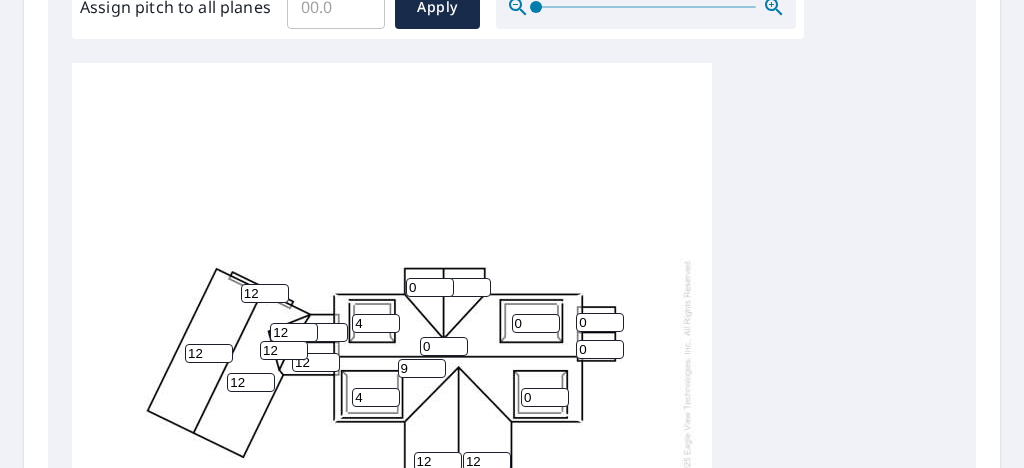 click on "9" at bounding box center (422, 368) 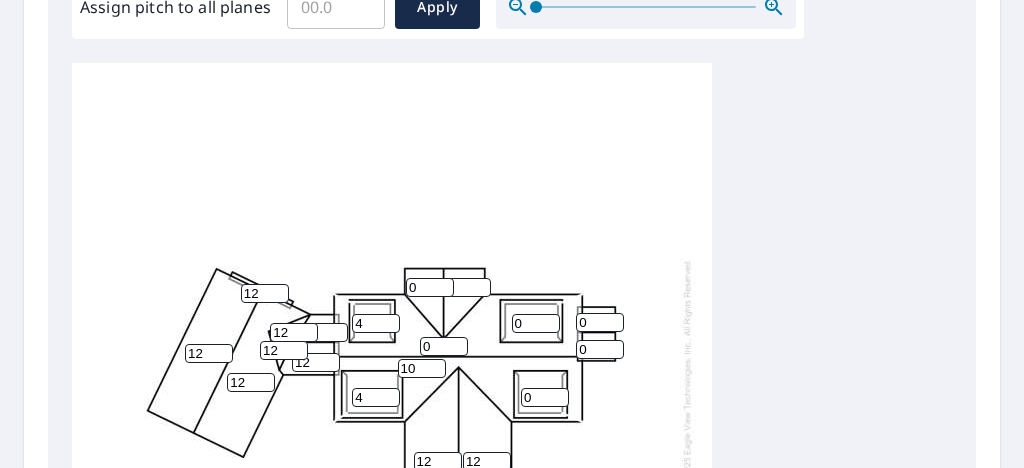 click on "10" at bounding box center (422, 368) 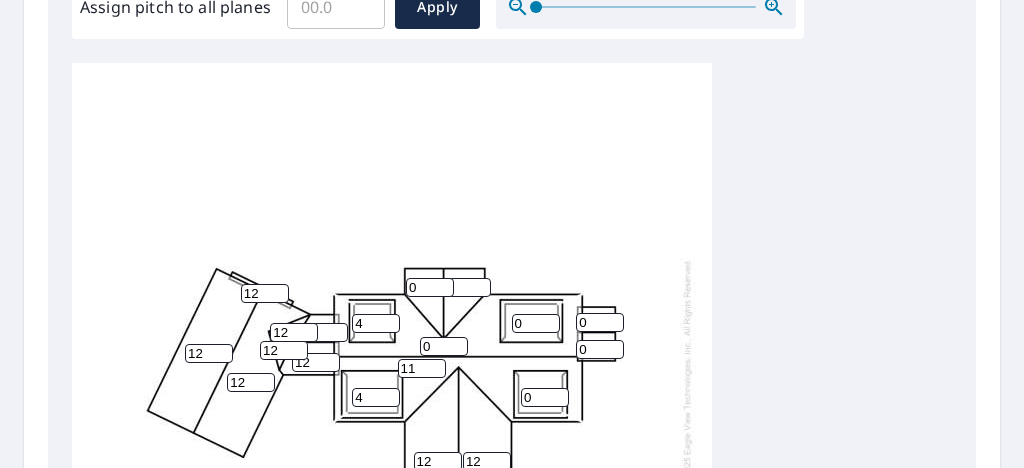 click on "11" at bounding box center (422, 368) 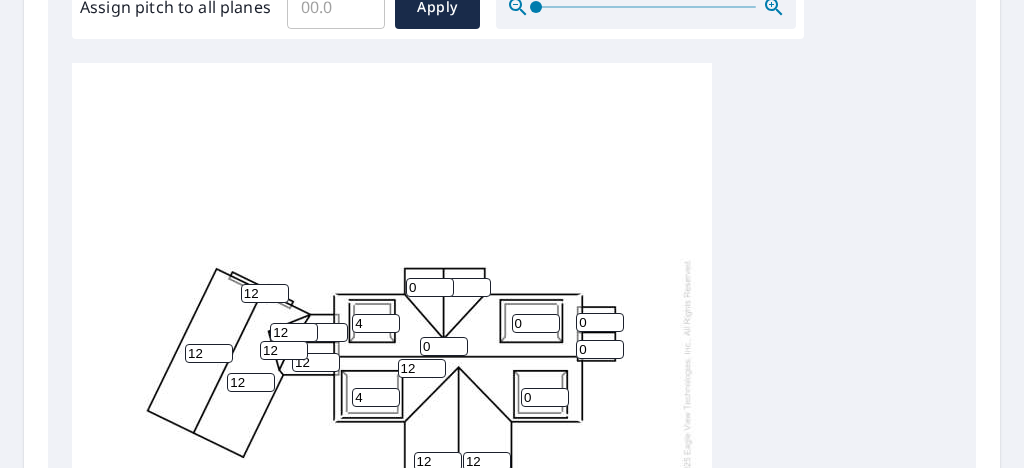 type on "12" 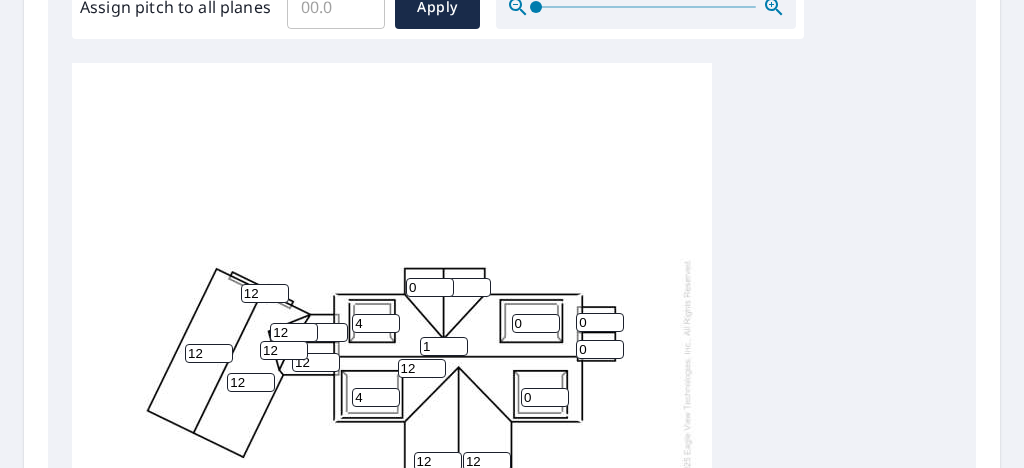 click on "1" at bounding box center (444, 346) 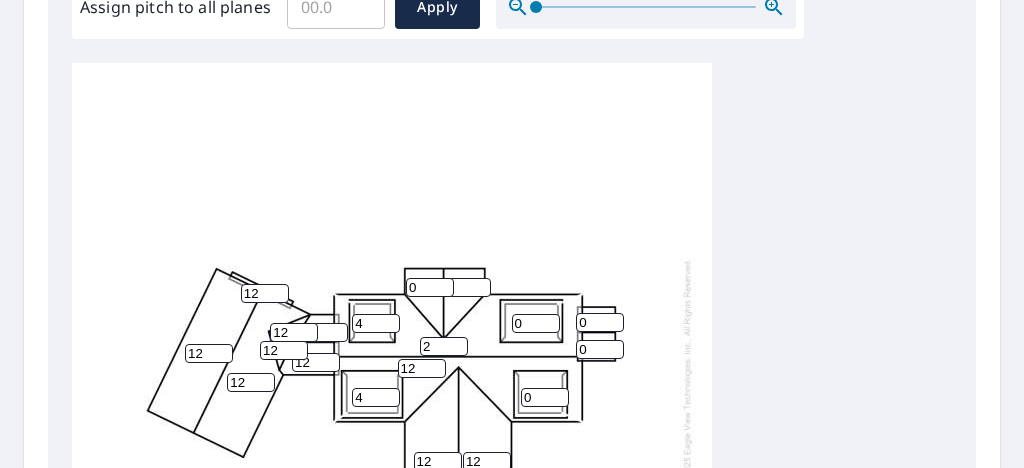 click on "2" at bounding box center [444, 346] 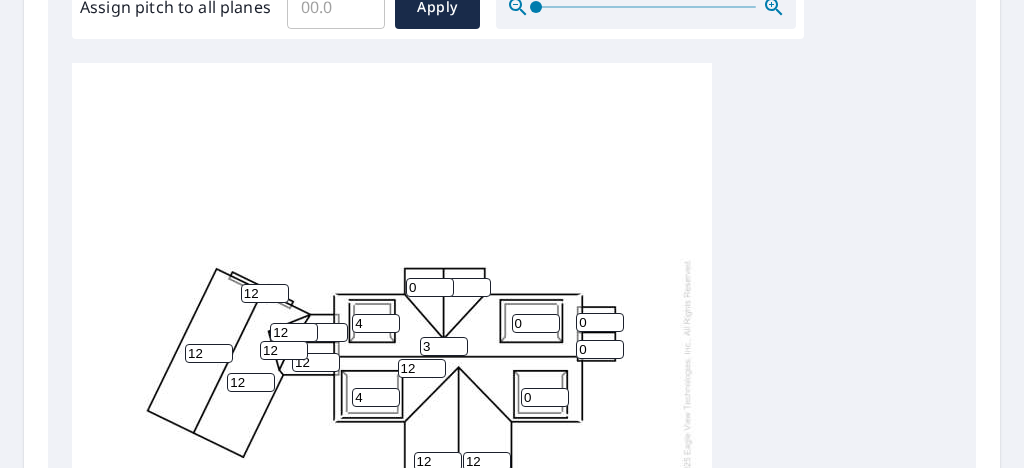 click on "3" at bounding box center (444, 346) 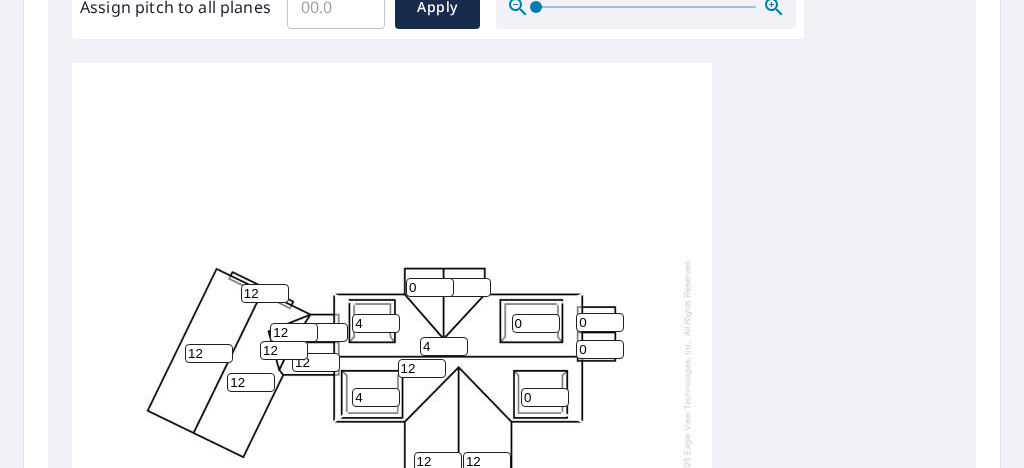 click on "4" at bounding box center (444, 346) 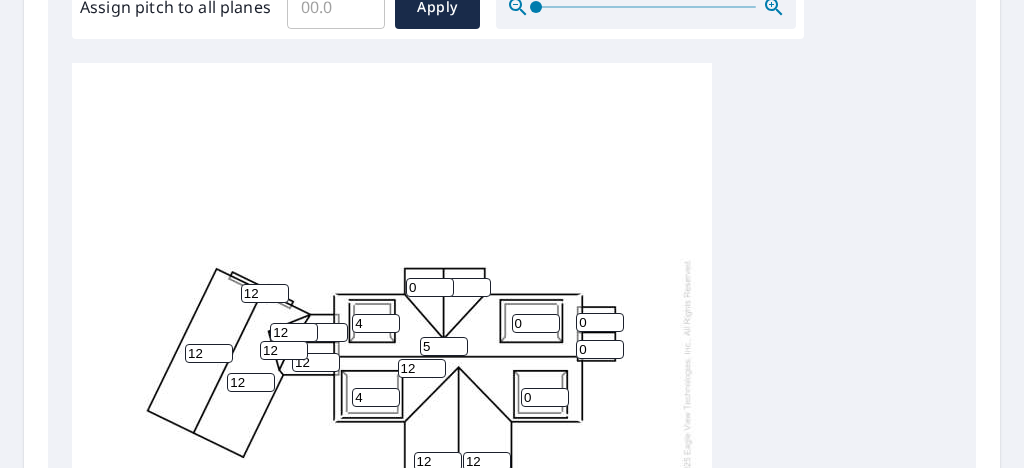 click on "5" at bounding box center [444, 346] 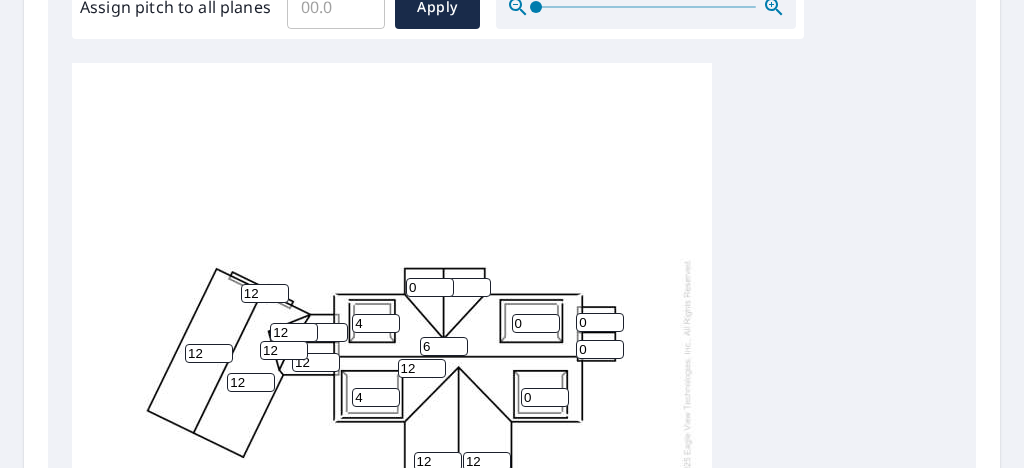 click on "6" at bounding box center (444, 346) 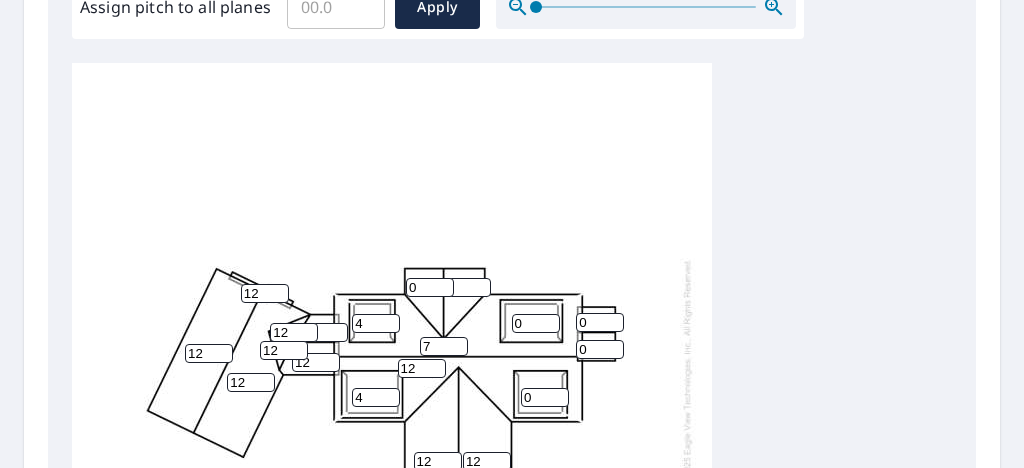 click on "7" at bounding box center [444, 346] 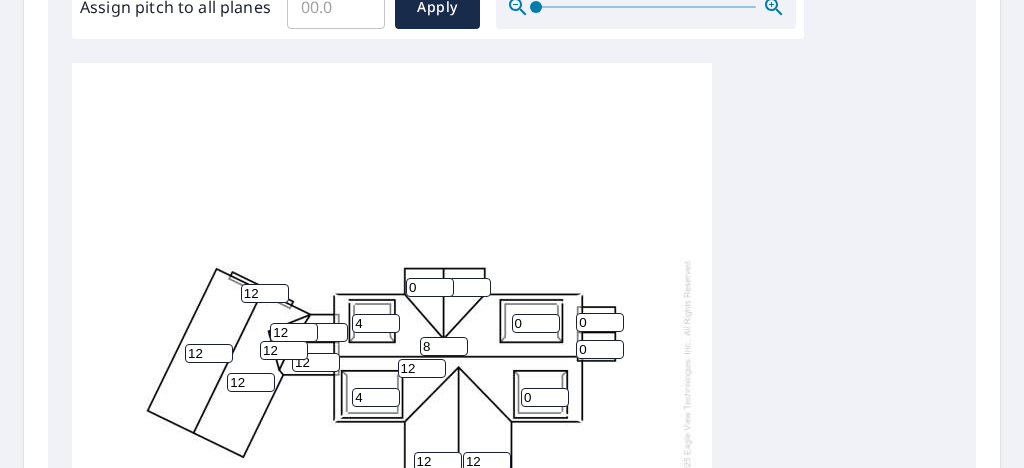 click on "8" at bounding box center [444, 346] 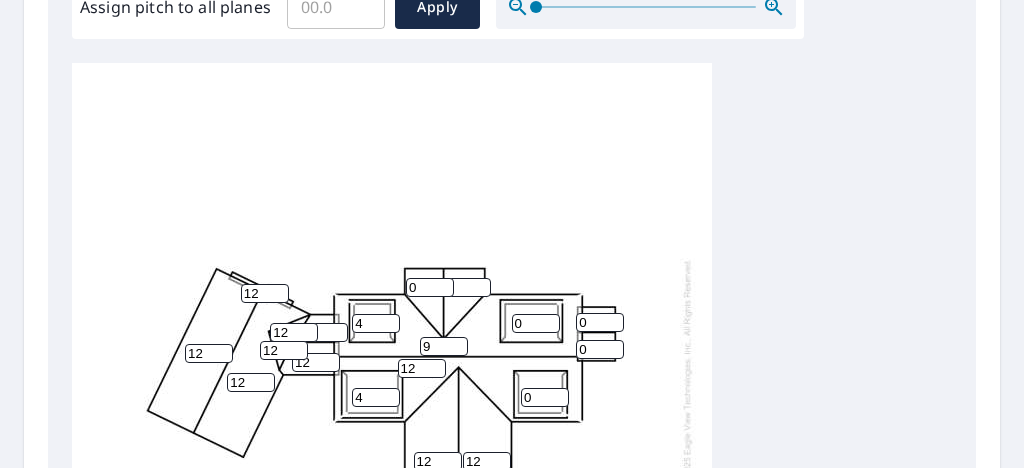 click on "9" at bounding box center [444, 346] 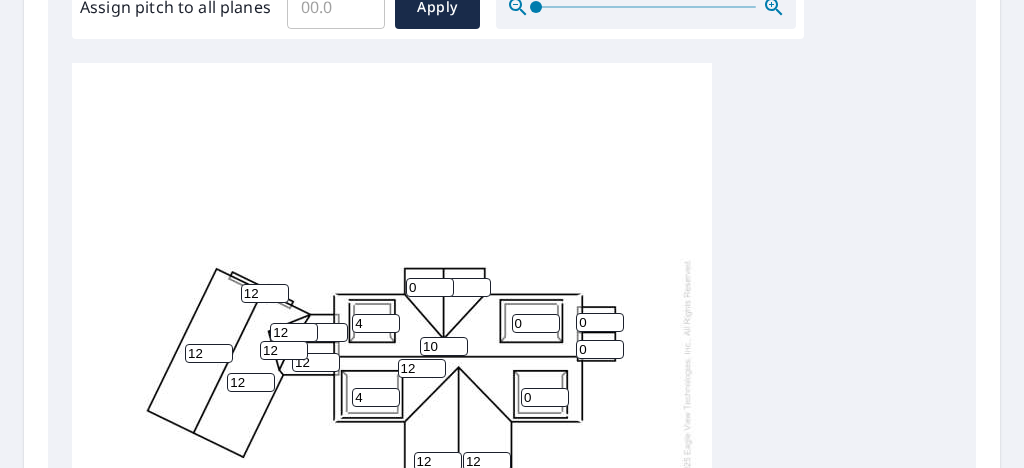 click on "10" at bounding box center (444, 346) 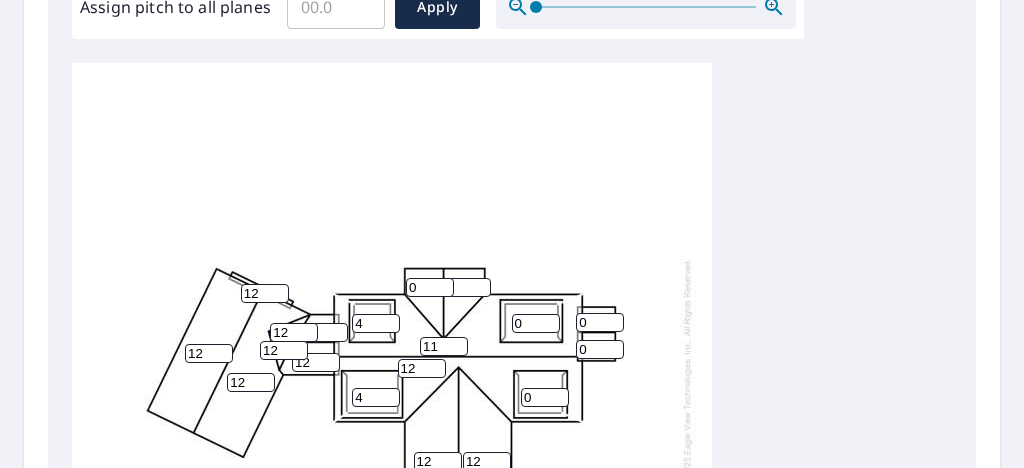 click on "11" at bounding box center (444, 346) 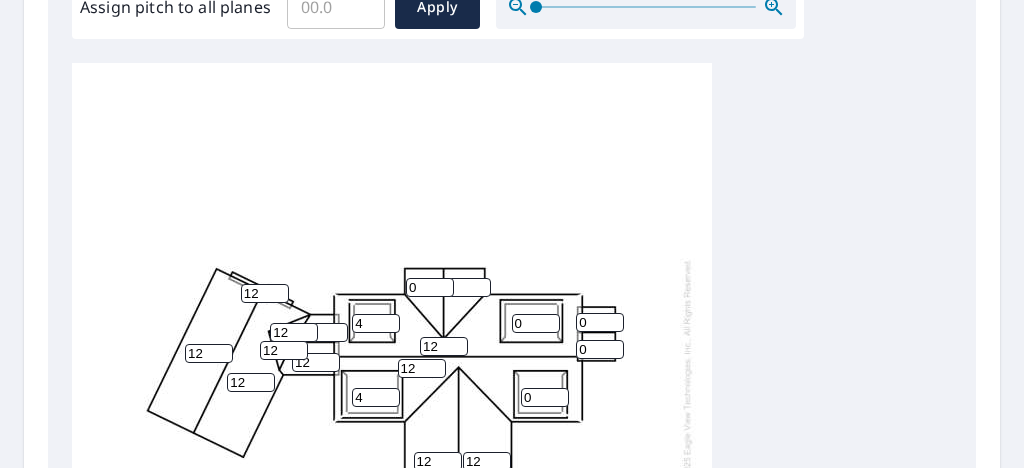 type on "12" 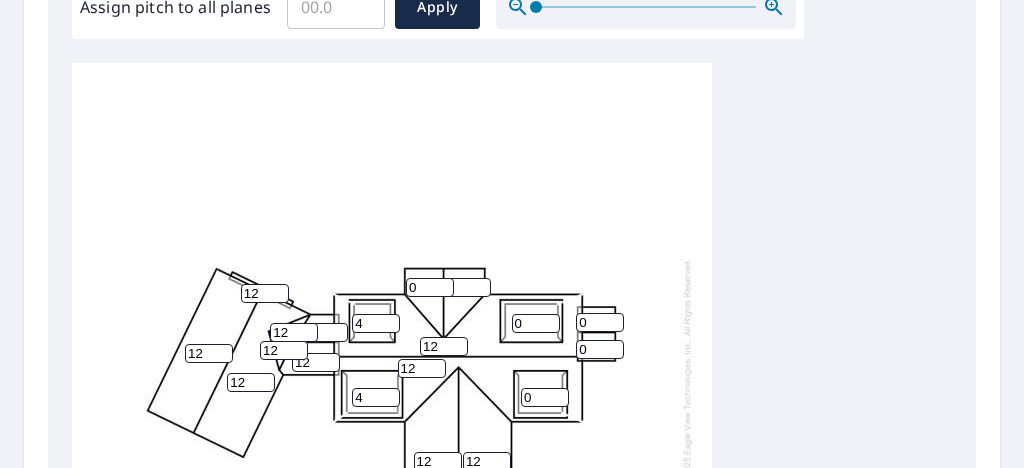 click on "12 12 12 12 12 12 4 0 0 0 4 0 12 0 12 0 12 12 12" at bounding box center [392, 372] 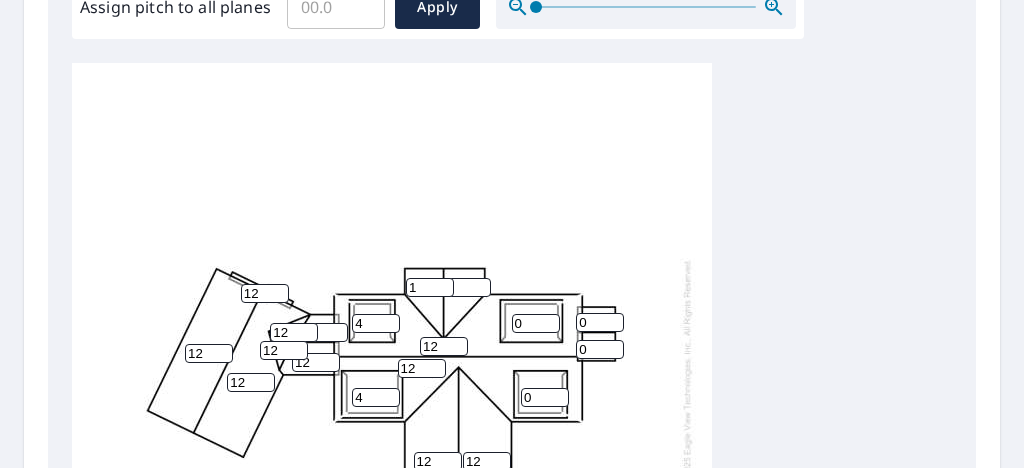 click on "1" at bounding box center [430, 287] 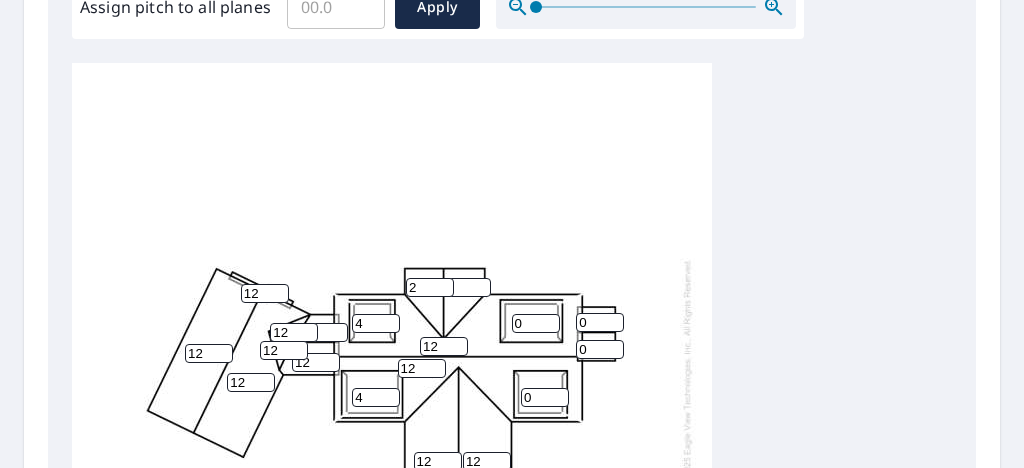 click on "2" at bounding box center (430, 287) 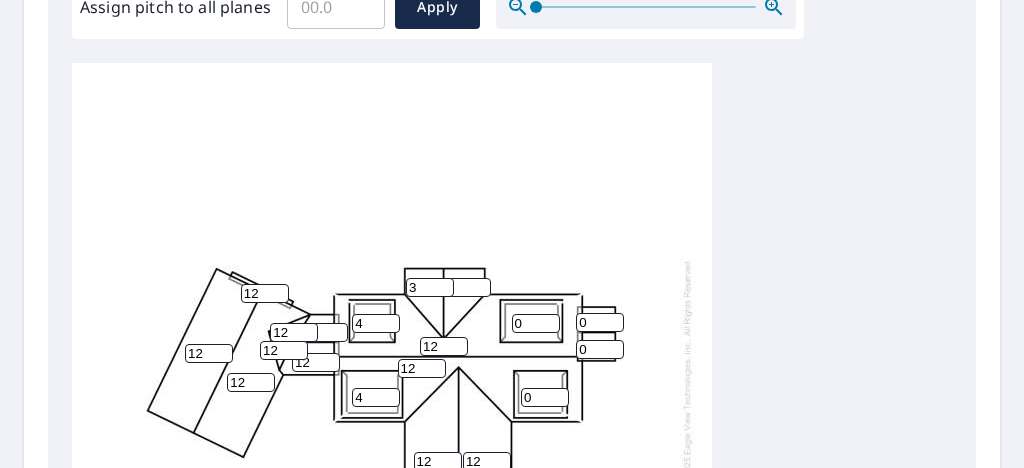 click on "3" at bounding box center [430, 287] 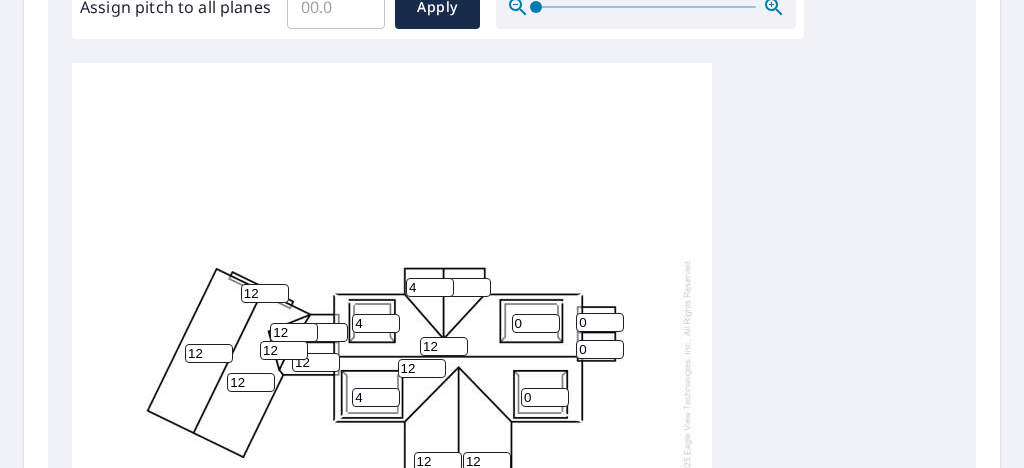 click on "4" at bounding box center [430, 287] 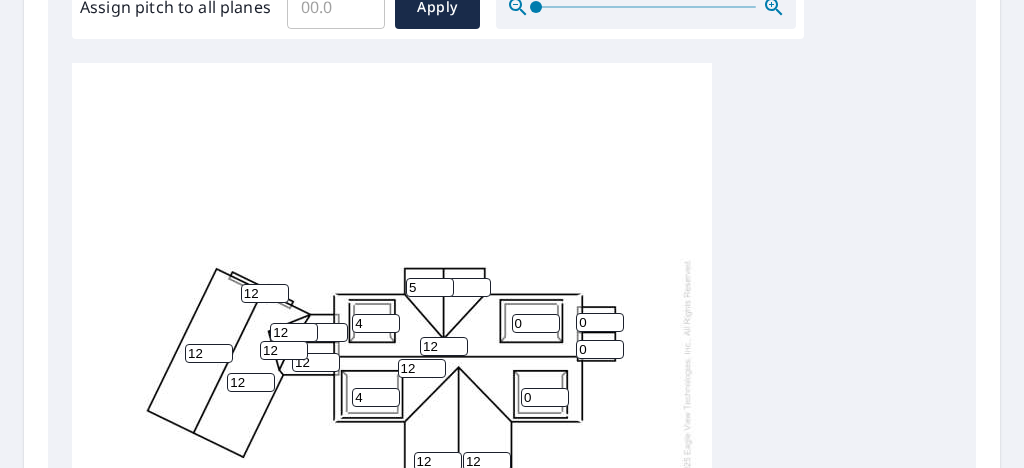 click on "5" at bounding box center (430, 287) 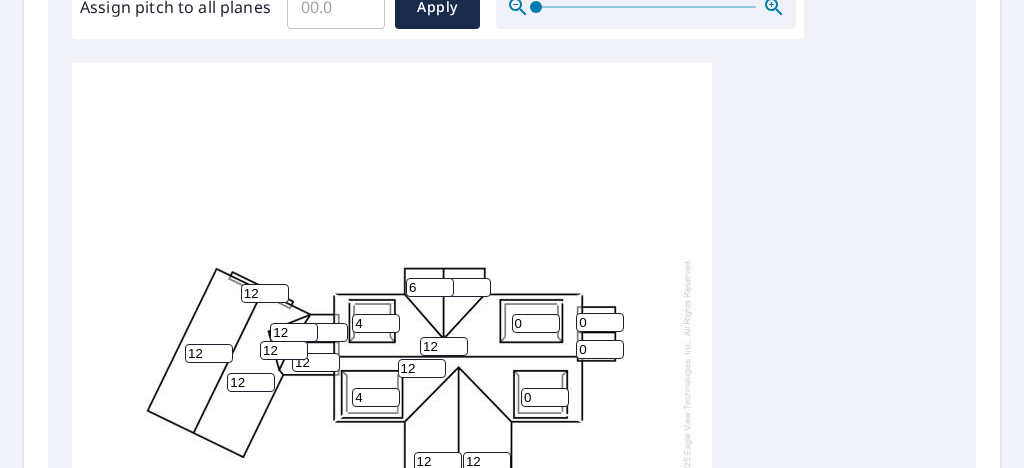 click on "6" at bounding box center [430, 287] 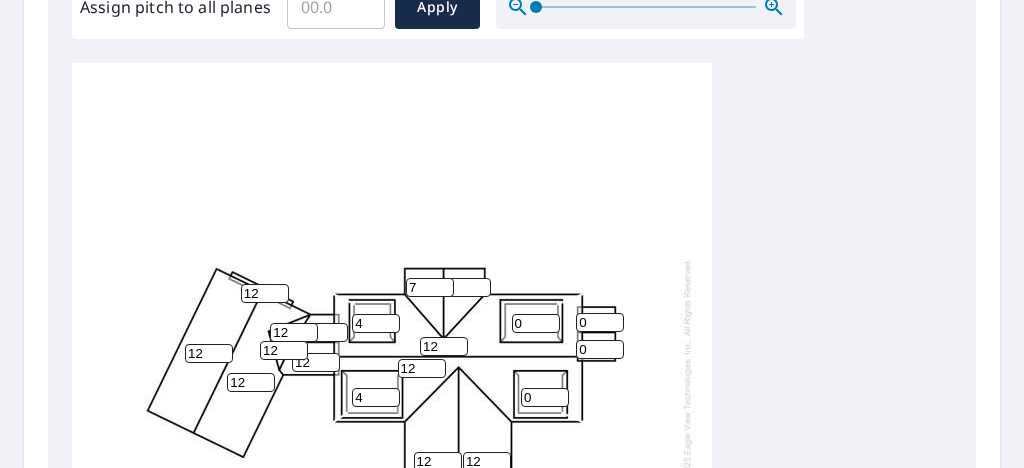 click on "7" at bounding box center (430, 287) 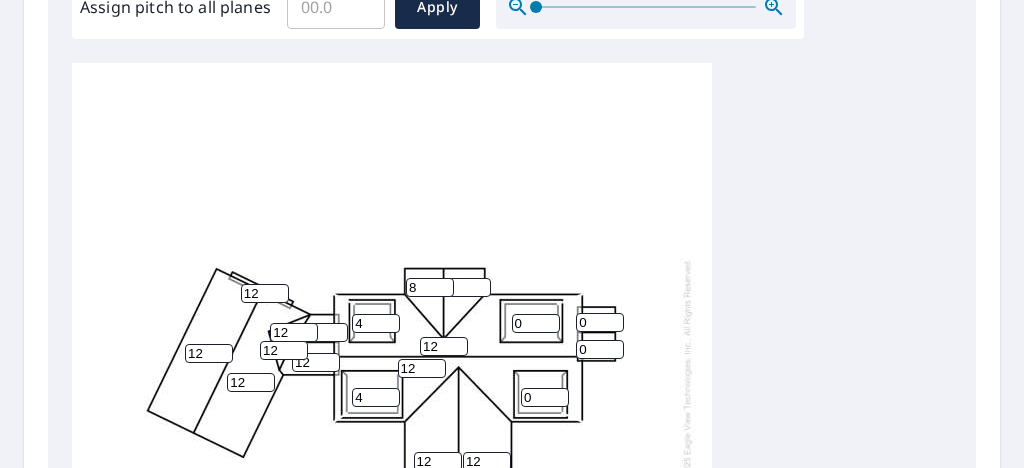 click on "8" at bounding box center [430, 287] 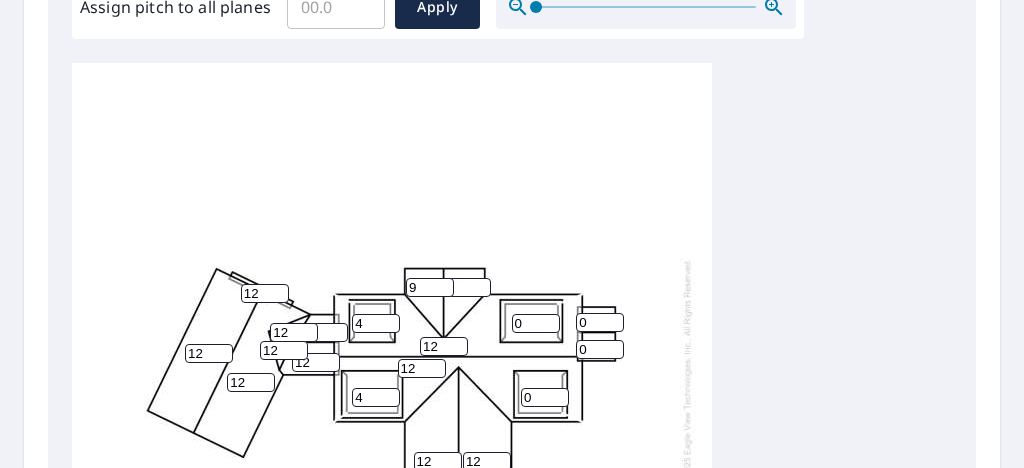 click on "9" at bounding box center [430, 287] 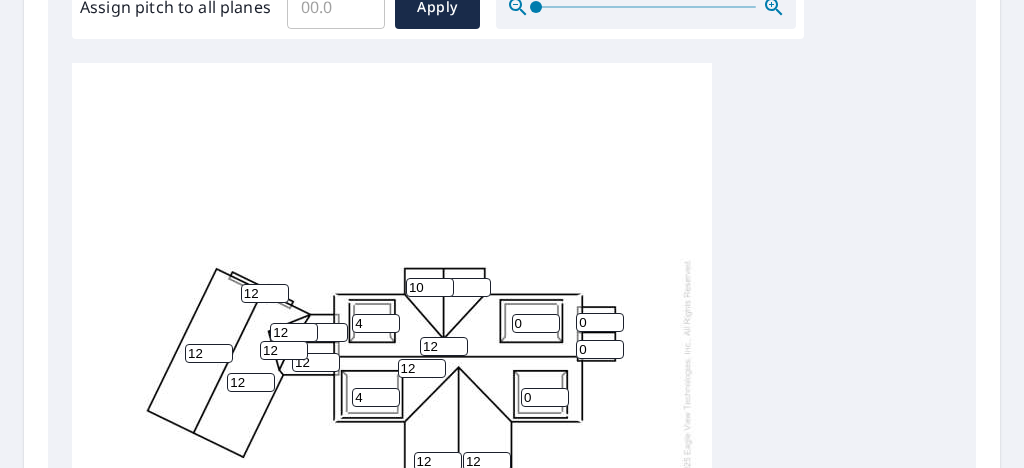 click on "10" at bounding box center [430, 287] 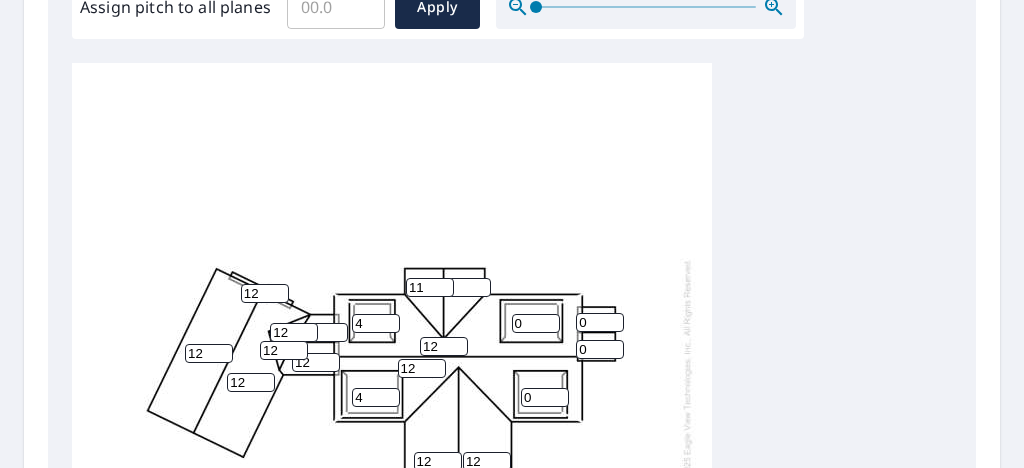 click on "11" at bounding box center [430, 287] 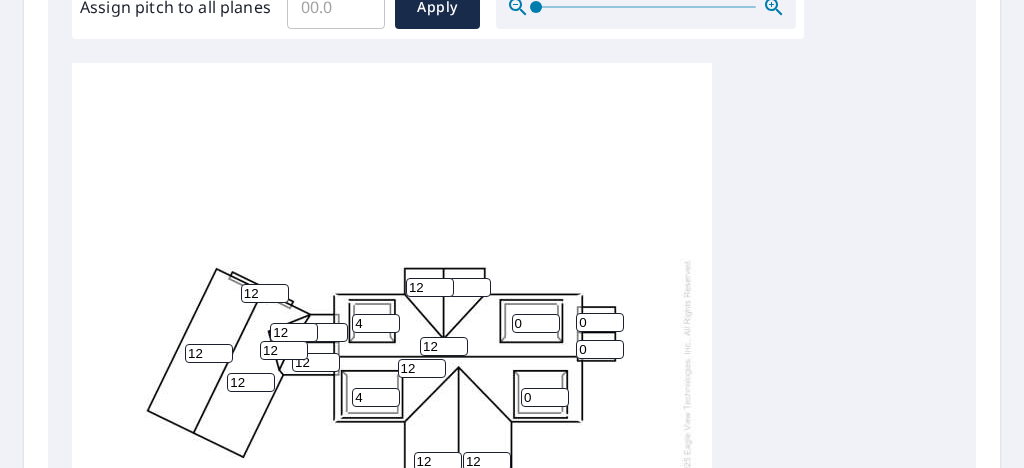 click on "12" at bounding box center (430, 287) 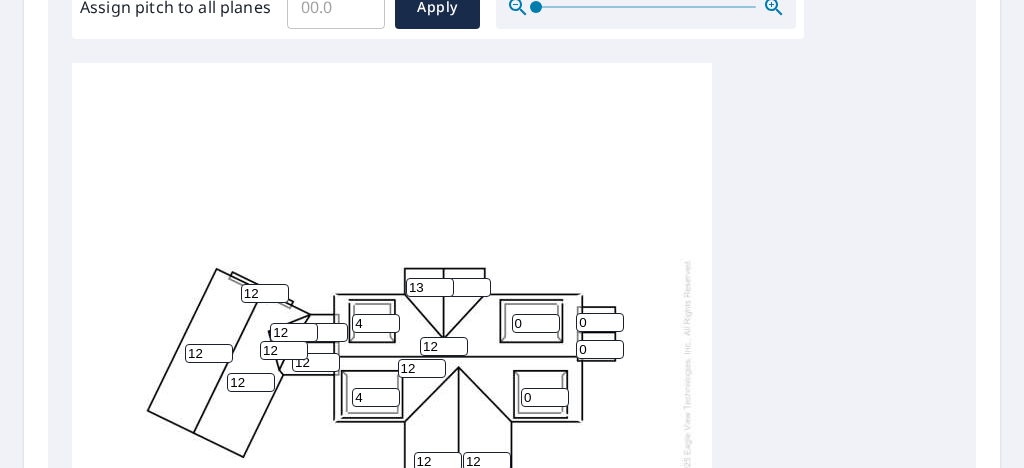 click on "13" at bounding box center (430, 287) 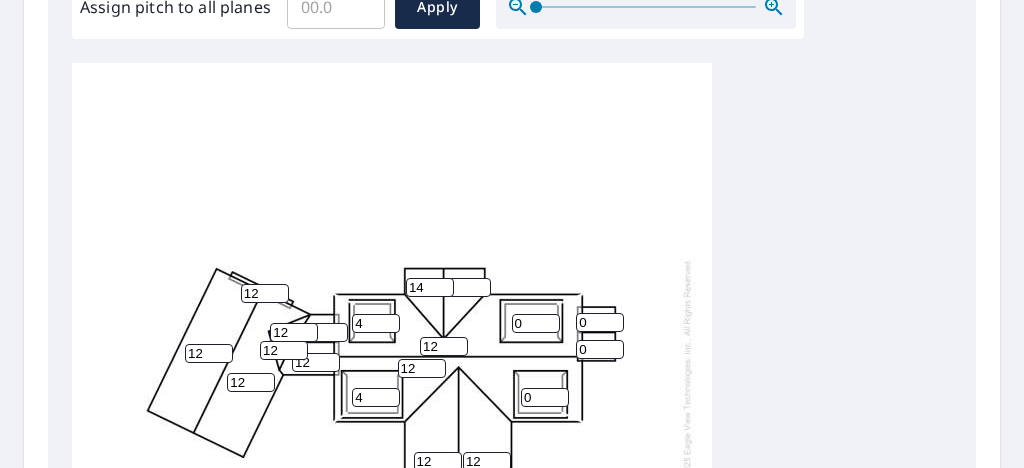 type on "14" 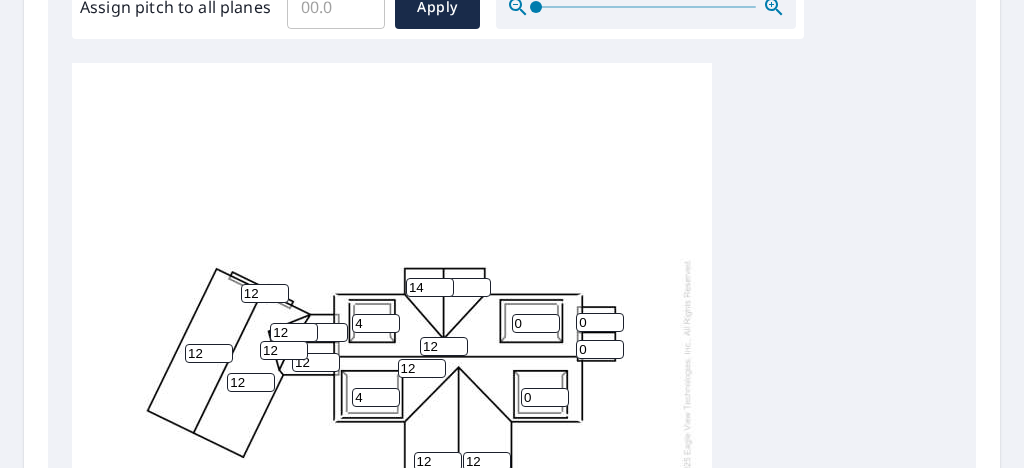 click on "4" at bounding box center (467, 287) 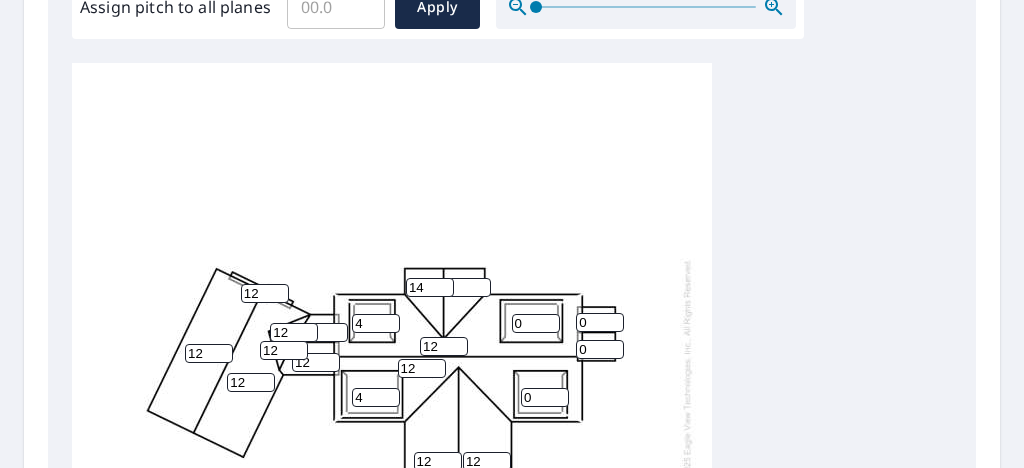 click on "6" at bounding box center [467, 287] 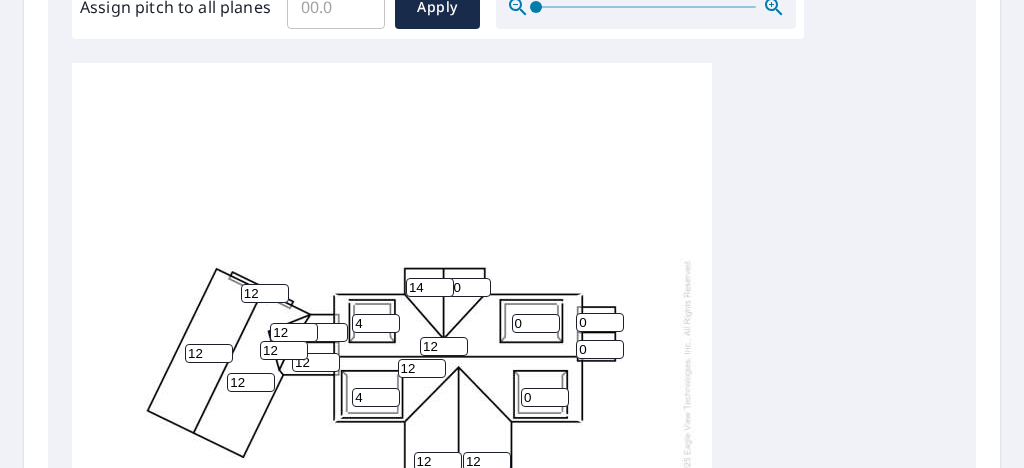 click on "10" at bounding box center [467, 287] 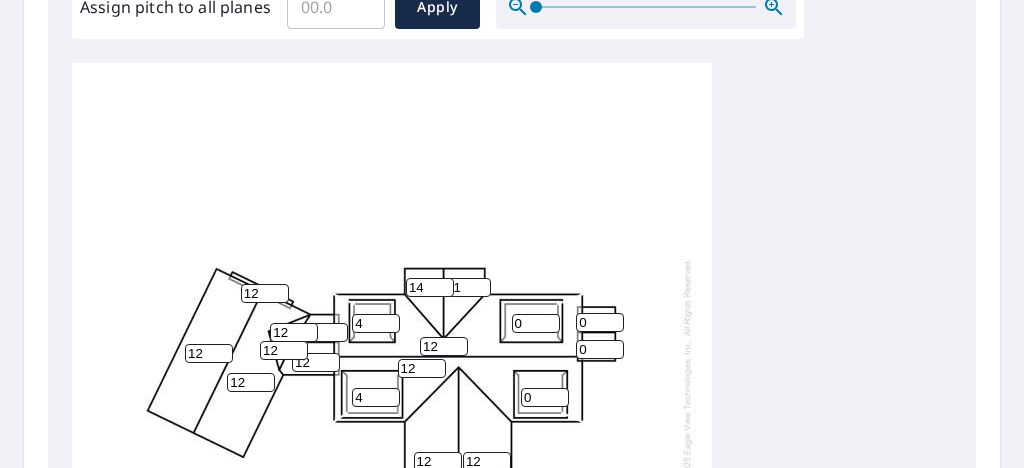 click on "11" at bounding box center [467, 287] 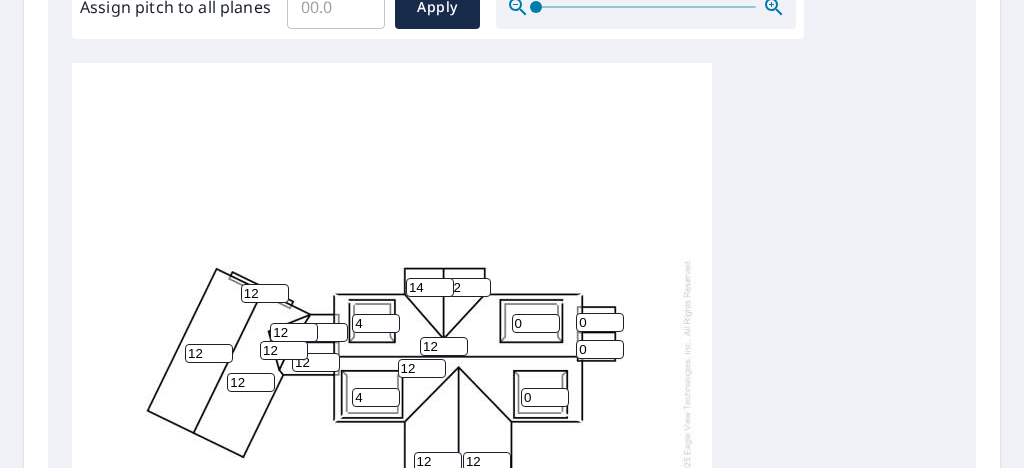 click on "12" at bounding box center [467, 287] 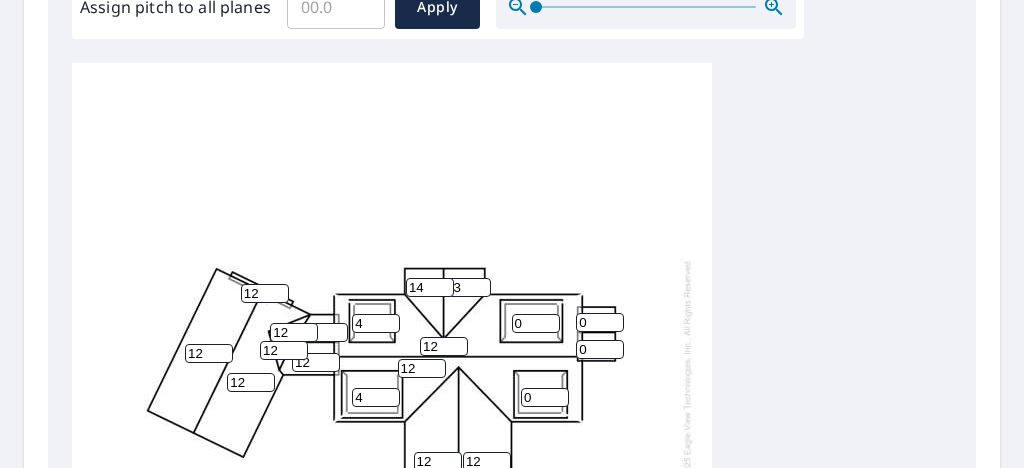 click on "13" at bounding box center (467, 287) 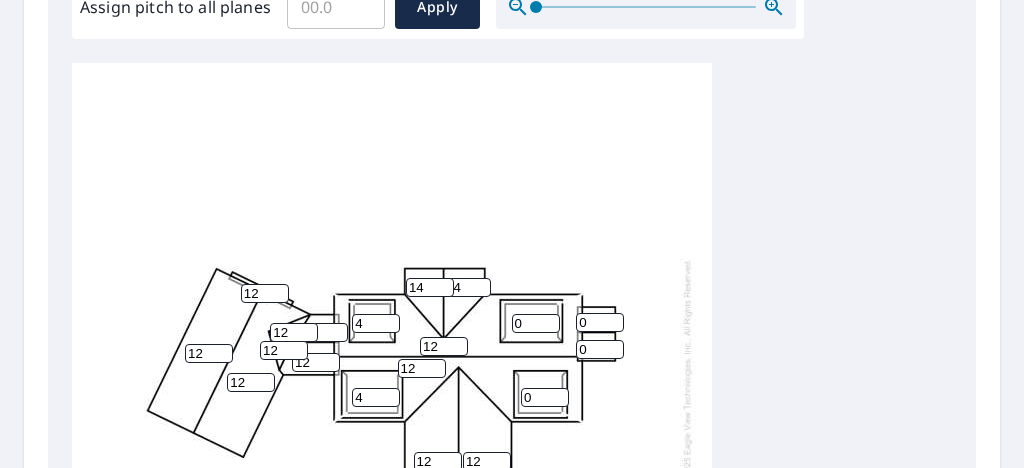type on "14" 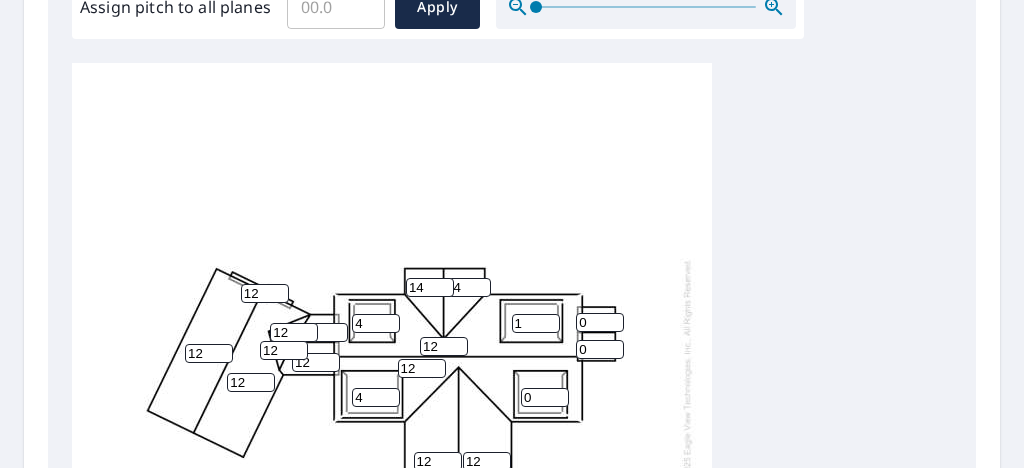 click on "1" at bounding box center [536, 323] 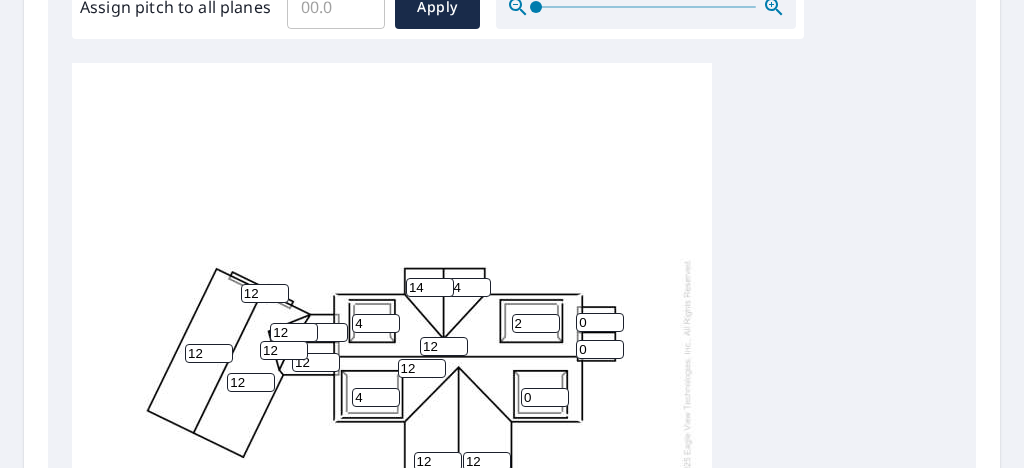 click on "2" at bounding box center [536, 323] 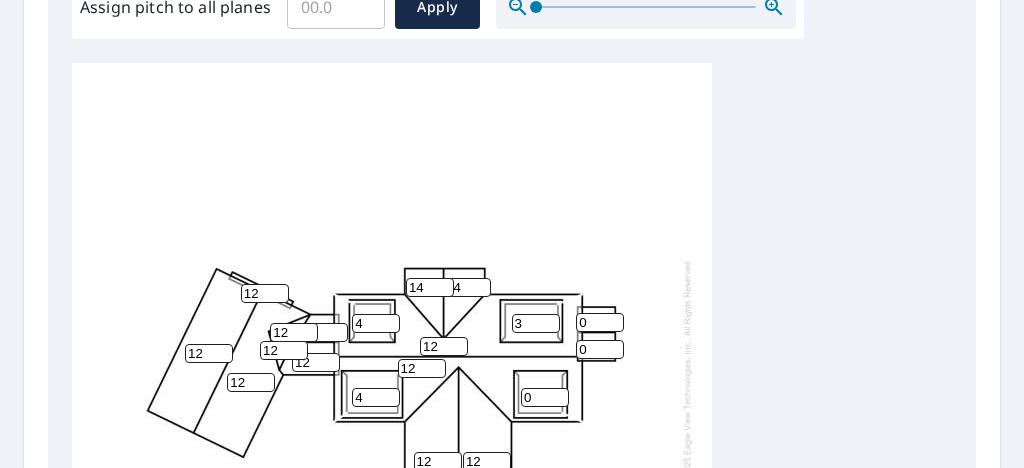 click on "3" at bounding box center [536, 323] 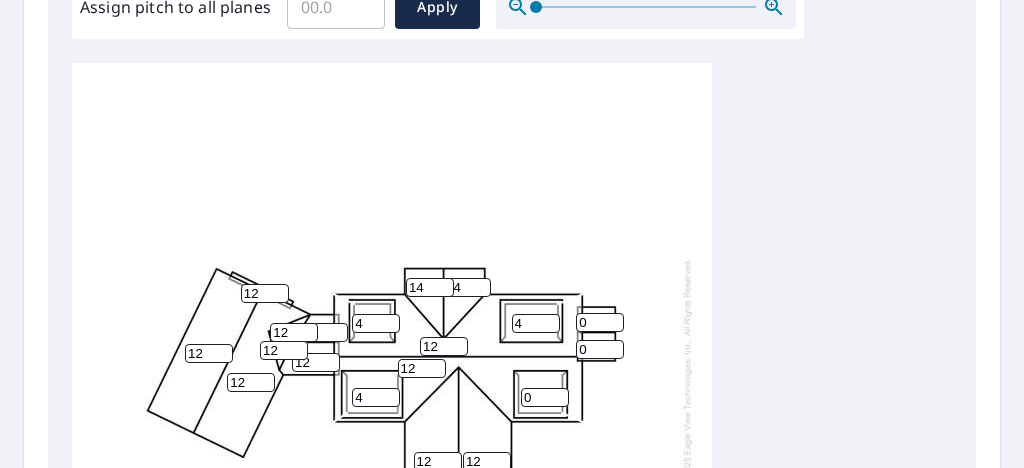 type on "4" 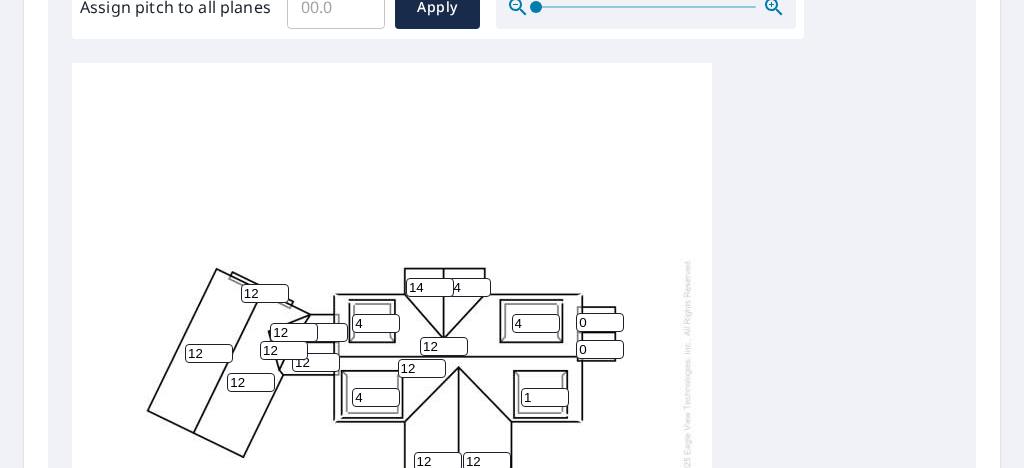 click on "1" at bounding box center [545, 397] 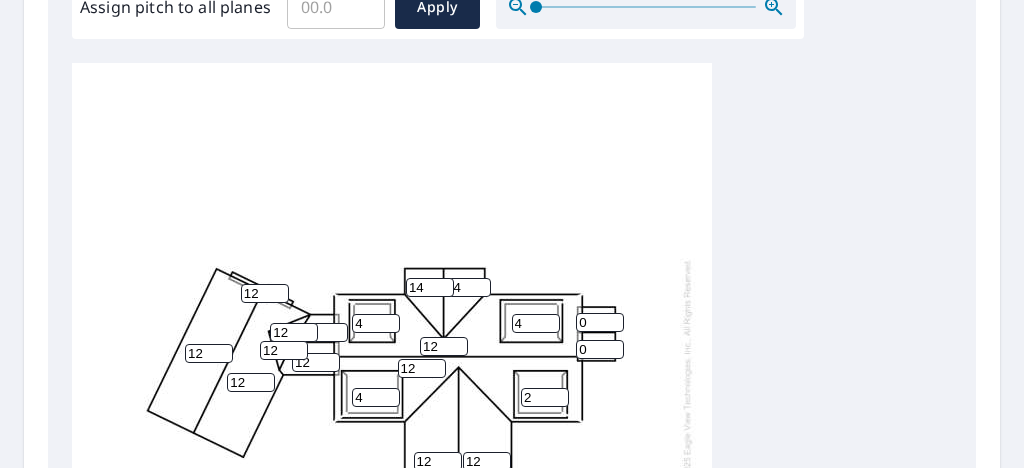 click on "2" at bounding box center [545, 397] 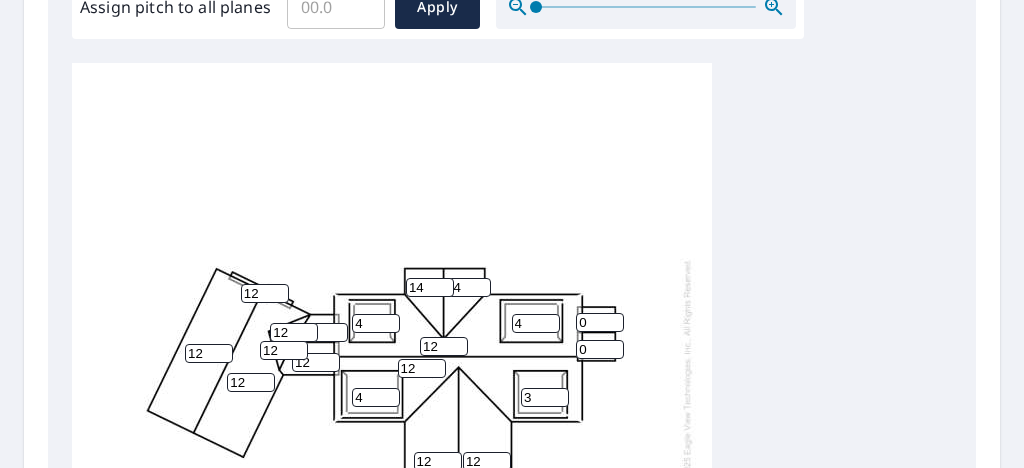 click on "3" at bounding box center [545, 397] 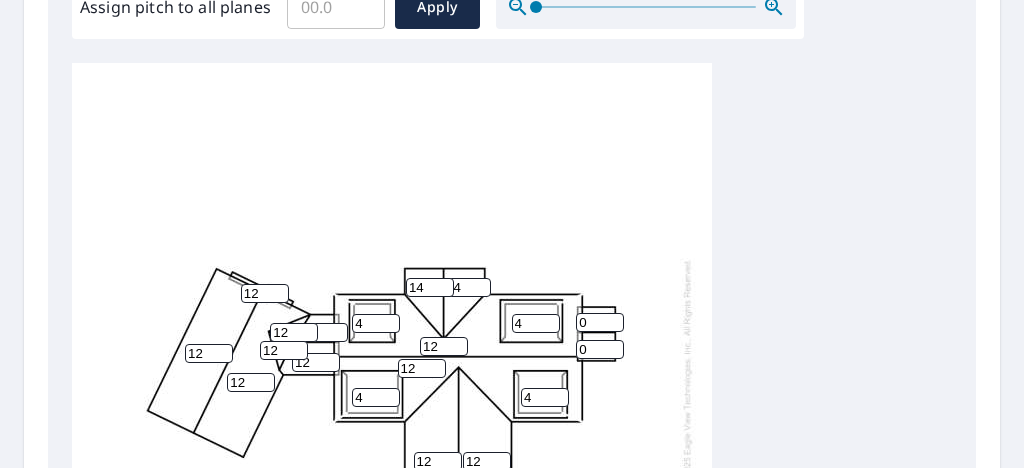 type on "4" 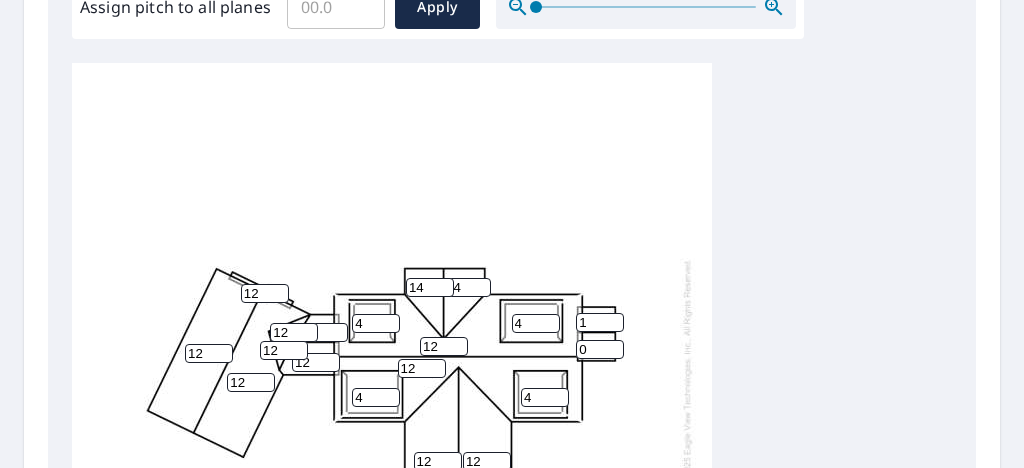 click on "1" at bounding box center (600, 322) 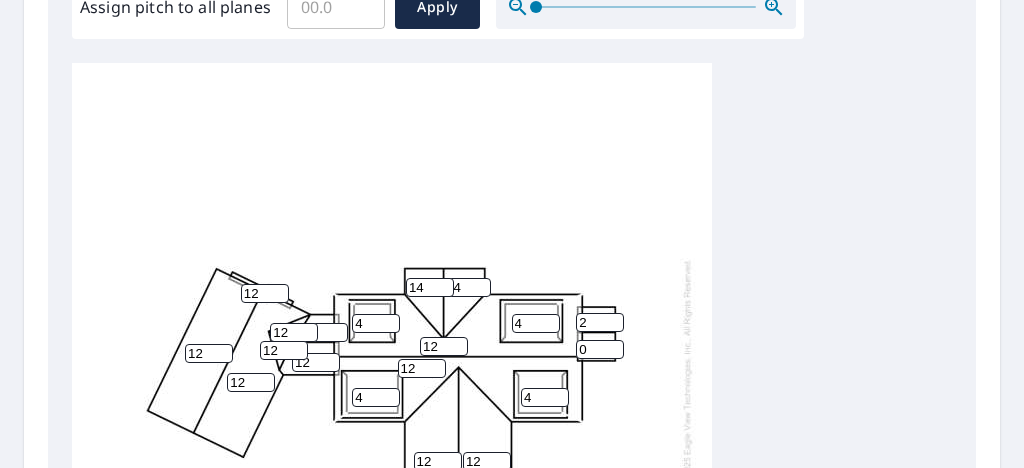 click on "2" at bounding box center [600, 322] 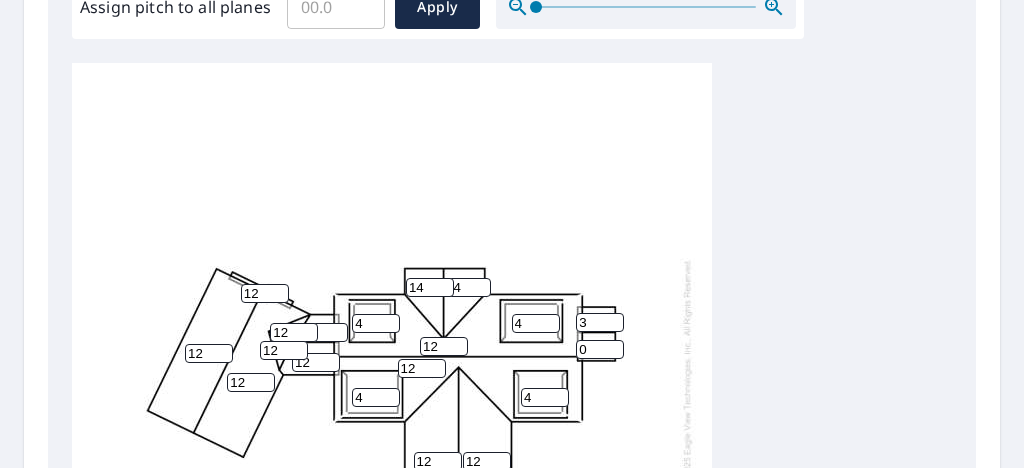 click on "3" at bounding box center (600, 322) 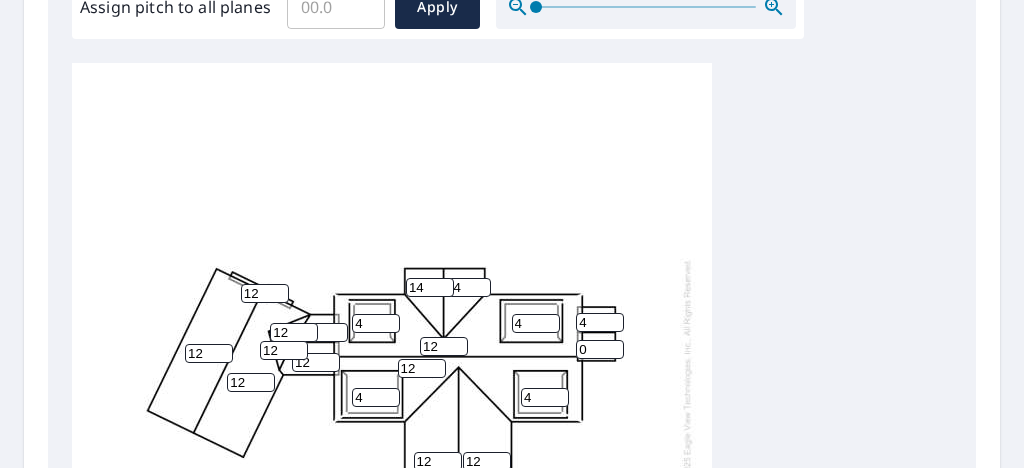 click on "4" at bounding box center [600, 322] 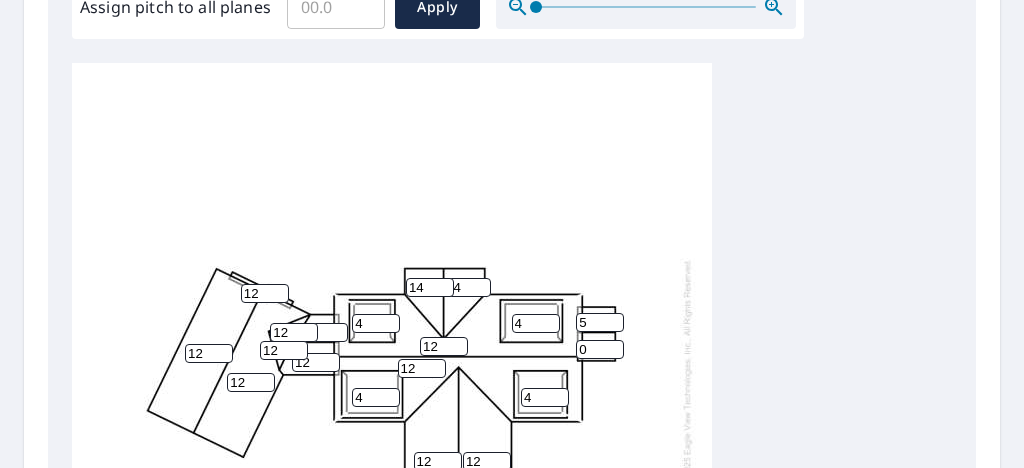 click on "5" at bounding box center (600, 322) 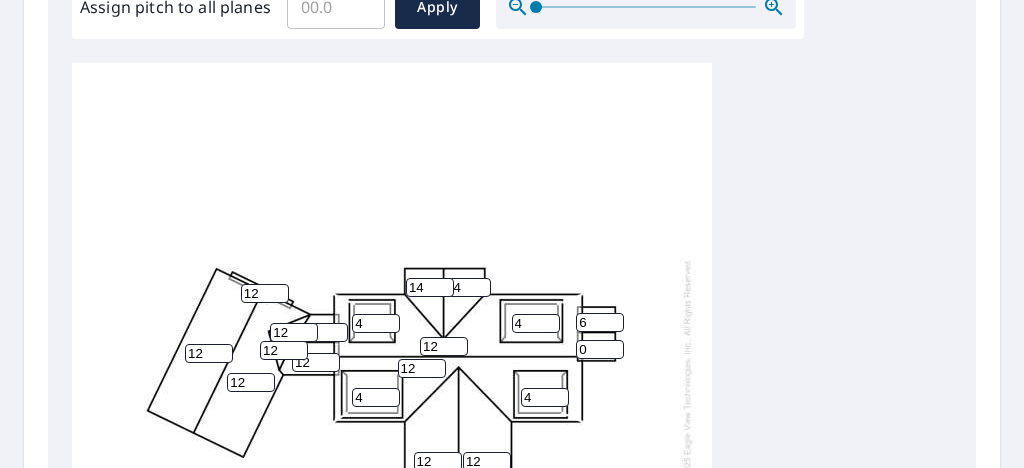 click on "6" at bounding box center (600, 322) 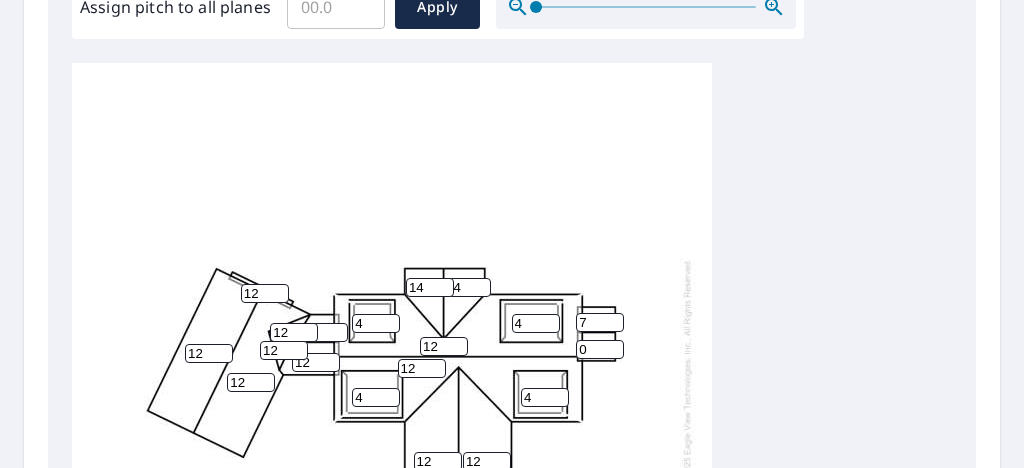 click on "7" at bounding box center [600, 322] 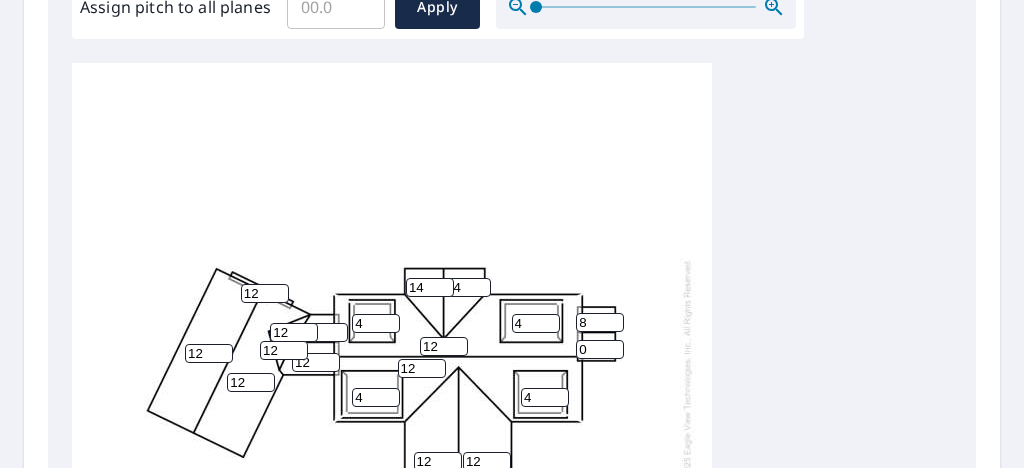 click on "8" at bounding box center (600, 322) 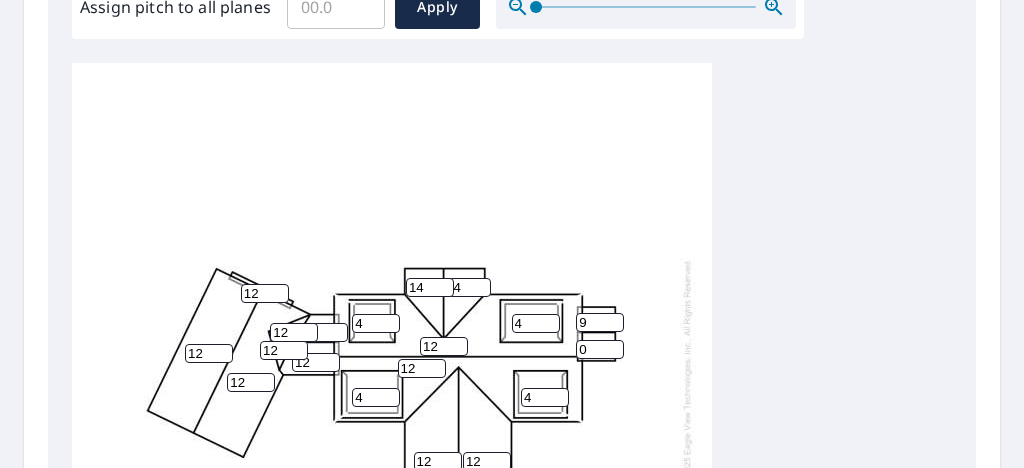 click on "9" at bounding box center [600, 322] 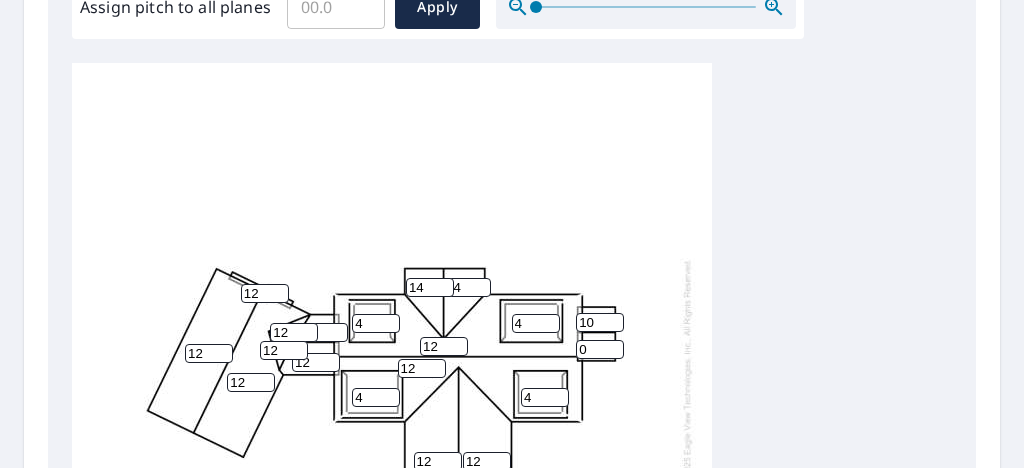 click on "10" at bounding box center [600, 322] 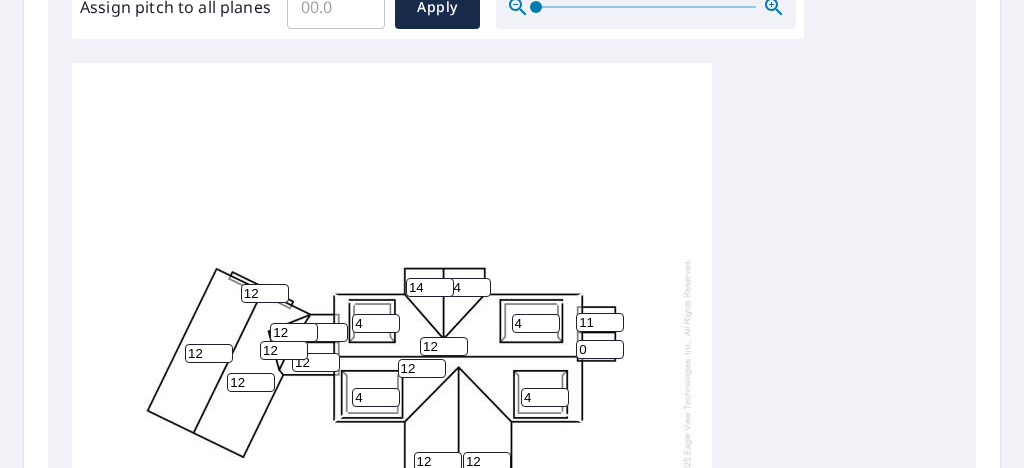 click on "11" at bounding box center (600, 322) 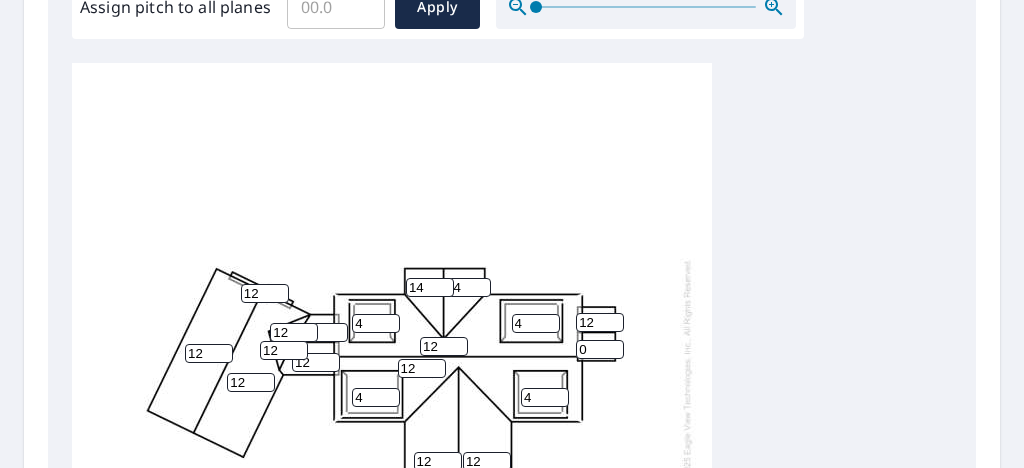 click on "12" at bounding box center (600, 322) 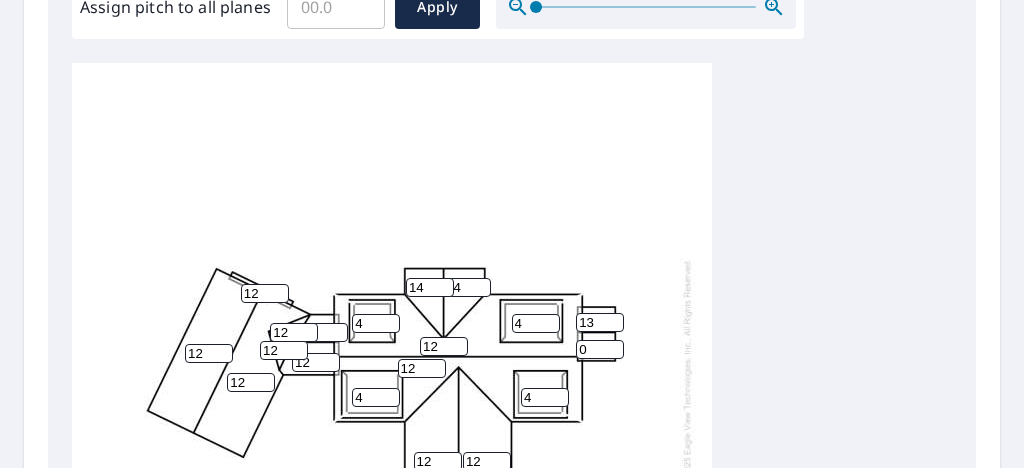 click on "13" at bounding box center [600, 322] 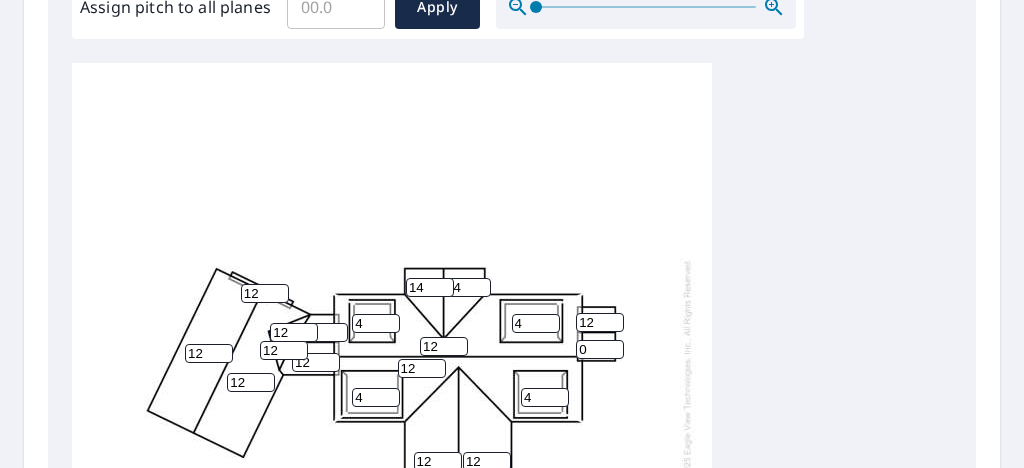 type on "12" 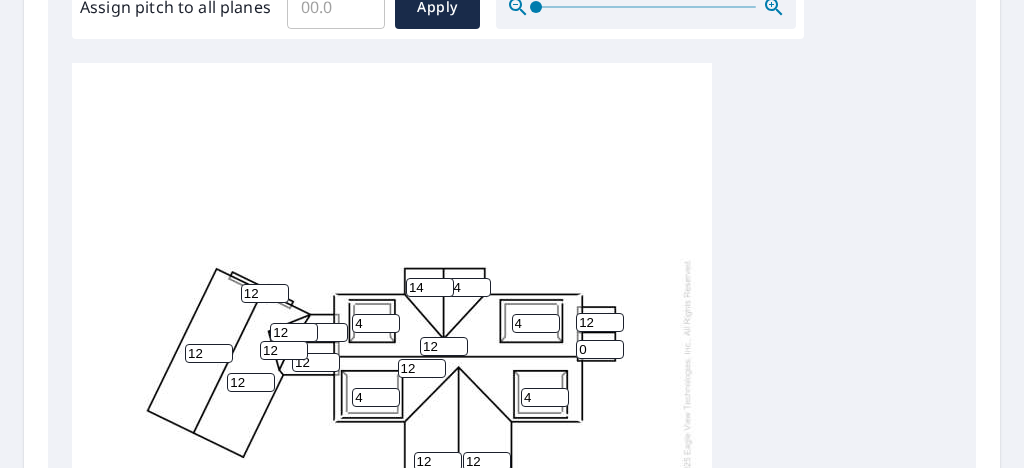 click on "12" at bounding box center (600, 322) 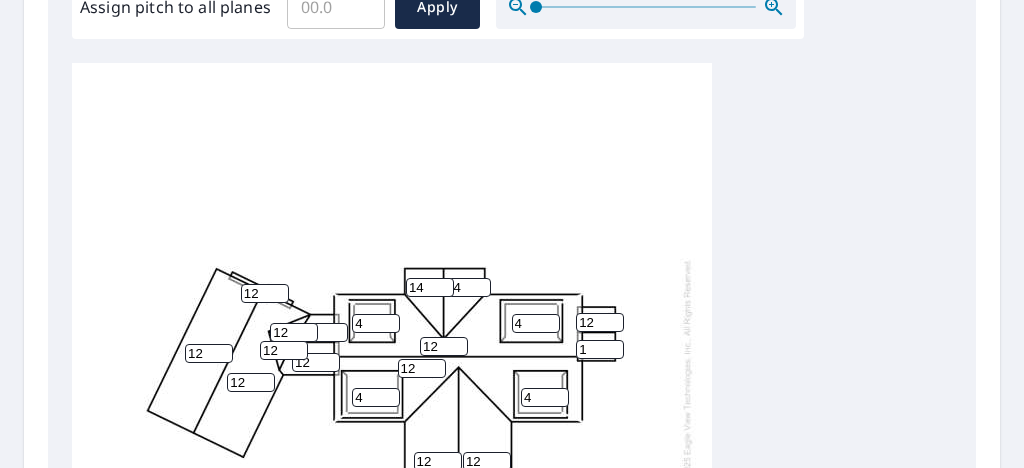 click on "1" at bounding box center [600, 349] 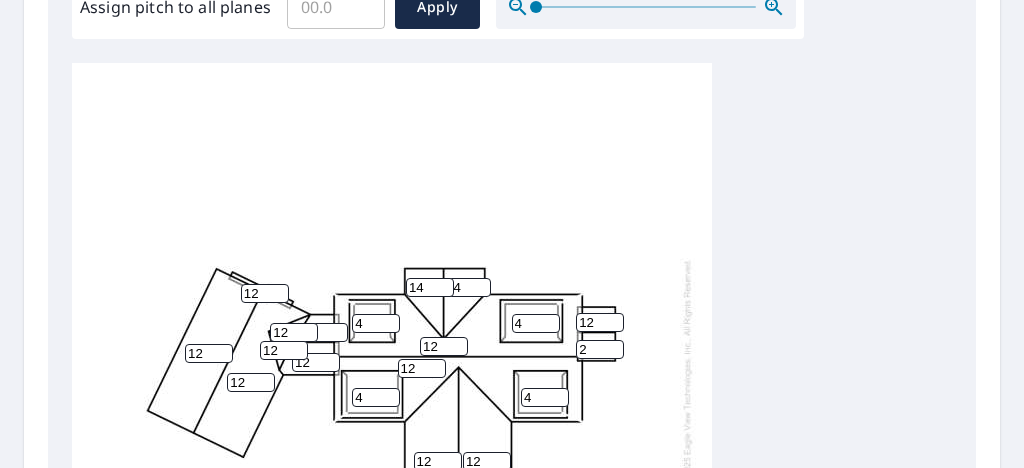 click on "2" at bounding box center (600, 349) 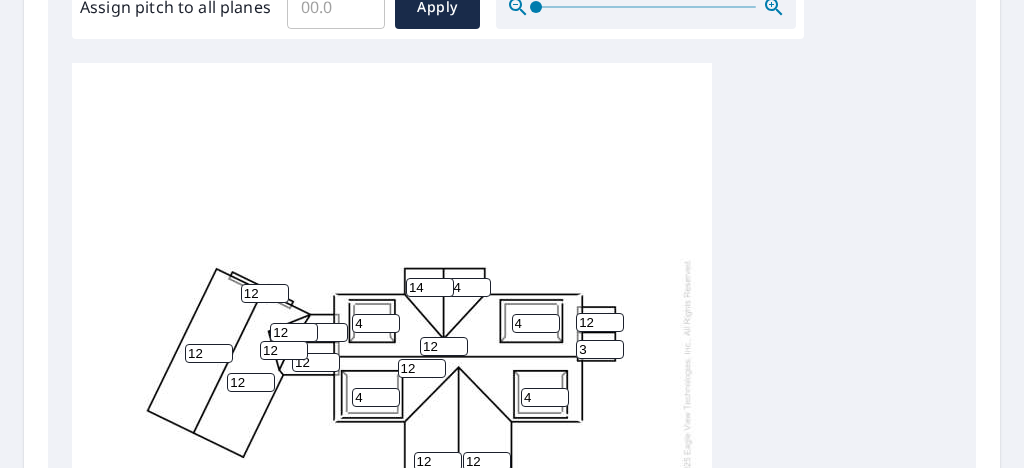 click on "3" at bounding box center (600, 349) 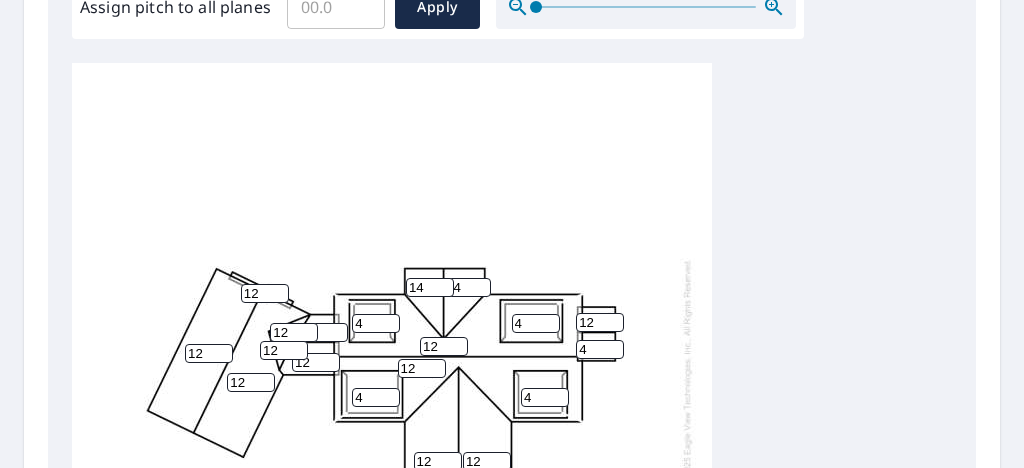 click on "4" at bounding box center (600, 349) 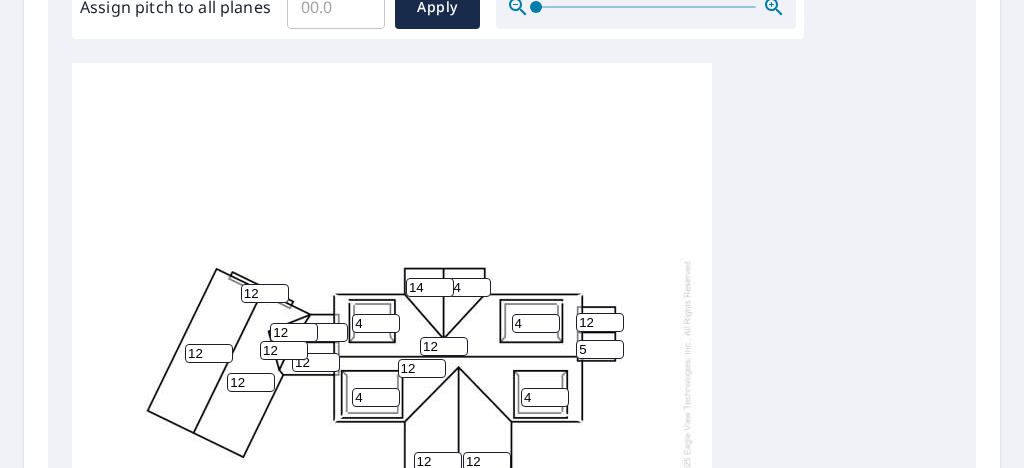 click on "5" at bounding box center (600, 349) 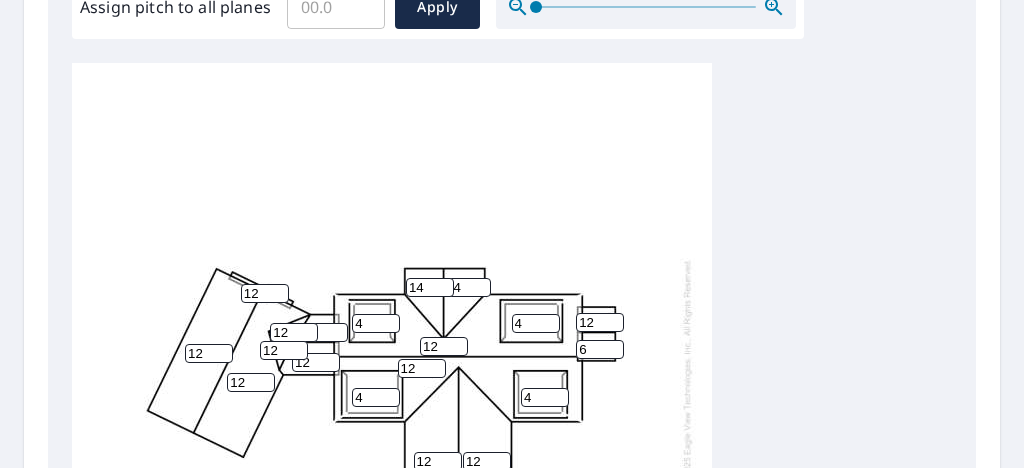click on "6" at bounding box center (600, 349) 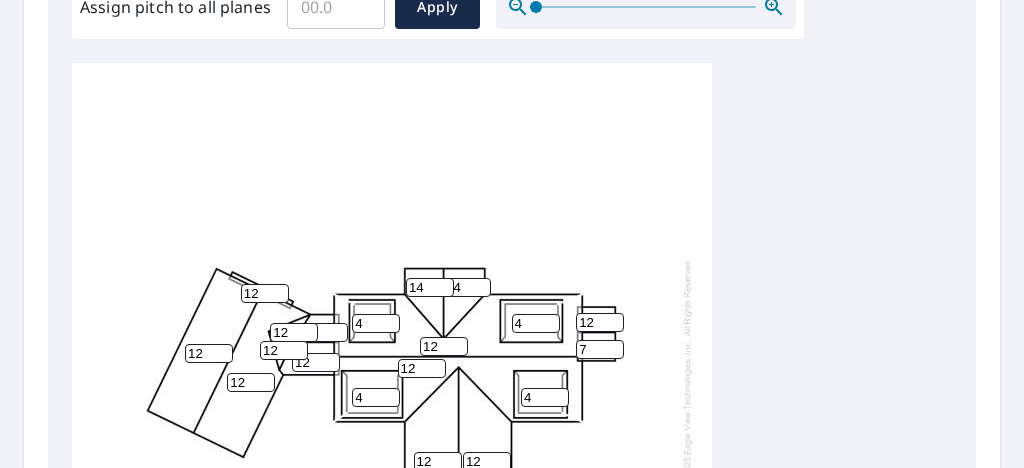 click on "7" at bounding box center (600, 349) 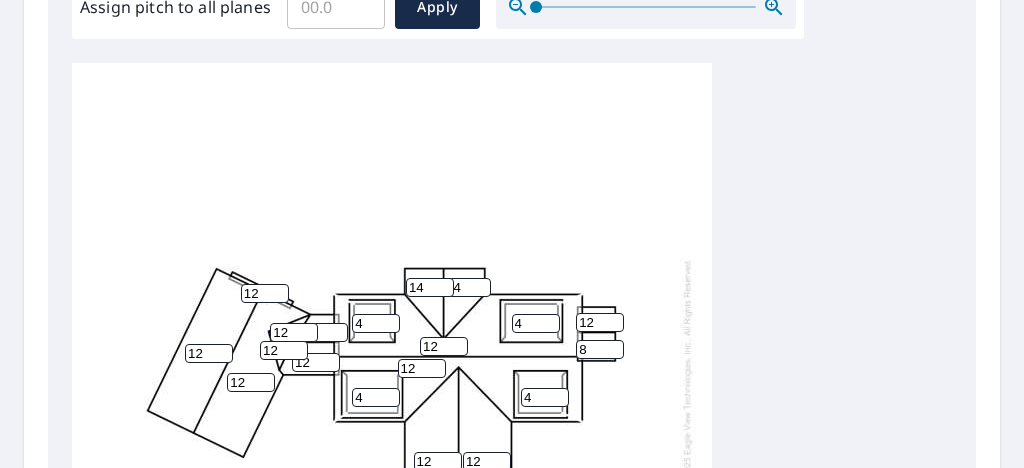 click on "8" at bounding box center [600, 349] 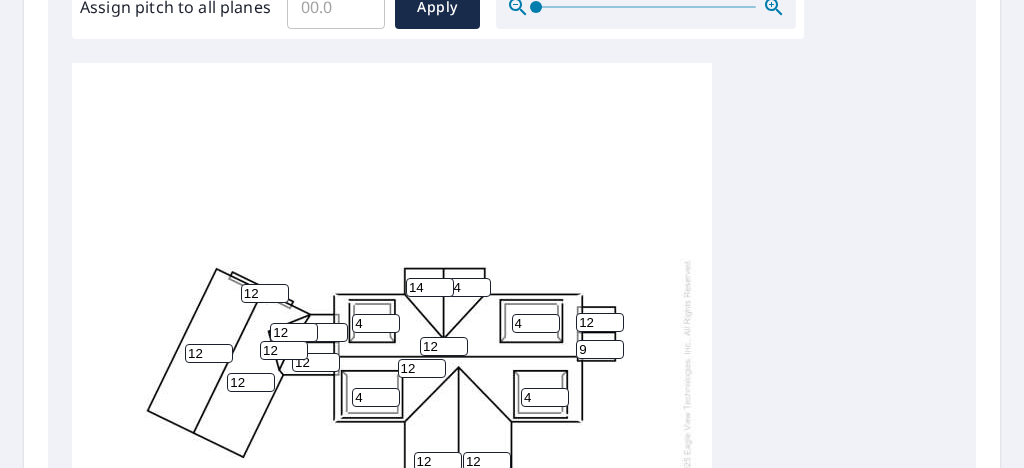 click on "9" at bounding box center (600, 349) 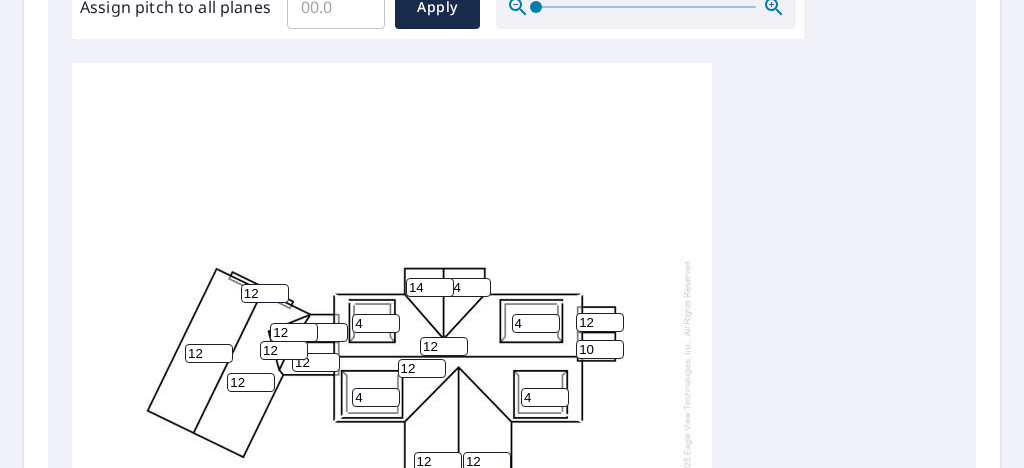 click on "10" at bounding box center (600, 349) 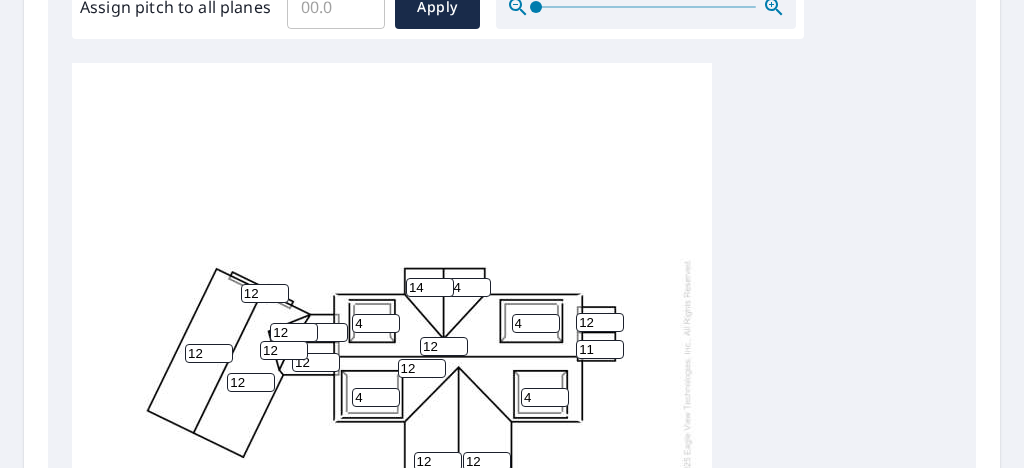 click on "11" at bounding box center [600, 349] 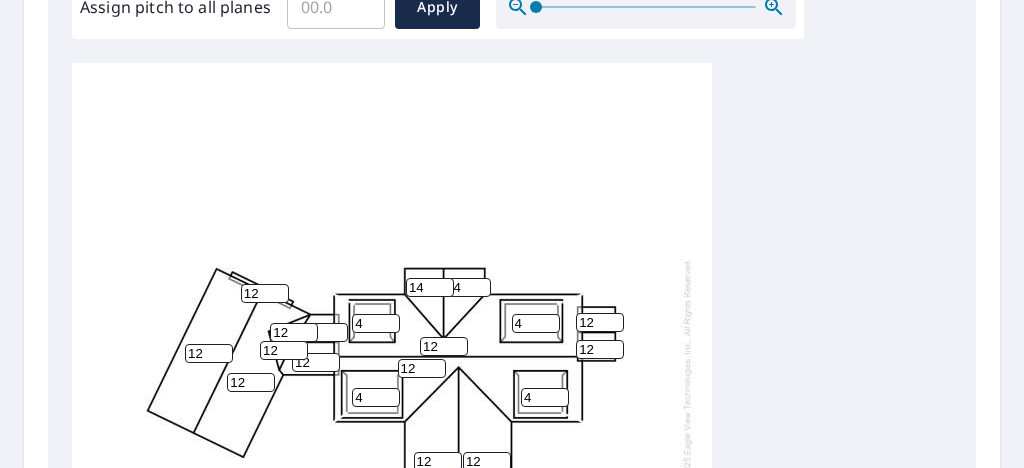 type on "12" 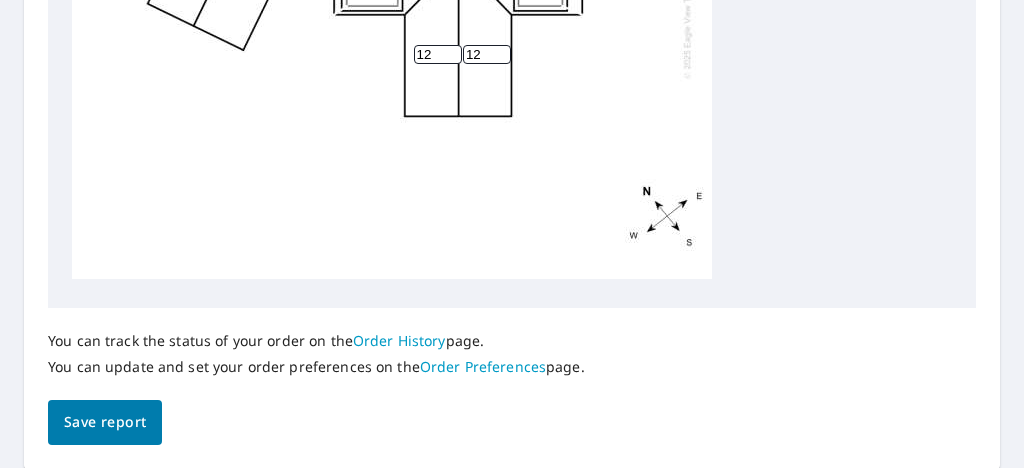 scroll, scrollTop: 1048, scrollLeft: 0, axis: vertical 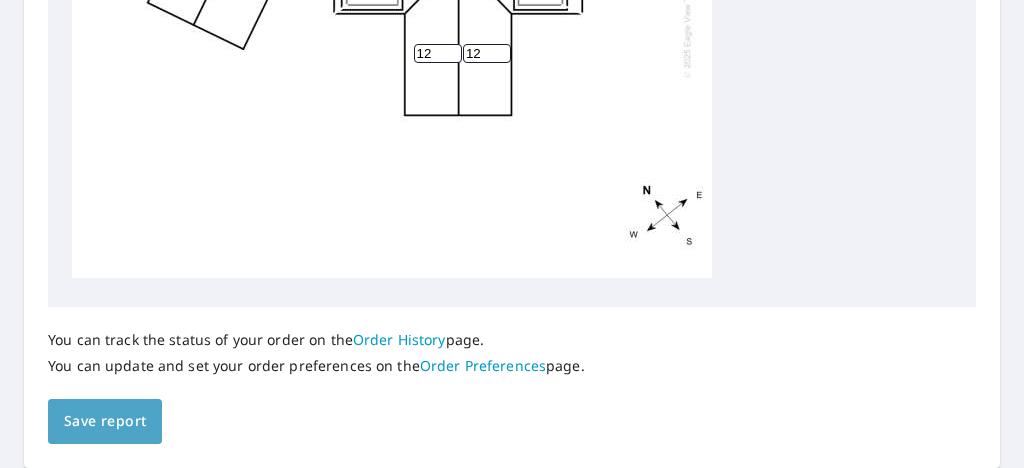 click on "Save report" at bounding box center [105, 421] 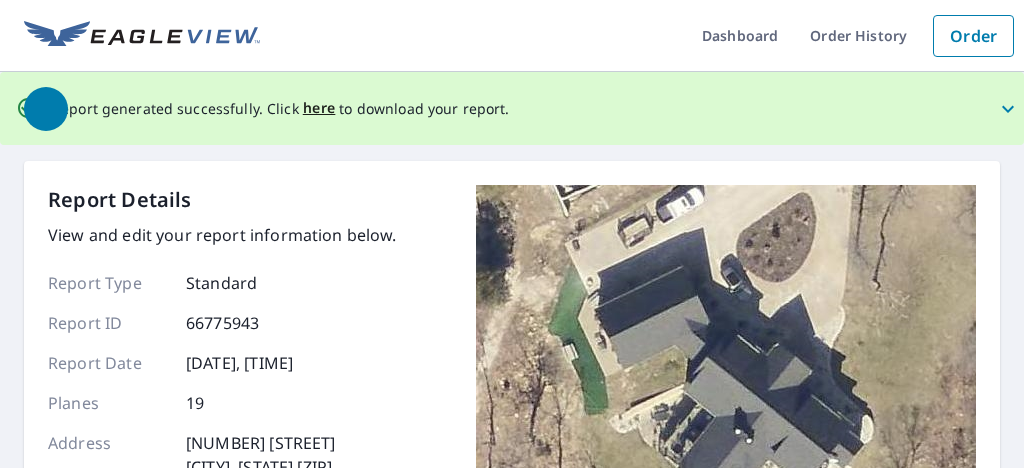 scroll, scrollTop: 0, scrollLeft: 0, axis: both 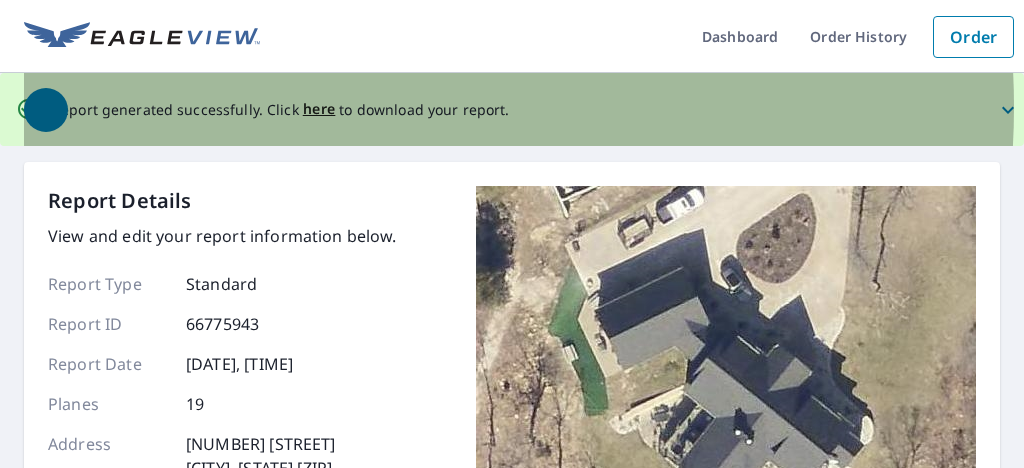click at bounding box center (524, 110) 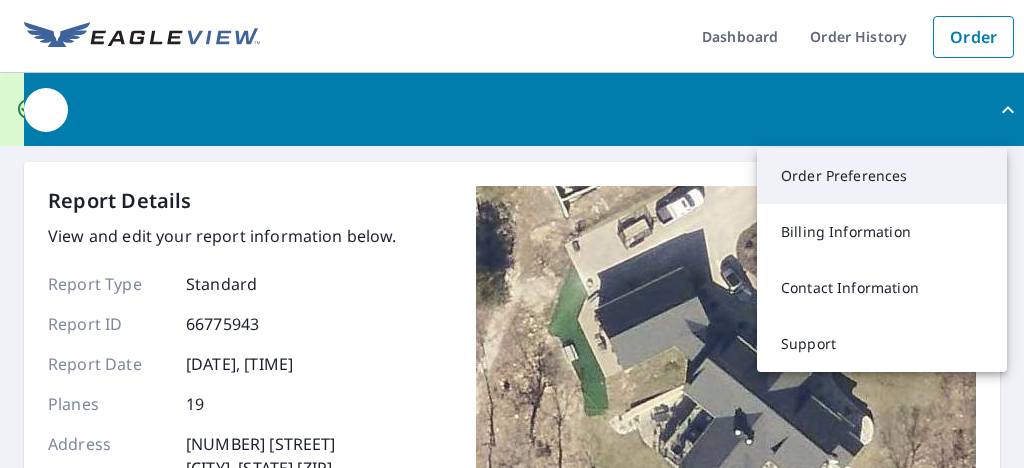 click on "Order Preferences" at bounding box center [882, 176] 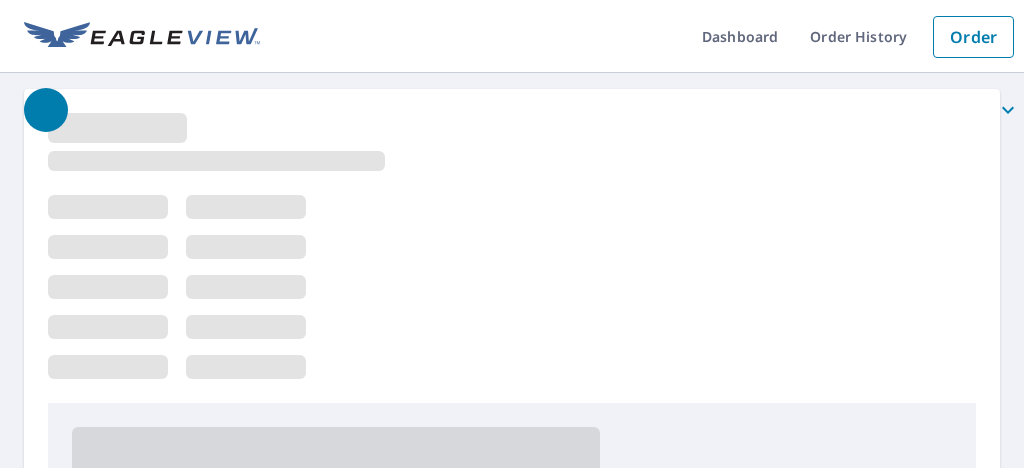scroll, scrollTop: 0, scrollLeft: 0, axis: both 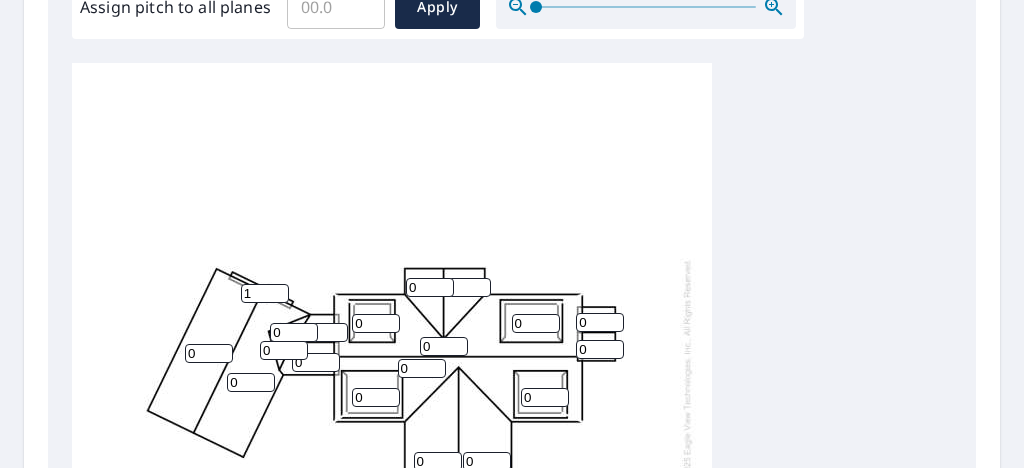 click on "1" at bounding box center [265, 293] 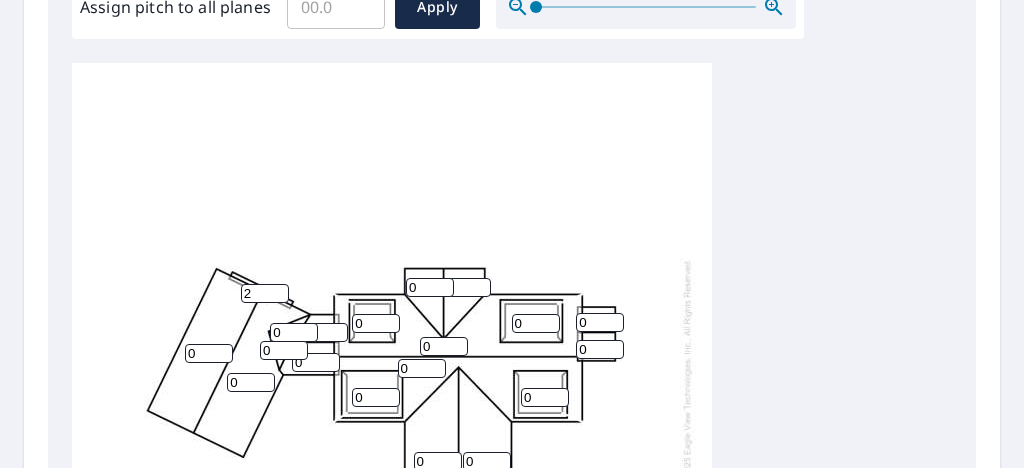 click on "2" at bounding box center [265, 293] 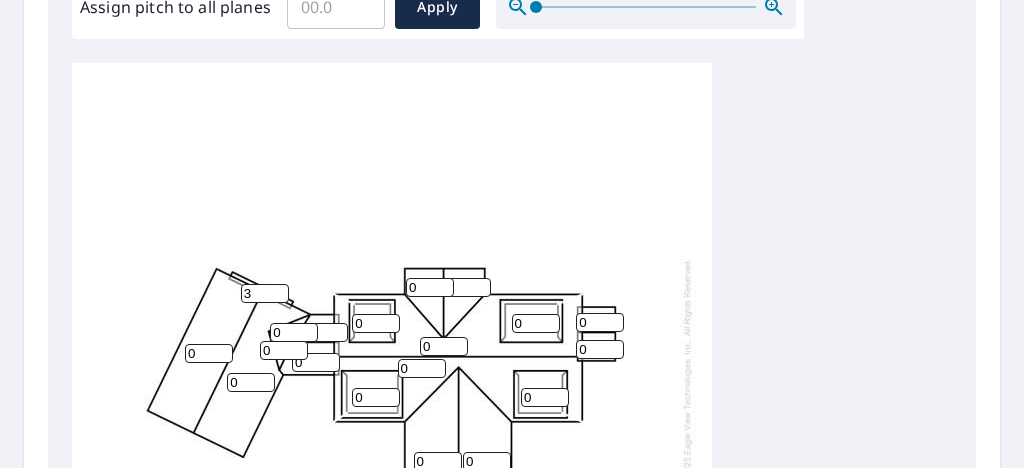 click on "3" at bounding box center (265, 293) 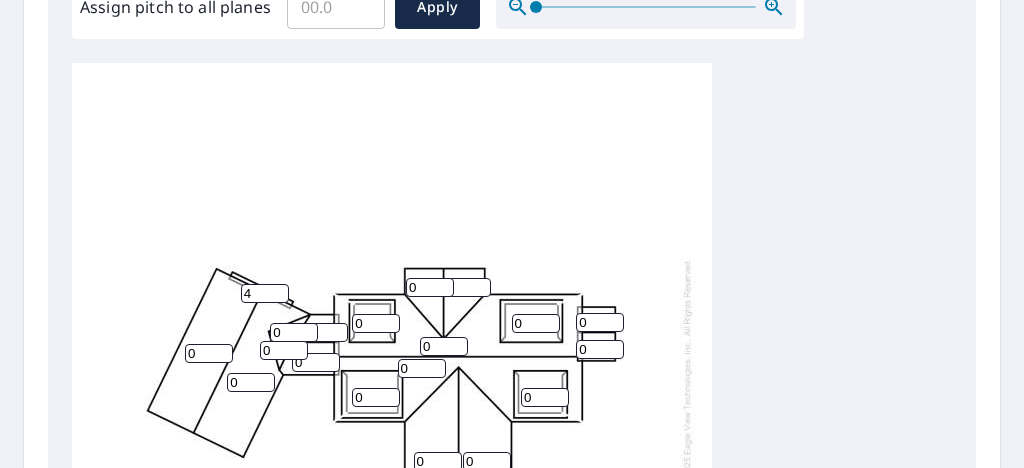click on "4" at bounding box center [265, 293] 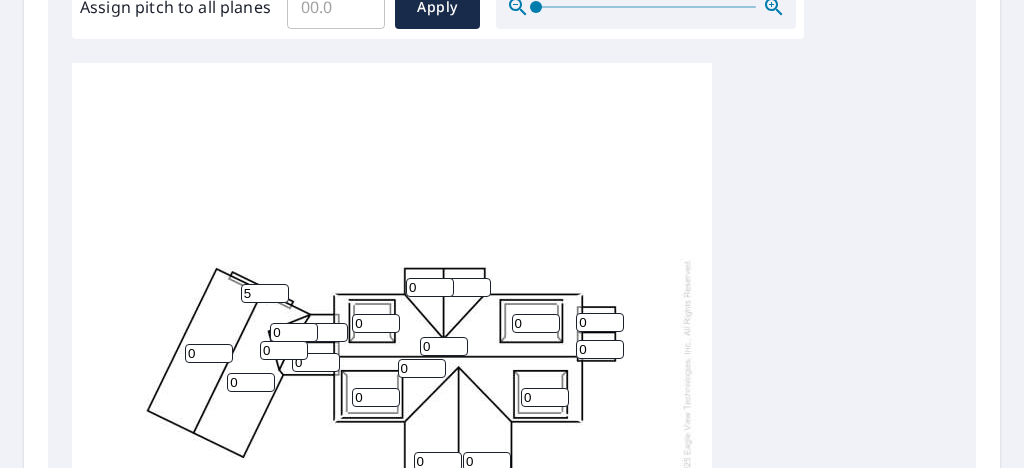 click on "5" at bounding box center [265, 293] 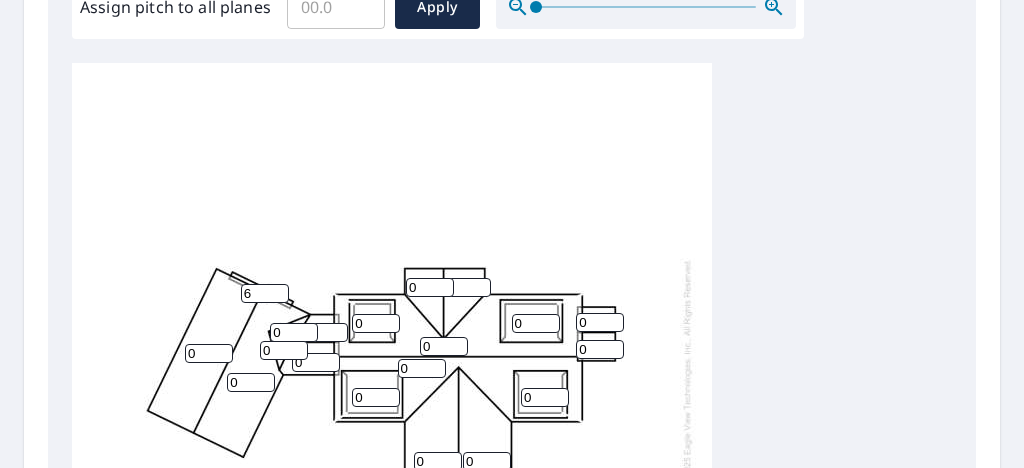 click on "6" at bounding box center [265, 293] 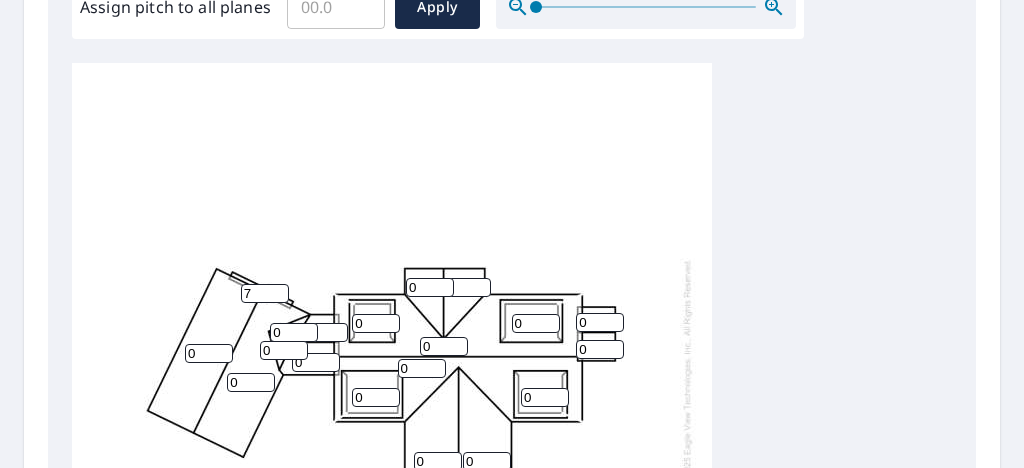 click on "7" at bounding box center [265, 293] 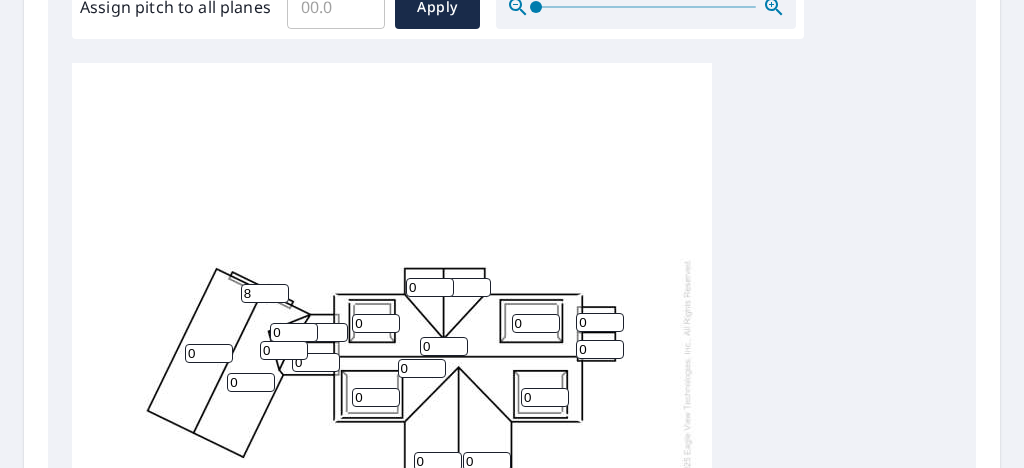 click on "8" at bounding box center [265, 293] 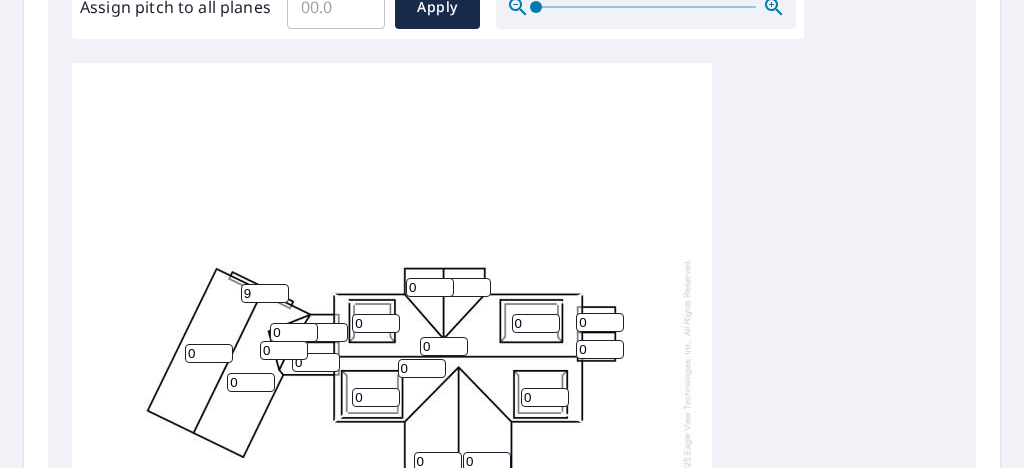 click on "9" at bounding box center (265, 293) 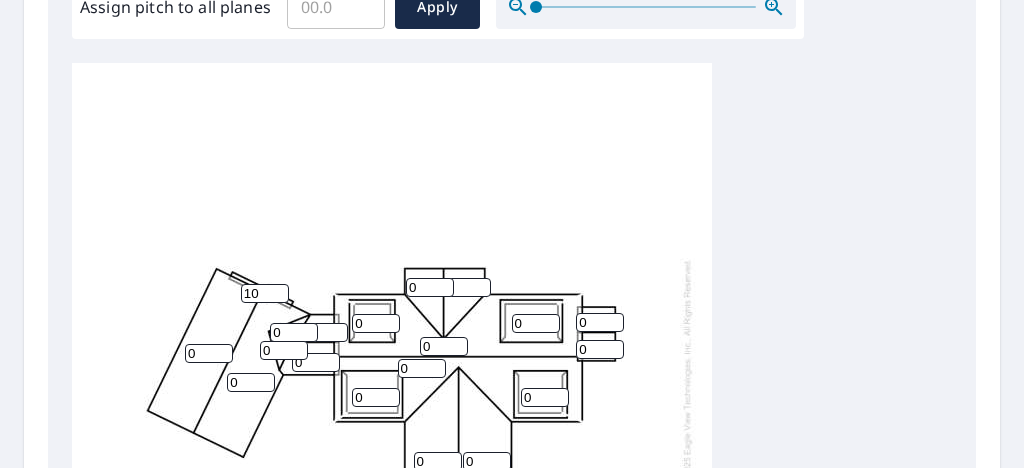 click on "10" at bounding box center (265, 293) 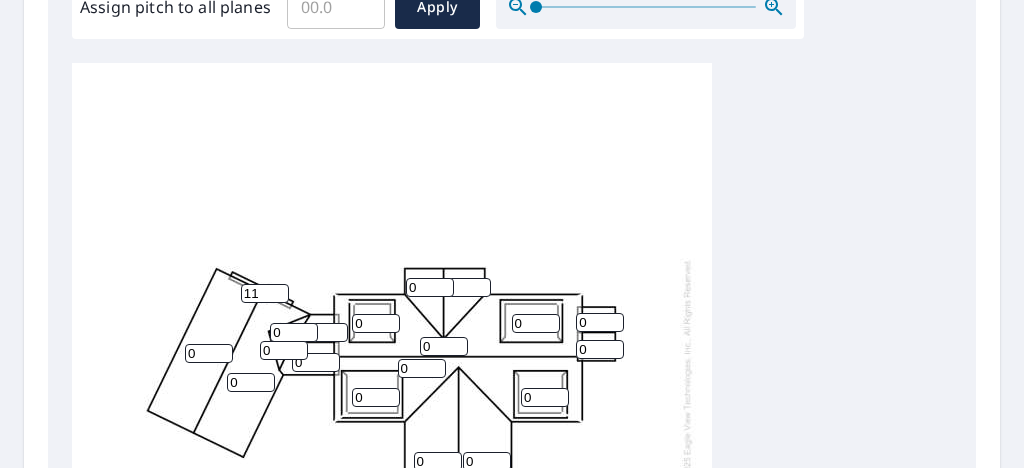click on "11" at bounding box center (265, 293) 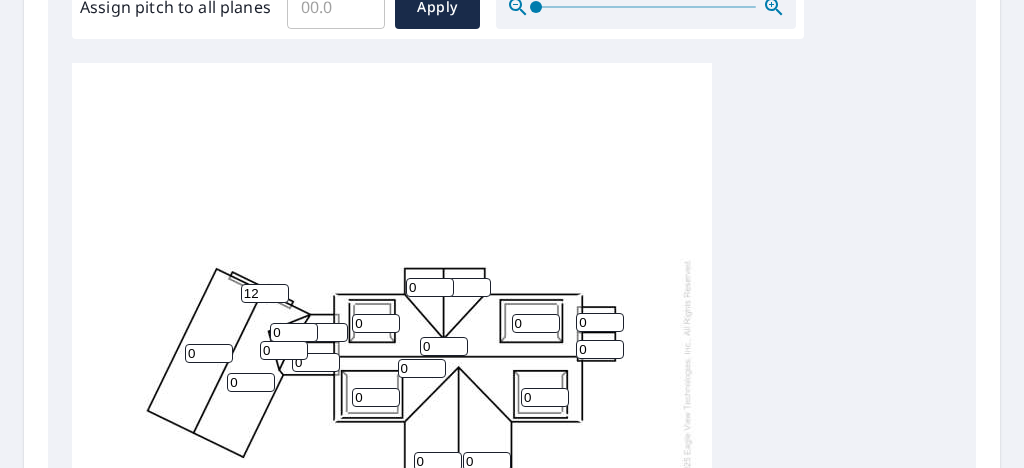 type on "12" 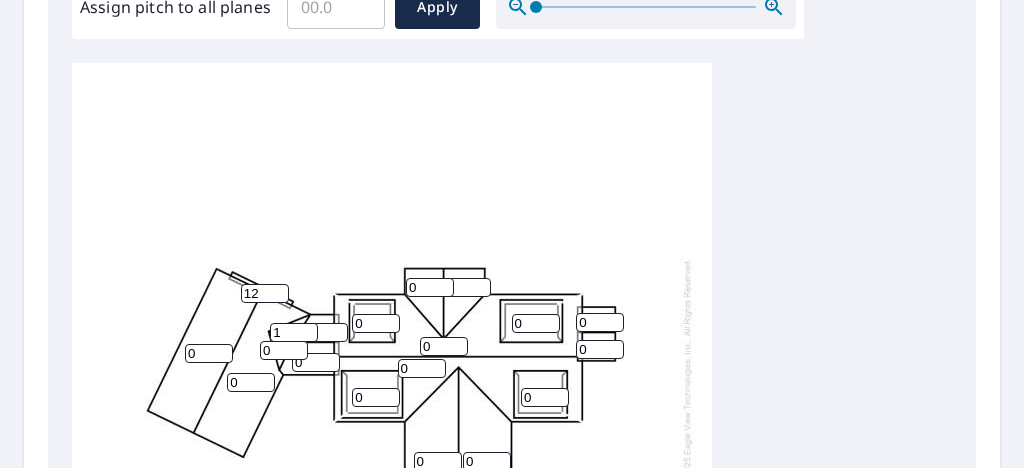 click on "1" at bounding box center [294, 332] 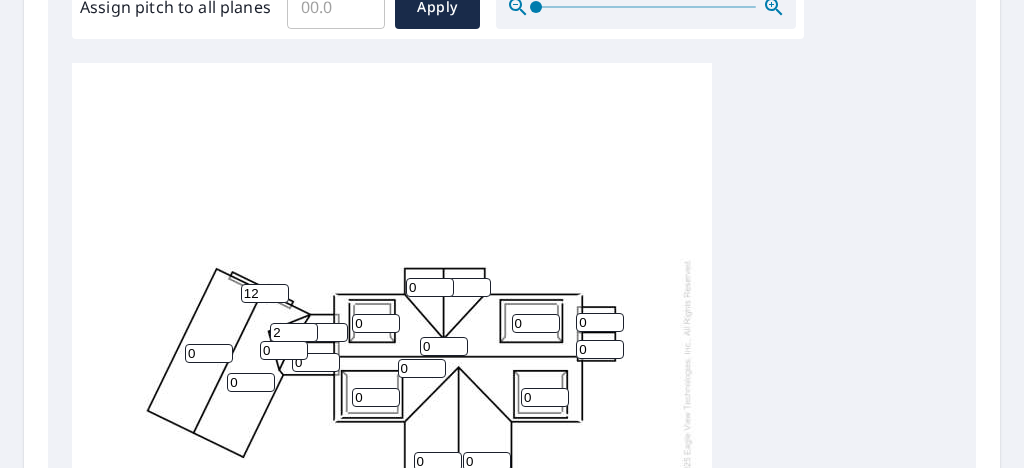 click on "2" at bounding box center (294, 332) 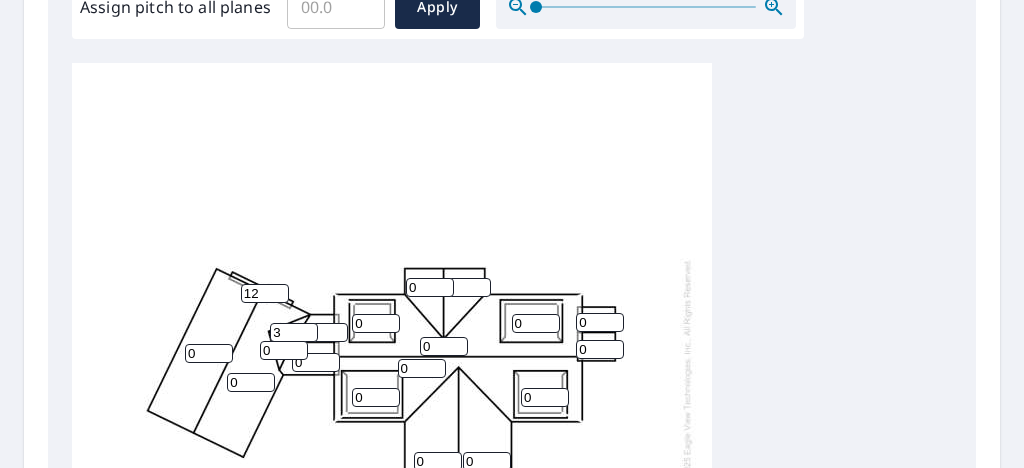 click on "3" at bounding box center (294, 332) 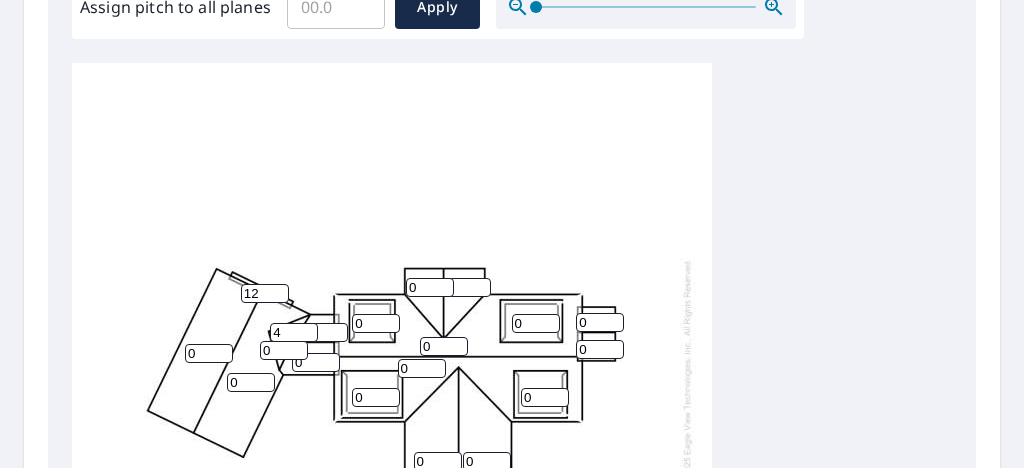 click on "4" at bounding box center [294, 332] 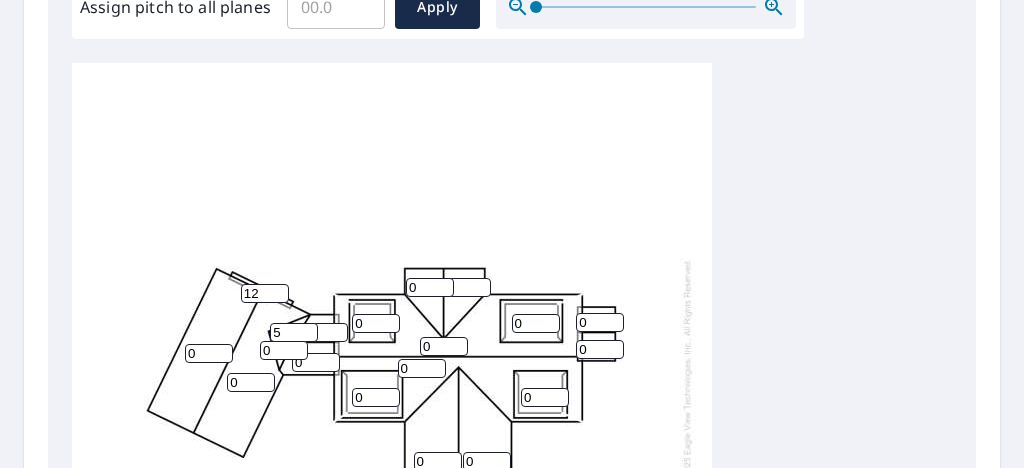 click on "5" at bounding box center [294, 332] 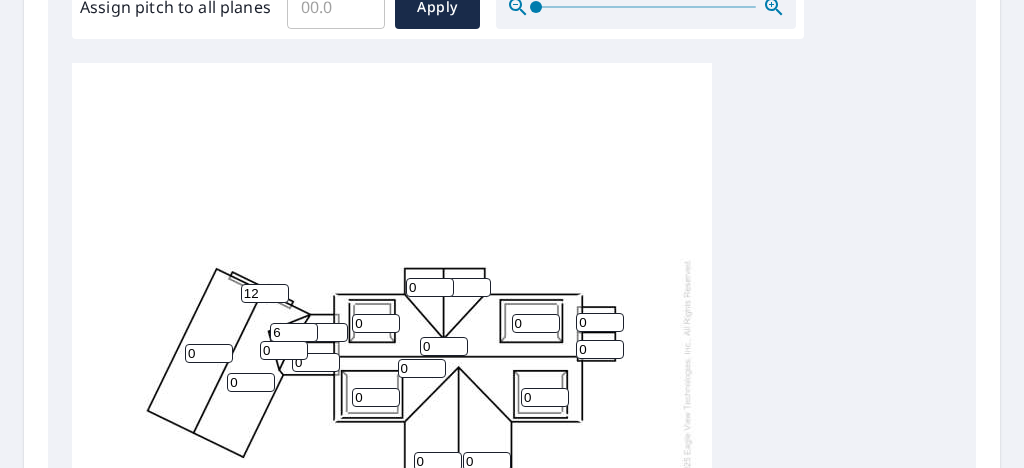 click on "6" at bounding box center (294, 332) 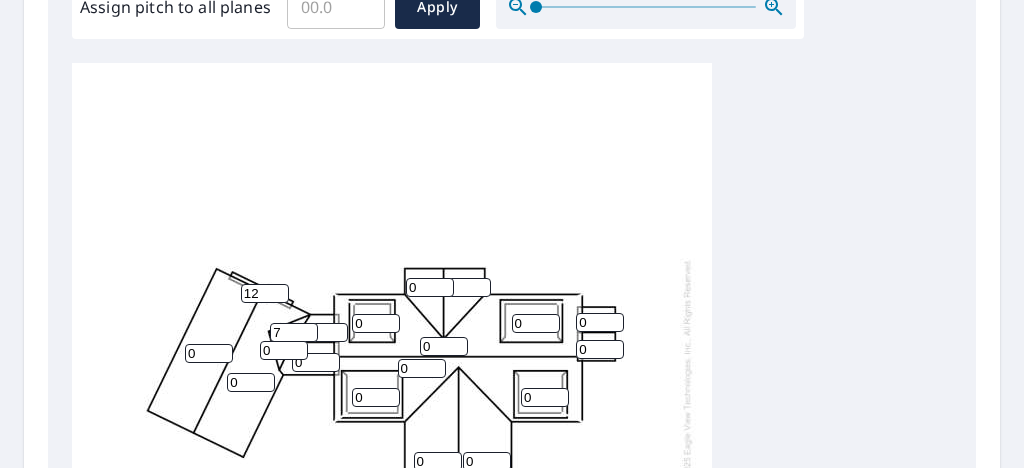 click on "7" at bounding box center (294, 332) 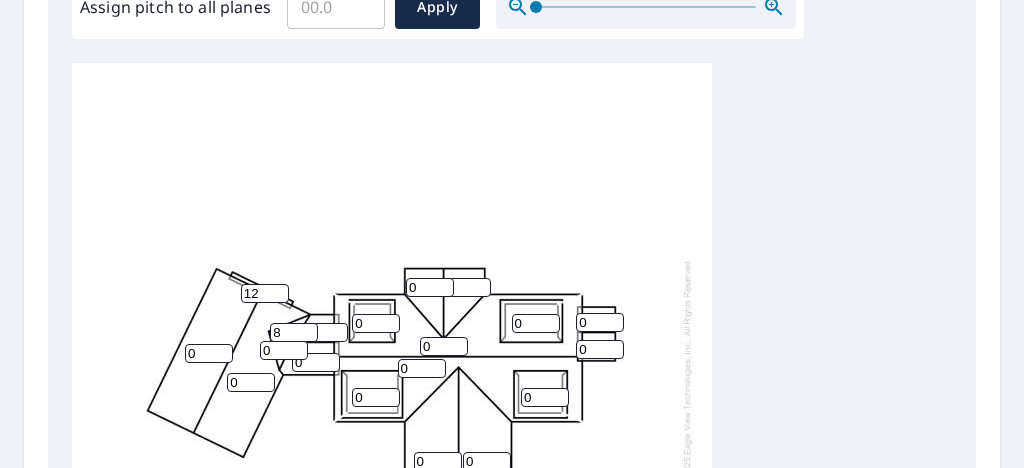 click on "8" at bounding box center [294, 332] 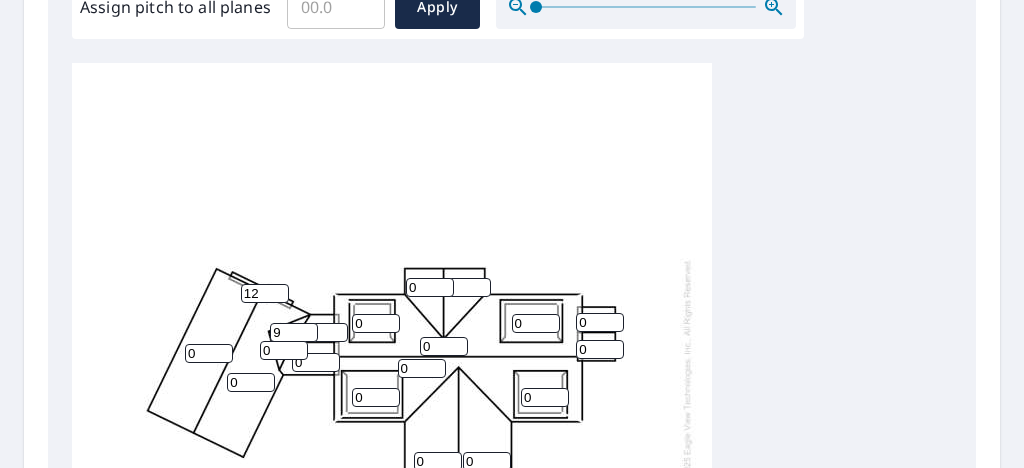 click on "9" at bounding box center (294, 332) 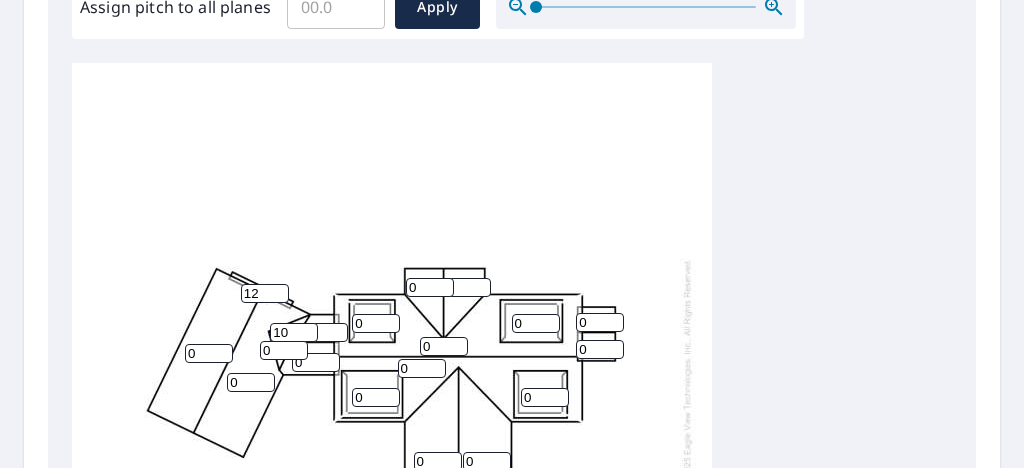 click on "10" at bounding box center [294, 332] 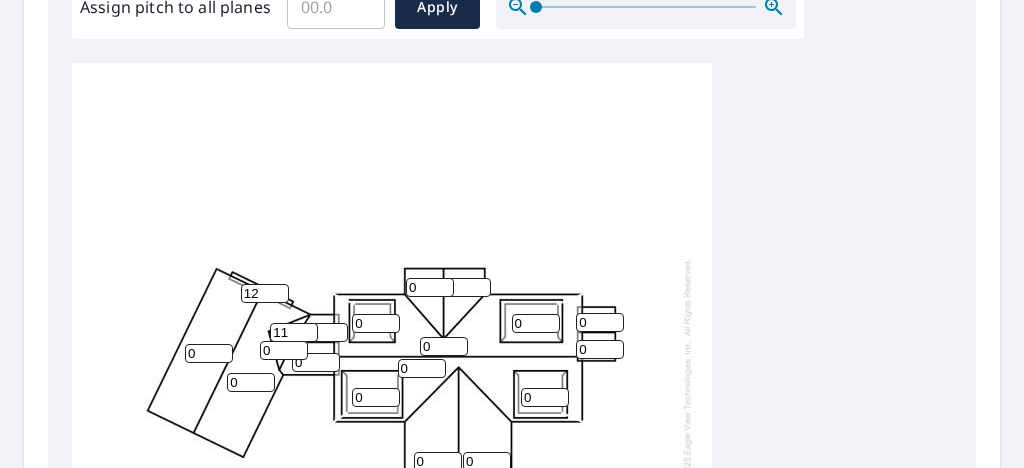 click on "11" at bounding box center (294, 332) 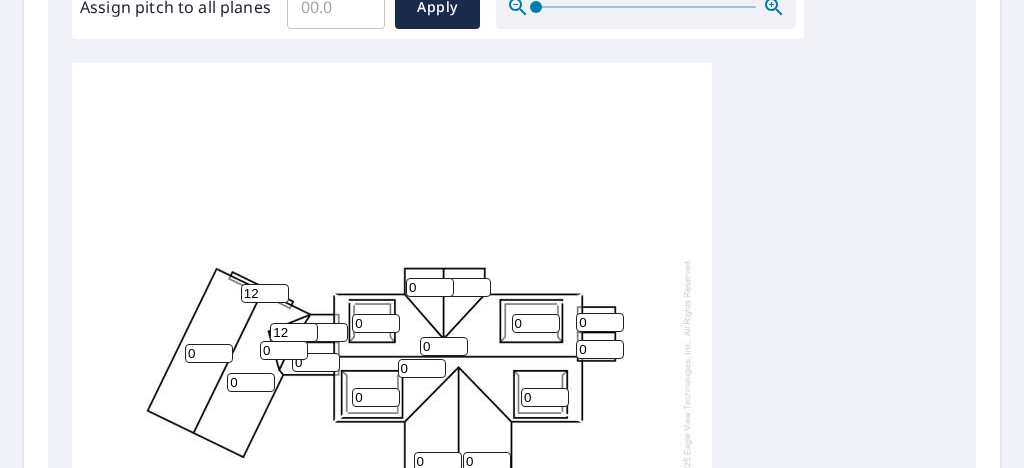 type on "12" 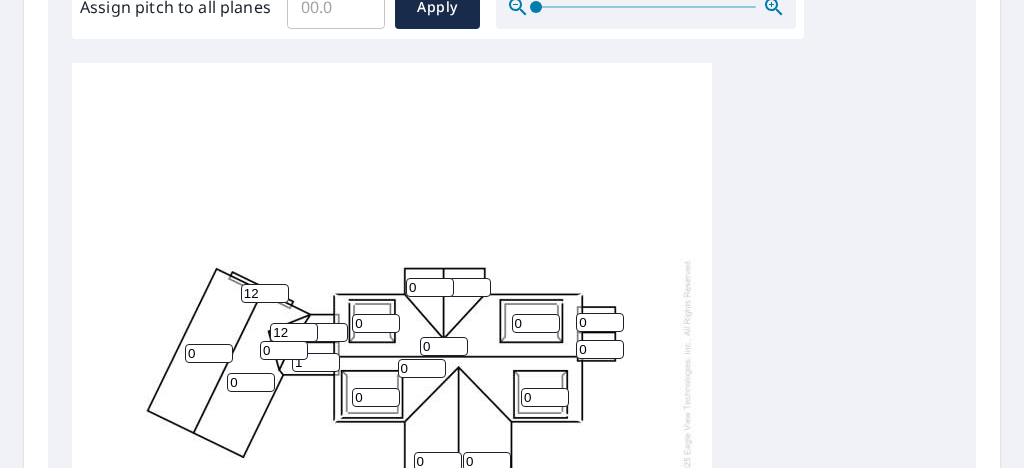 click on "1" at bounding box center (316, 362) 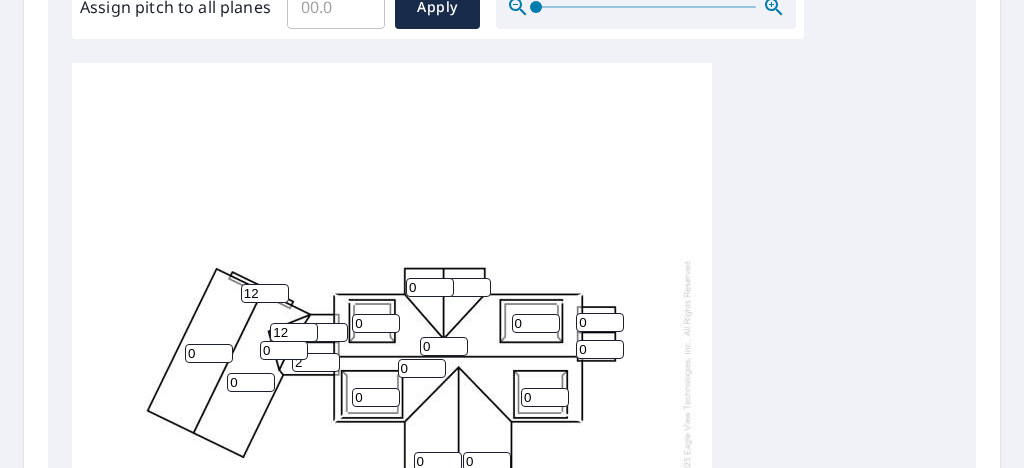 click on "2" at bounding box center [316, 362] 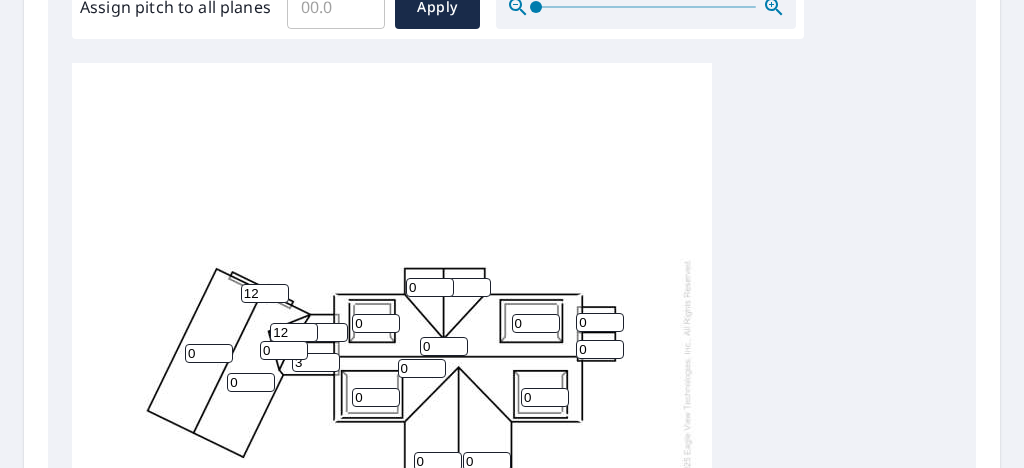 click on "3" at bounding box center [316, 362] 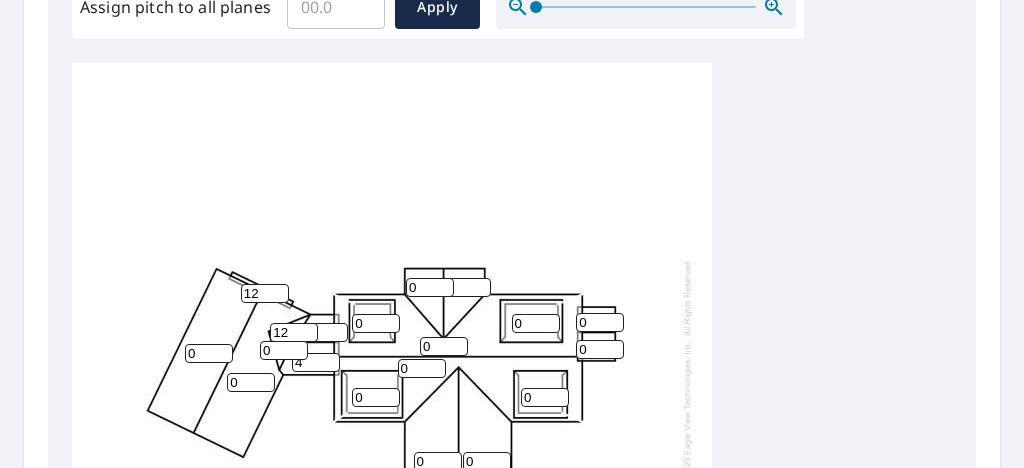 click on "4" at bounding box center (316, 362) 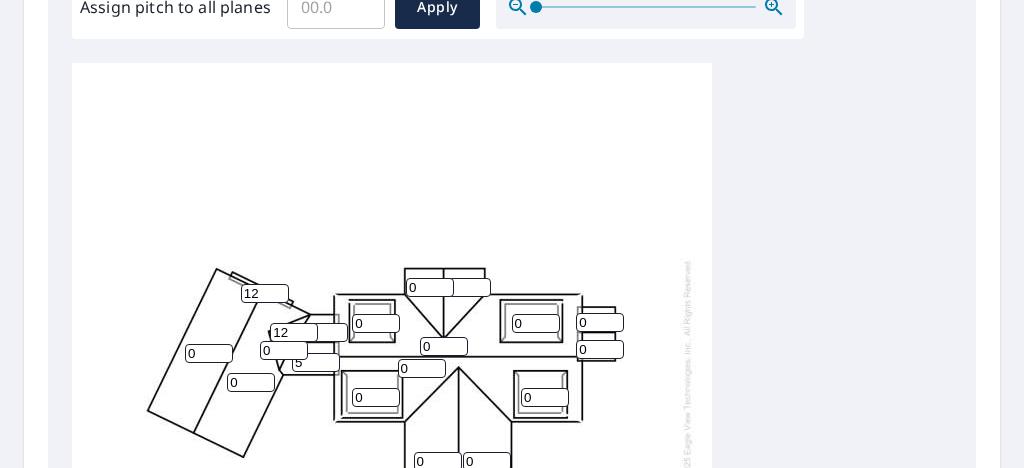 click on "5" at bounding box center (316, 362) 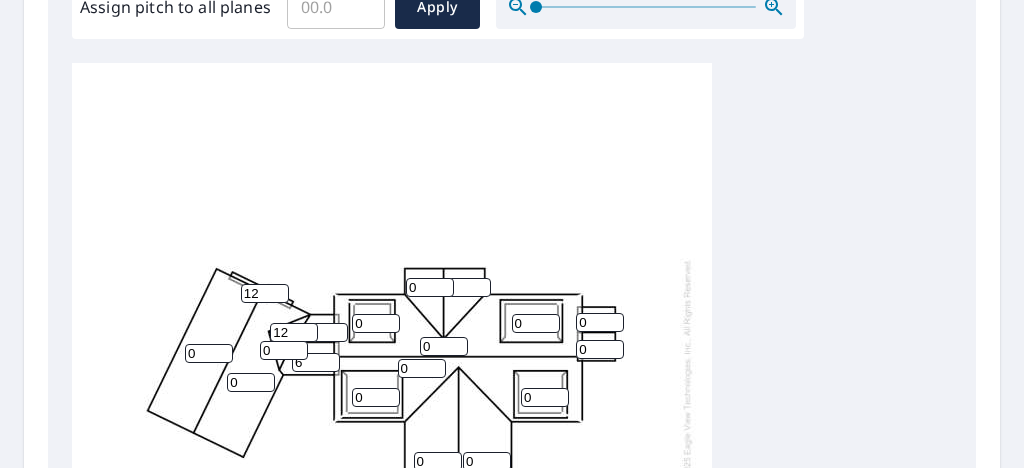 click on "6" at bounding box center (316, 362) 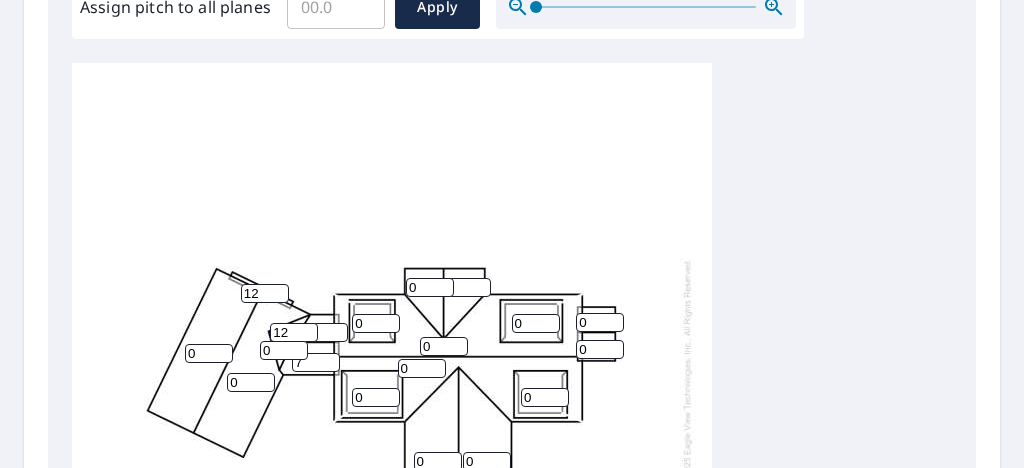 click on "7" at bounding box center (316, 362) 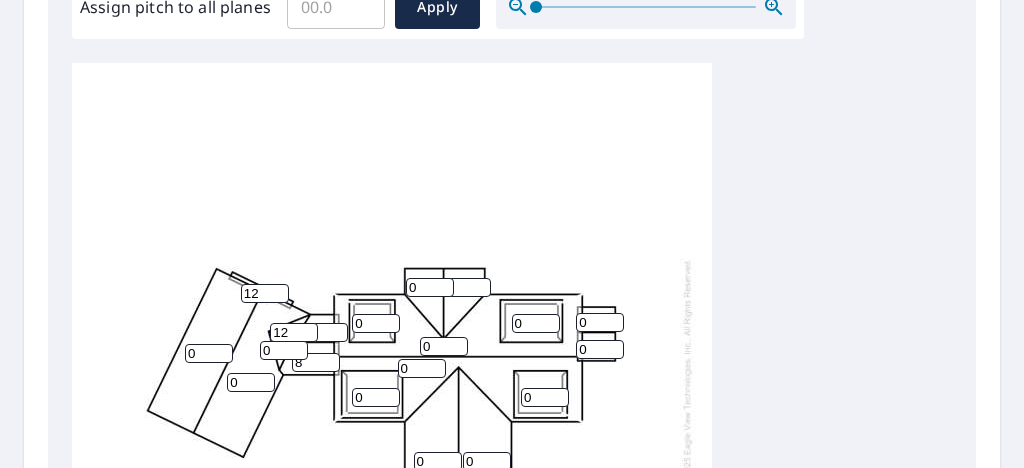 click on "8" at bounding box center (316, 362) 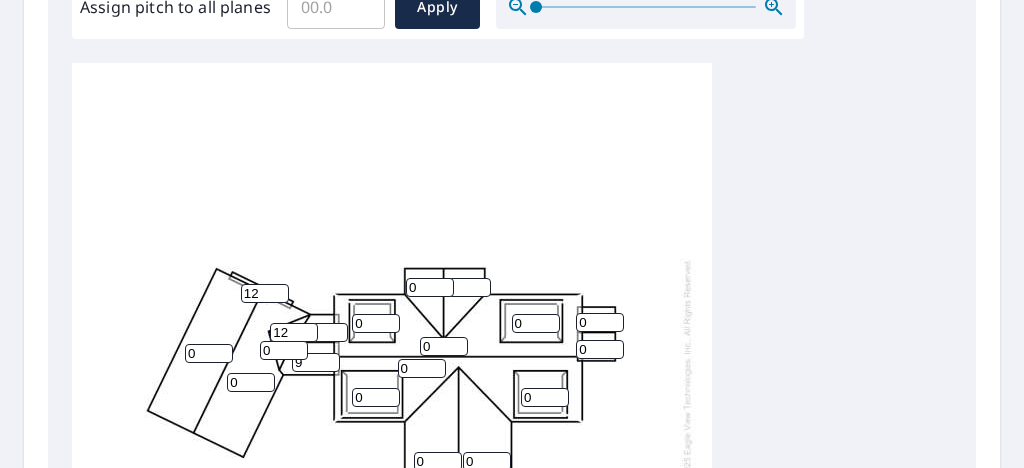 click on "9" at bounding box center [316, 362] 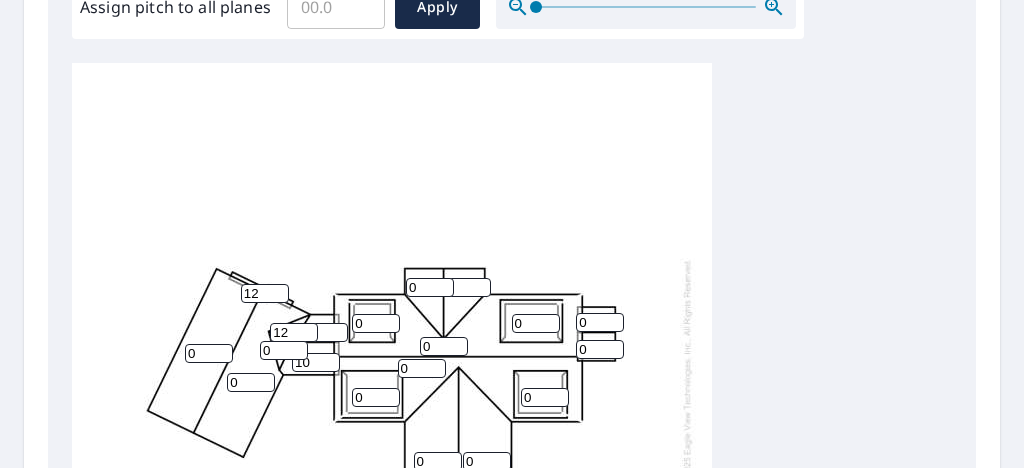 click on "10" at bounding box center [316, 362] 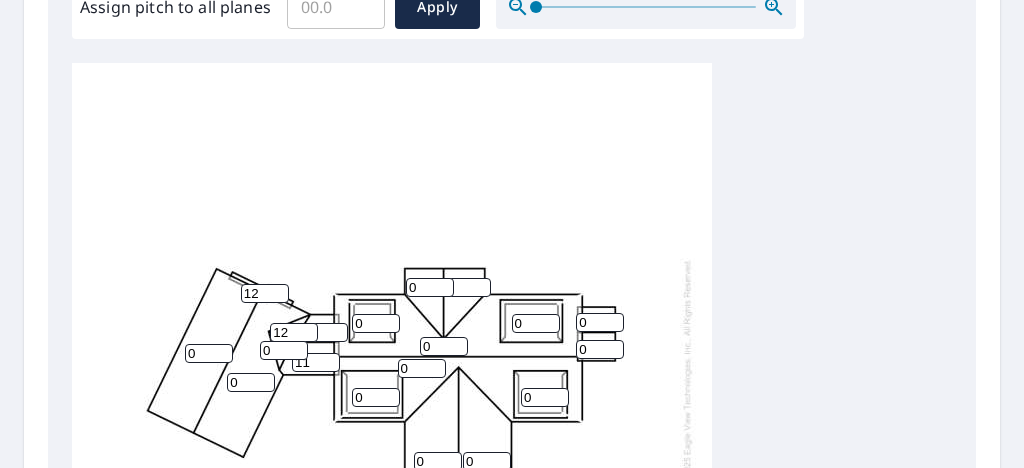 click on "11" at bounding box center (316, 362) 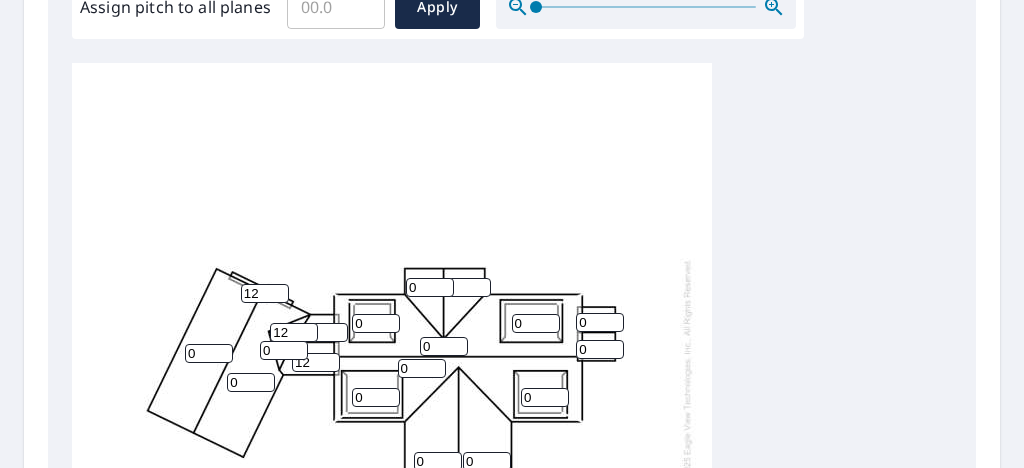 click on "12" at bounding box center [316, 362] 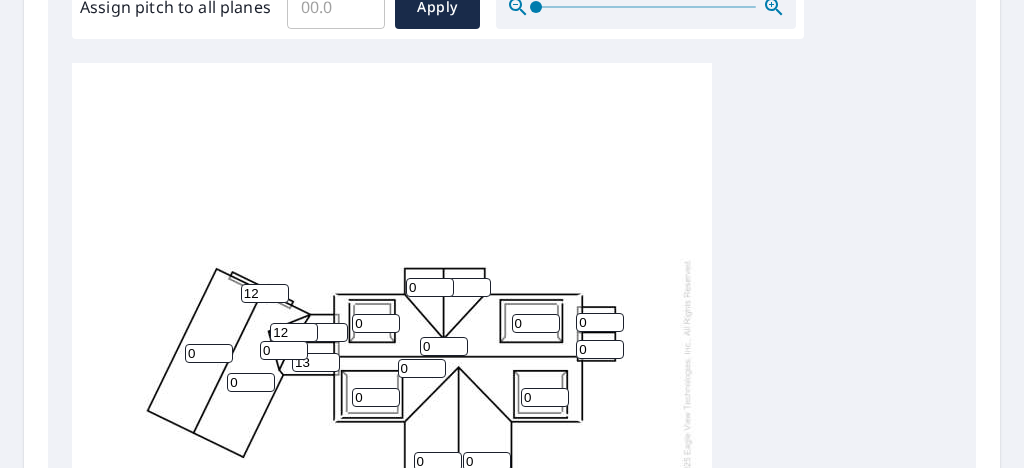 click on "13" at bounding box center (316, 362) 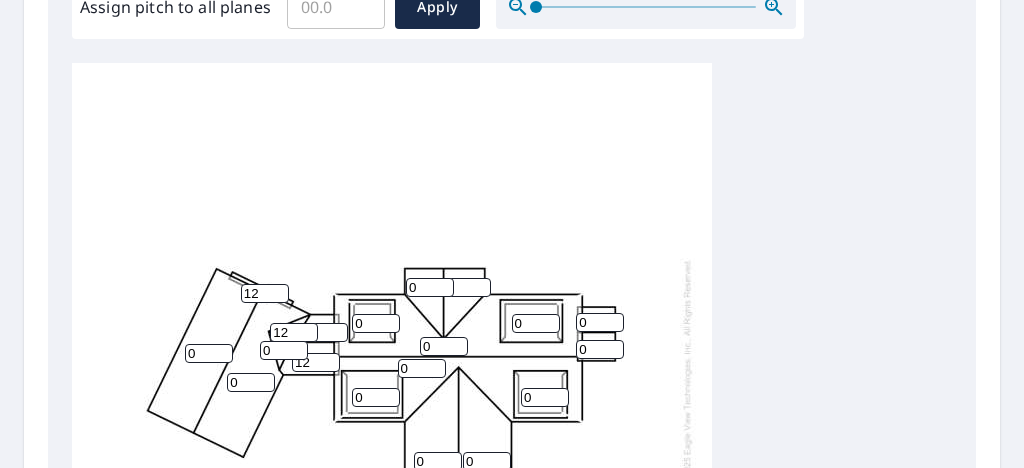 type on "12" 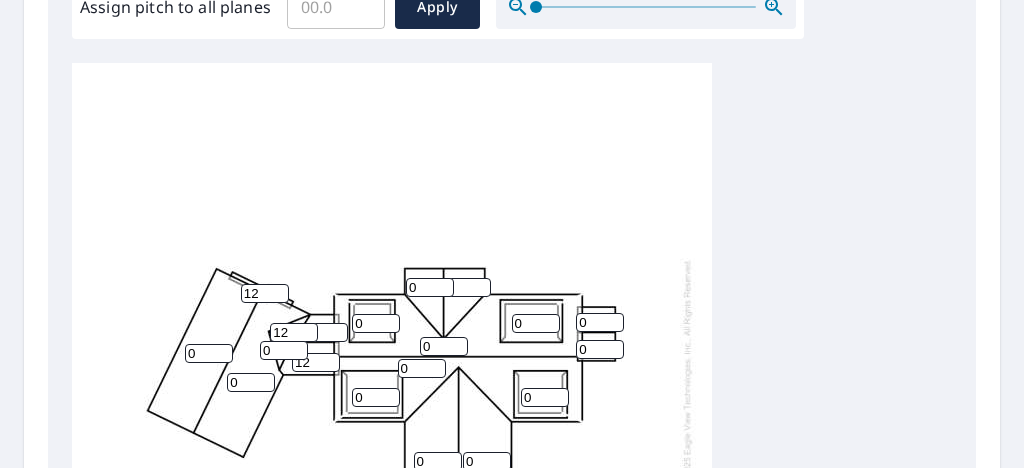 click on "12" at bounding box center [316, 362] 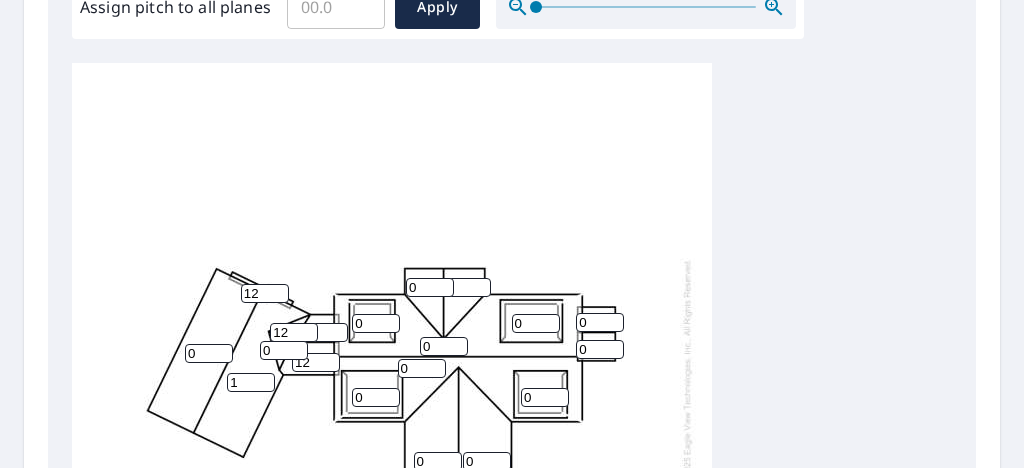 click on "1" at bounding box center (251, 382) 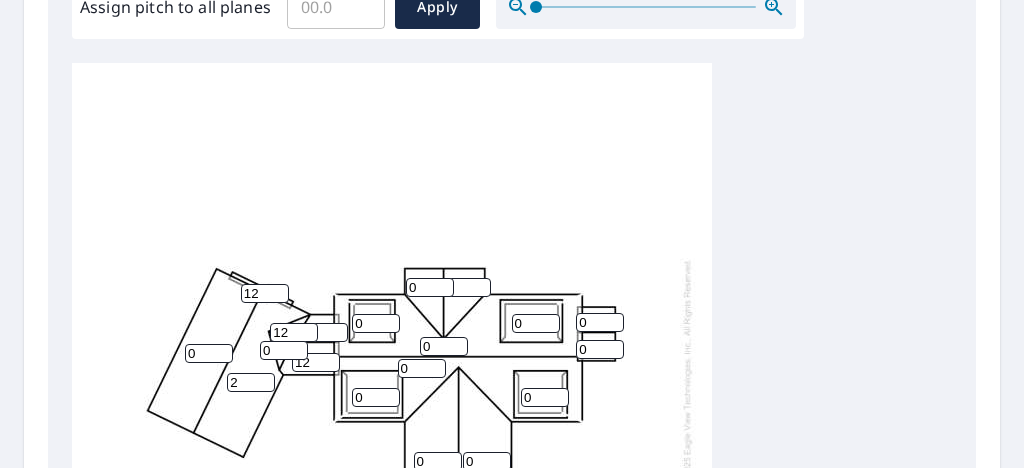 click on "2" at bounding box center [251, 382] 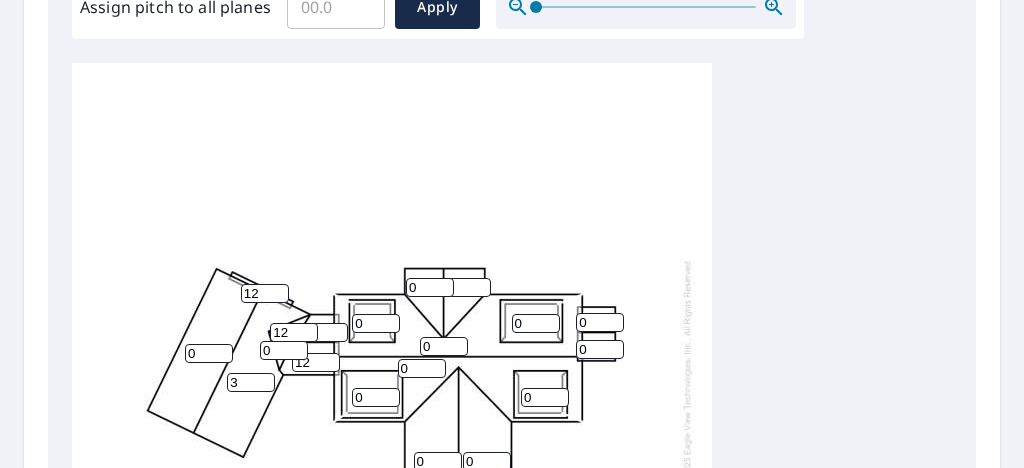 click on "3" at bounding box center (251, 382) 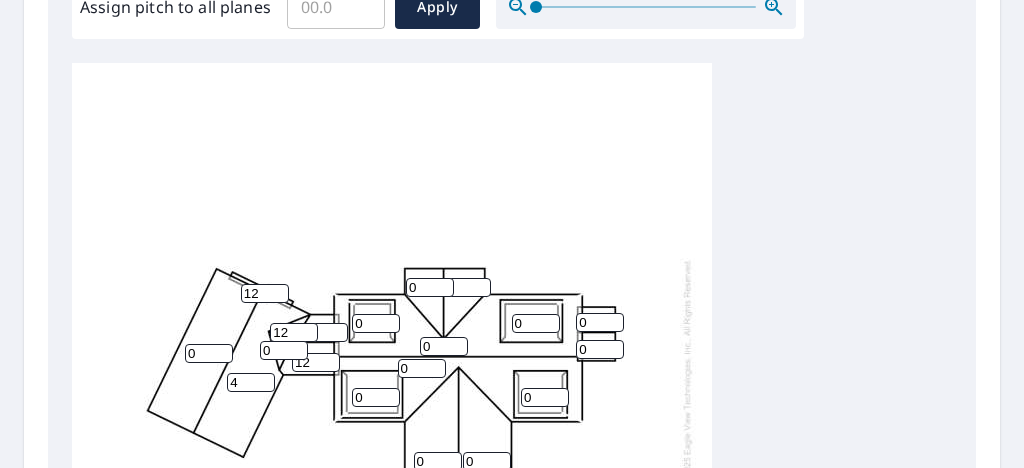 click on "4" at bounding box center (251, 382) 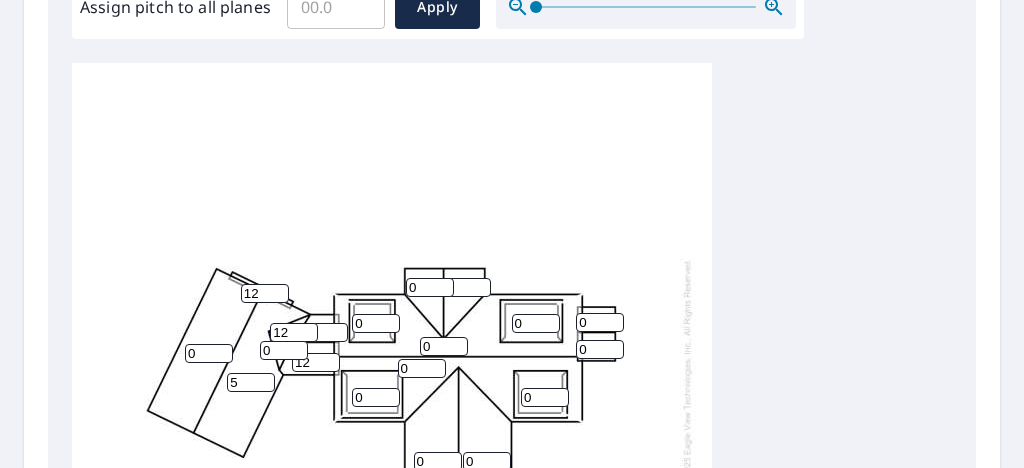 click on "5" at bounding box center [251, 382] 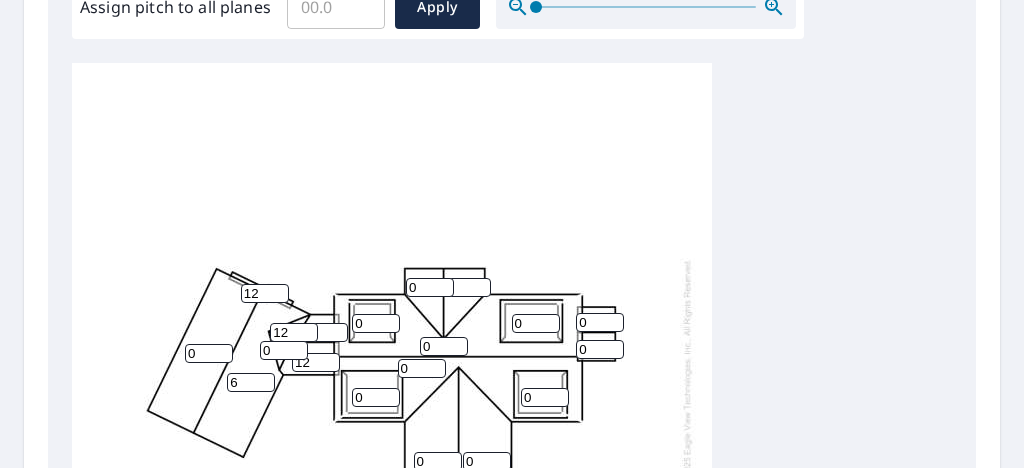 click on "6" at bounding box center (251, 382) 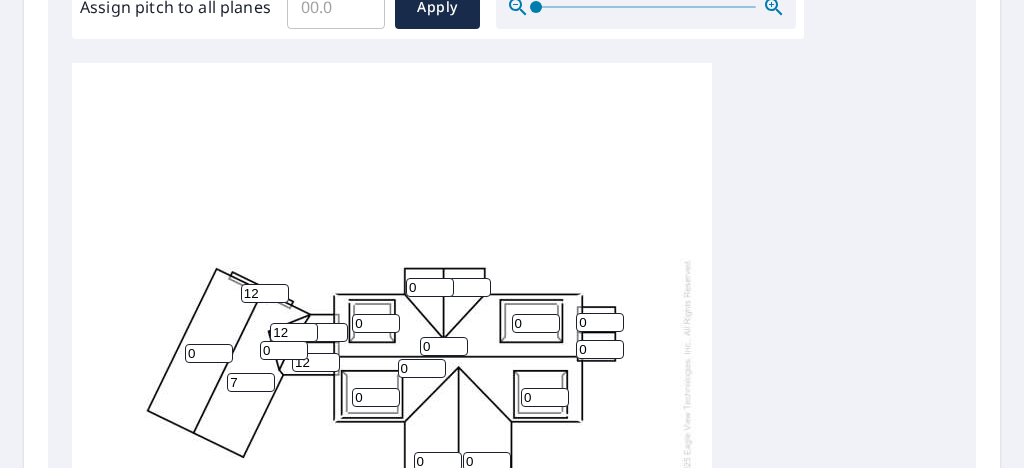 click on "7" at bounding box center [251, 382] 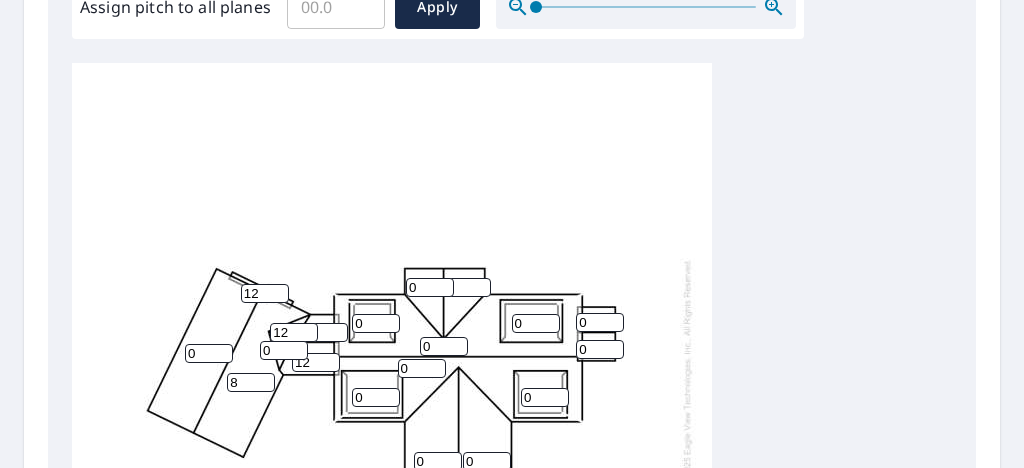 click on "8" at bounding box center [251, 382] 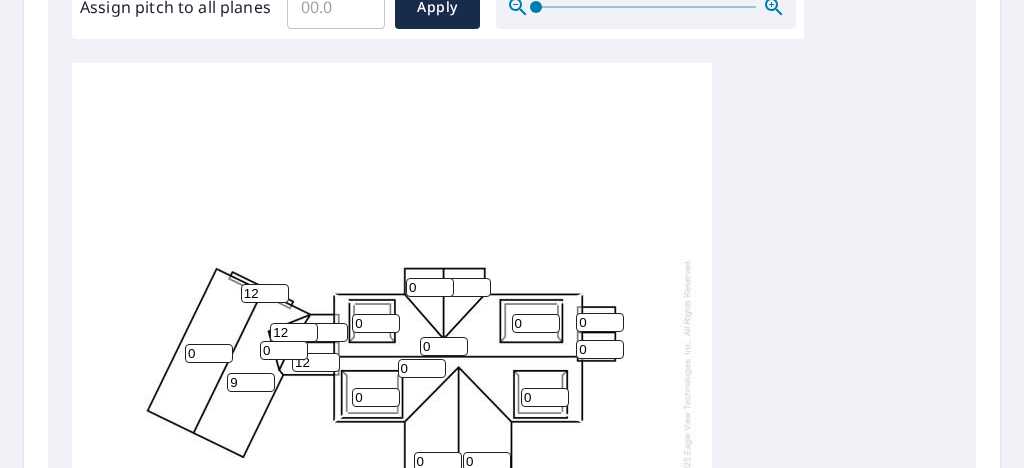 click on "9" at bounding box center (251, 382) 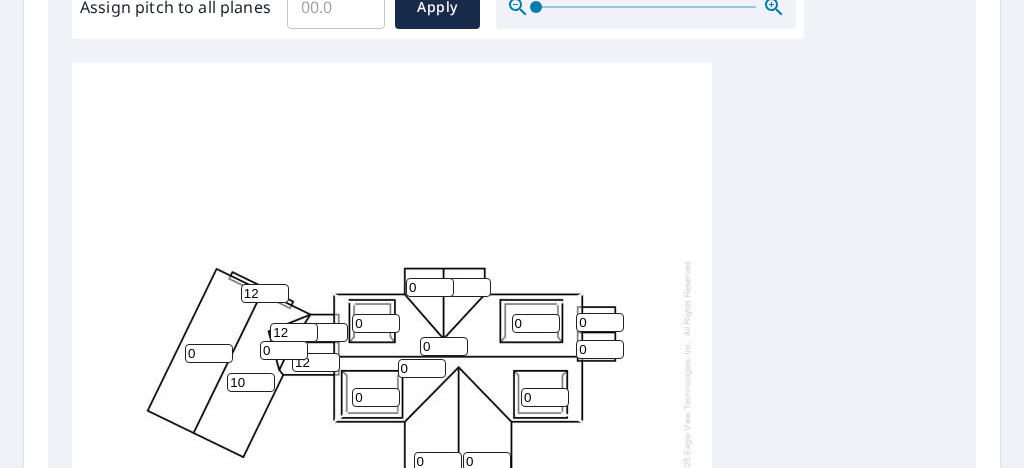 click on "10" at bounding box center [251, 382] 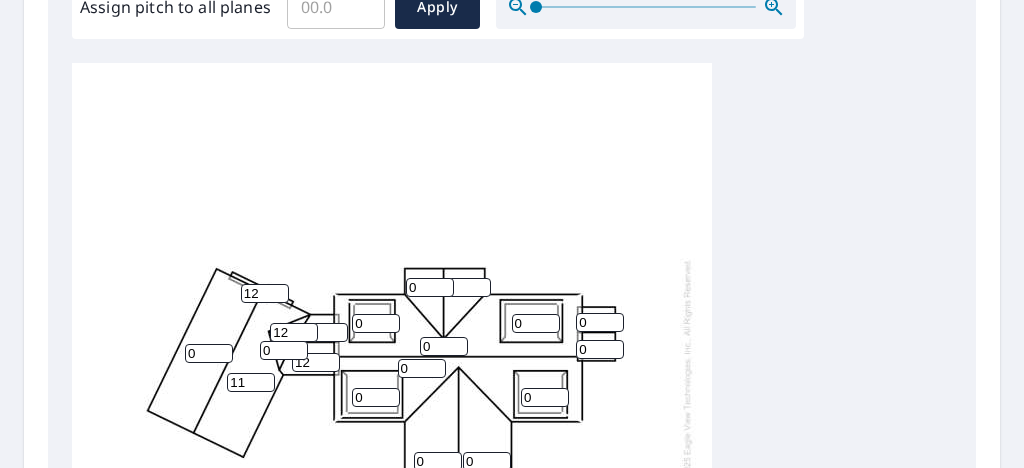 click on "11" at bounding box center [251, 382] 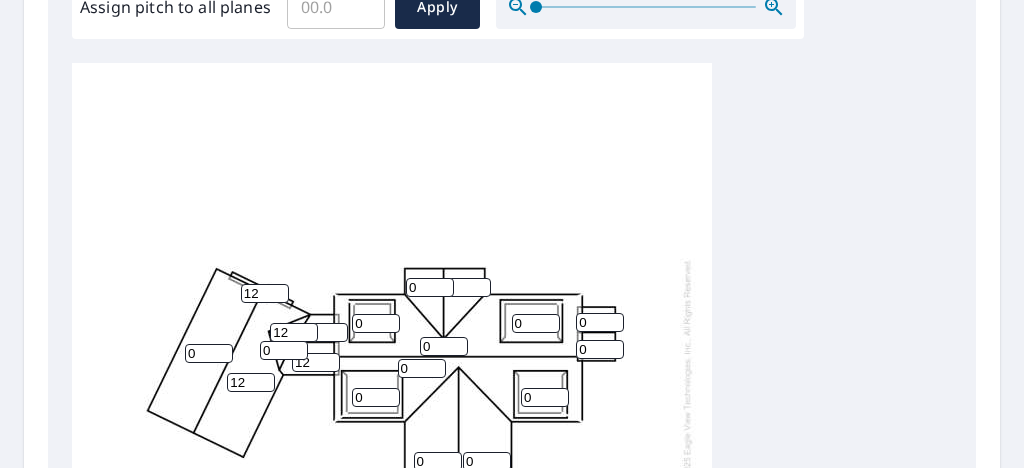 type on "12" 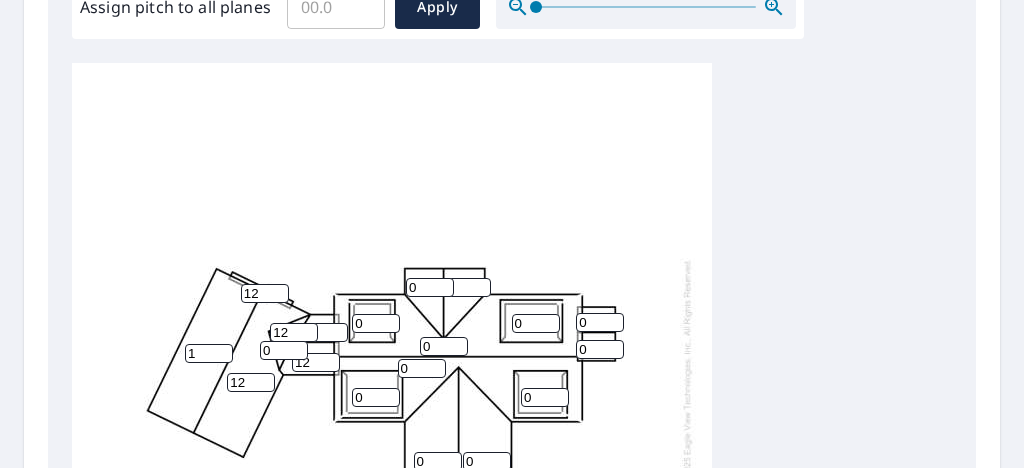 click on "1" at bounding box center (209, 353) 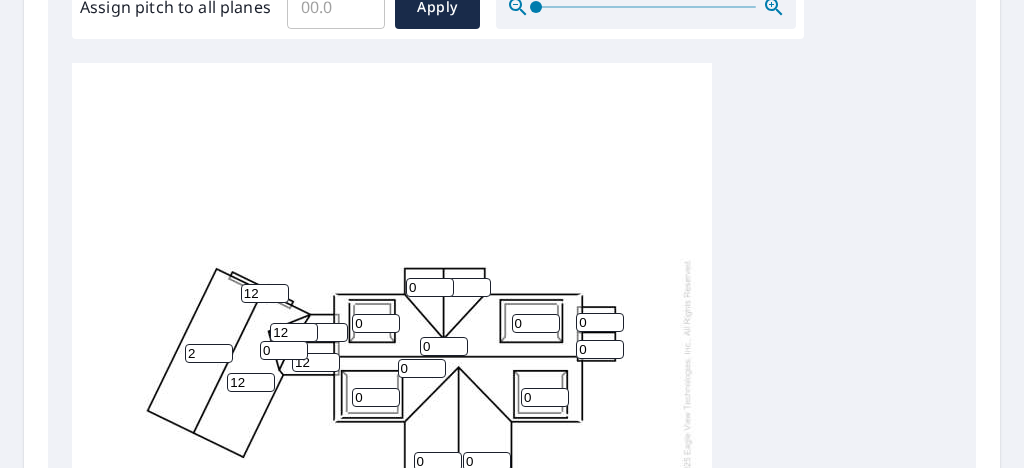 click on "2" at bounding box center [209, 353] 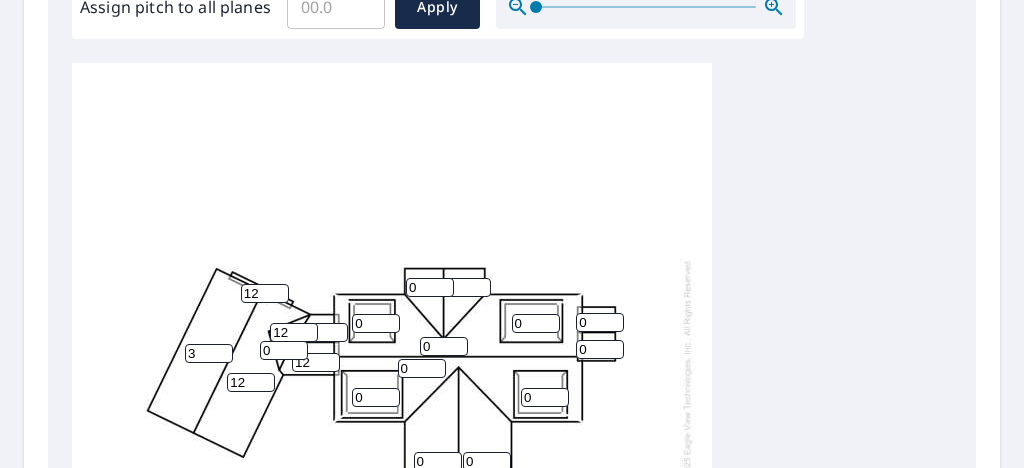 click on "3" at bounding box center (209, 353) 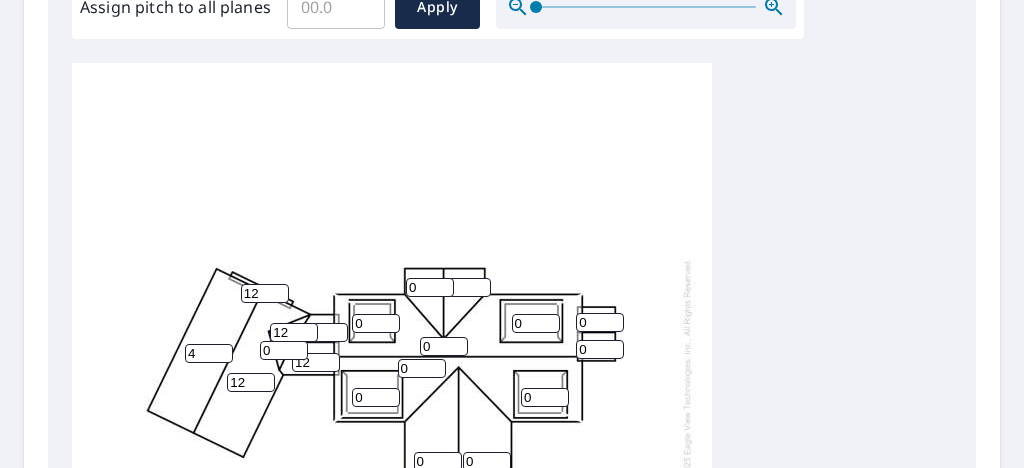 click on "4" at bounding box center (209, 353) 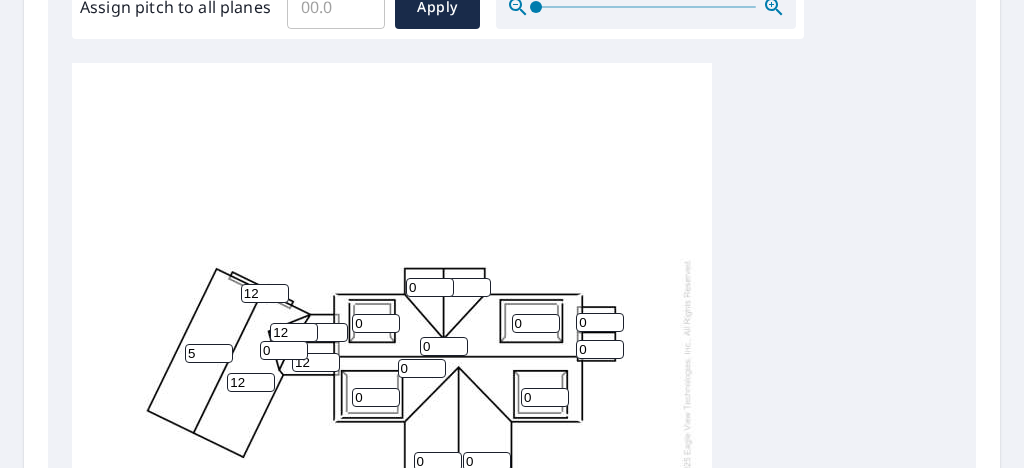 click on "5" at bounding box center (209, 353) 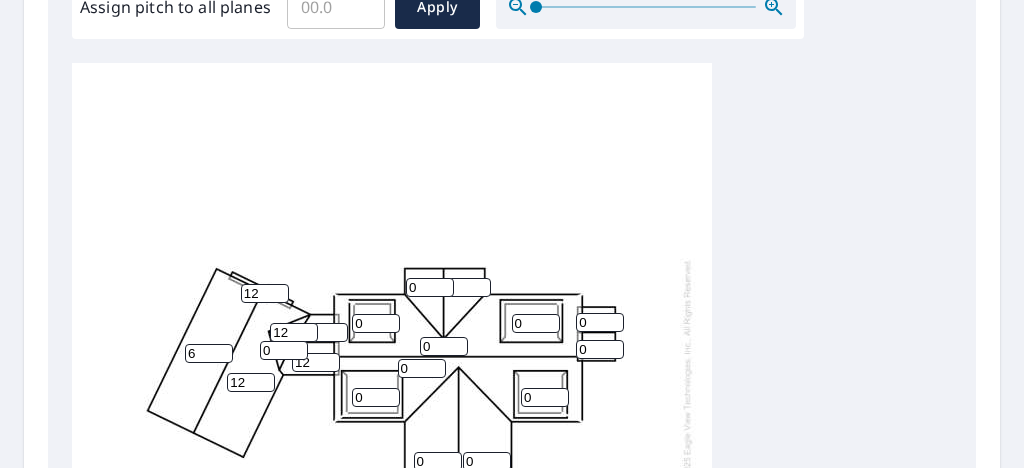 click on "6" at bounding box center [209, 353] 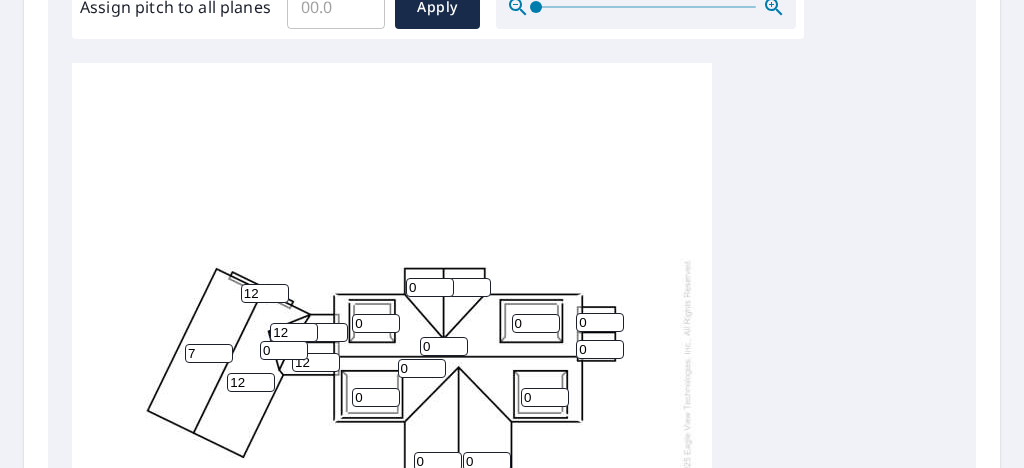 click on "7" at bounding box center [209, 353] 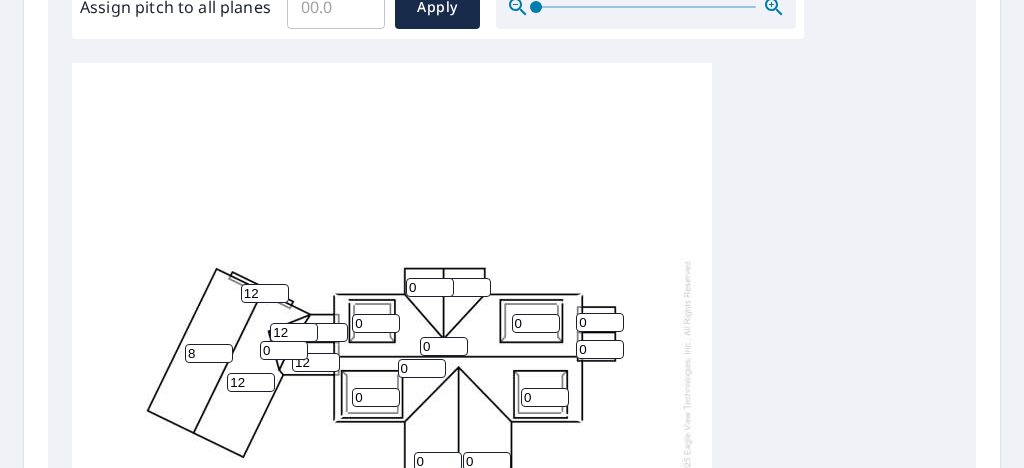 click on "8" at bounding box center (209, 353) 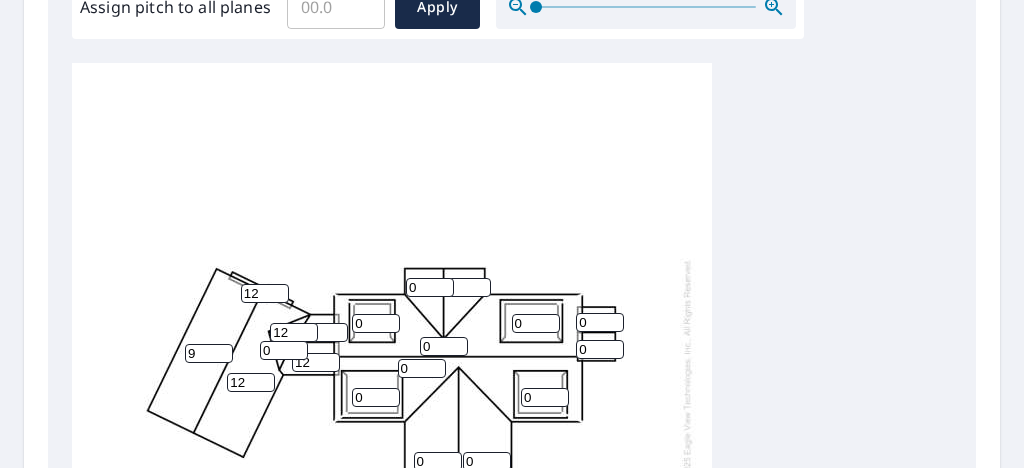 click on "9" at bounding box center [209, 353] 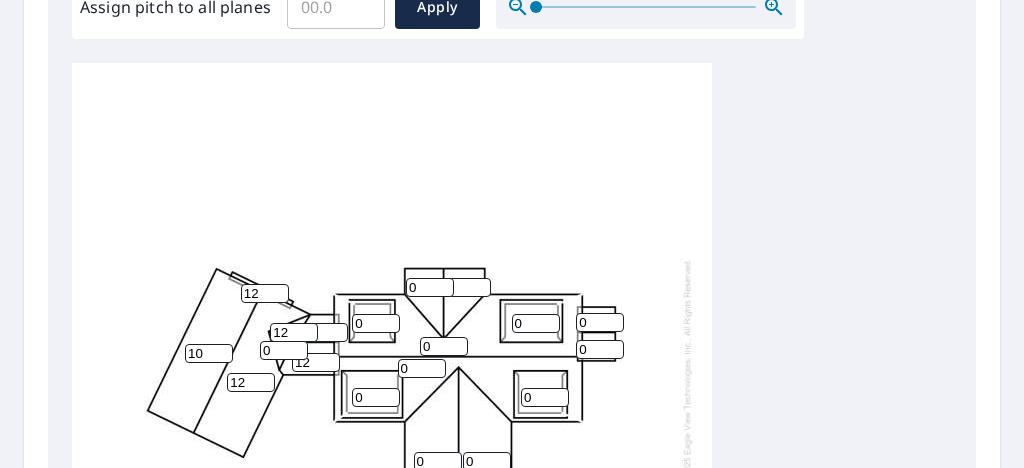 click on "10" at bounding box center (209, 353) 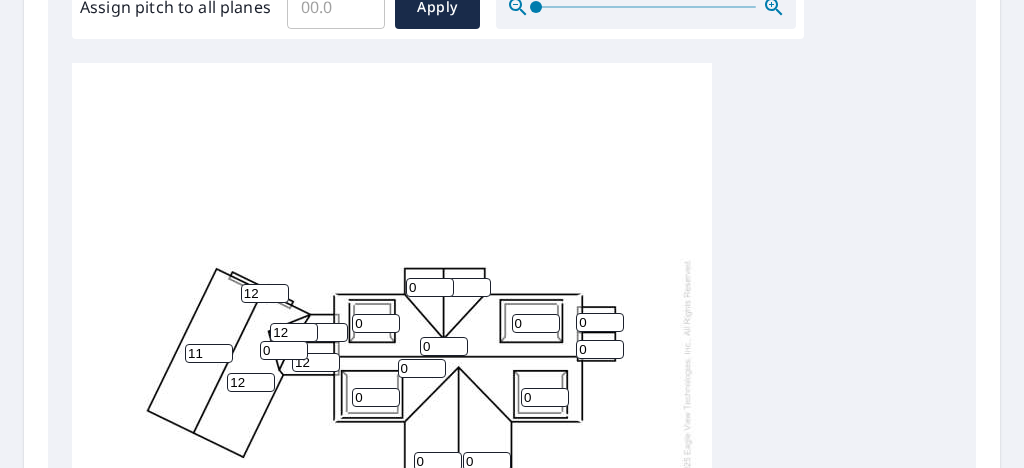 click on "11" at bounding box center (209, 353) 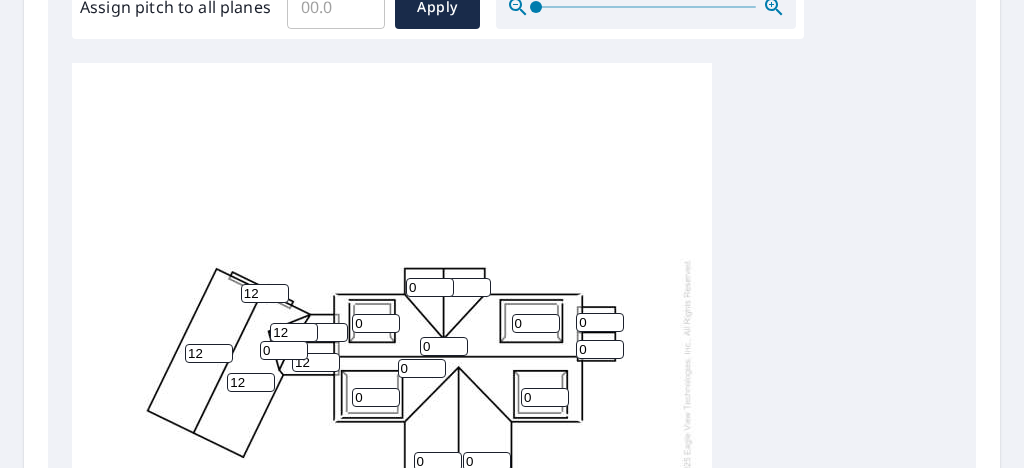 type on "12" 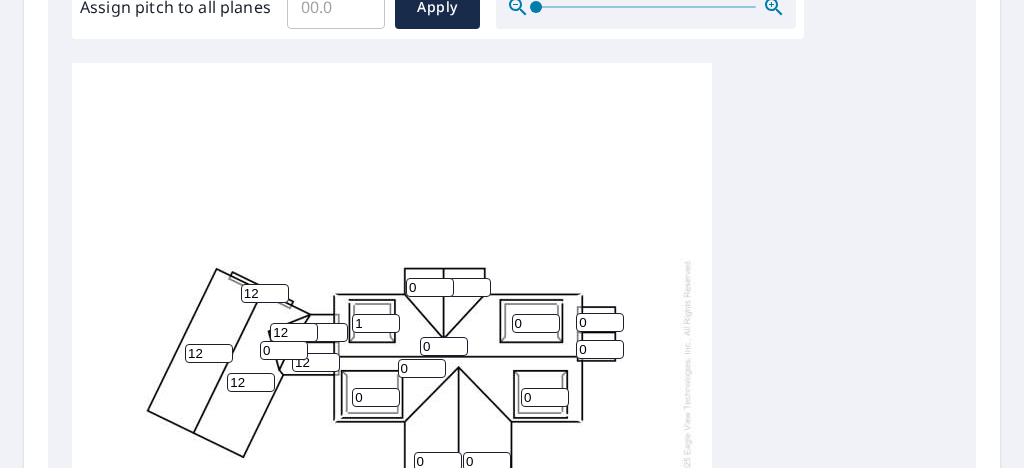 click on "1" at bounding box center (376, 323) 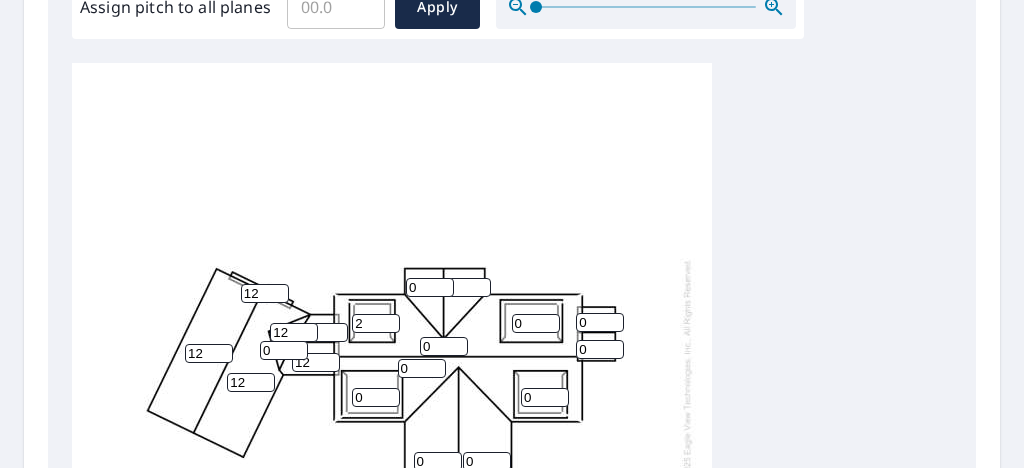 click on "2" at bounding box center [376, 323] 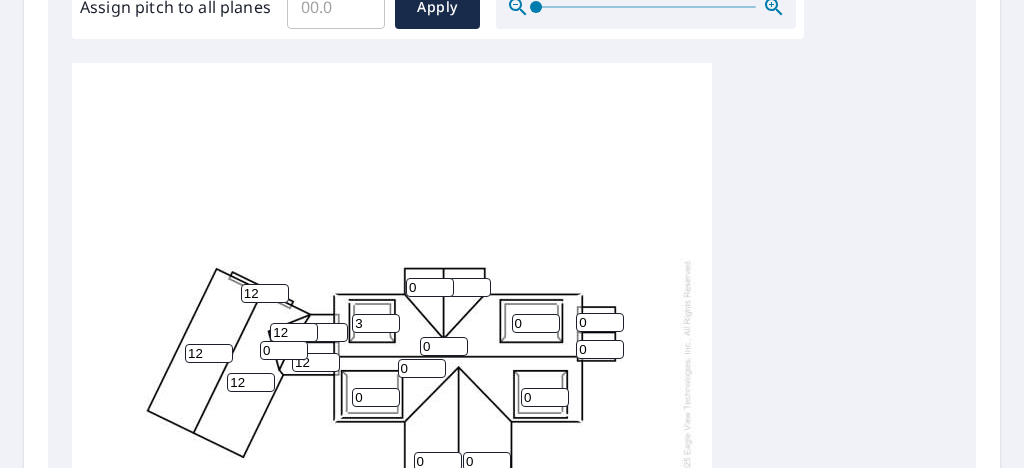 click on "3" at bounding box center [376, 323] 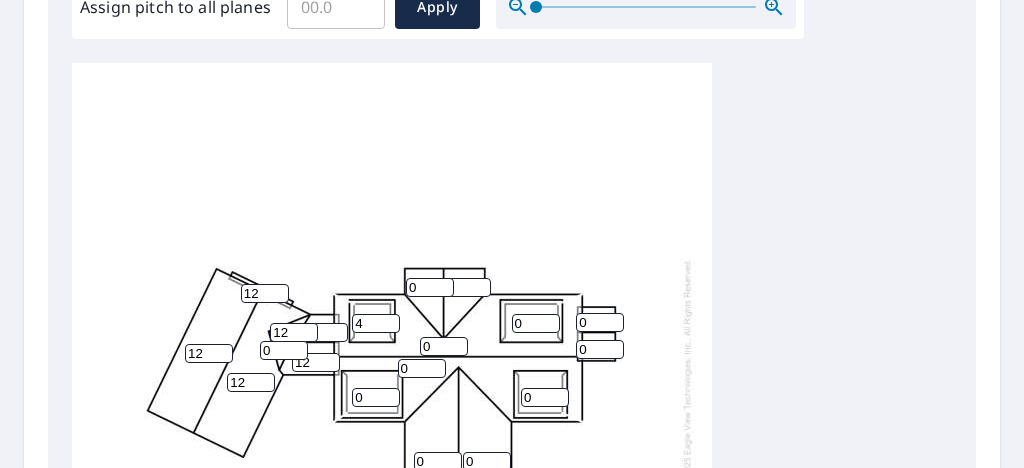 type on "4" 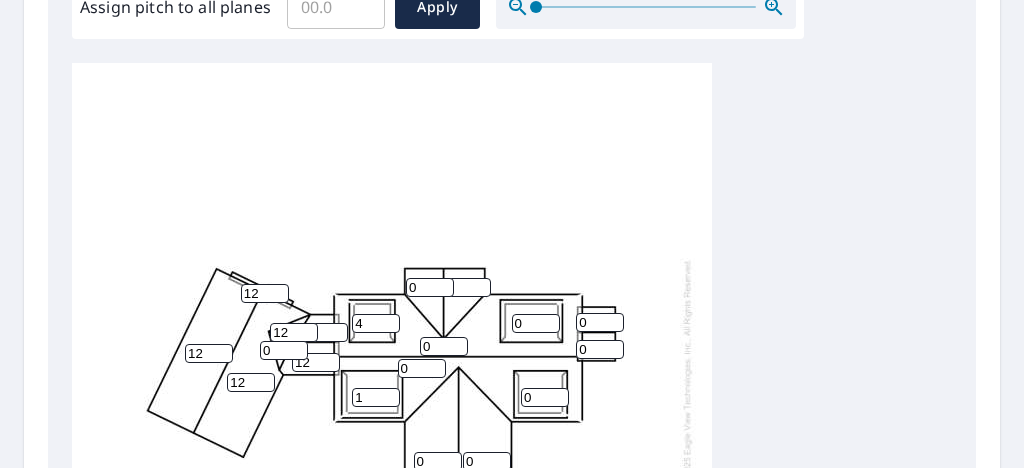 click on "1" at bounding box center (376, 397) 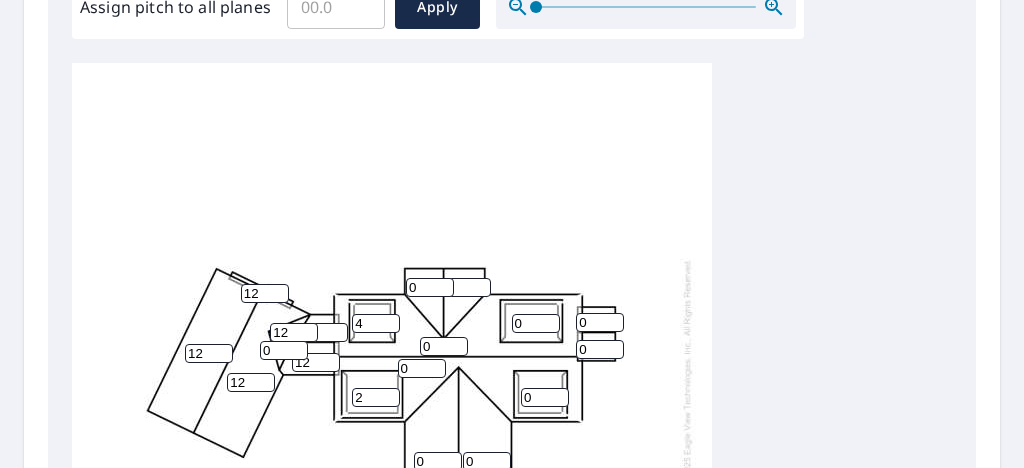click on "2" at bounding box center (376, 397) 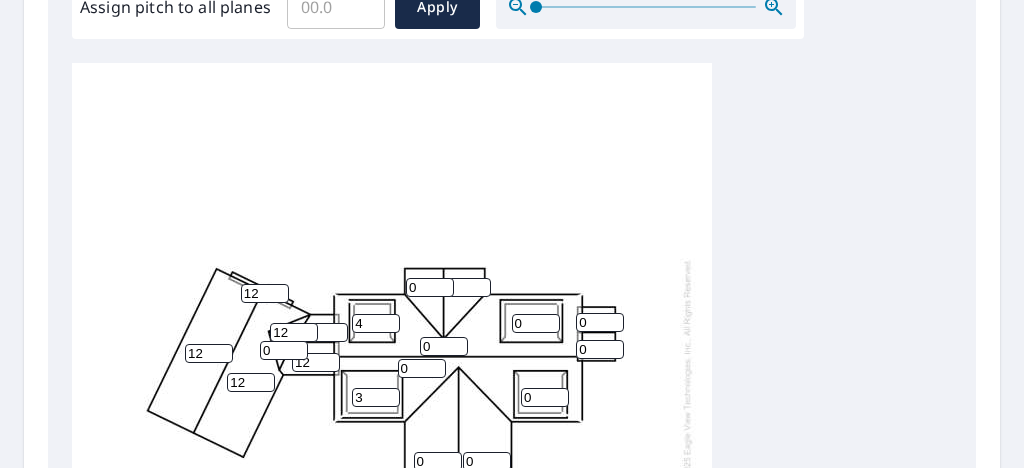 click on "3" at bounding box center [376, 397] 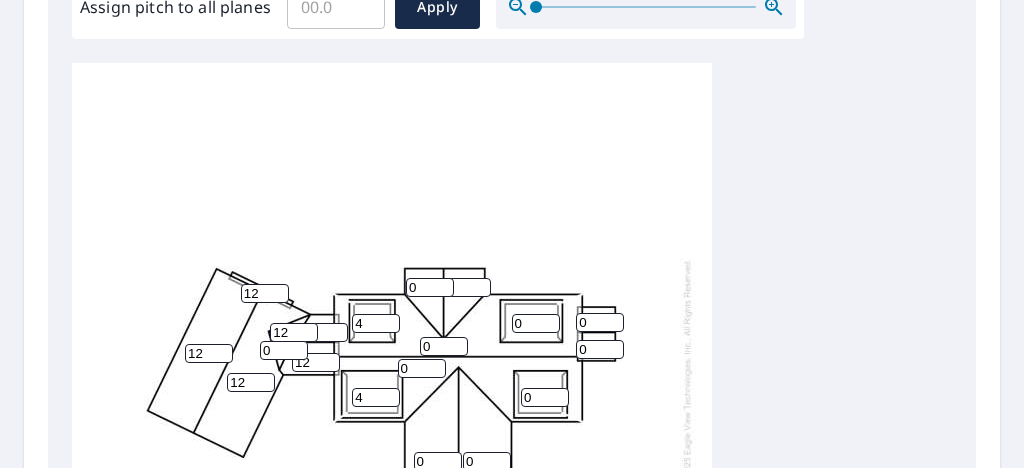 click on "4" at bounding box center (376, 397) 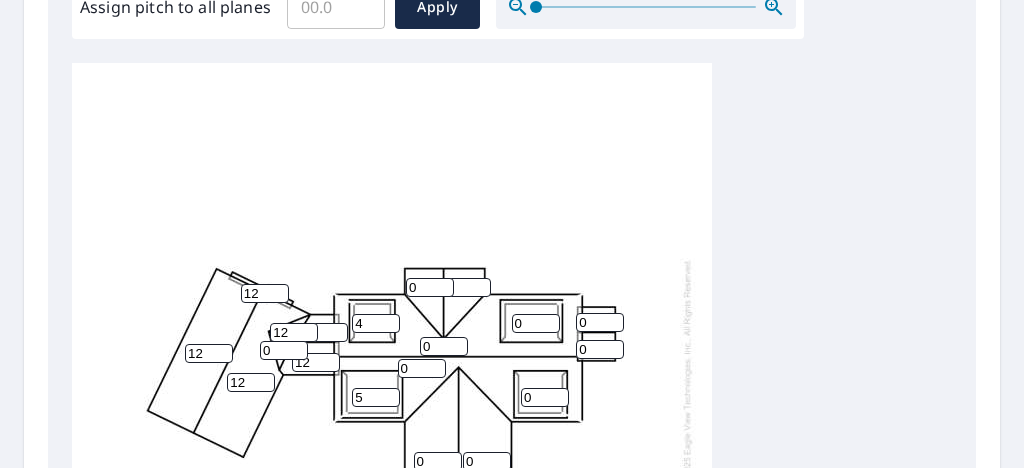 click on "5" at bounding box center (376, 397) 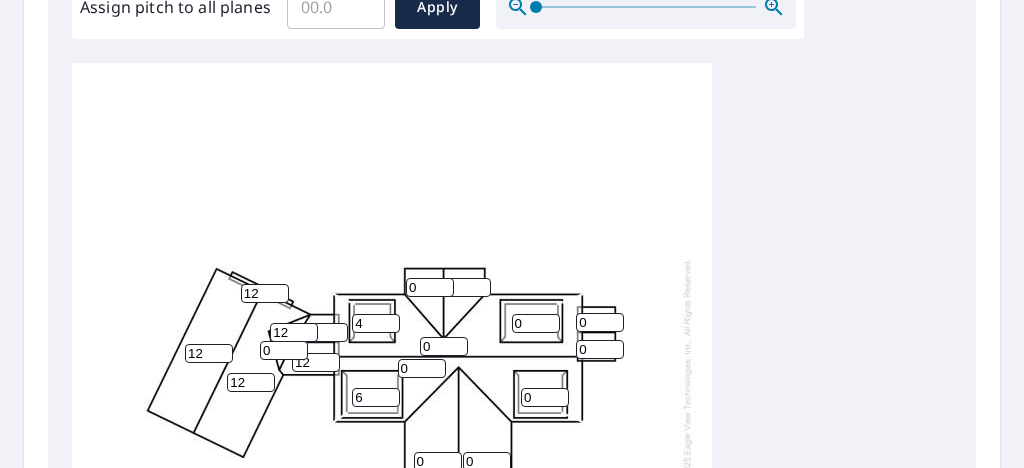 click on "6" at bounding box center (376, 397) 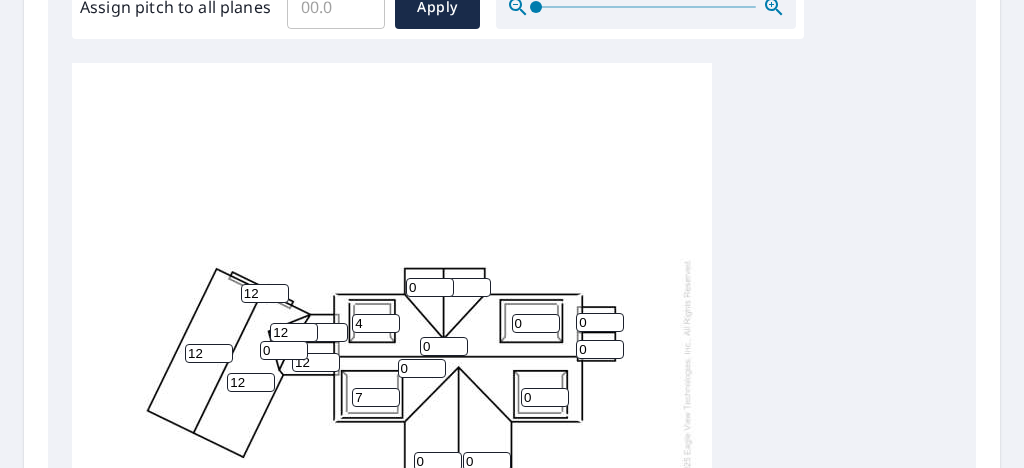 click on "7" at bounding box center (376, 397) 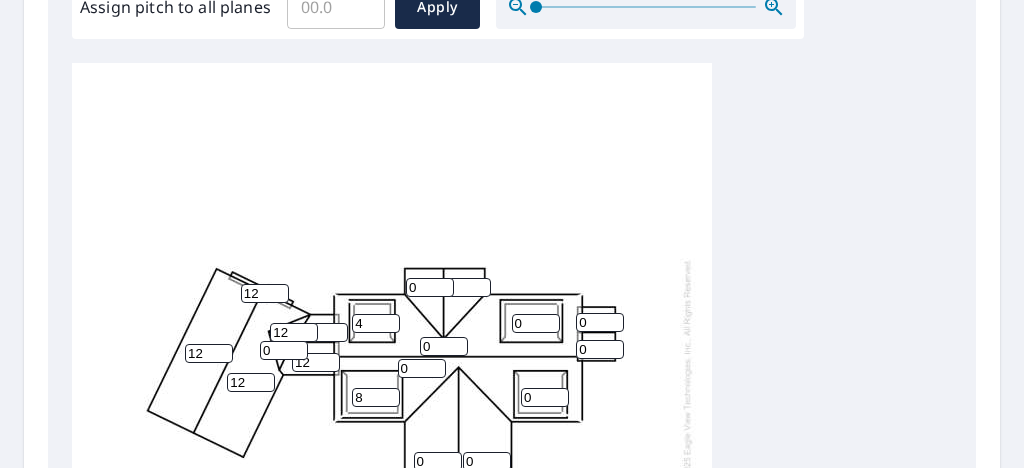 click on "8" at bounding box center (376, 397) 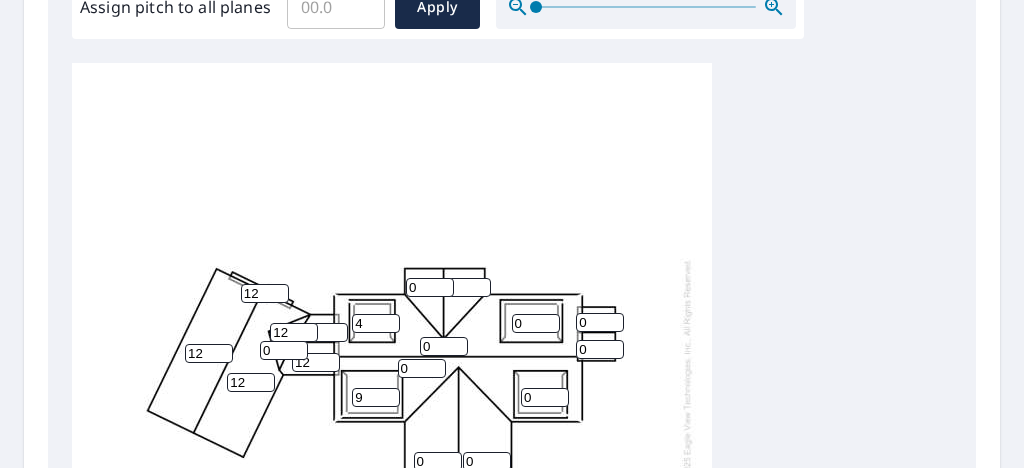 click on "9" at bounding box center [376, 397] 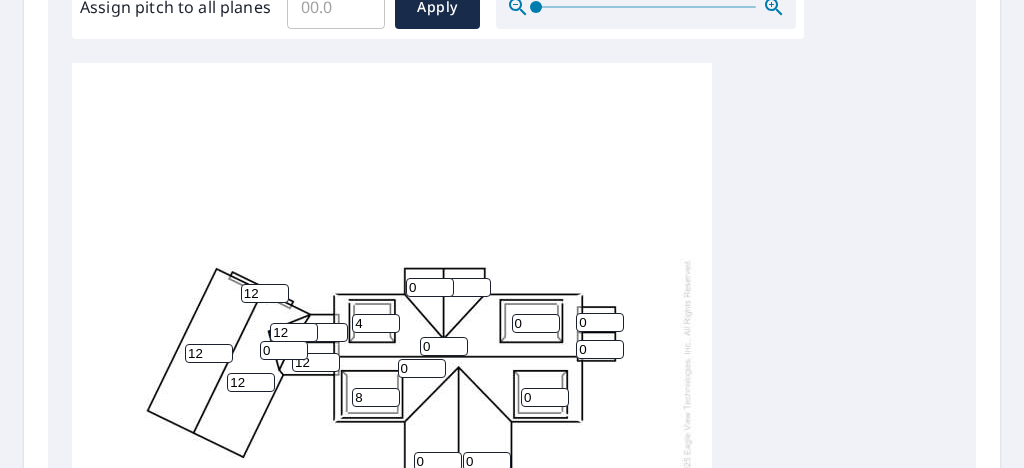click on "8" at bounding box center [376, 397] 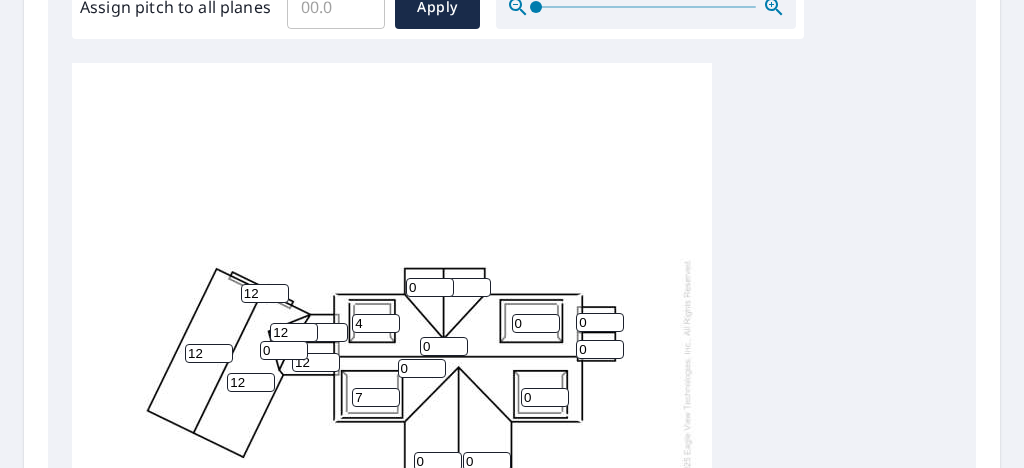 click on "7" at bounding box center (376, 397) 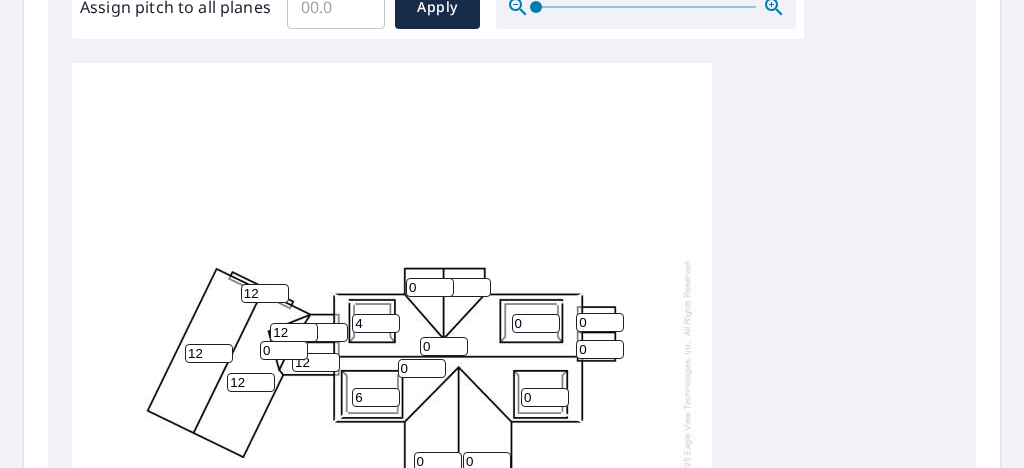 click on "6" at bounding box center [376, 397] 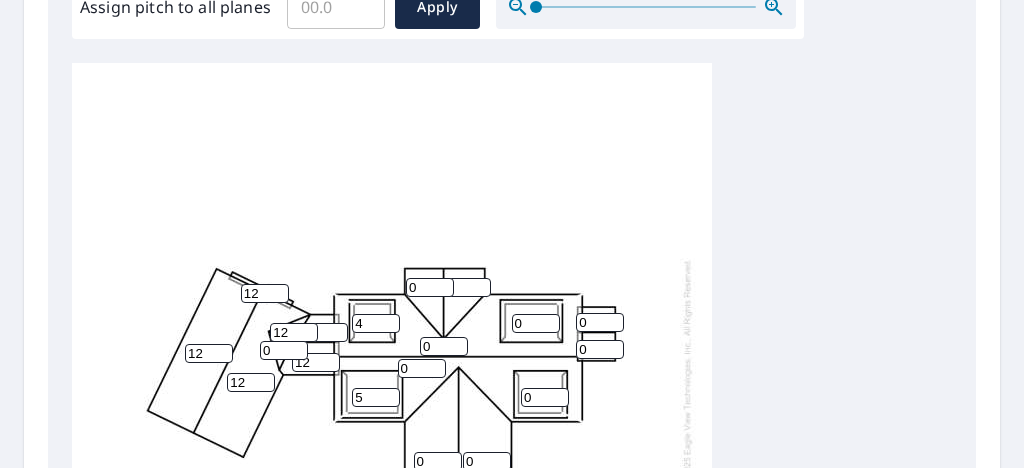 click on "5" at bounding box center (376, 397) 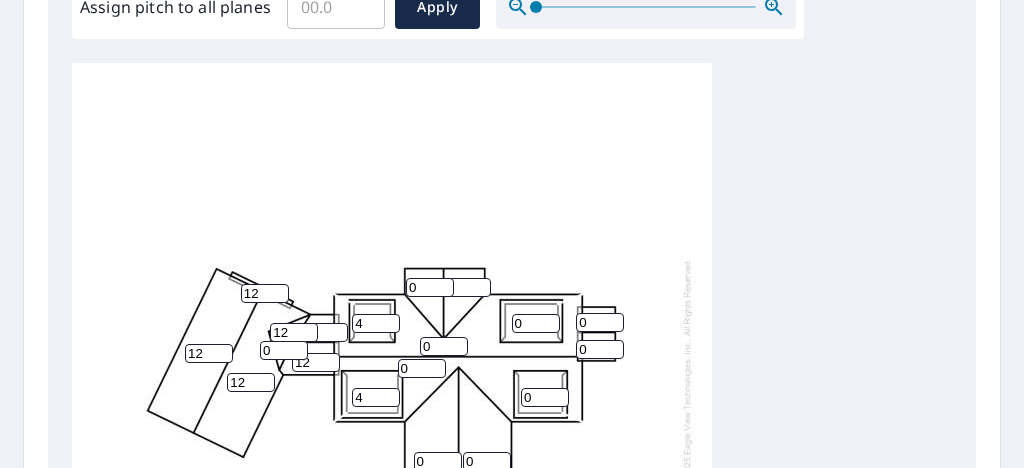 type on "4" 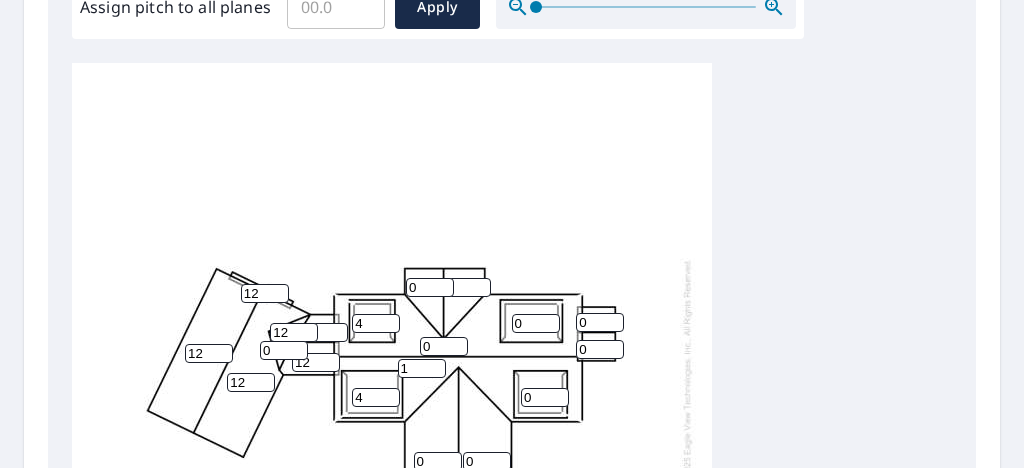 click on "1" at bounding box center (422, 368) 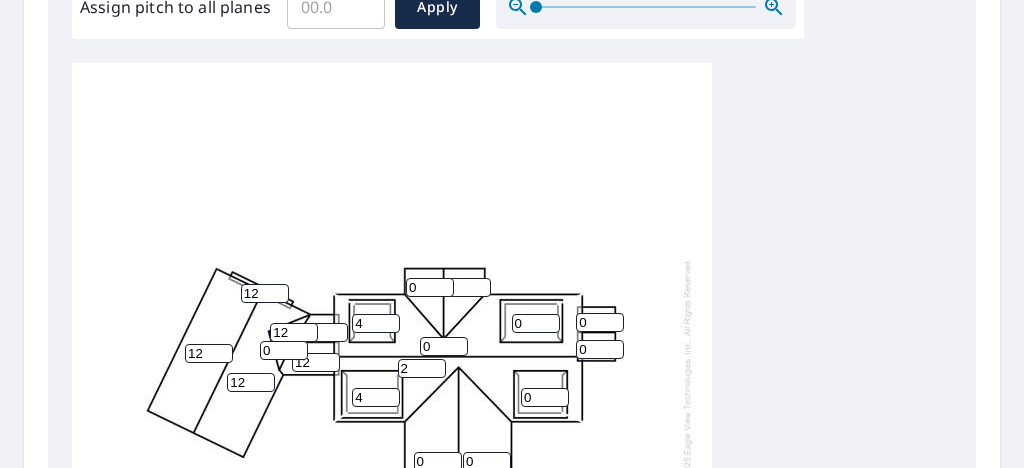 click on "2" at bounding box center (422, 368) 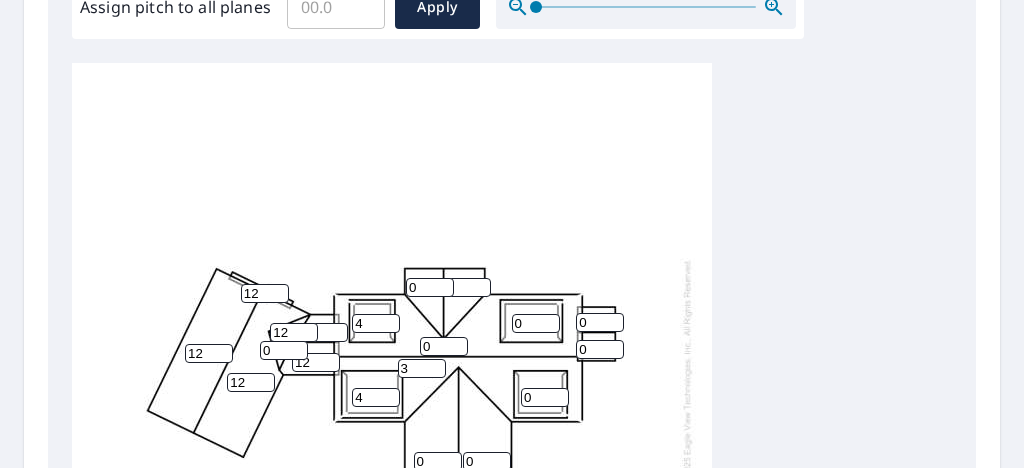 click on "3" at bounding box center (422, 368) 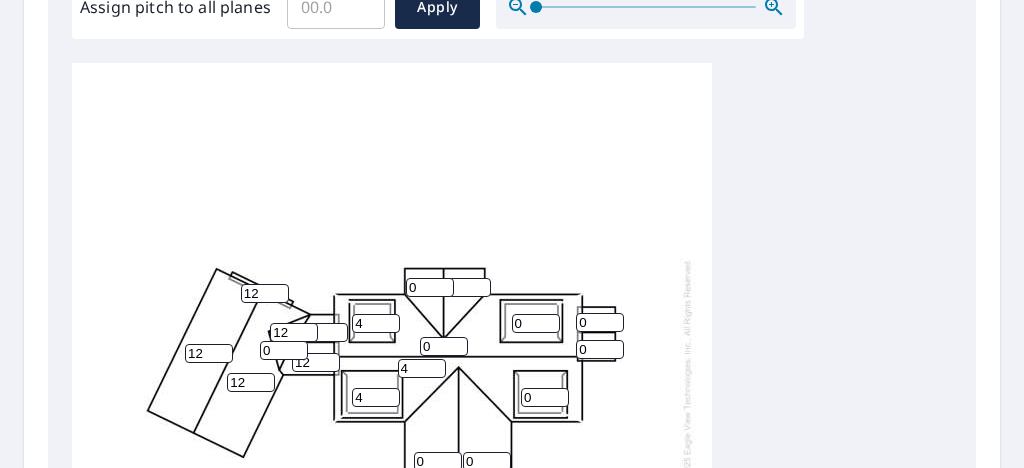 click on "4" at bounding box center [422, 368] 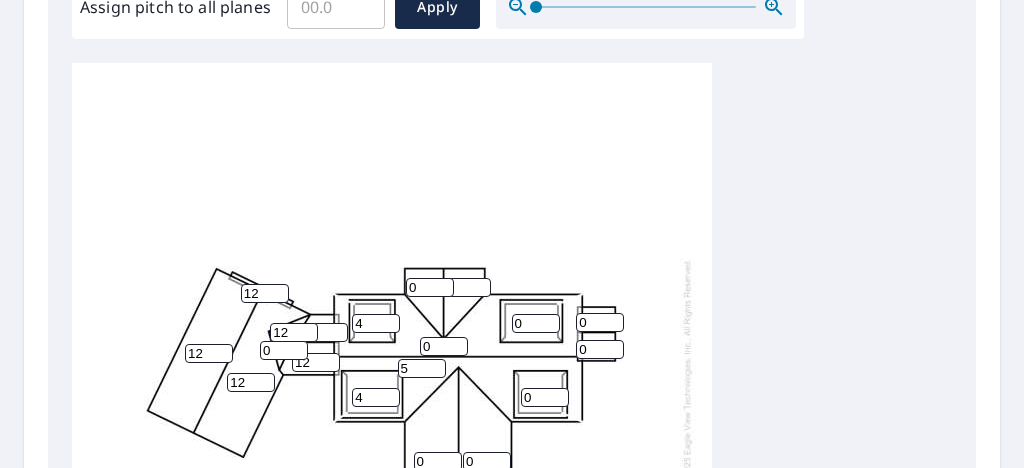 click on "5" at bounding box center [422, 368] 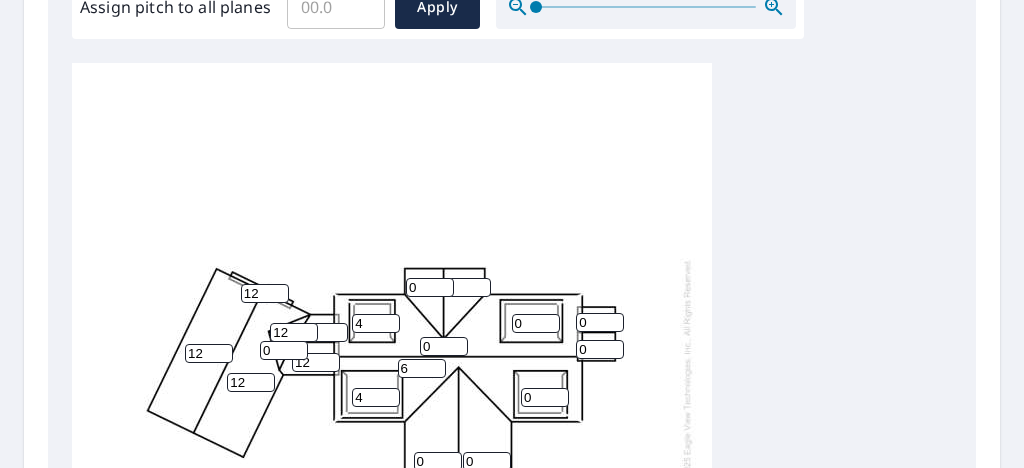 click on "6" at bounding box center (422, 368) 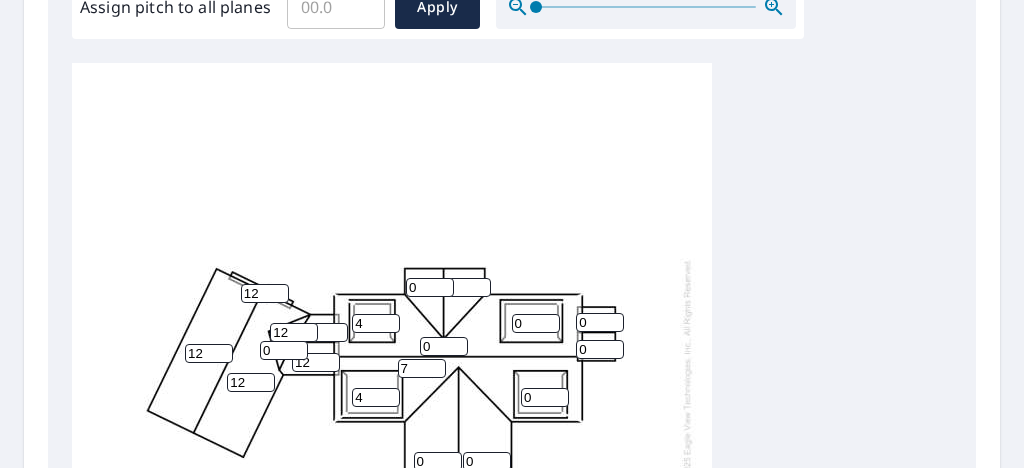click on "7" at bounding box center [422, 368] 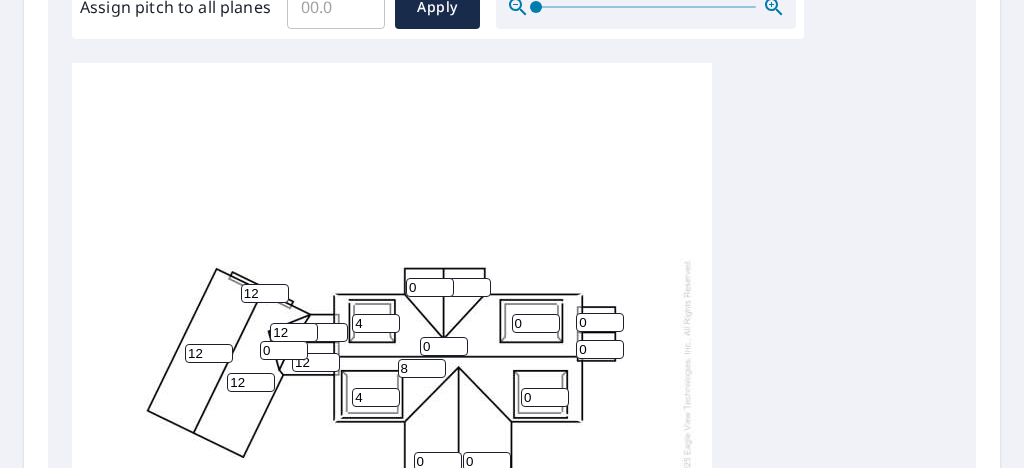 click on "8" at bounding box center [422, 368] 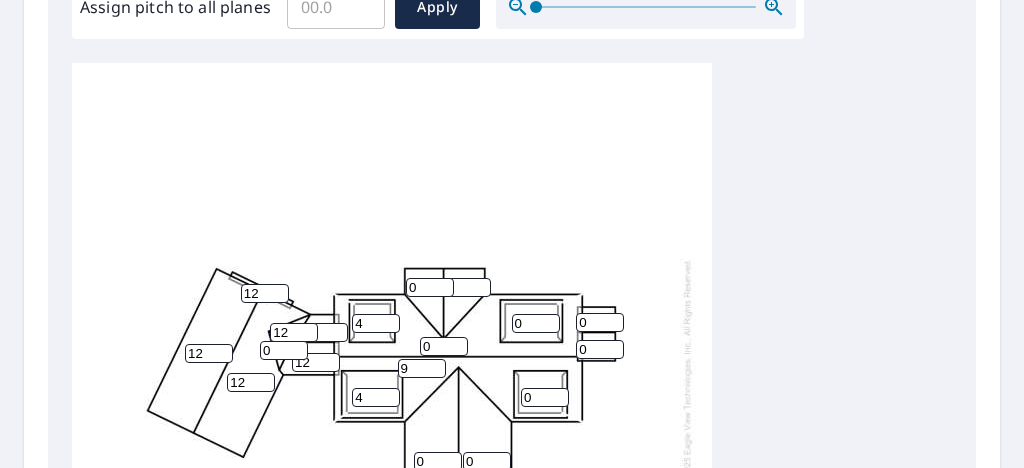 click on "9" at bounding box center (422, 368) 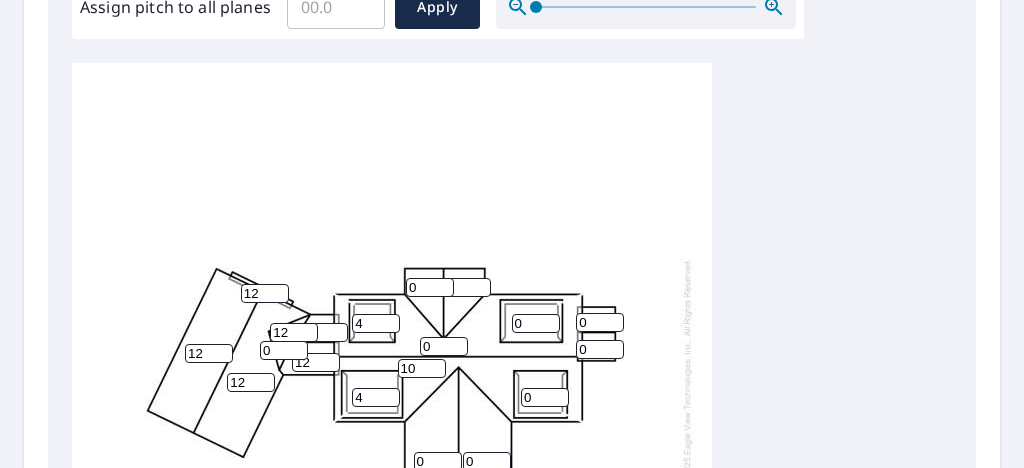click on "10" at bounding box center [422, 368] 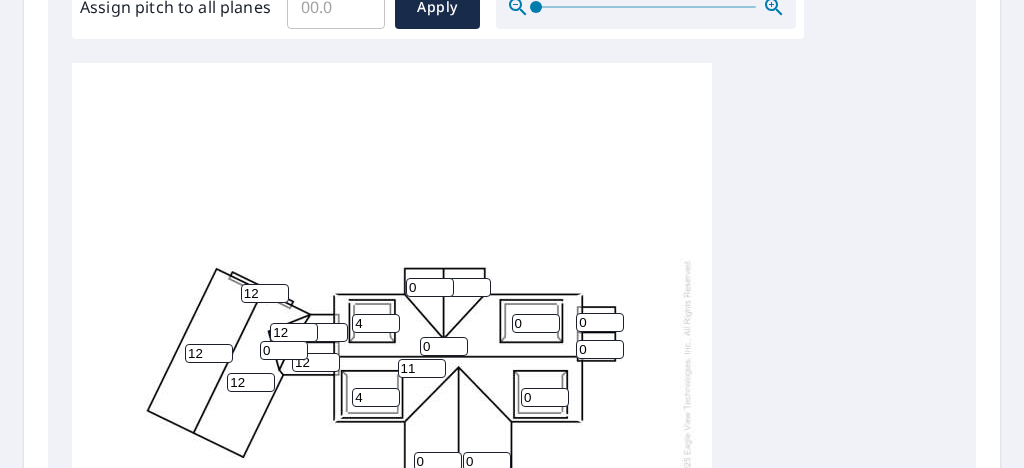 click on "11" at bounding box center (422, 368) 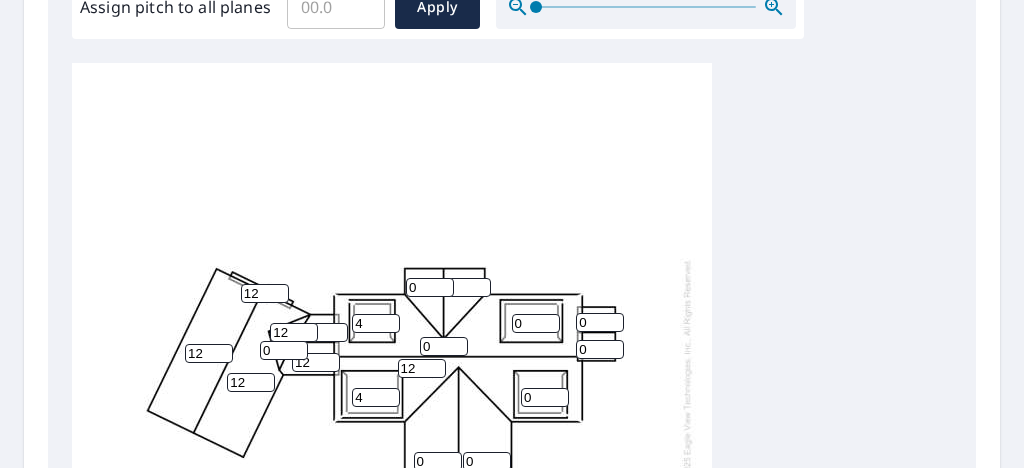 click on "12" at bounding box center (422, 368) 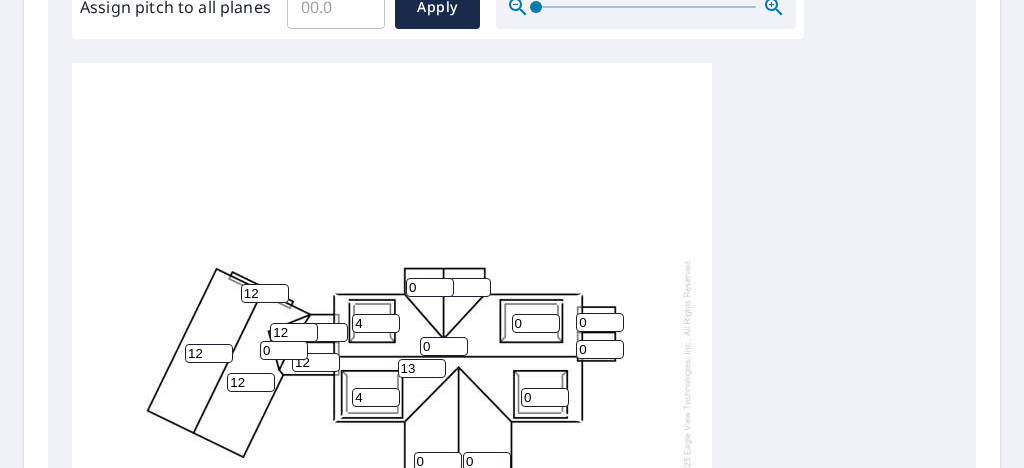click on "13" at bounding box center [422, 368] 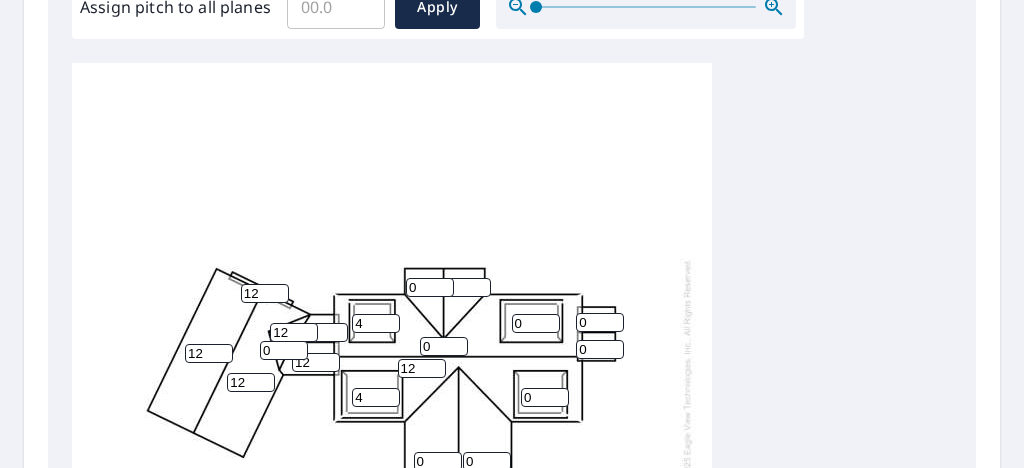 type on "12" 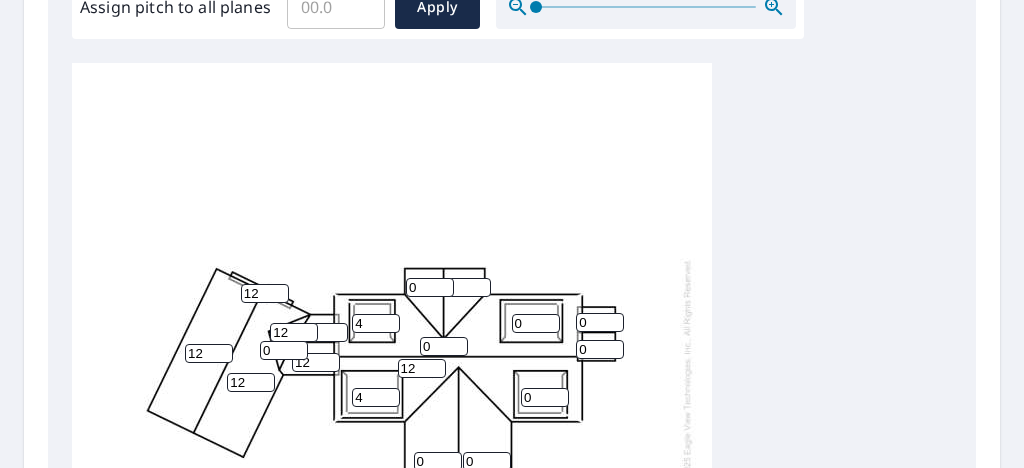 click on "12" at bounding box center [422, 368] 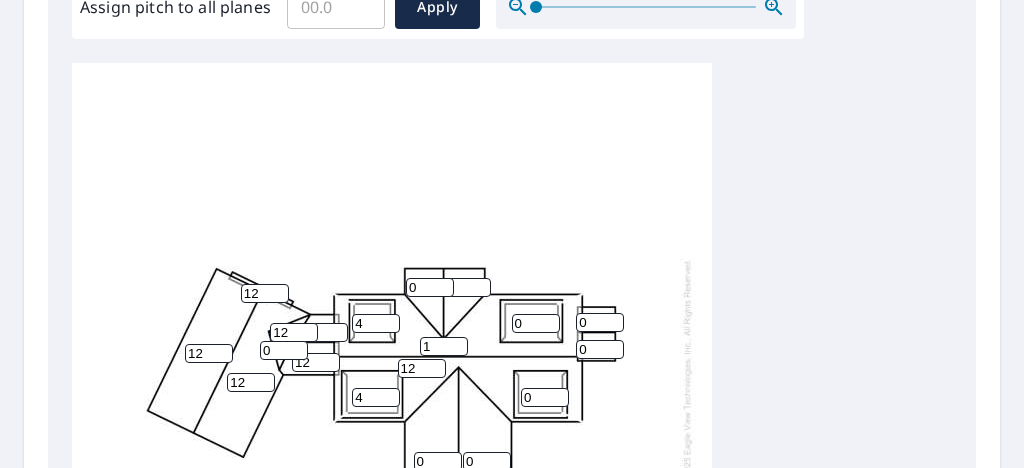 click on "1" at bounding box center (444, 346) 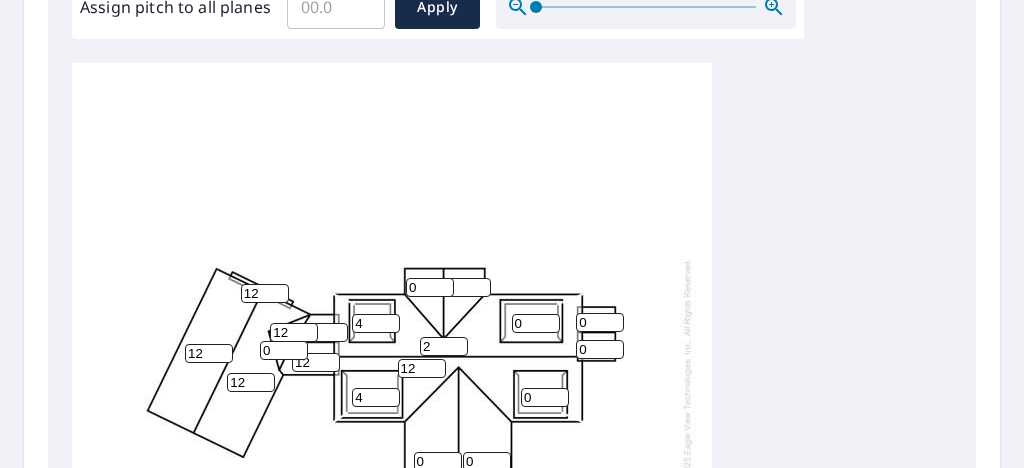 click on "2" at bounding box center (444, 346) 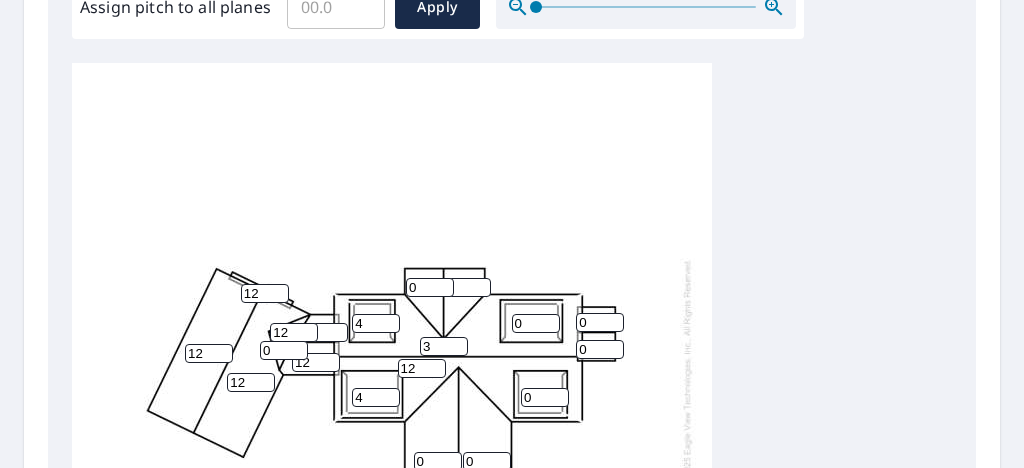 click on "3" at bounding box center (444, 346) 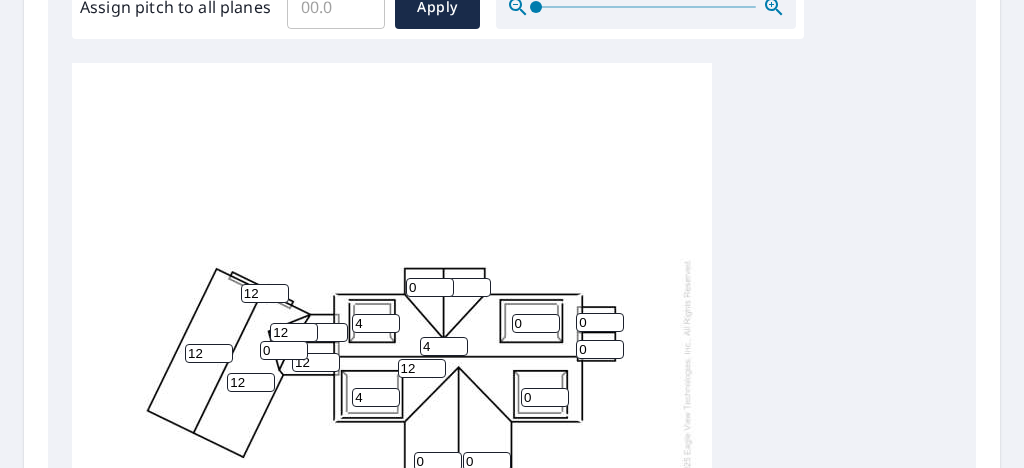 click on "4" at bounding box center (444, 346) 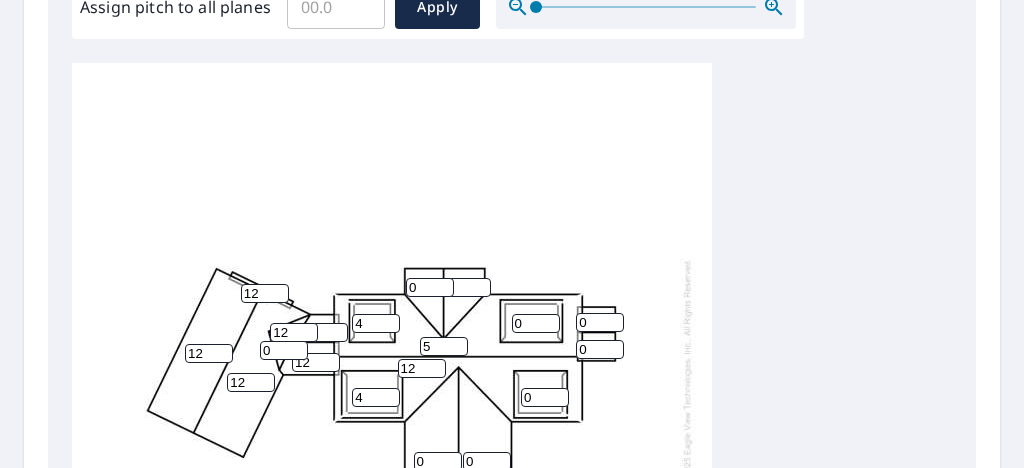 click on "5" at bounding box center [444, 346] 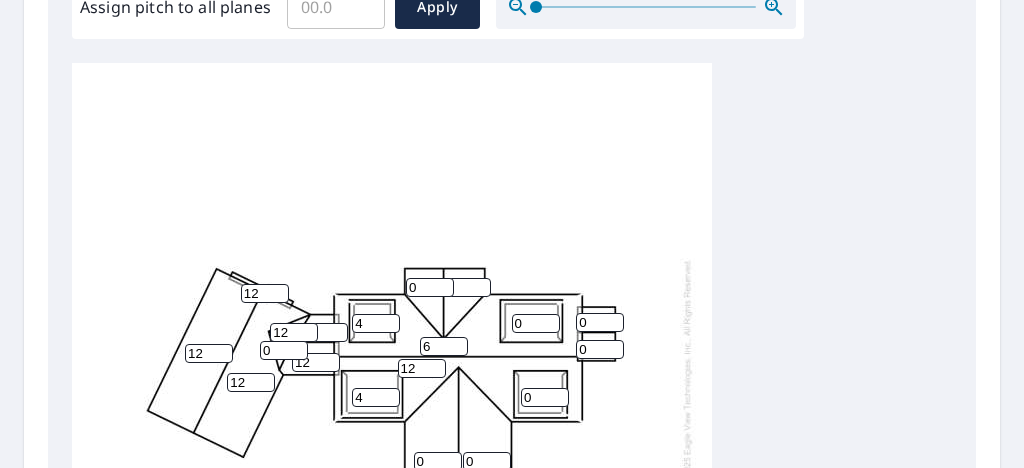 click on "6" at bounding box center [444, 346] 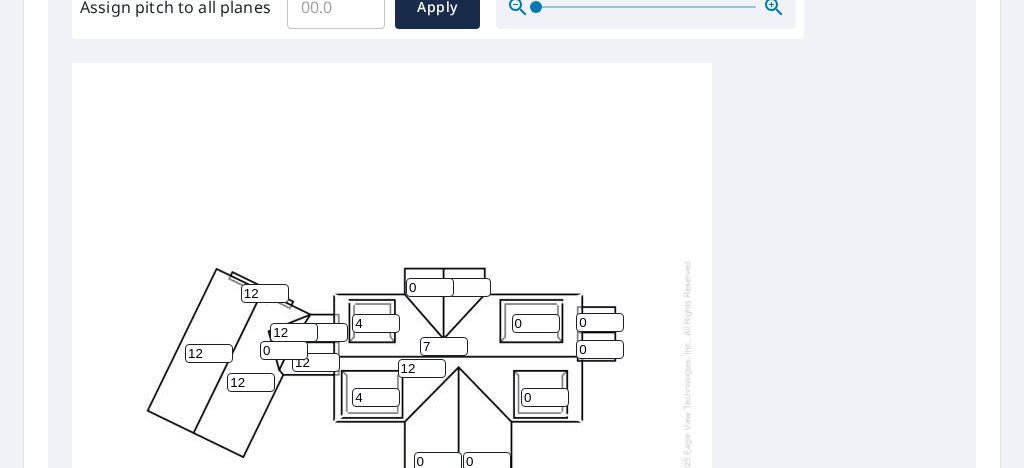 click on "7" at bounding box center (444, 346) 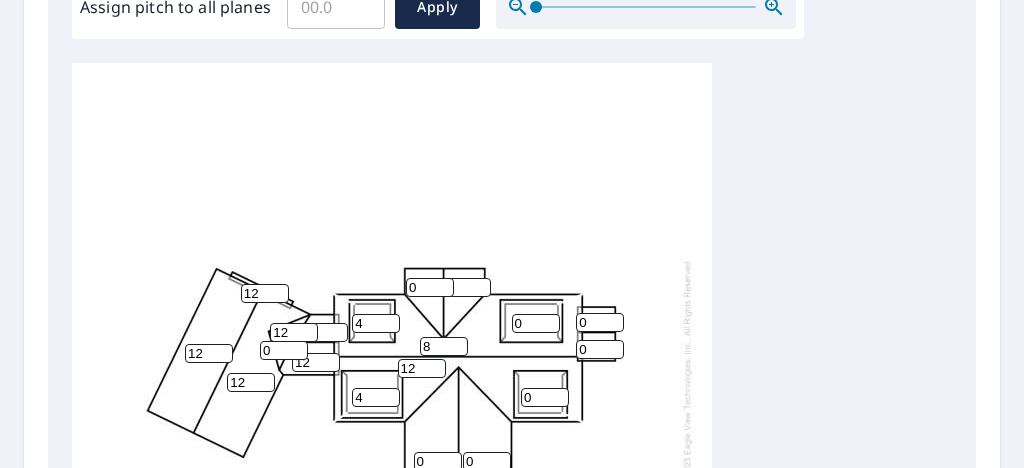 click on "8" at bounding box center (444, 346) 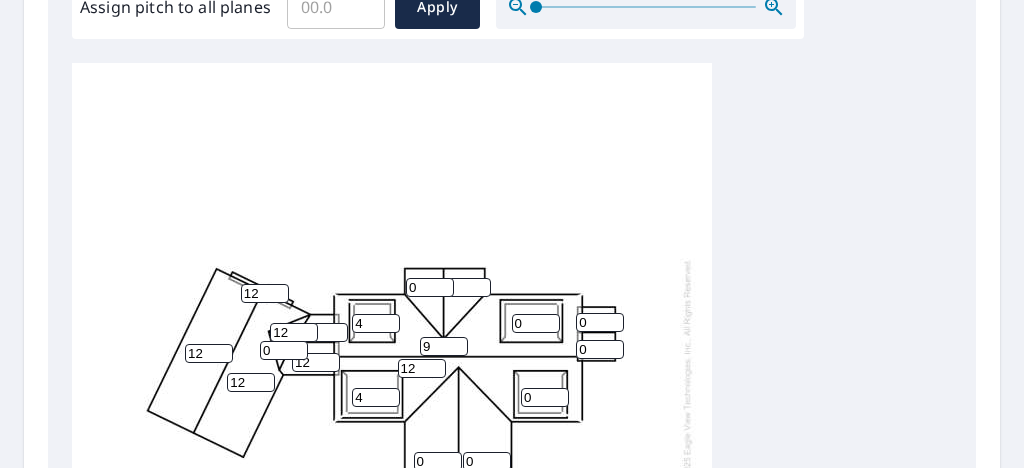 click on "9" at bounding box center (444, 346) 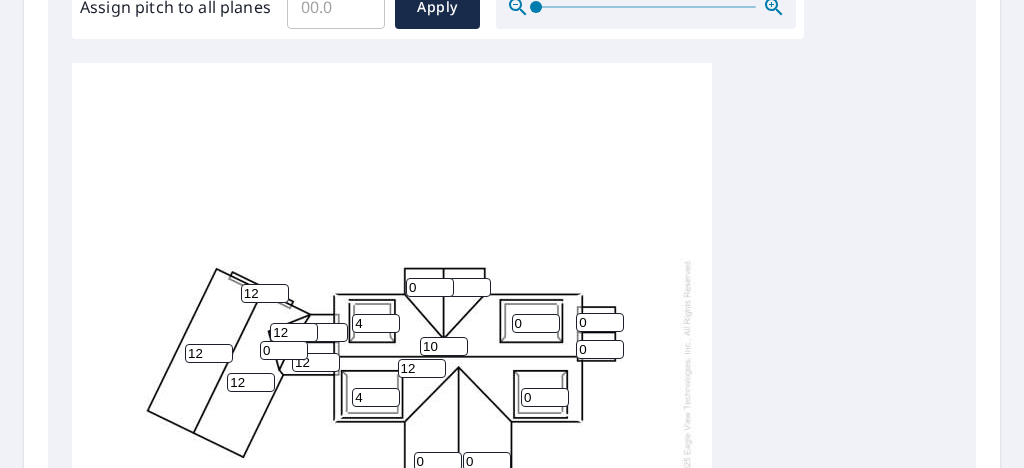 click on "10" at bounding box center (444, 346) 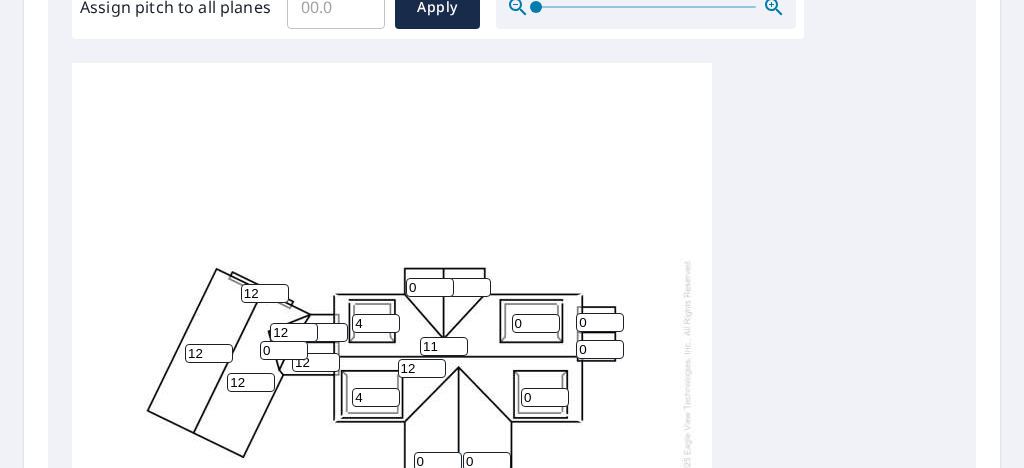 click on "11" at bounding box center (444, 346) 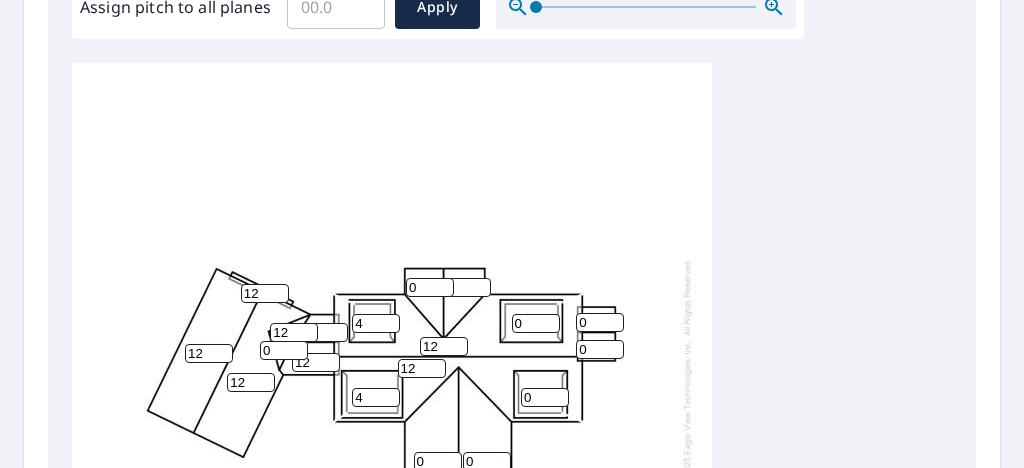 type on "12" 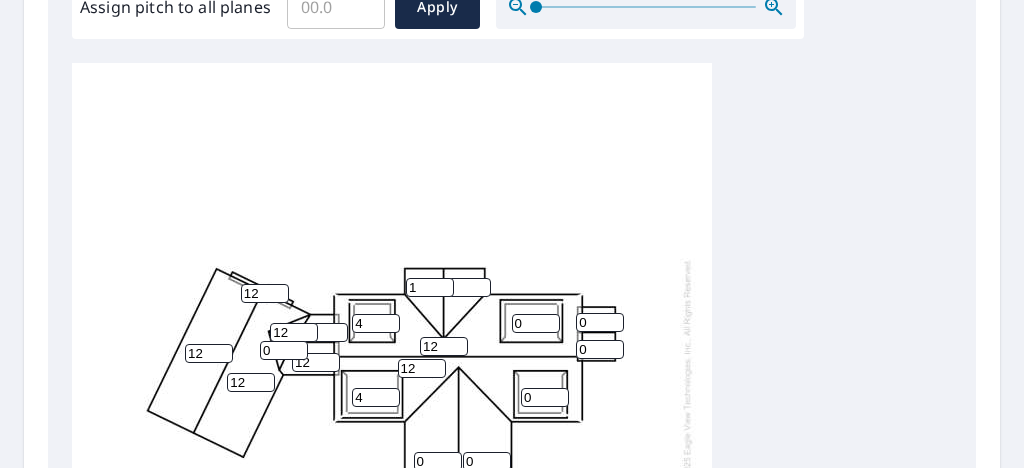 click on "1" at bounding box center (430, 287) 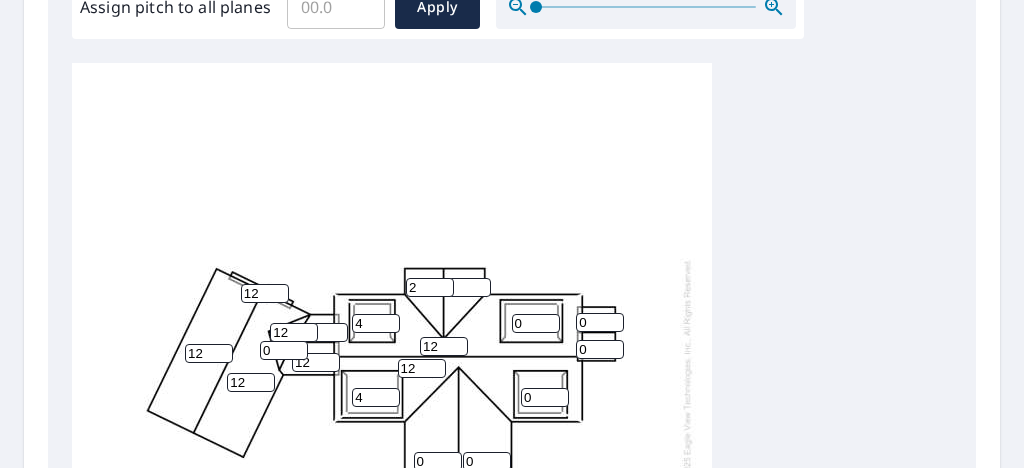 click on "2" at bounding box center [430, 287] 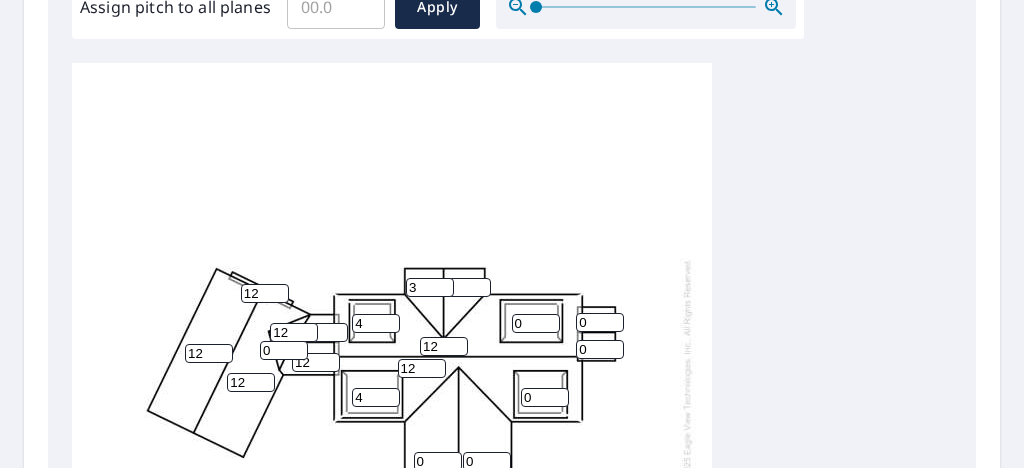 click on "3" at bounding box center [430, 287] 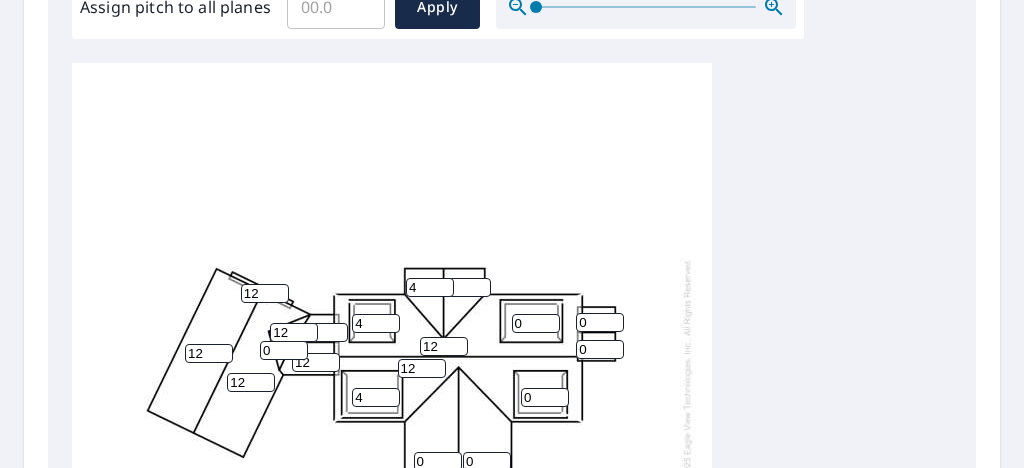 click on "4" at bounding box center (430, 287) 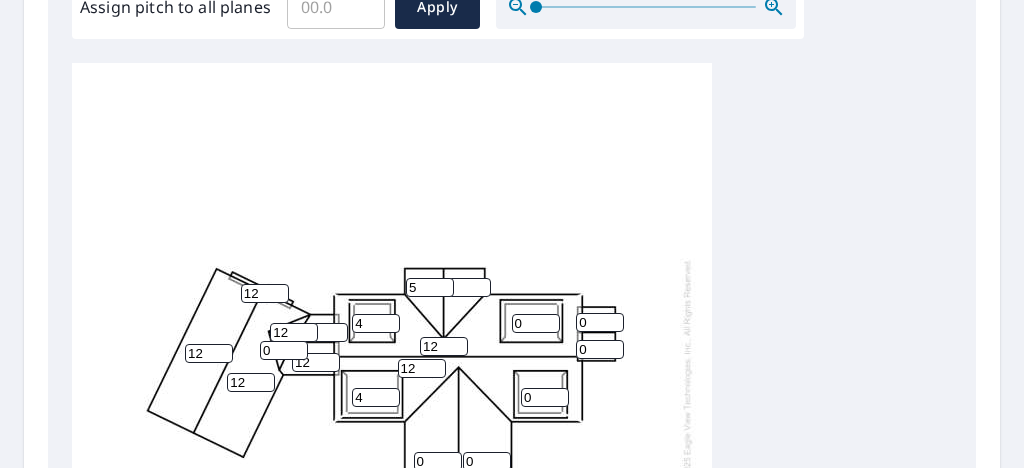 click on "5" at bounding box center (430, 287) 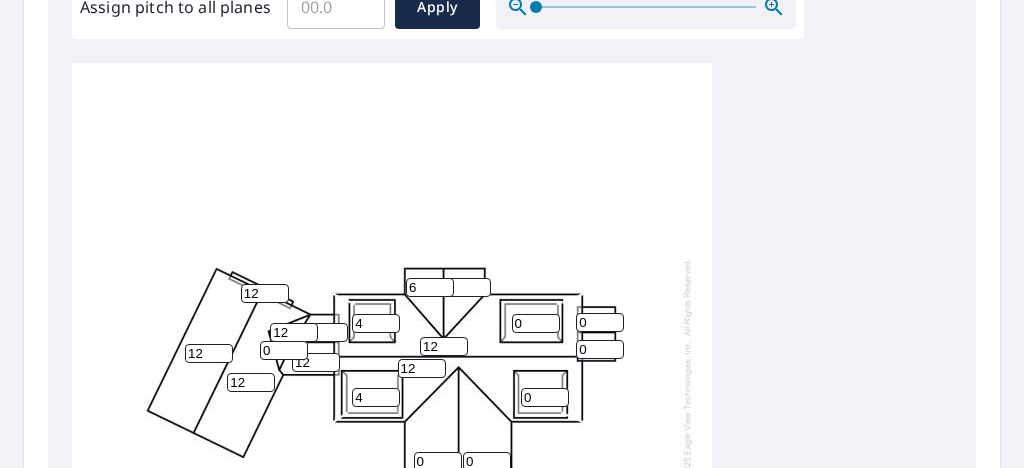 click on "6" at bounding box center (430, 287) 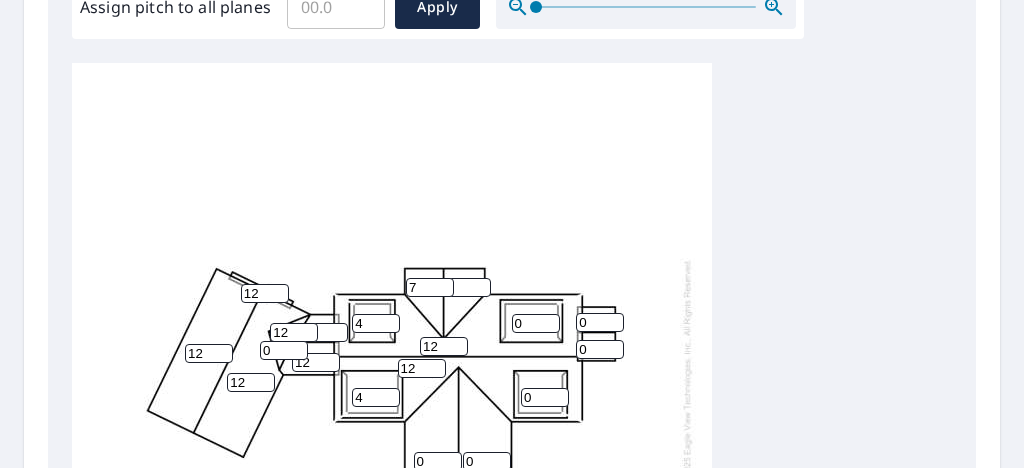 click on "7" at bounding box center [430, 287] 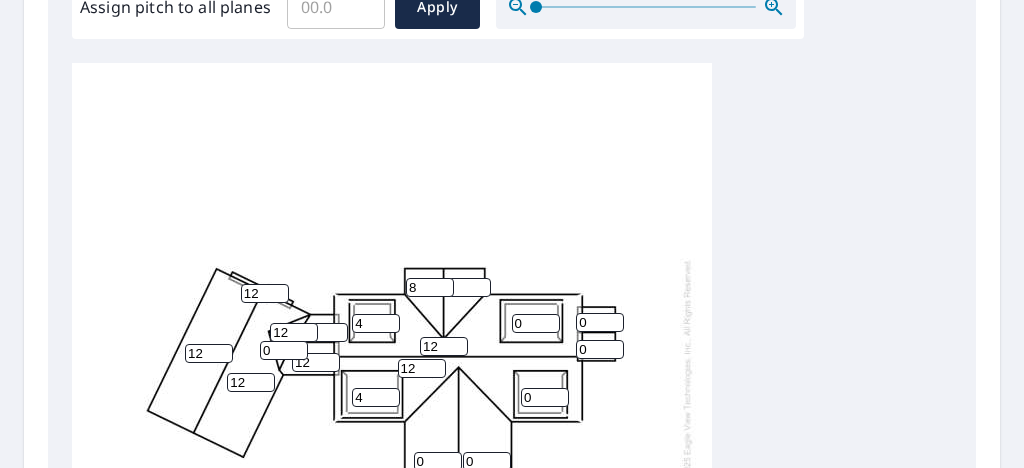 click on "8" at bounding box center (430, 287) 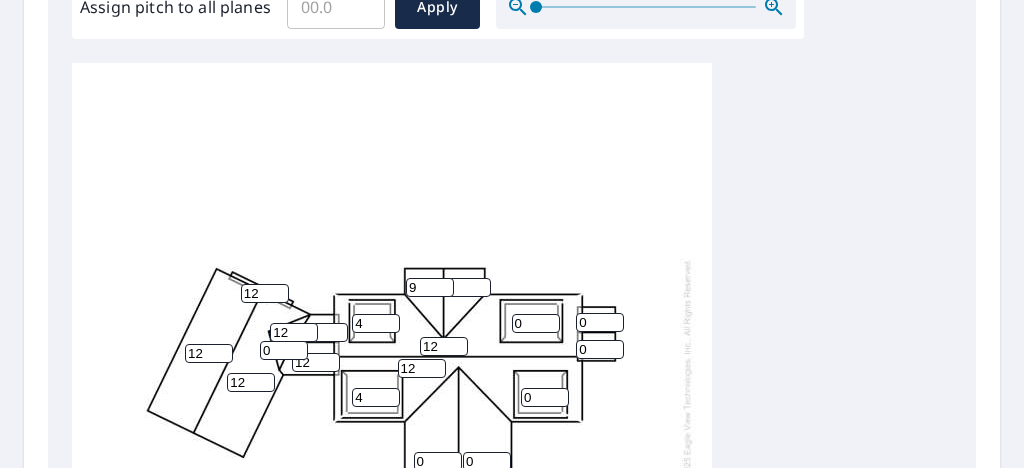 click on "9" at bounding box center (430, 287) 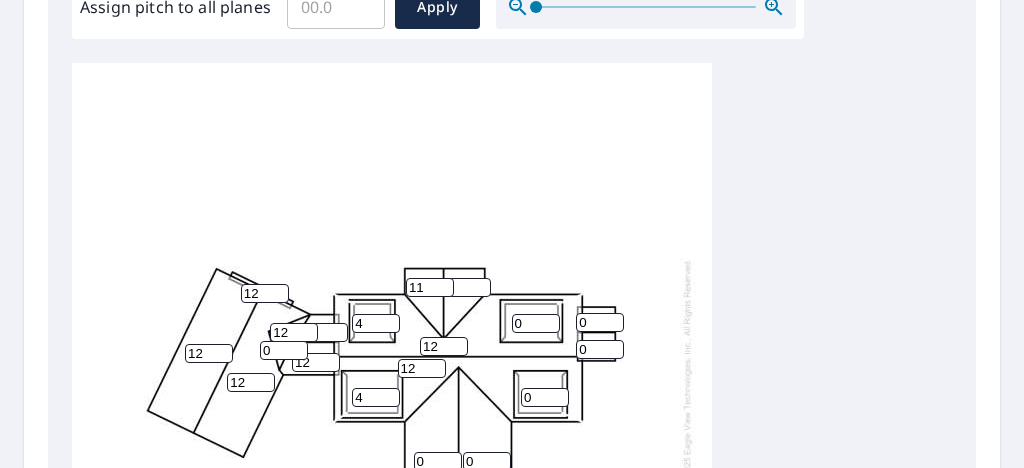 click on "11" at bounding box center [430, 287] 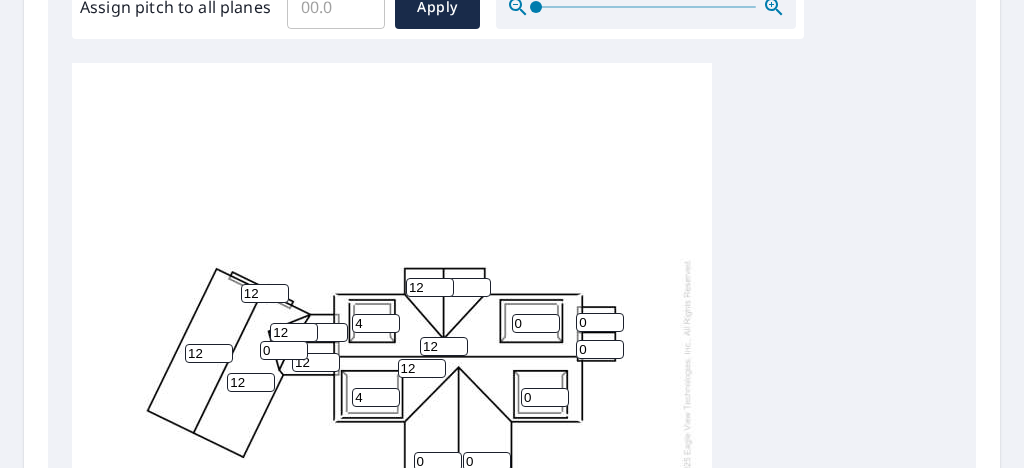 click on "12" at bounding box center (430, 287) 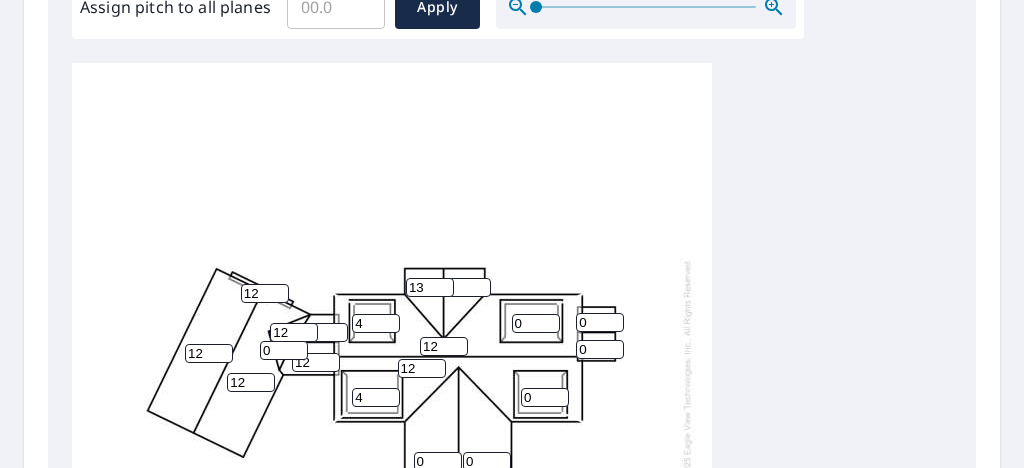 click on "13" at bounding box center [430, 287] 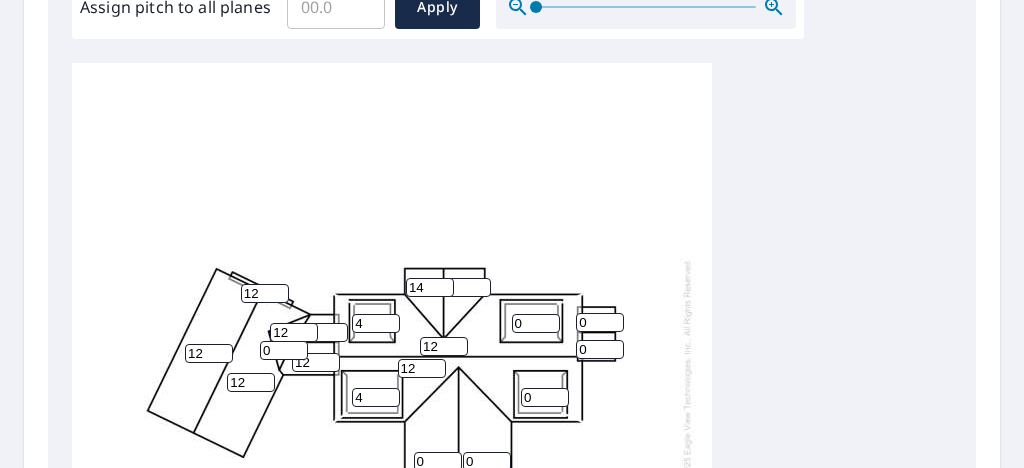 click on "14" at bounding box center (430, 287) 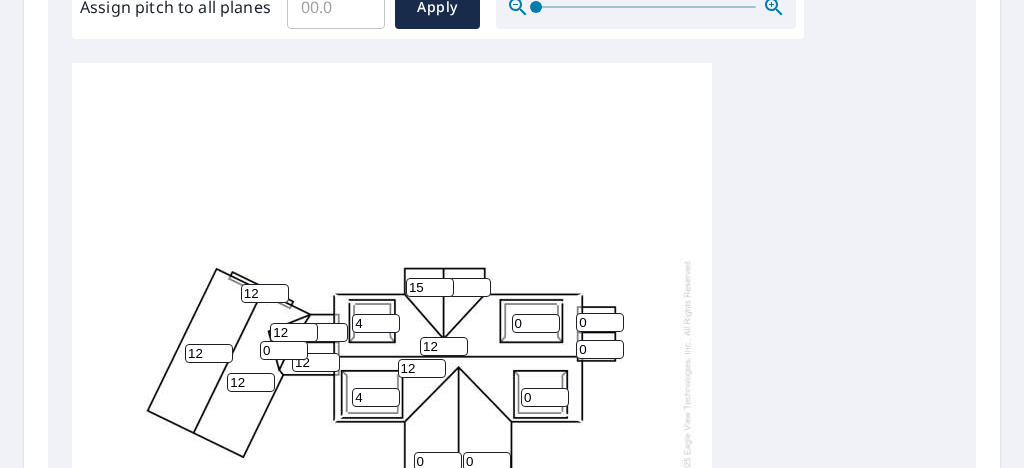click on "15" at bounding box center (430, 287) 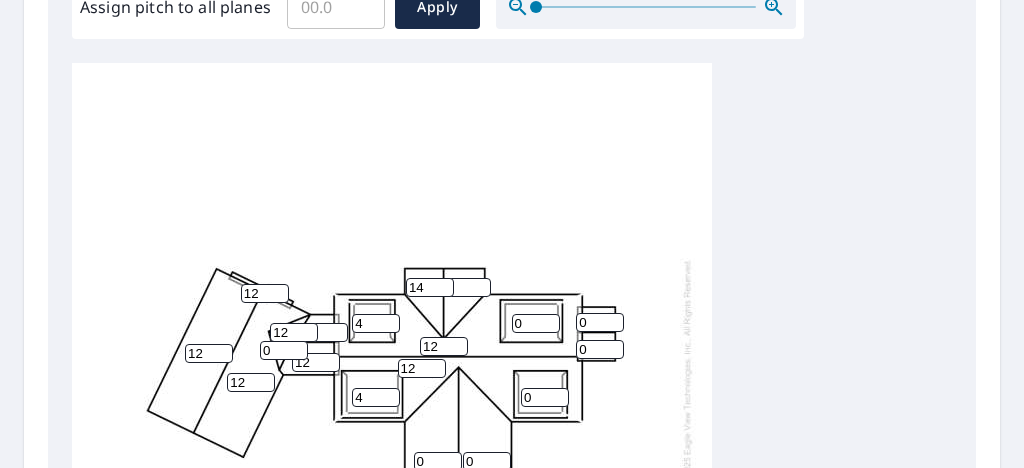 type on "14" 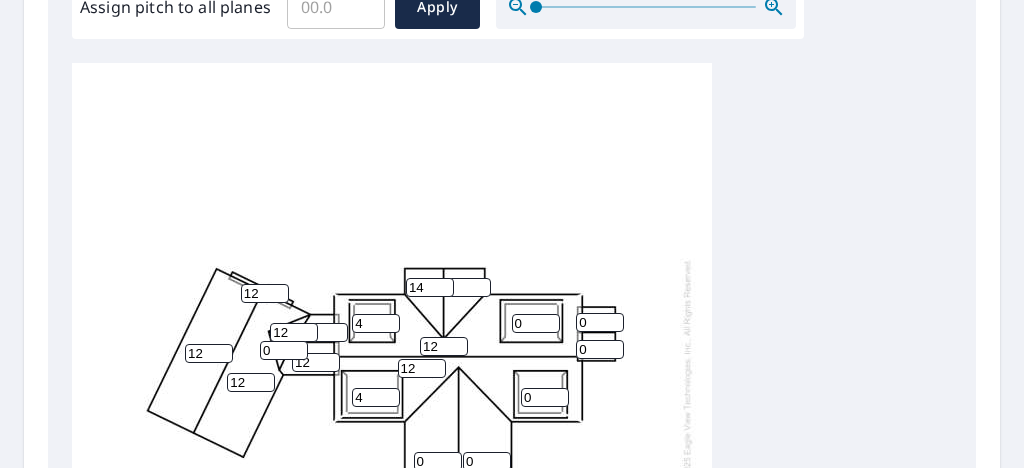 click on "4" at bounding box center [467, 287] 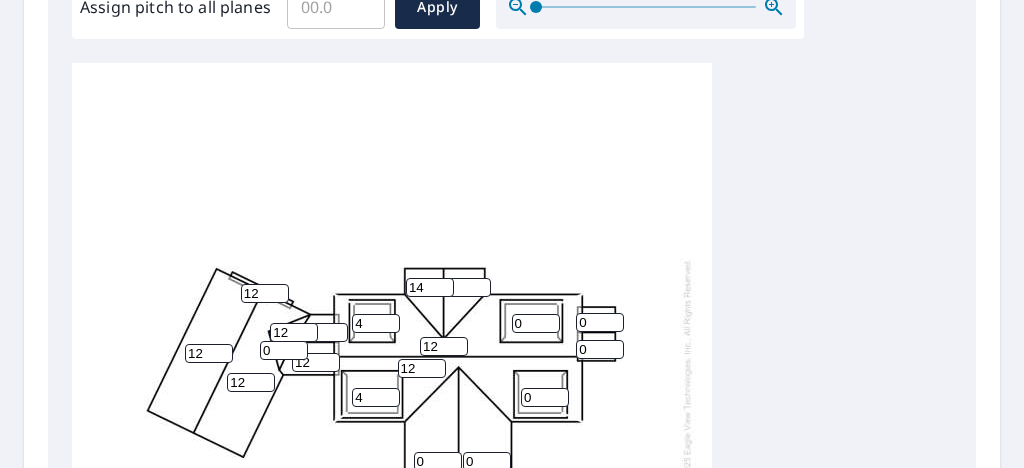 click on "6" at bounding box center (467, 287) 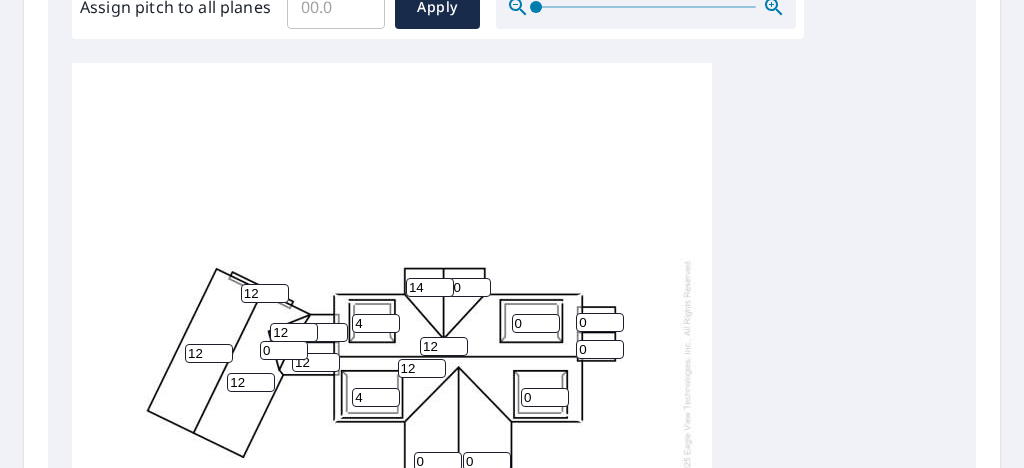 click on "10" at bounding box center (467, 287) 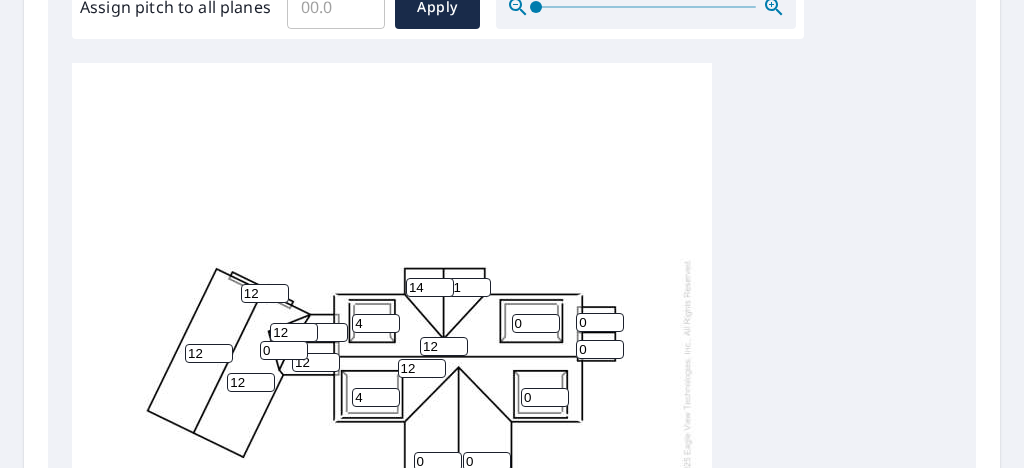 click on "11" at bounding box center (467, 287) 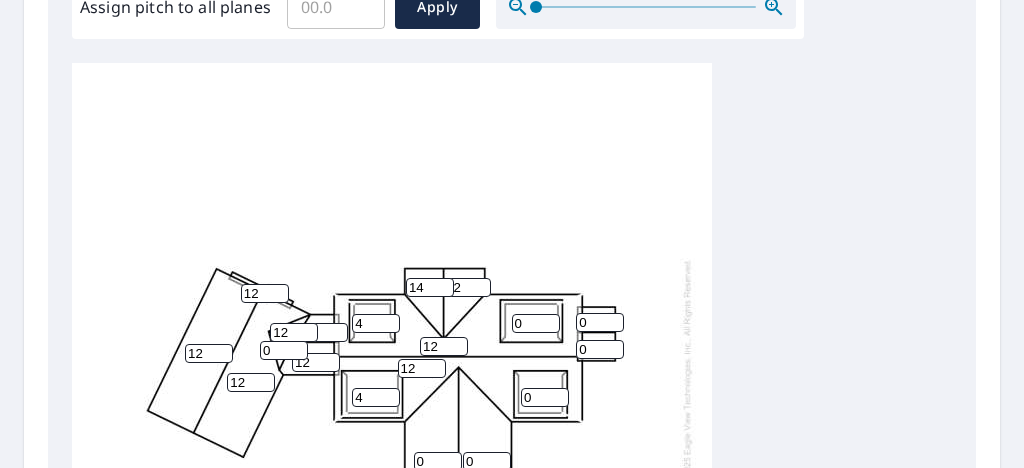 click on "12" at bounding box center (467, 287) 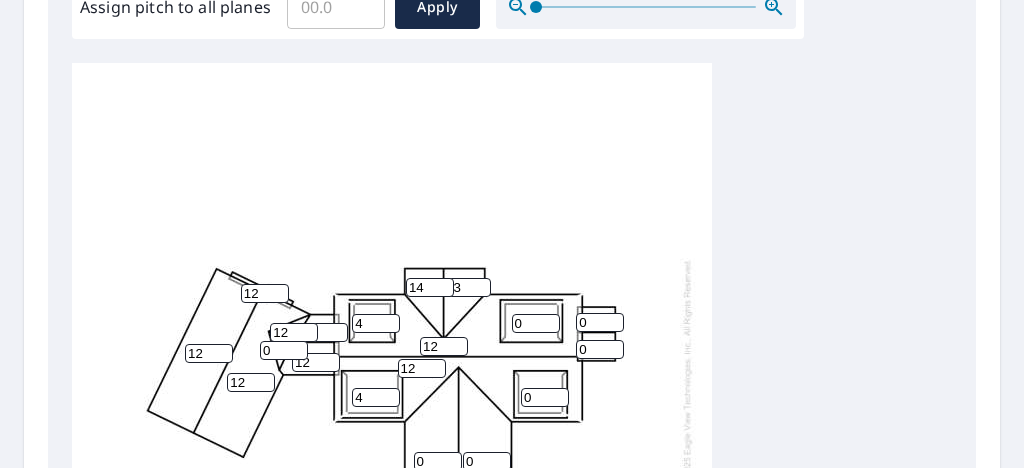 click on "13" at bounding box center [467, 287] 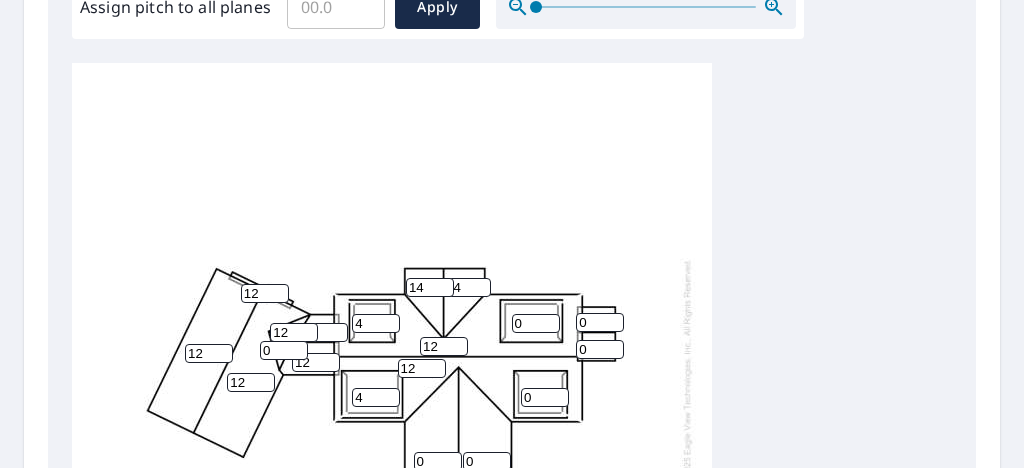click on "14" at bounding box center [467, 287] 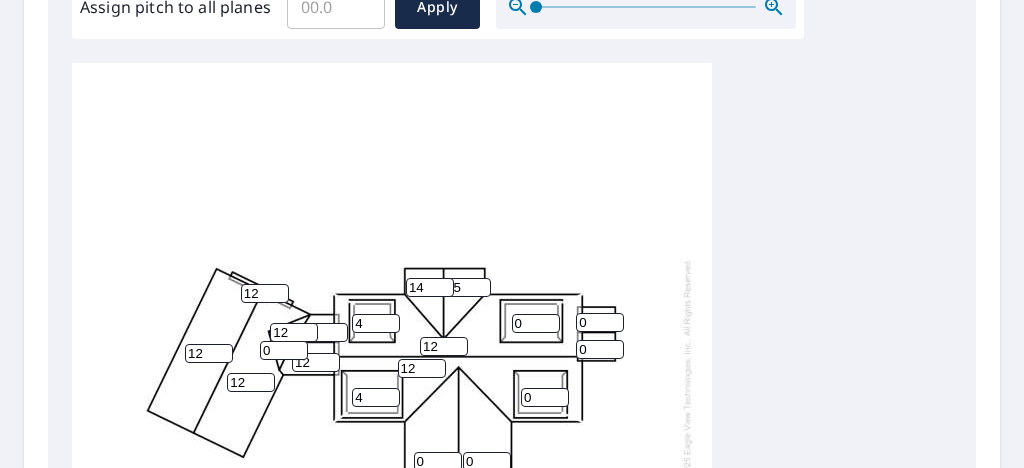 click on "15" at bounding box center [467, 287] 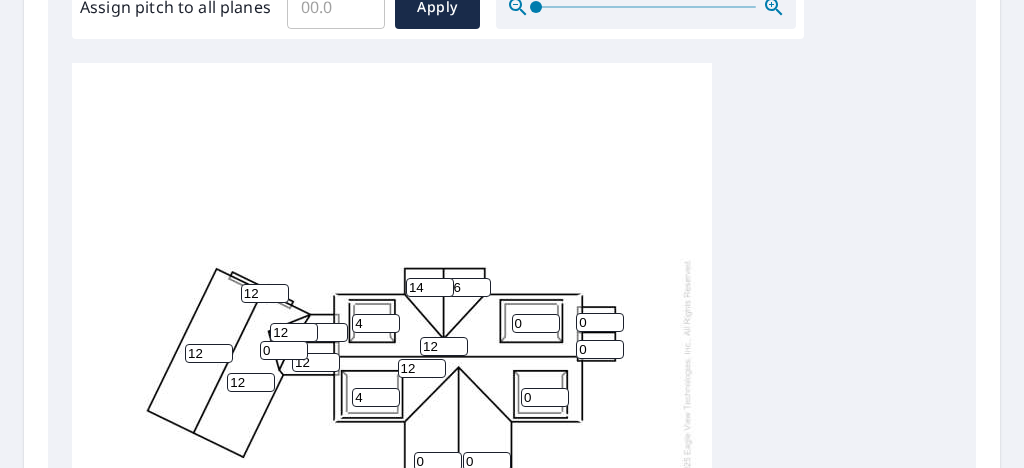 click on "16" at bounding box center [467, 287] 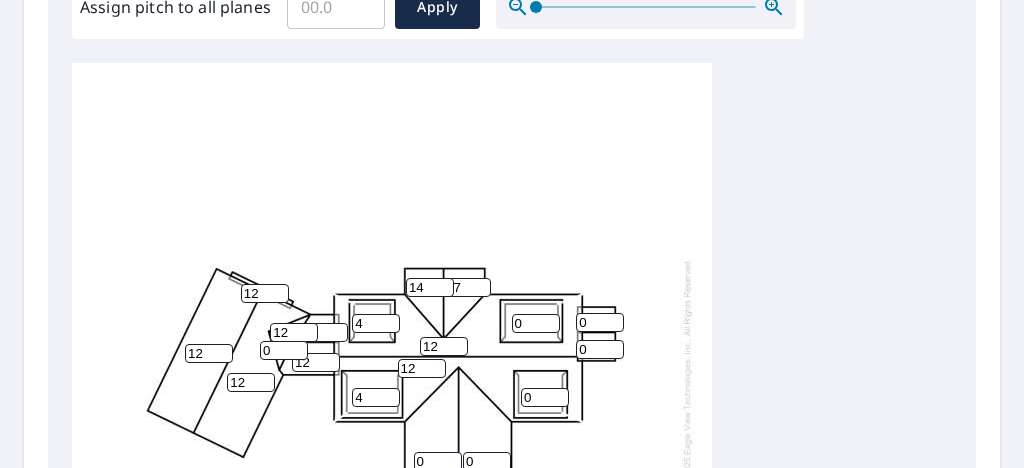 click on "17" at bounding box center (467, 287) 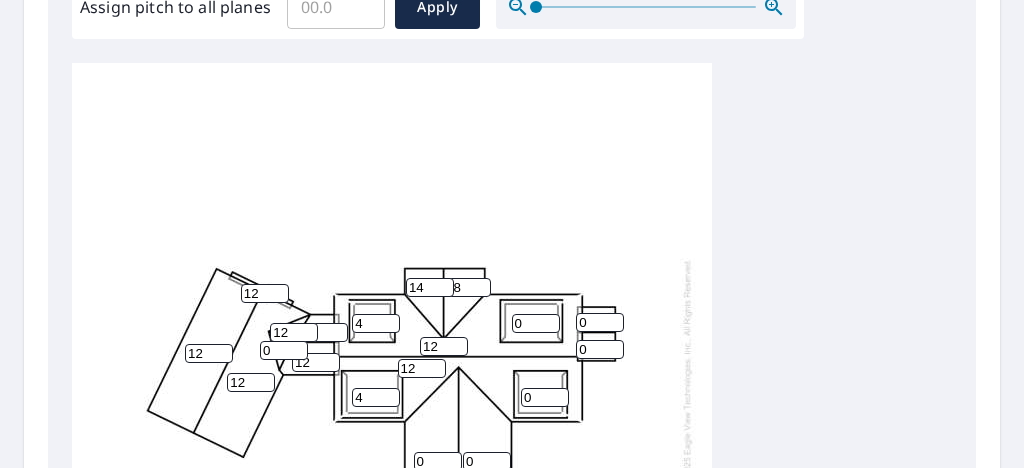 click on "18" at bounding box center [467, 287] 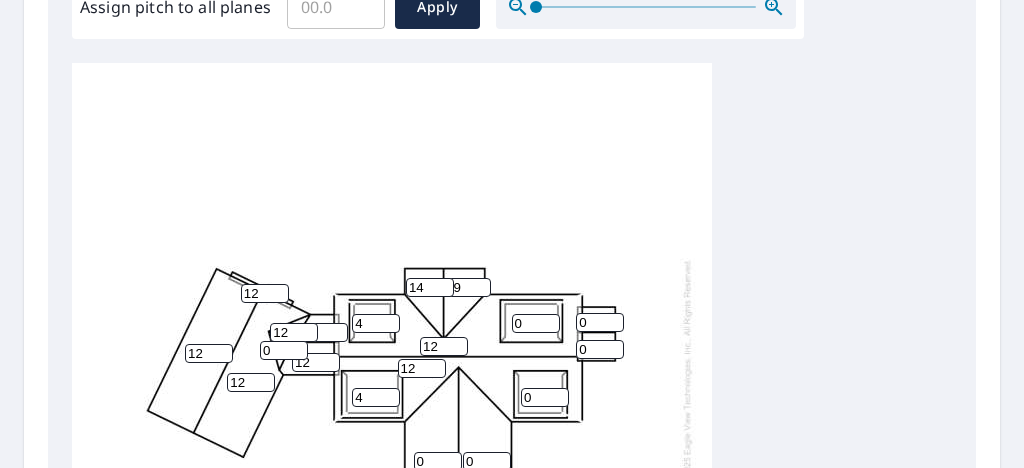 click on "19" at bounding box center (467, 287) 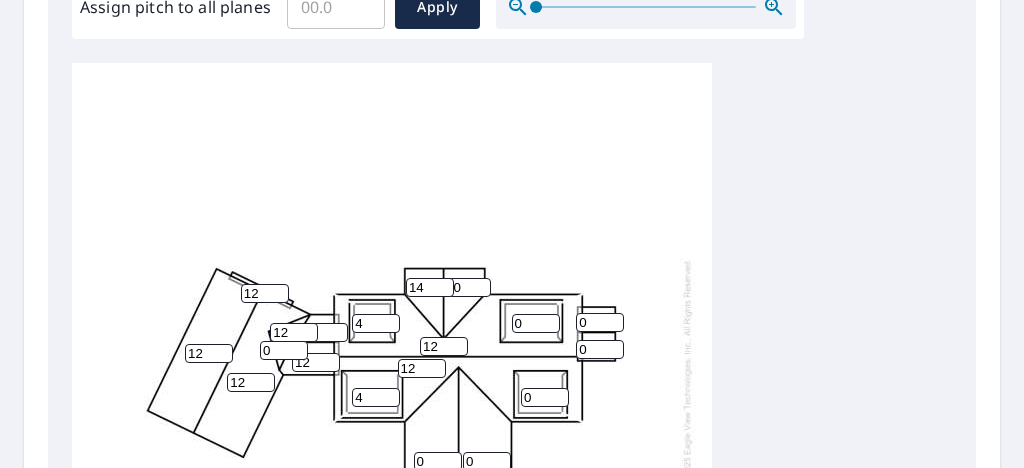 click on "20" at bounding box center [467, 287] 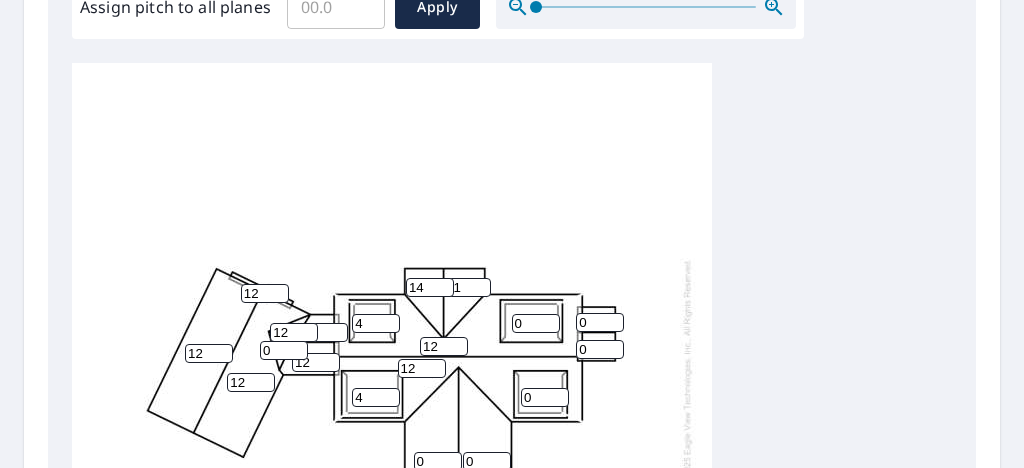 click on "21" at bounding box center [467, 287] 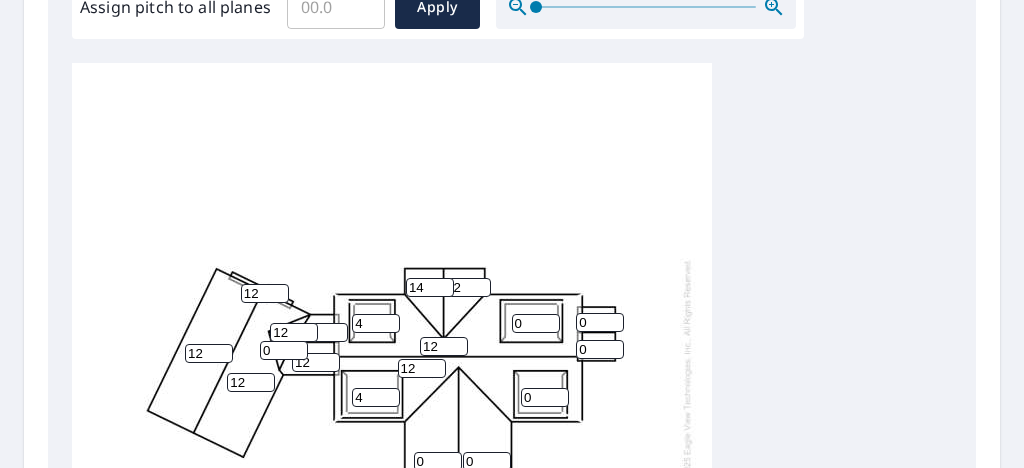 click on "22" at bounding box center (467, 287) 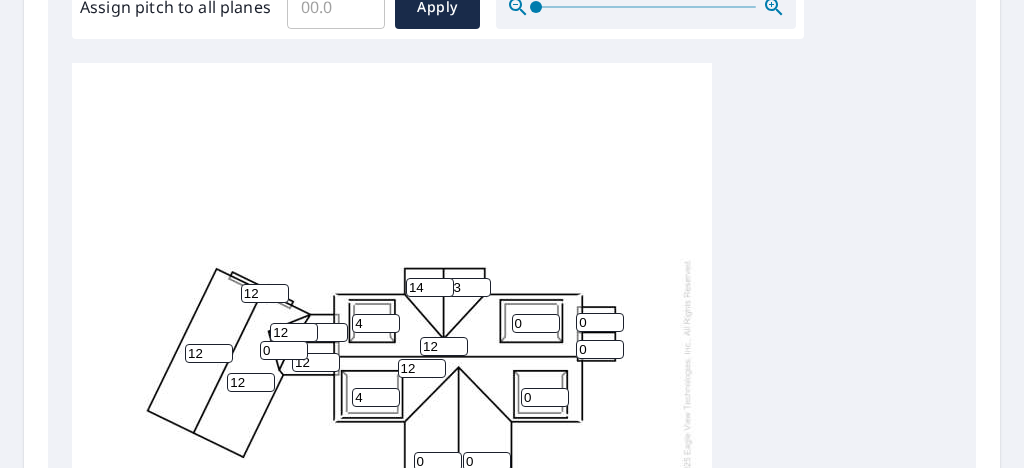 click on "23" at bounding box center [467, 287] 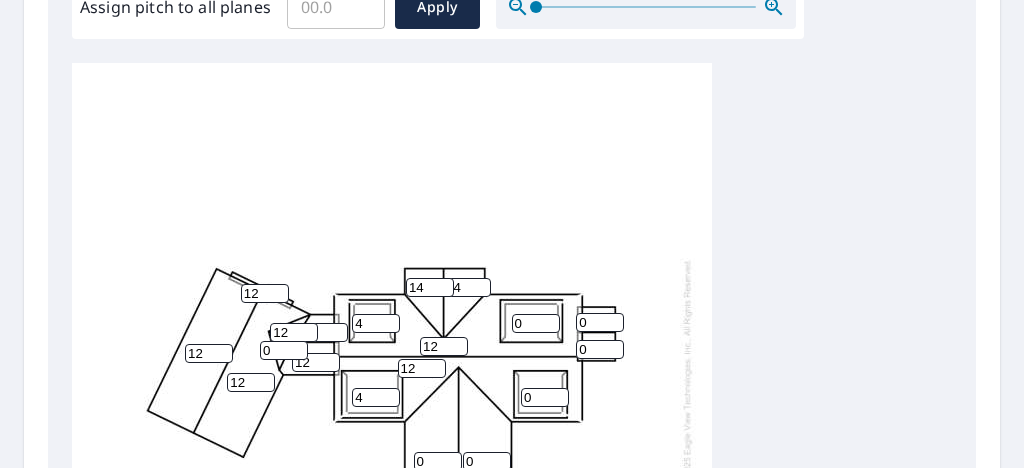 type on "24" 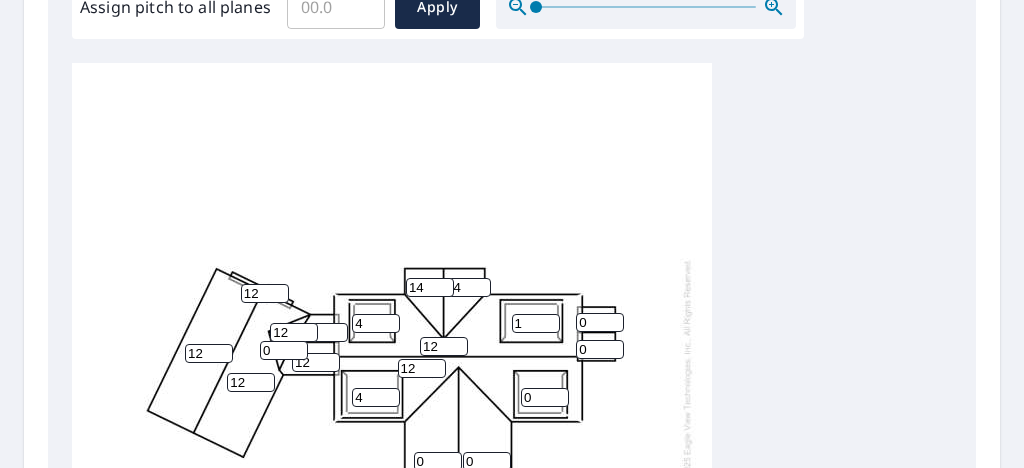 click on "1" at bounding box center [536, 323] 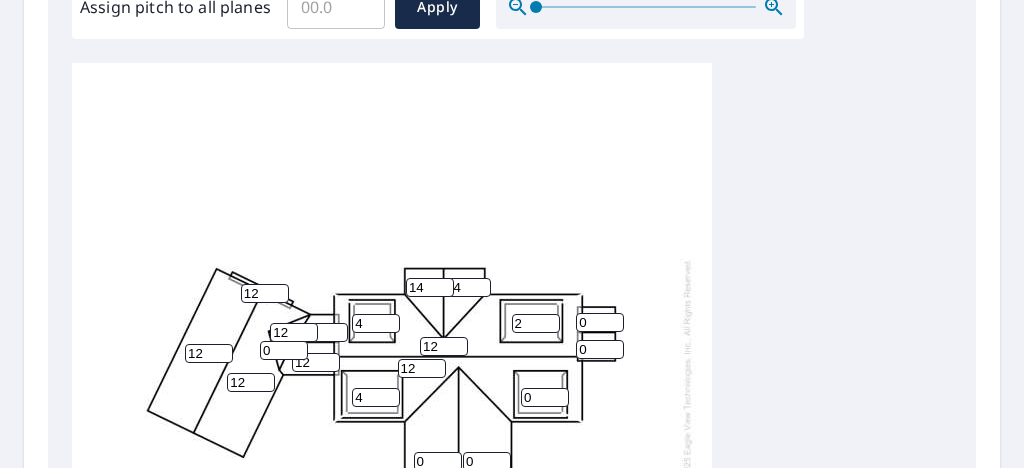 click on "2" at bounding box center (536, 323) 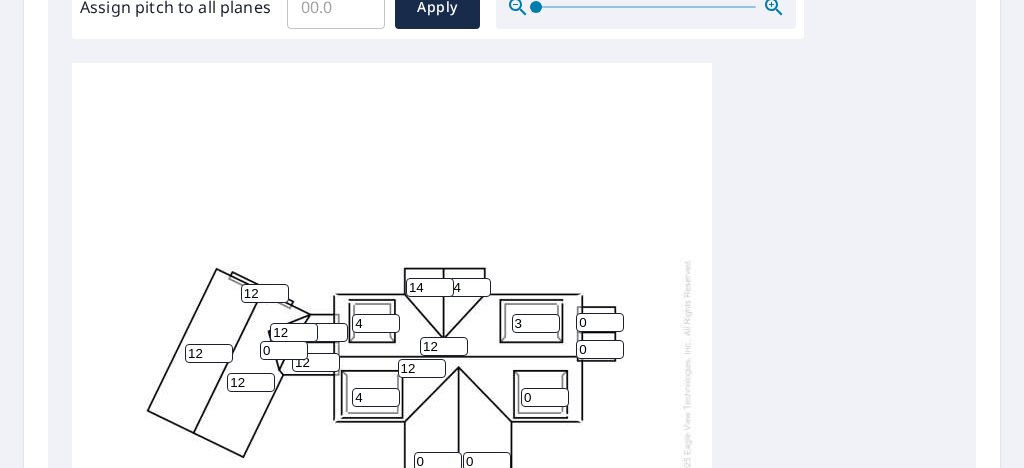 click on "3" at bounding box center (536, 323) 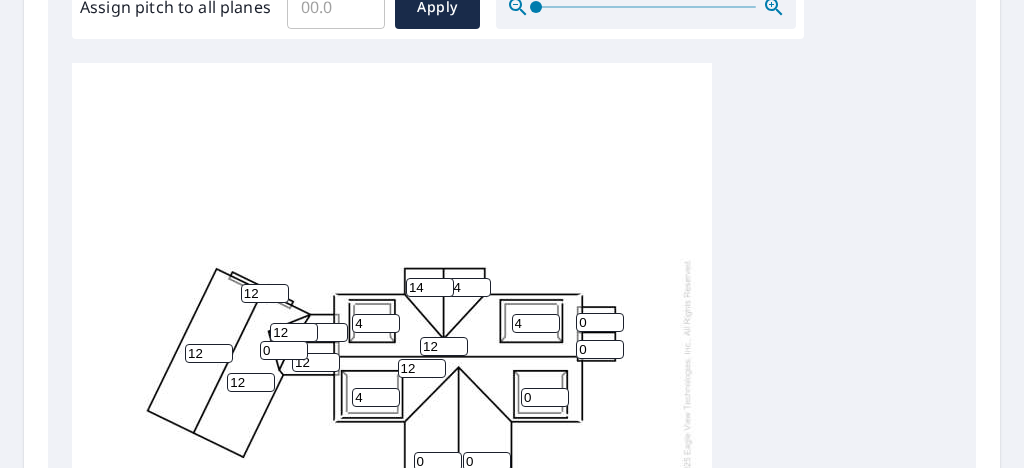 type on "4" 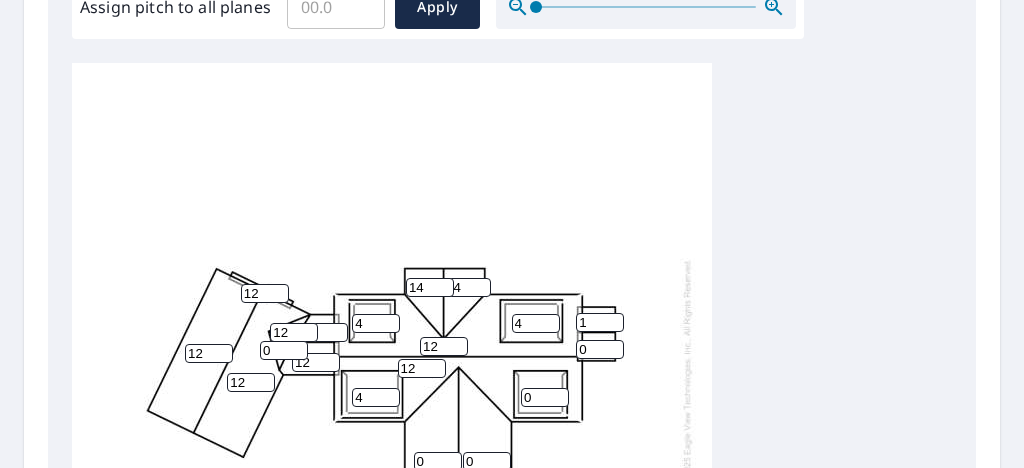 click on "1" at bounding box center (600, 322) 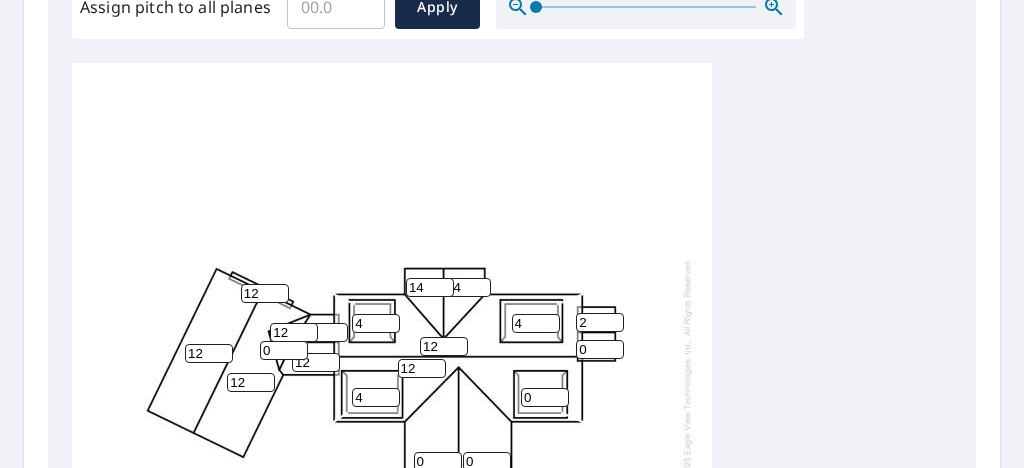 click on "2" at bounding box center (600, 322) 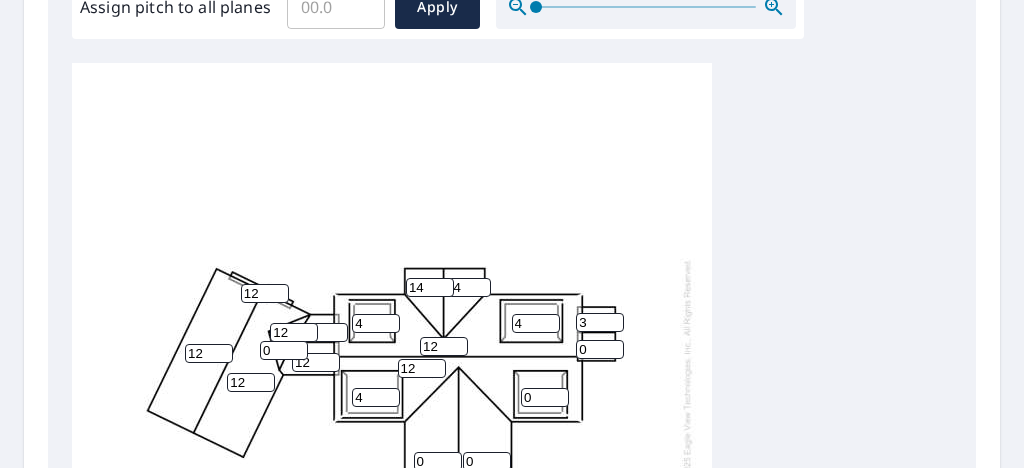 click on "3" at bounding box center (600, 322) 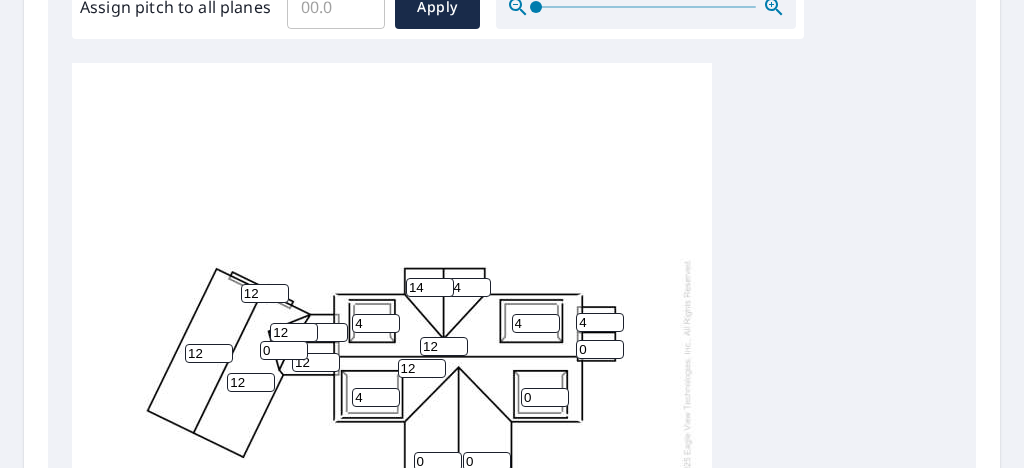 click on "4" at bounding box center [600, 322] 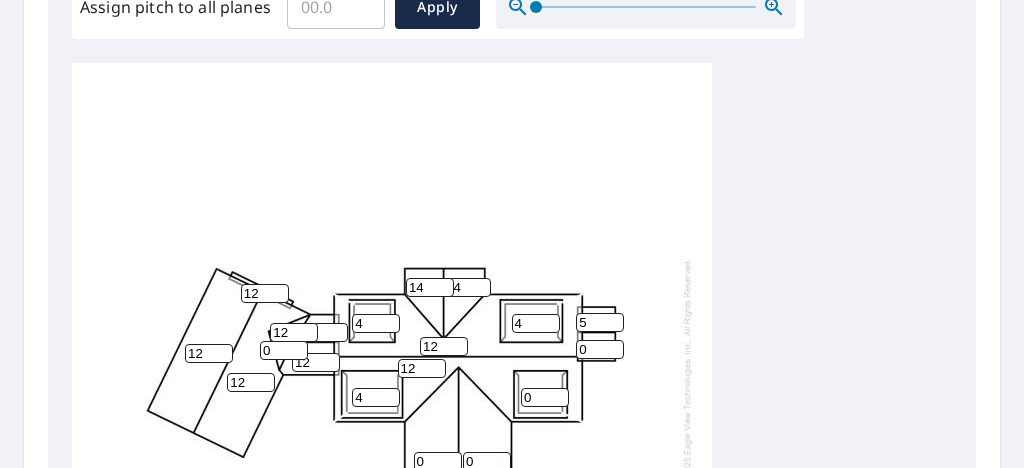 click on "5" at bounding box center (600, 322) 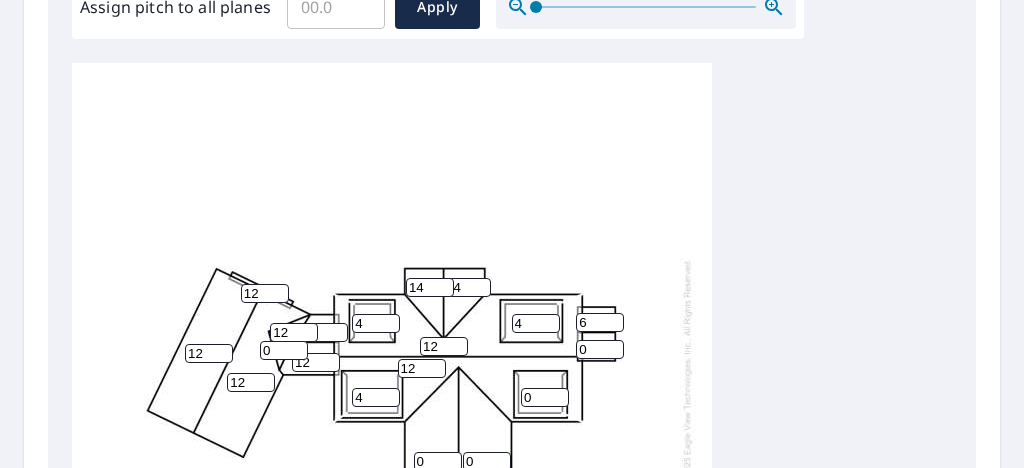 click on "6" at bounding box center (600, 322) 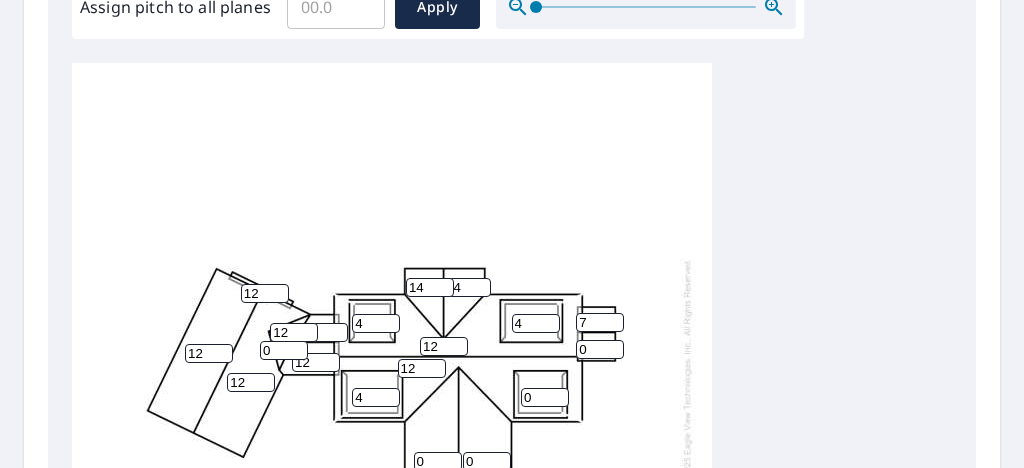 click on "7" at bounding box center [600, 322] 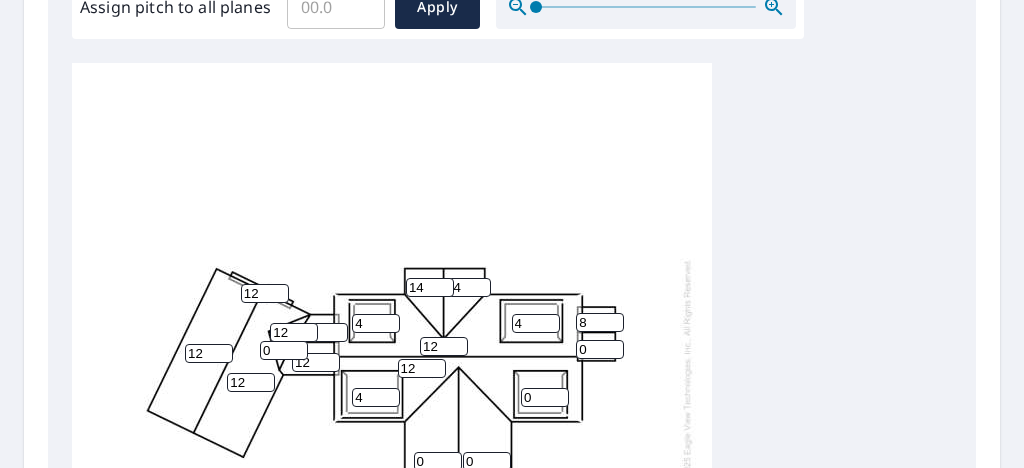 click on "8" at bounding box center (600, 322) 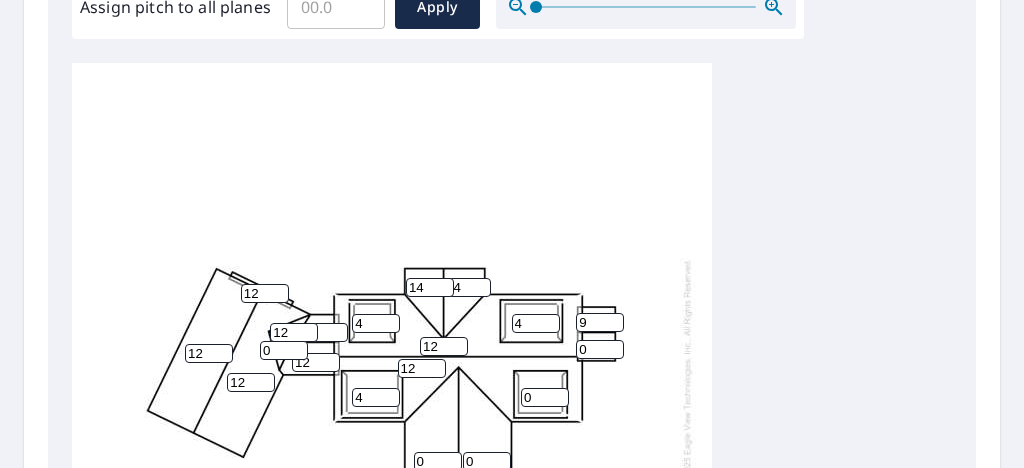click on "9" at bounding box center [600, 322] 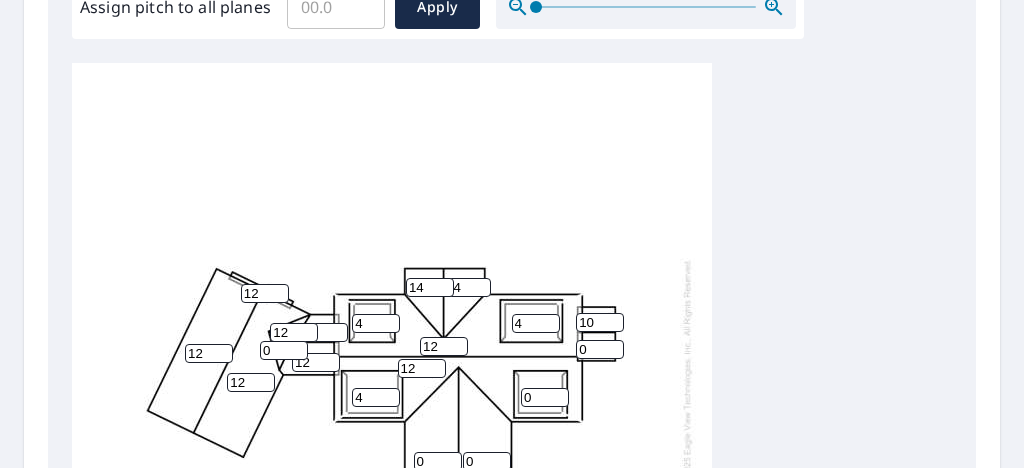 click on "10" at bounding box center (600, 322) 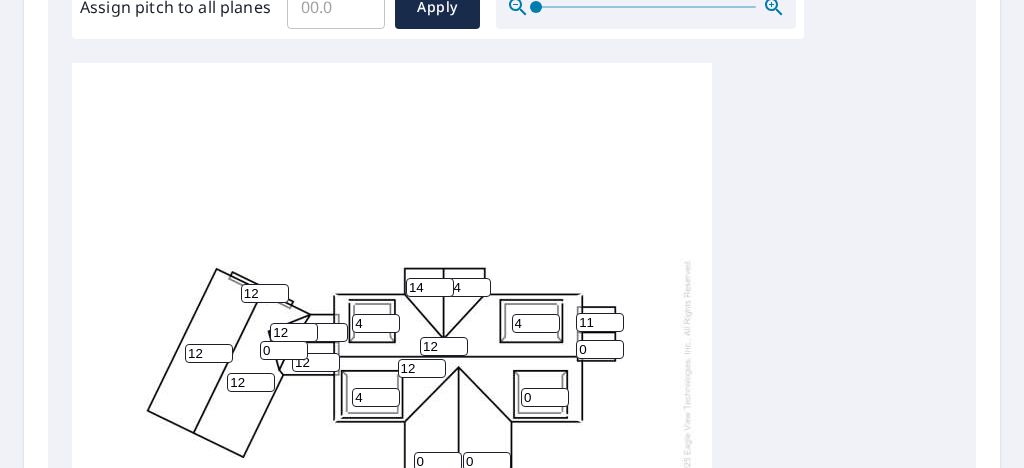 click on "11" at bounding box center (600, 322) 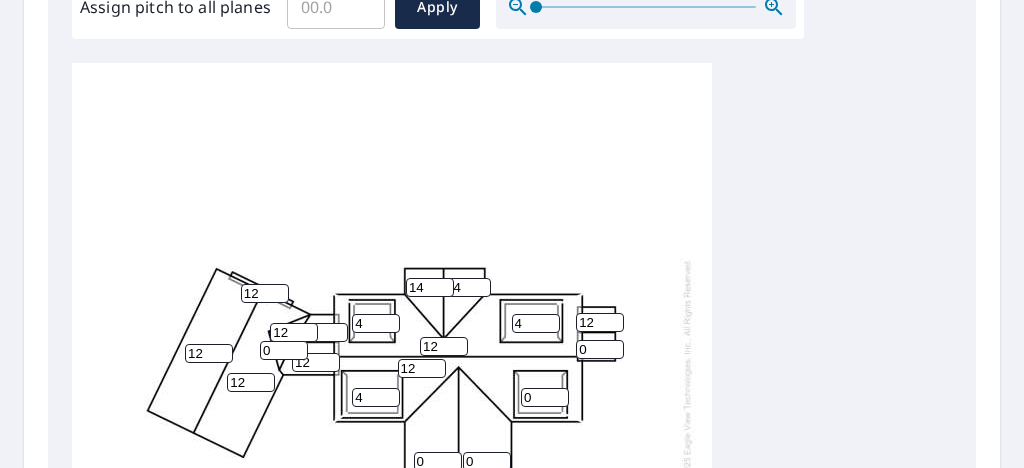 type on "12" 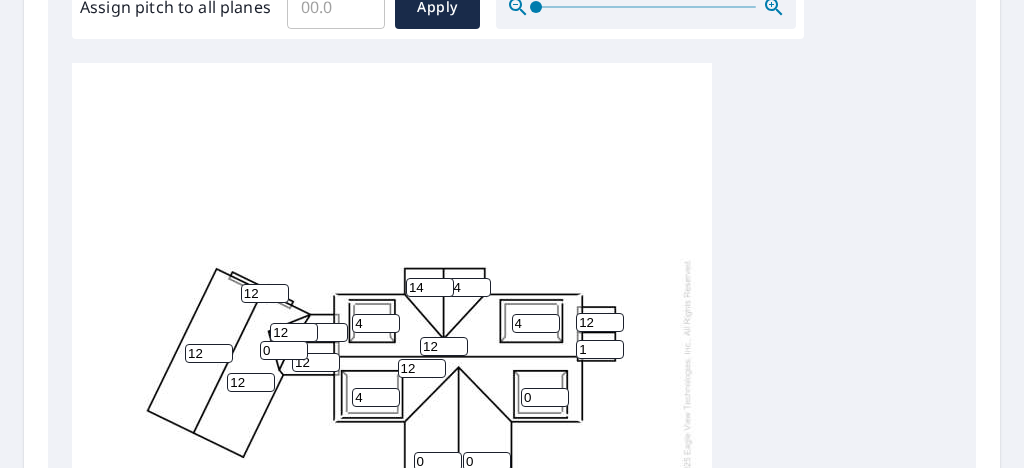 click on "1" at bounding box center (600, 349) 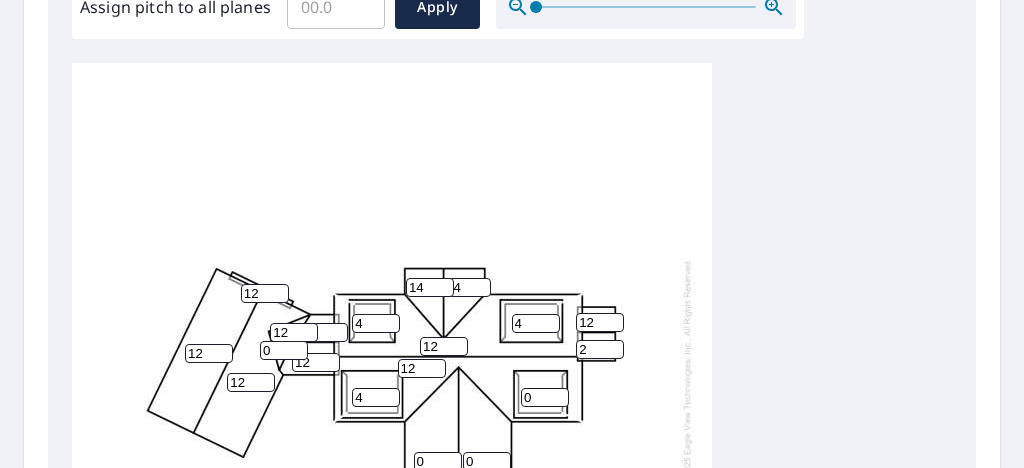 click on "2" at bounding box center [600, 349] 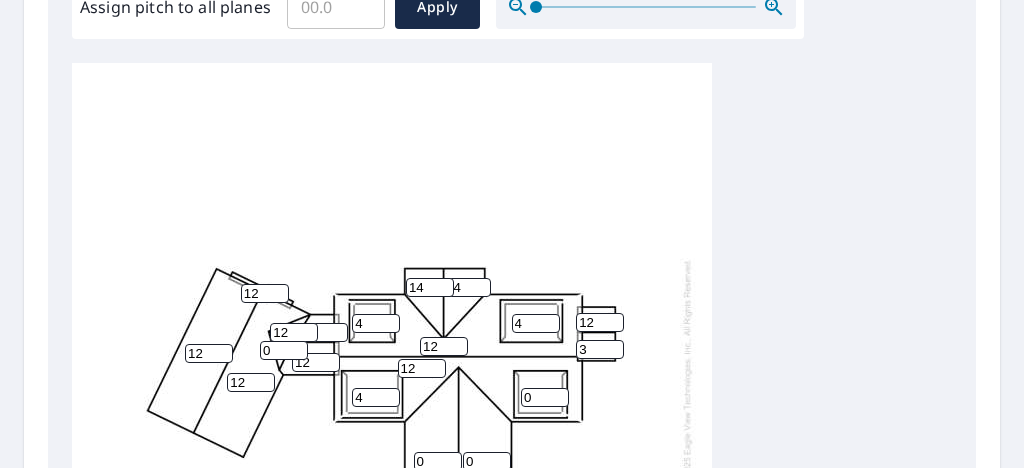 click on "3" at bounding box center [600, 349] 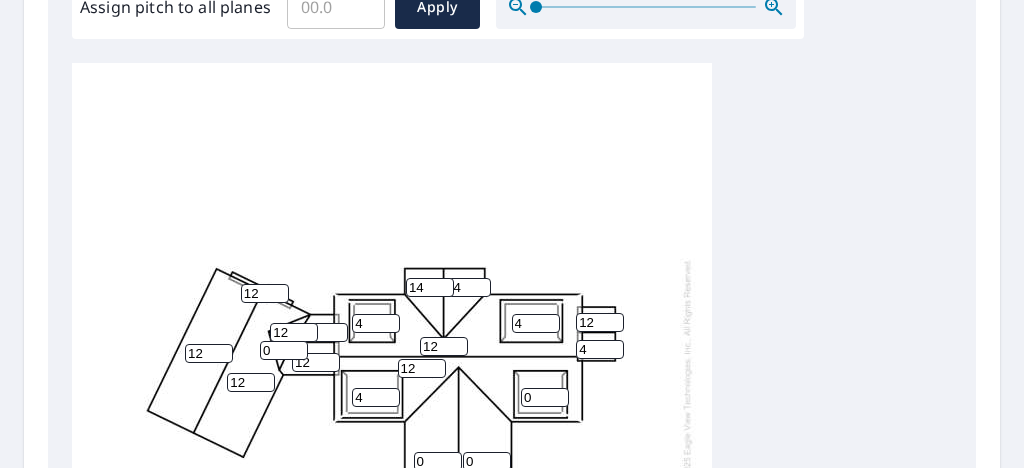 click on "4" at bounding box center (600, 349) 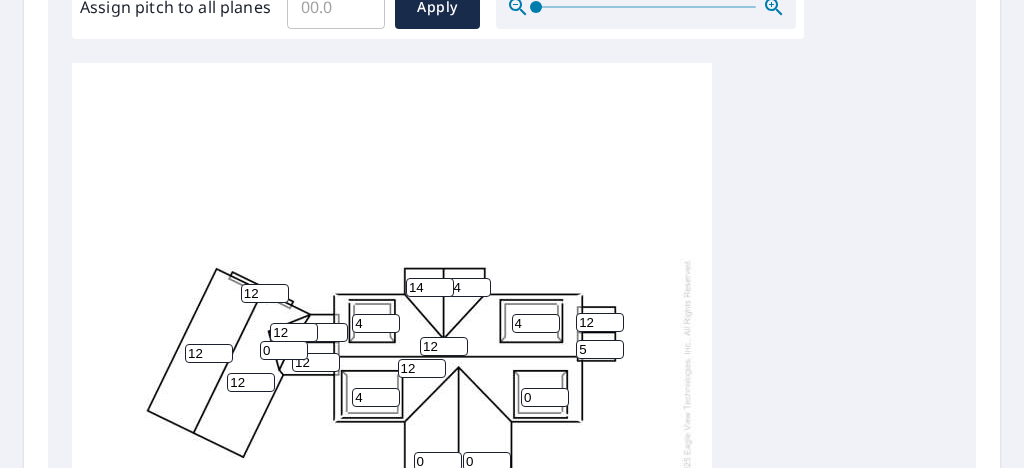 click on "5" at bounding box center (600, 349) 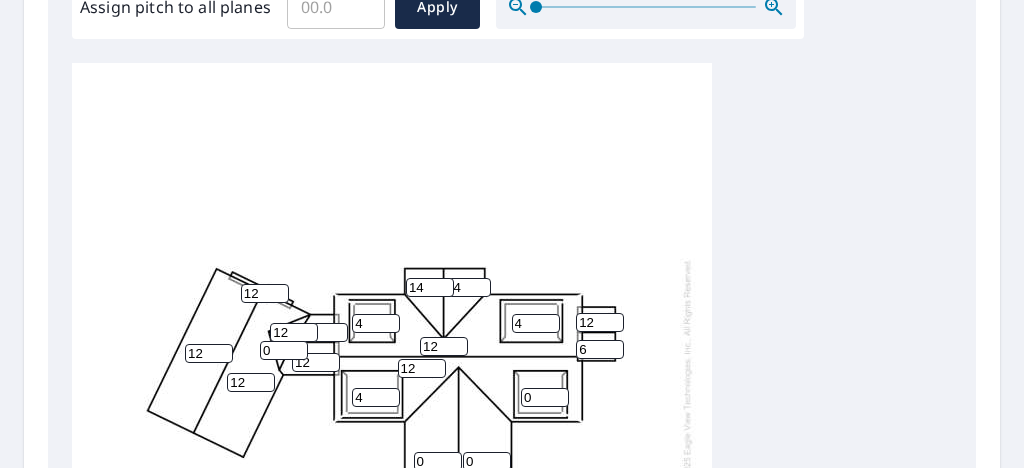 click on "6" at bounding box center [600, 349] 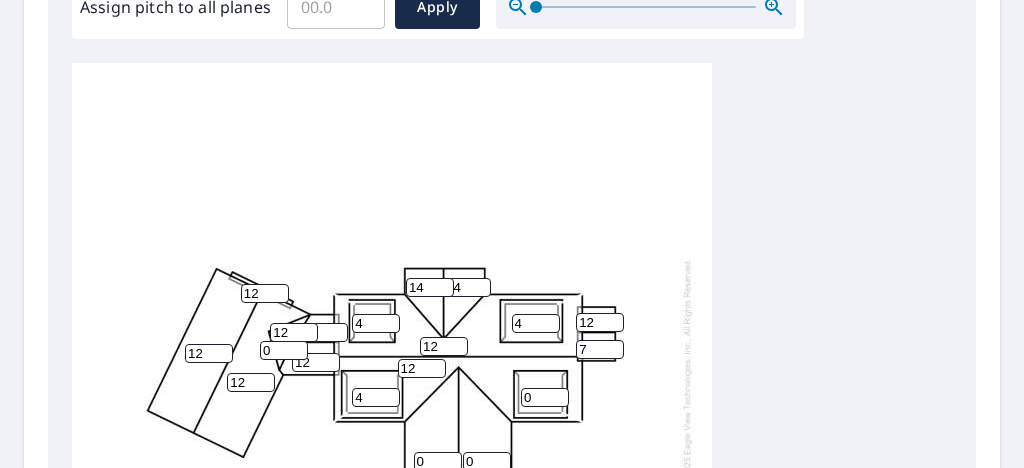 click on "7" at bounding box center (600, 349) 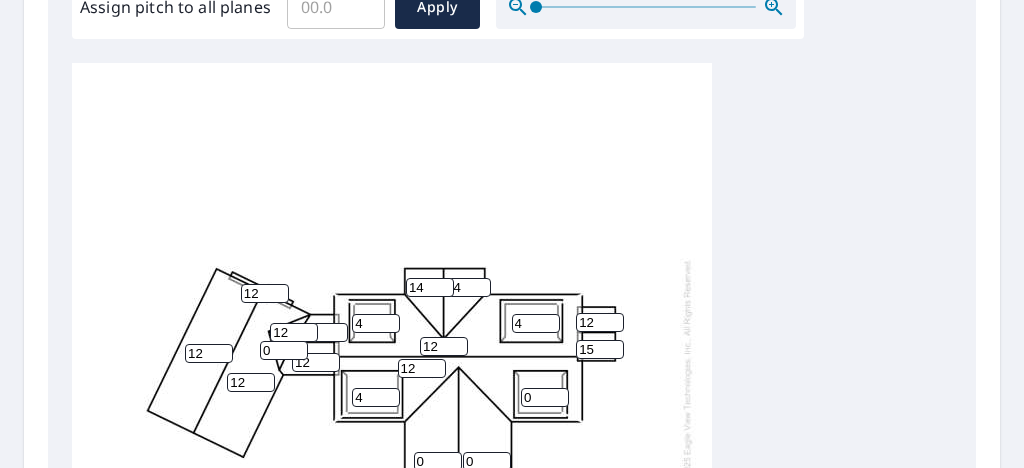 click on "15" at bounding box center [600, 349] 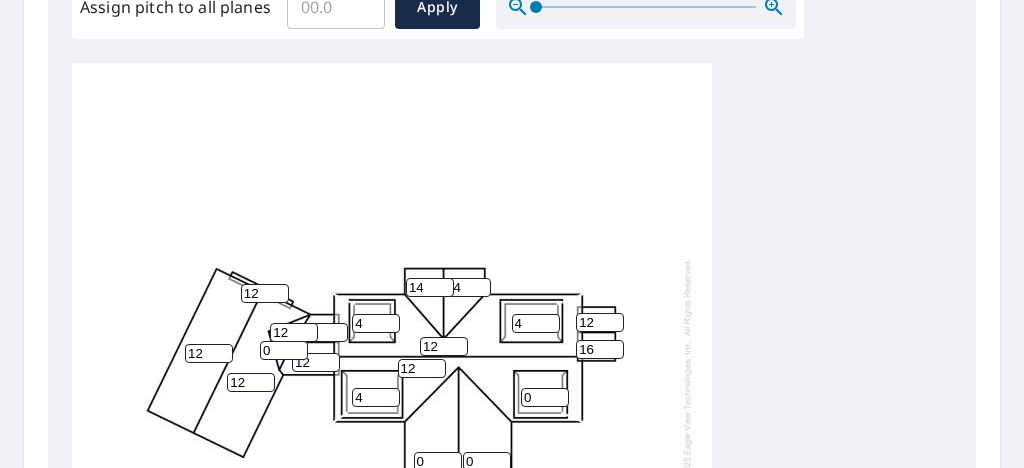 click on "16" at bounding box center (600, 349) 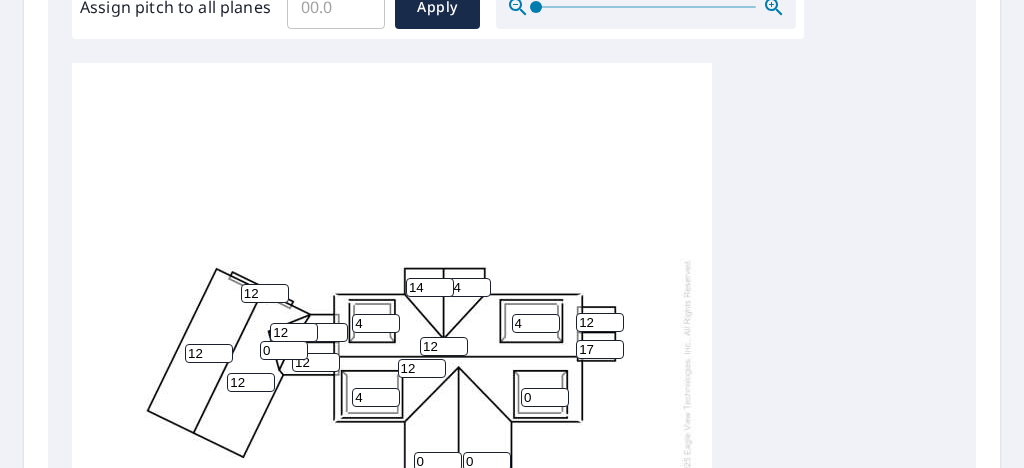 click on "17" at bounding box center [600, 349] 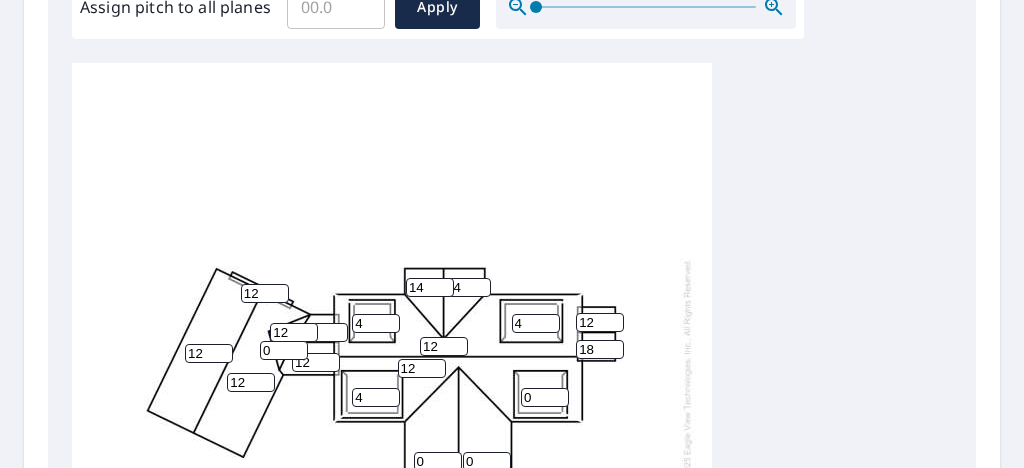 click on "18" at bounding box center (600, 349) 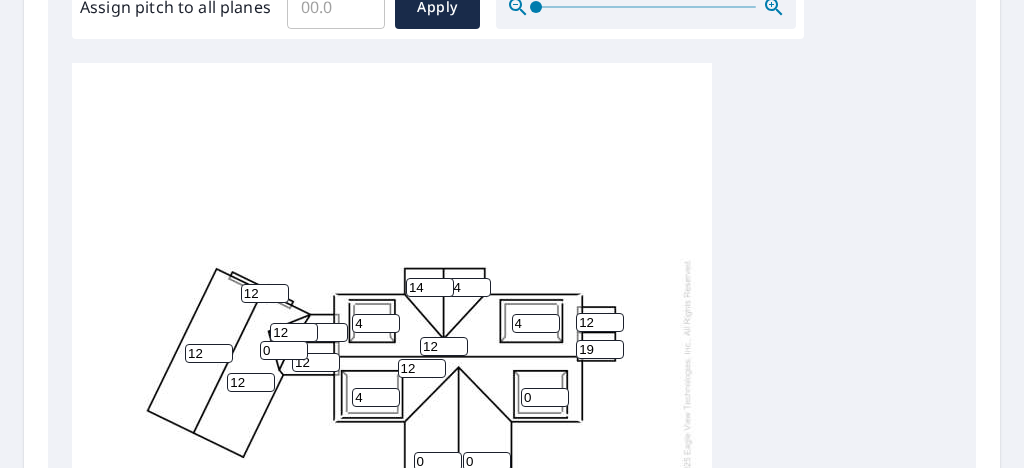 click on "19" at bounding box center [600, 349] 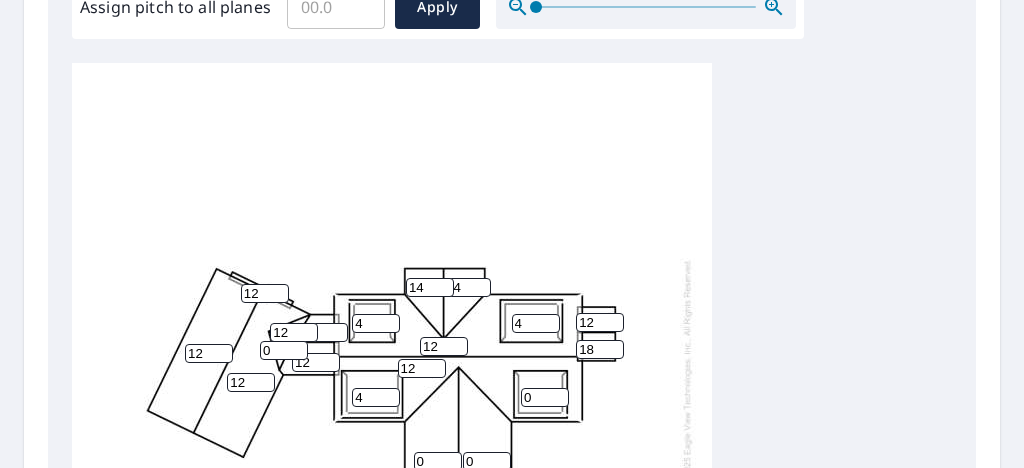 click on "18" at bounding box center [600, 349] 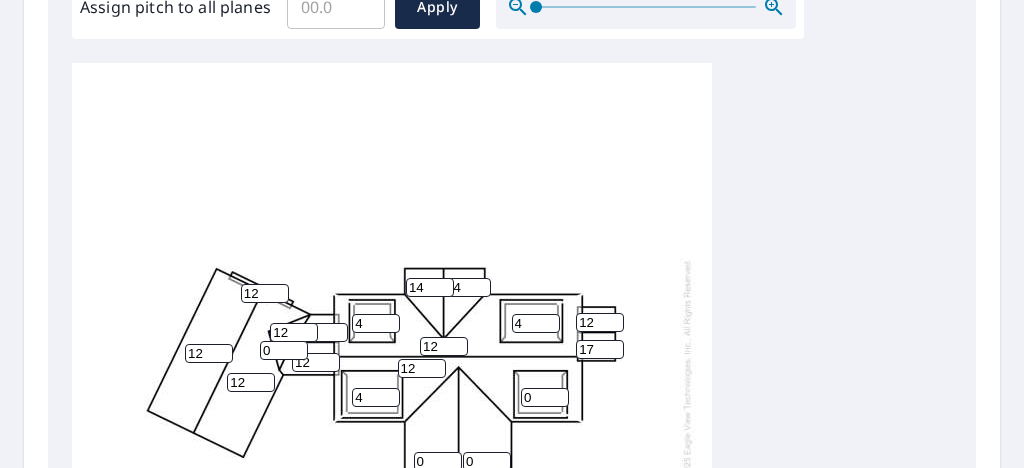 click on "17" at bounding box center [600, 349] 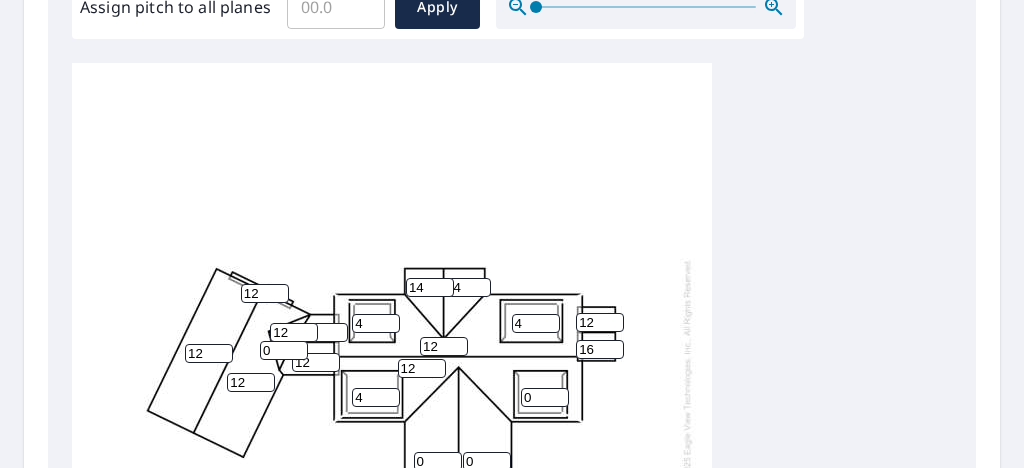 click on "16" at bounding box center [600, 349] 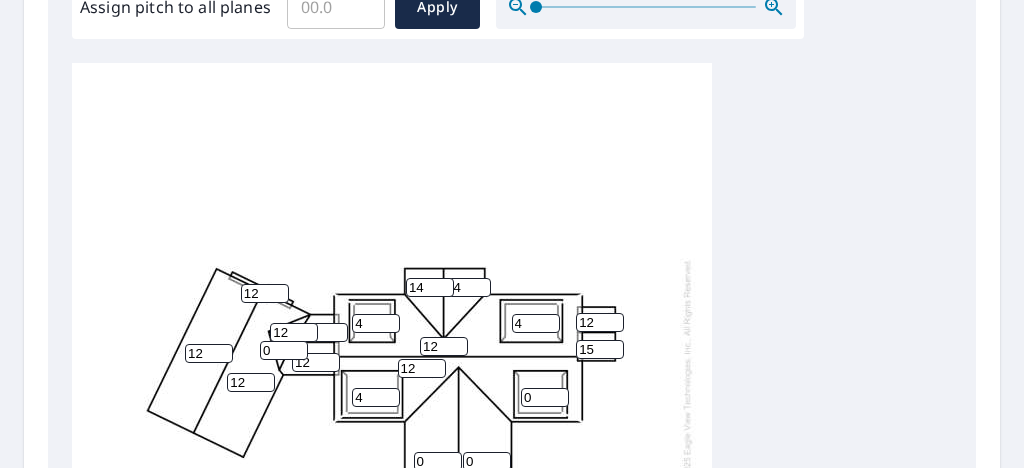 click on "15" at bounding box center [600, 349] 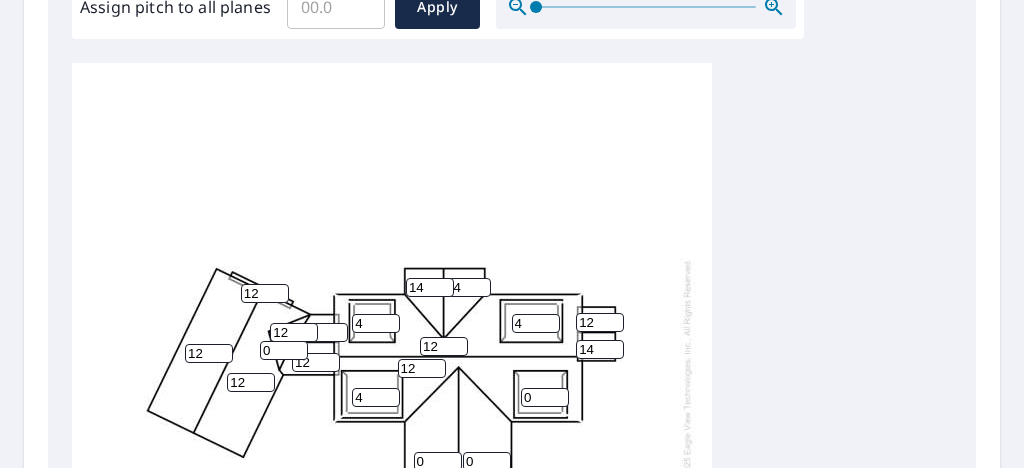 click on "14" at bounding box center (600, 349) 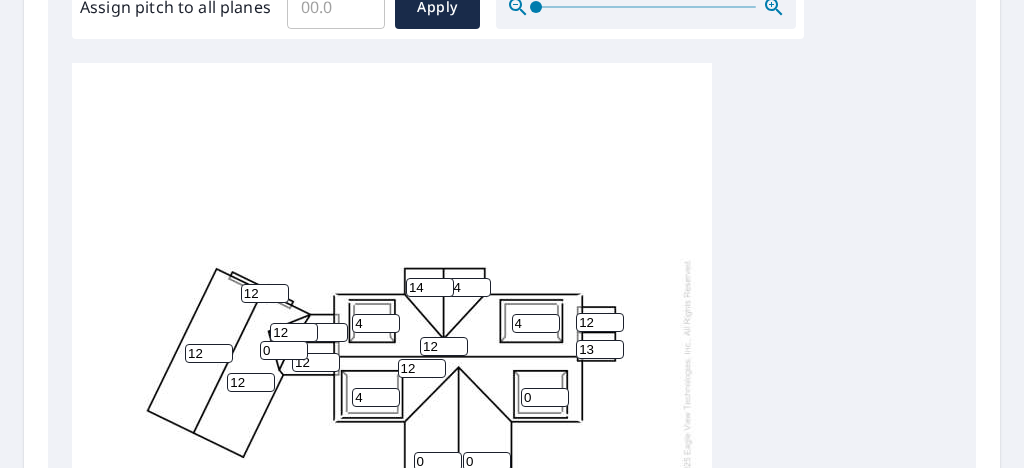 click on "13" at bounding box center [600, 349] 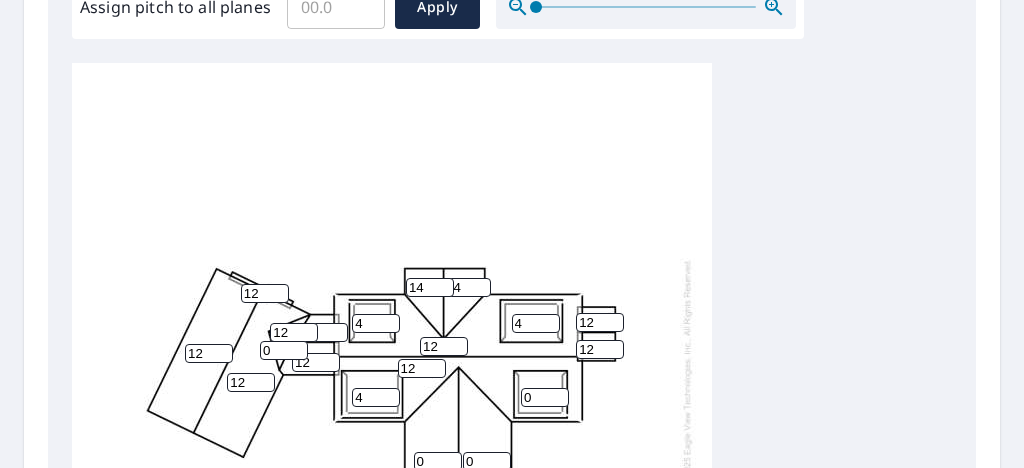 type on "12" 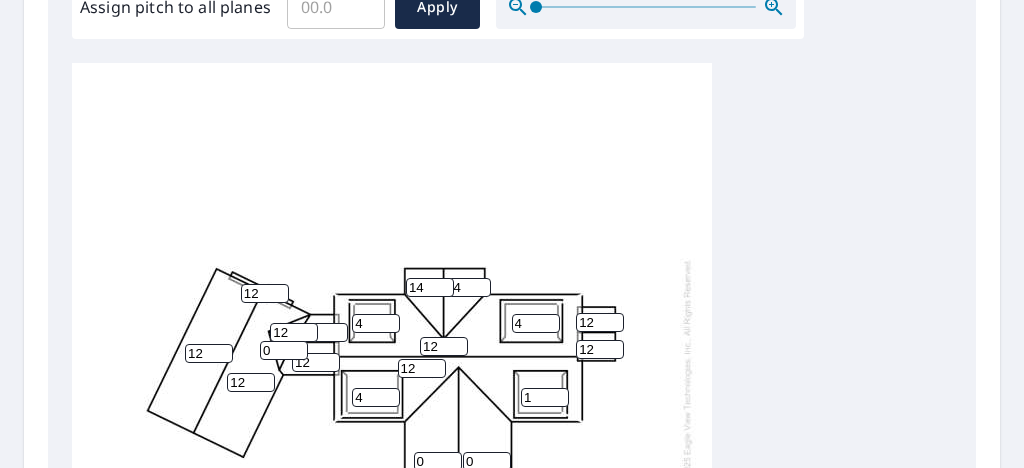 click on "1" at bounding box center [545, 397] 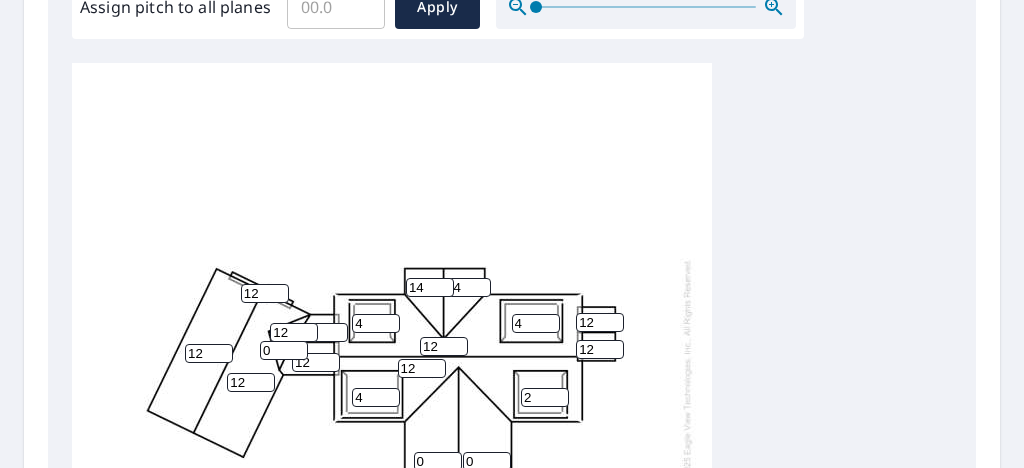 click on "2" at bounding box center [545, 397] 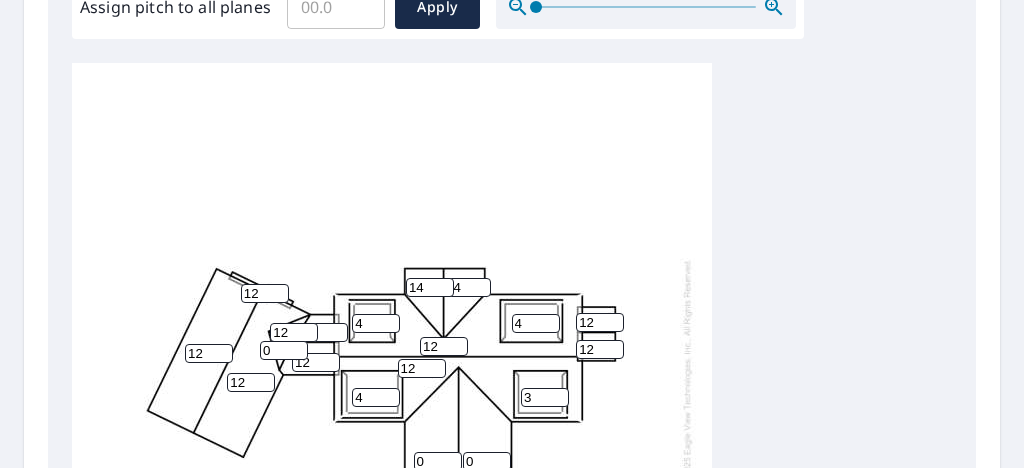 click on "3" at bounding box center (545, 397) 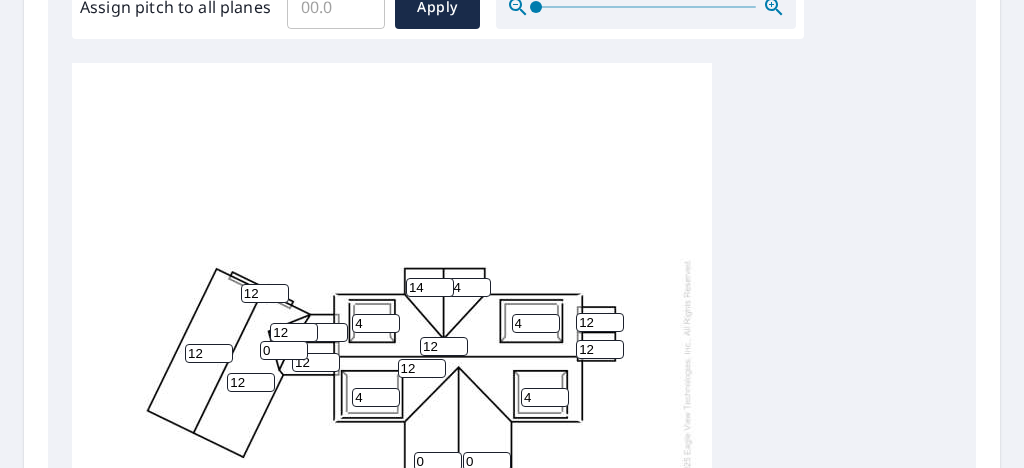 type on "4" 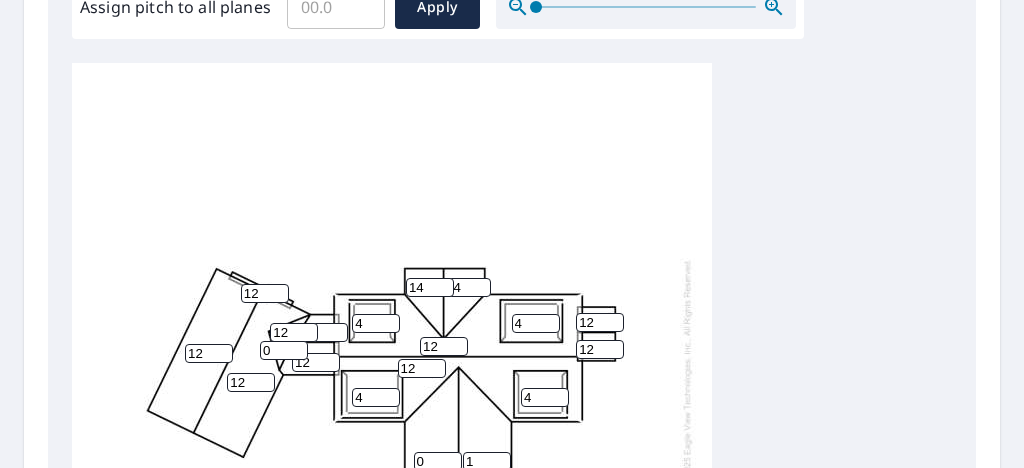 click on "1" at bounding box center [487, 461] 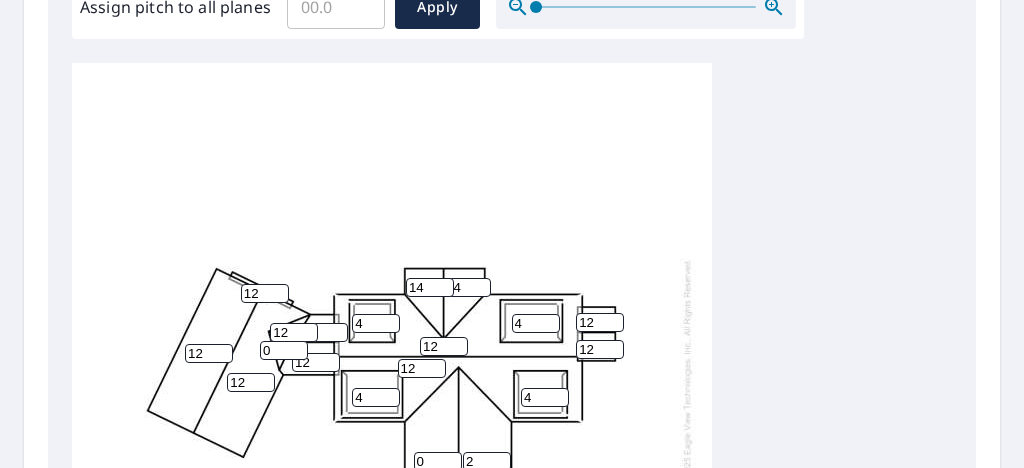 click on "2" at bounding box center (487, 461) 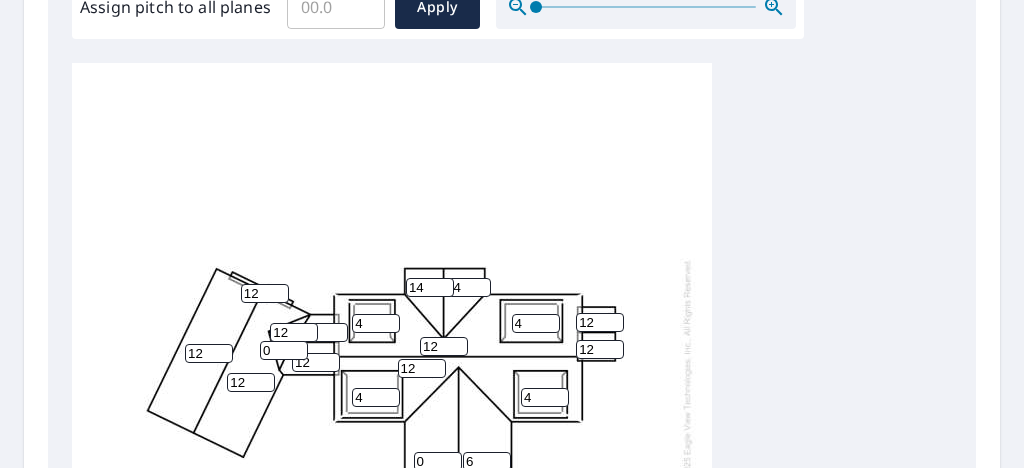 click on "6" at bounding box center [487, 461] 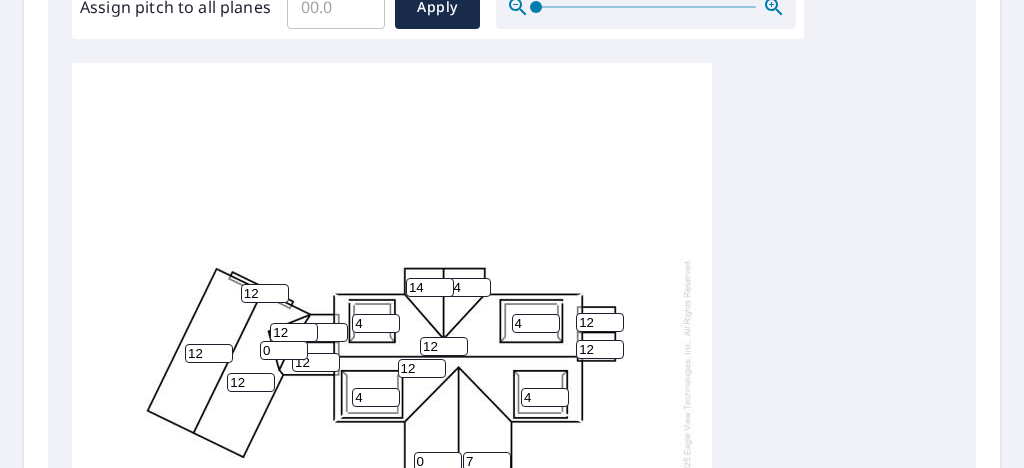 click on "7" at bounding box center [487, 461] 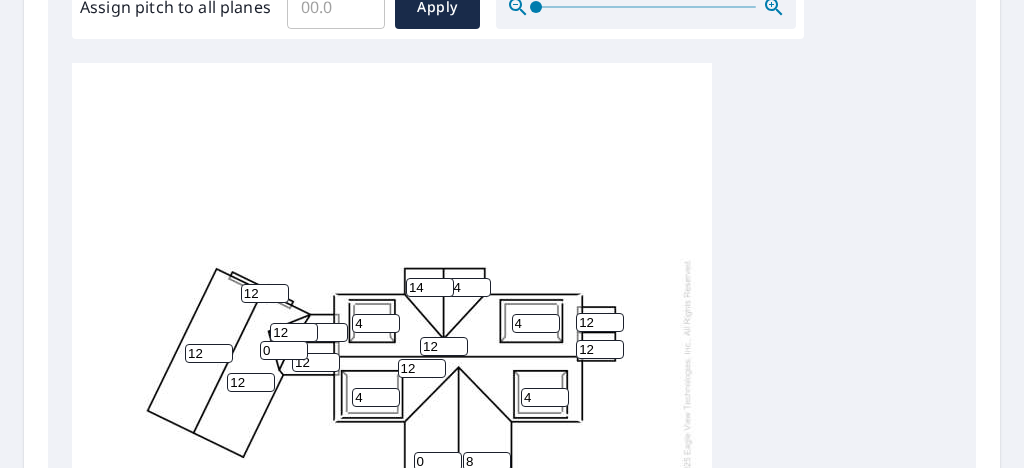click on "8" at bounding box center [487, 461] 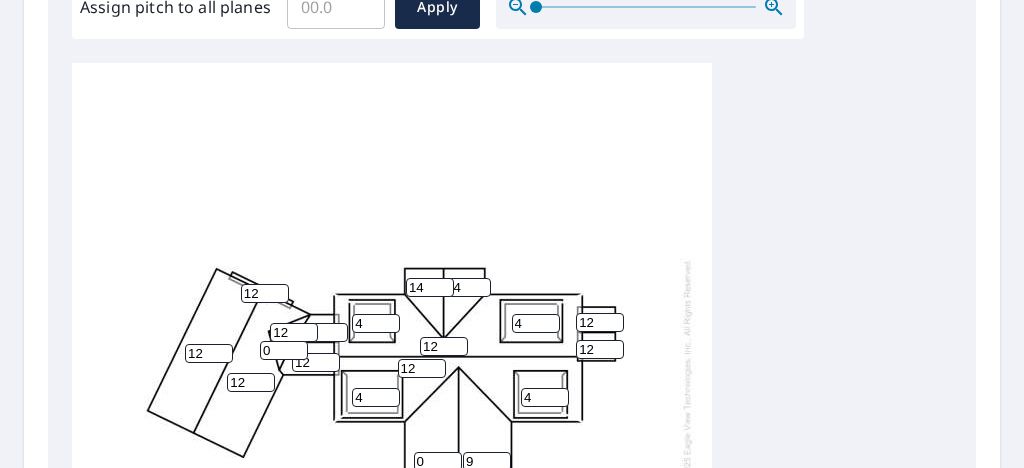 click on "9" at bounding box center (487, 461) 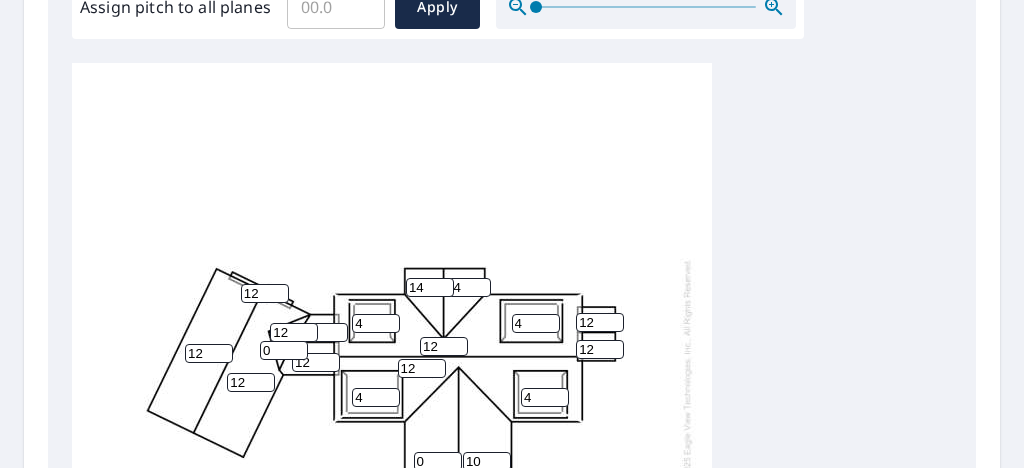 click on "10" at bounding box center [487, 461] 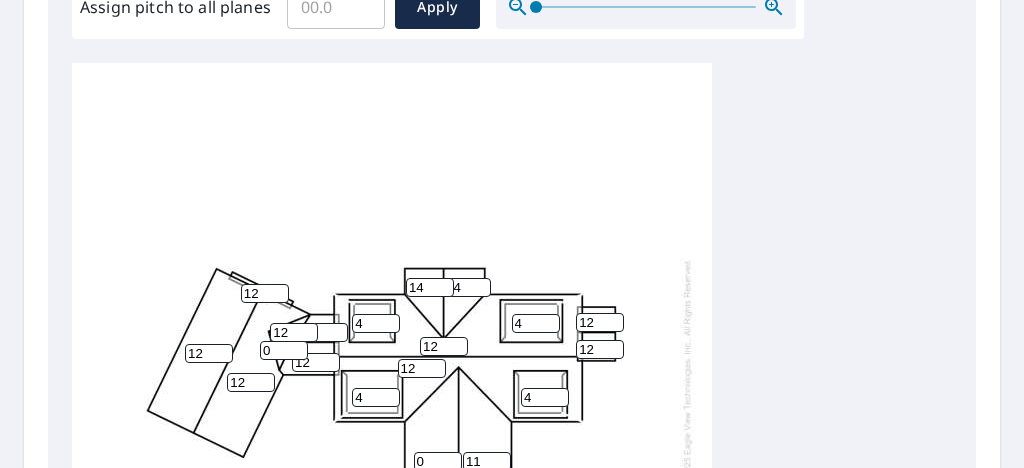 click on "11" at bounding box center (487, 461) 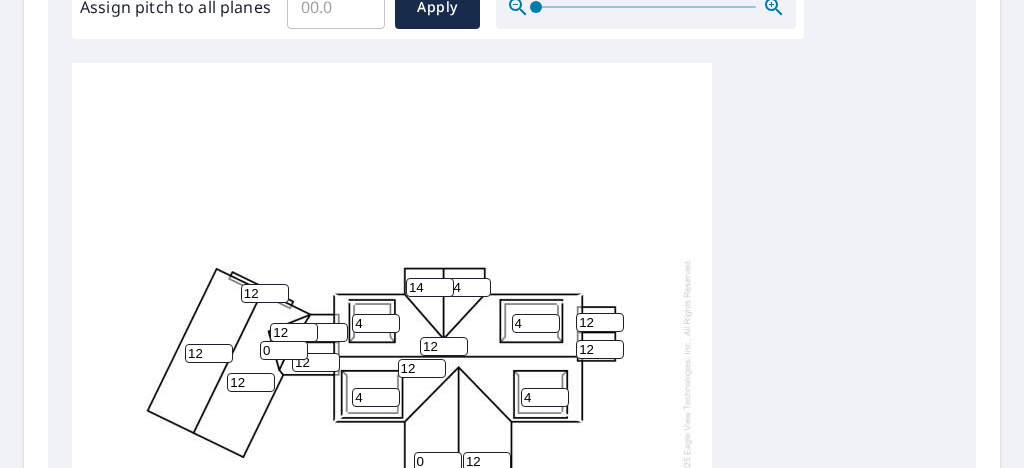 click on "12" at bounding box center (487, 461) 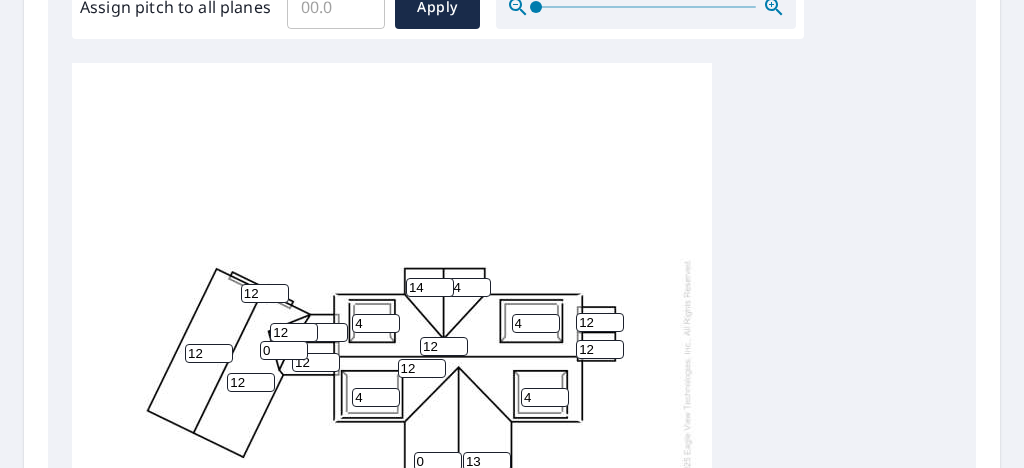 click on "13" at bounding box center (487, 461) 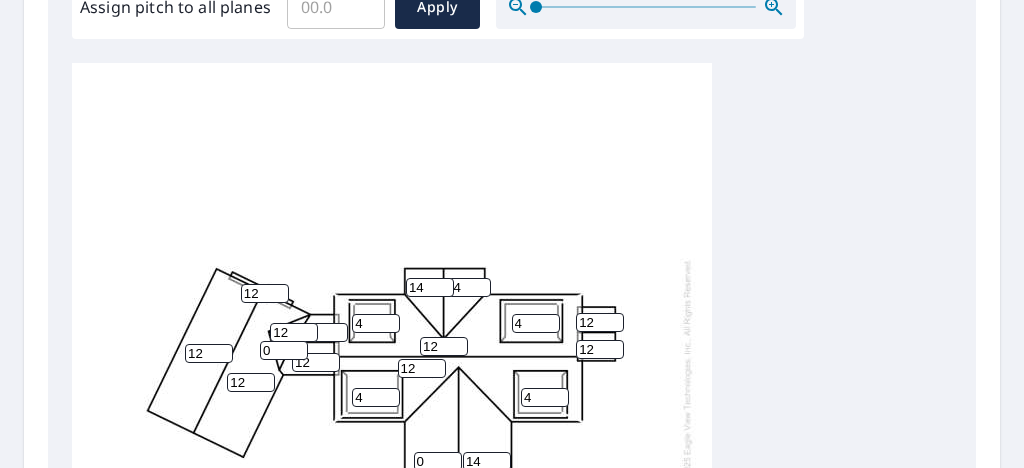click on "14" at bounding box center (487, 461) 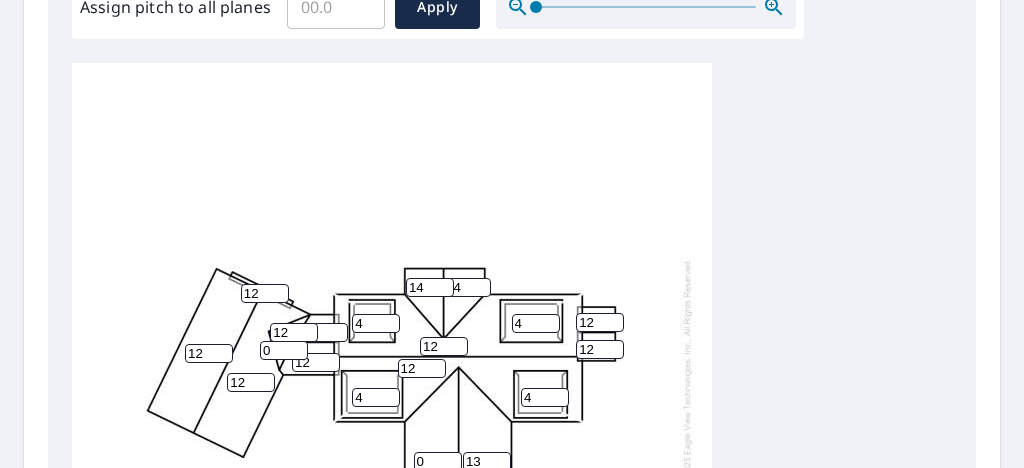 click on "13" at bounding box center (487, 461) 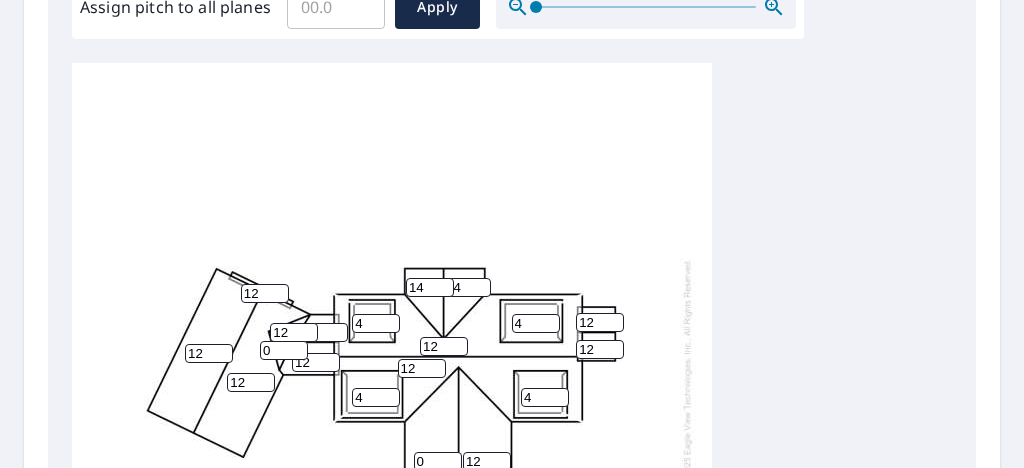 type on "12" 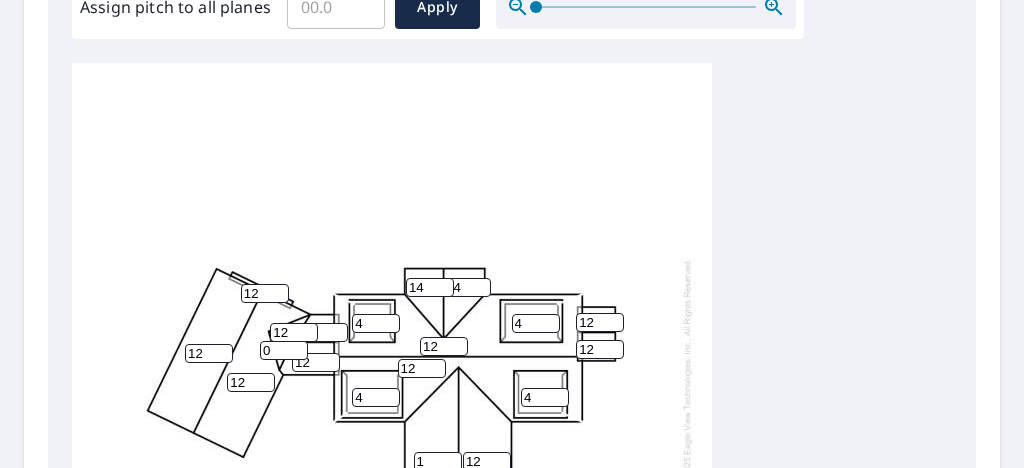 click on "1" at bounding box center [438, 461] 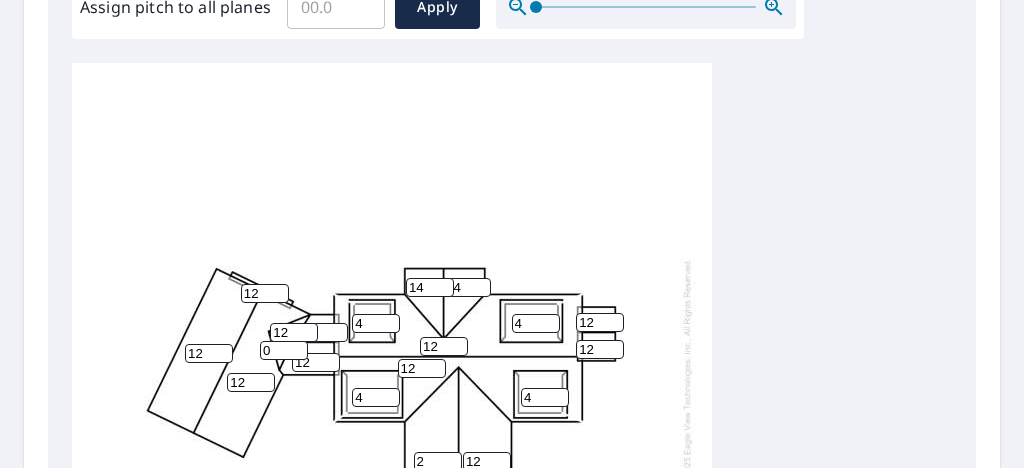 click on "2" at bounding box center (438, 461) 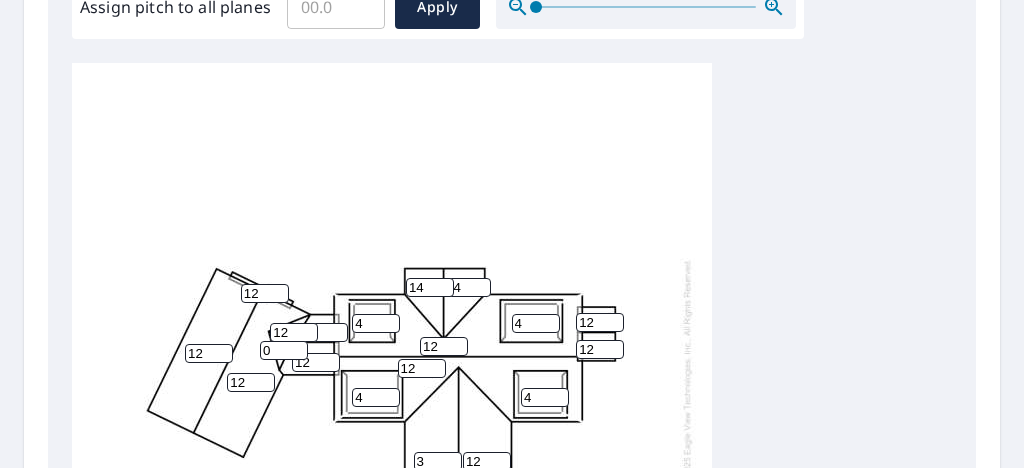 click on "3" at bounding box center (438, 461) 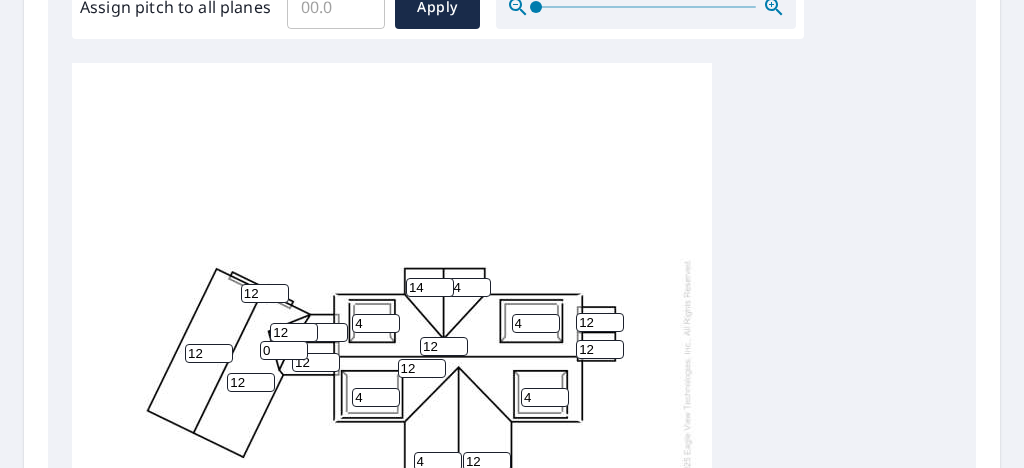click on "4" at bounding box center [438, 461] 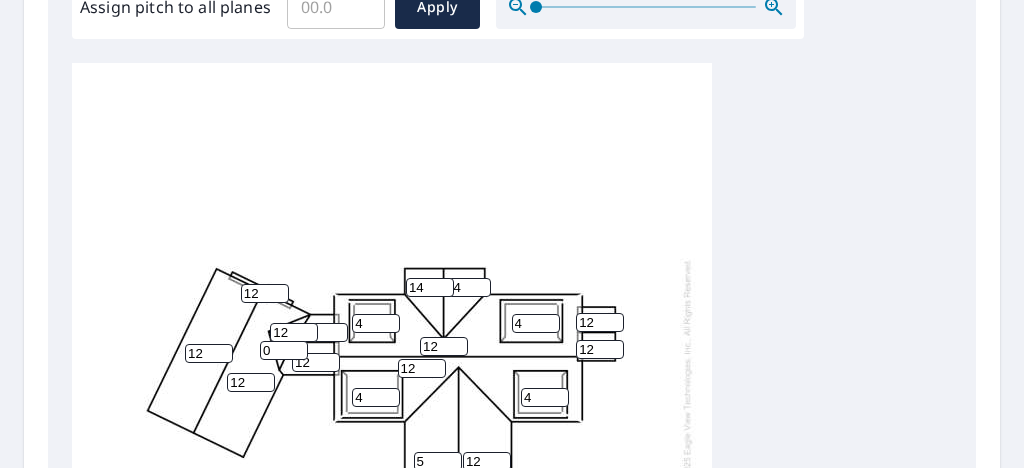 click on "5" at bounding box center (438, 461) 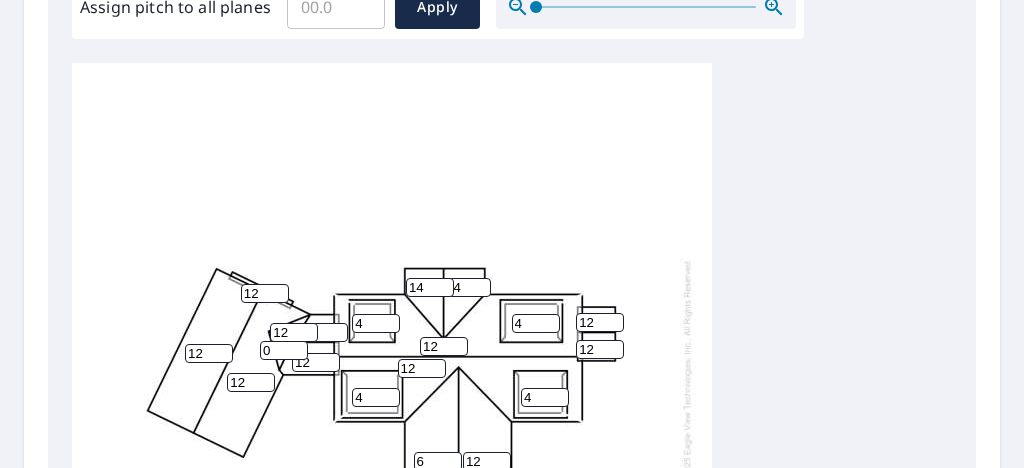 click on "6" at bounding box center (438, 461) 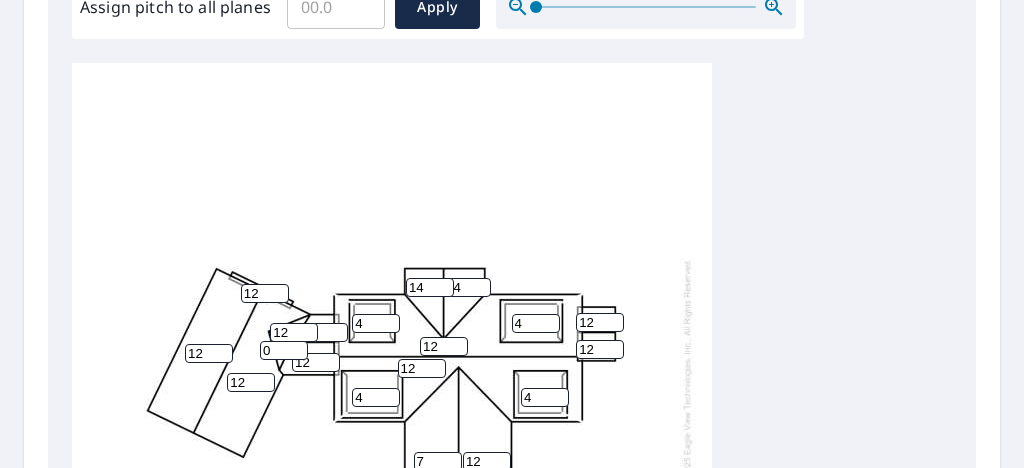 click on "7" at bounding box center (438, 461) 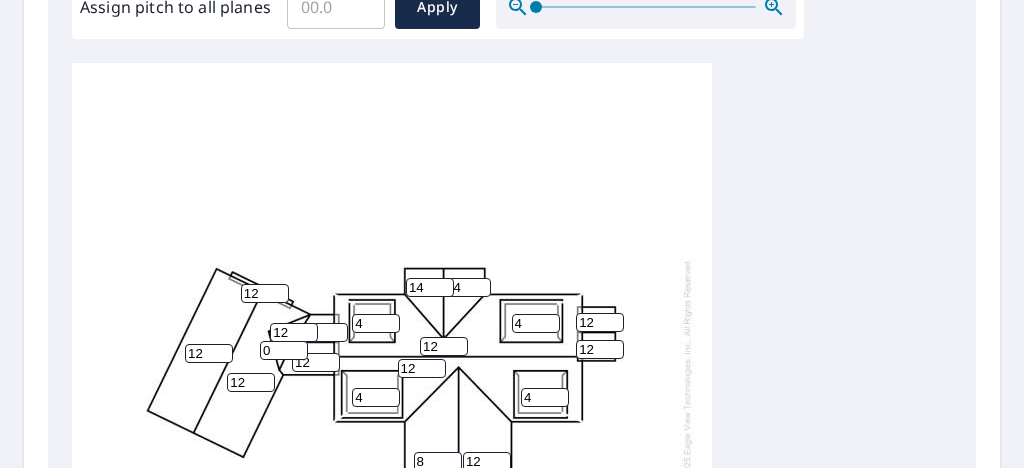 click on "8" at bounding box center [438, 461] 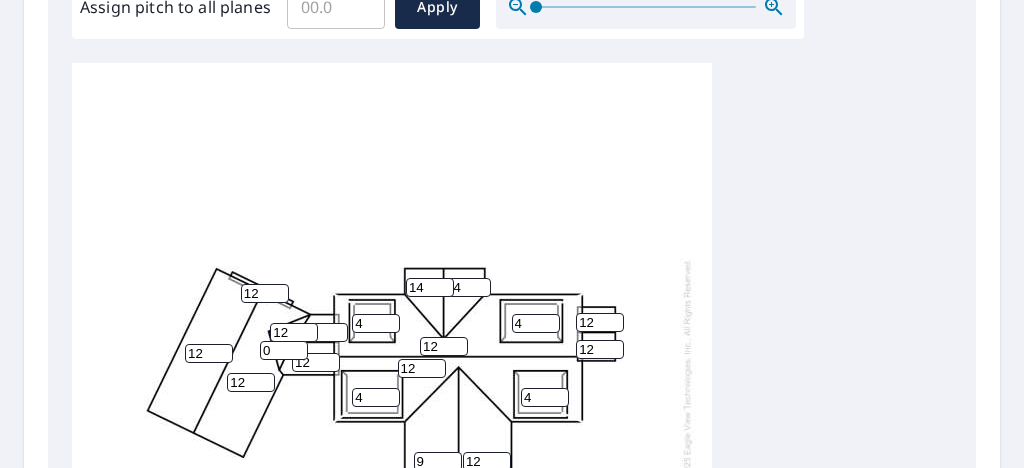click on "9" at bounding box center (438, 461) 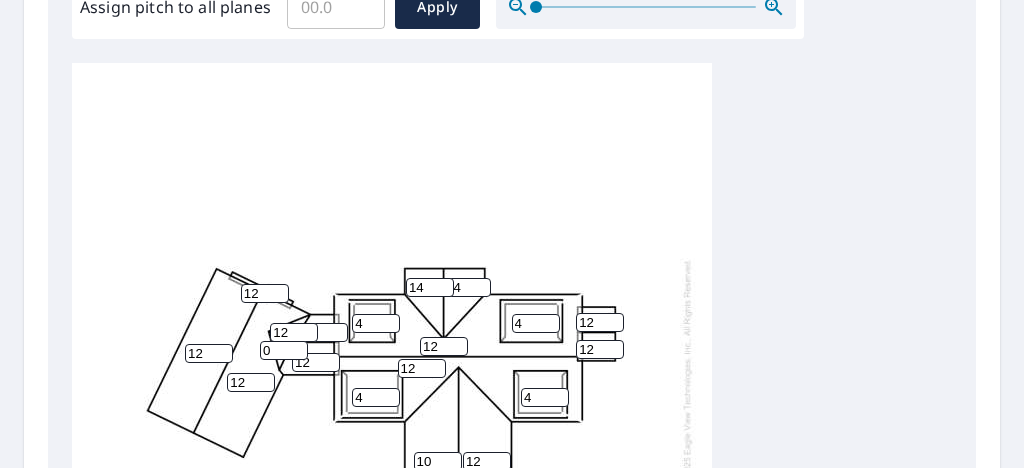 click on "10" at bounding box center [438, 461] 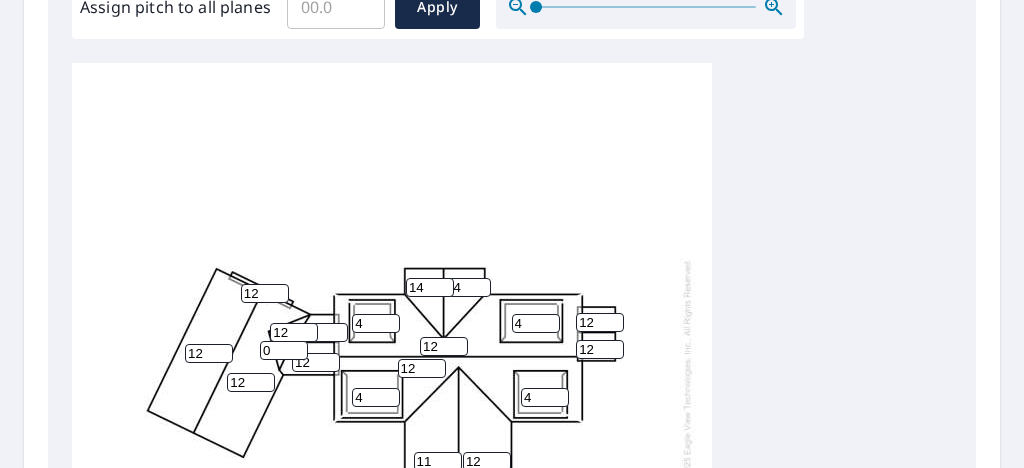 click on "11" at bounding box center [438, 461] 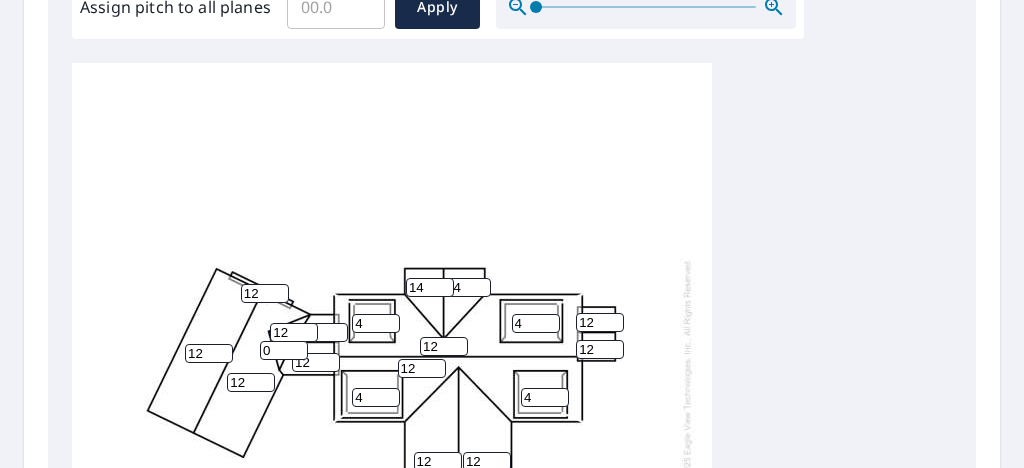 type on "12" 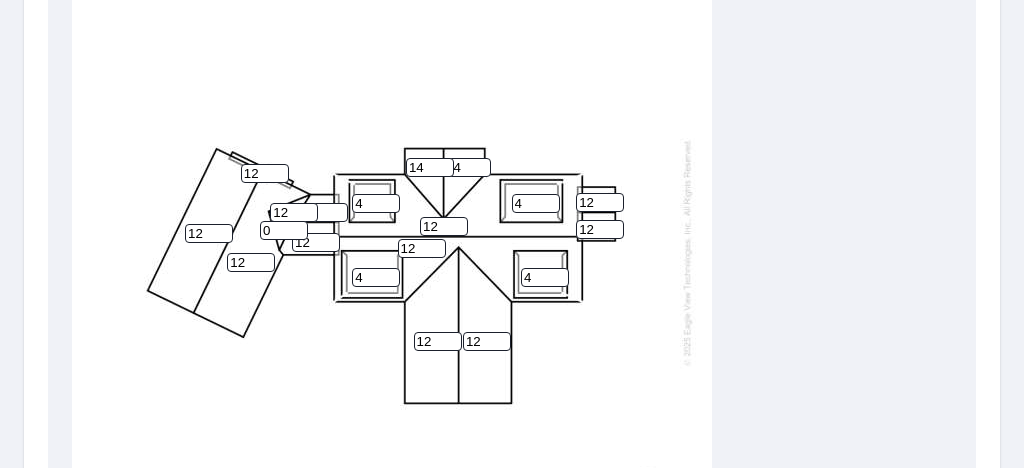 scroll, scrollTop: 800, scrollLeft: 0, axis: vertical 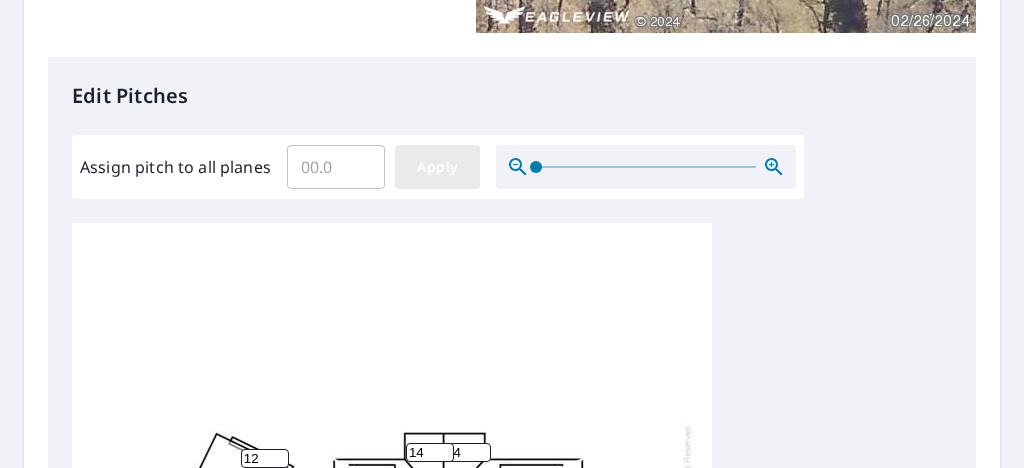 click on "Apply" at bounding box center (437, 167) 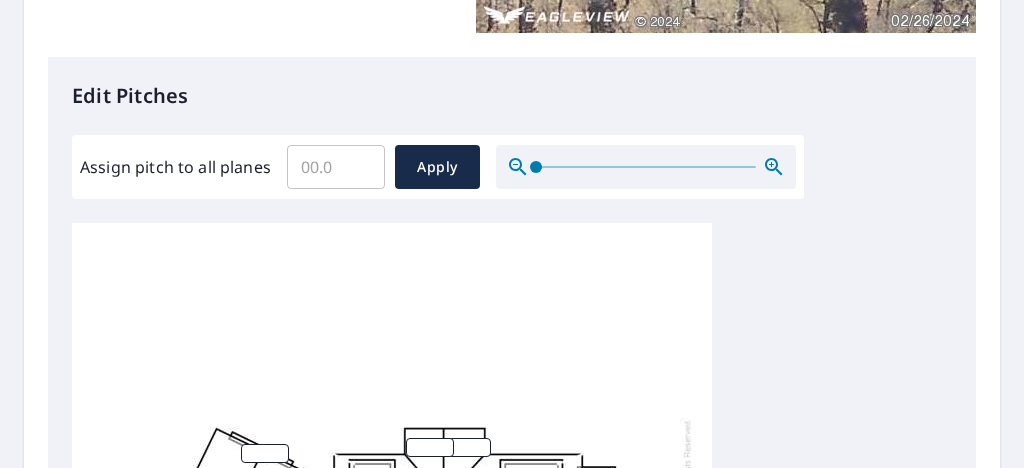scroll, scrollTop: 17, scrollLeft: 0, axis: vertical 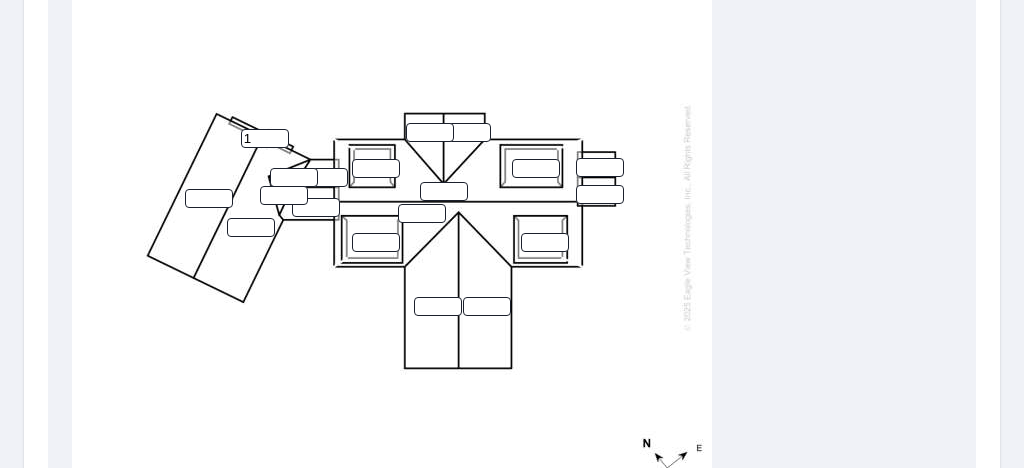 click on "1" at bounding box center [265, 138] 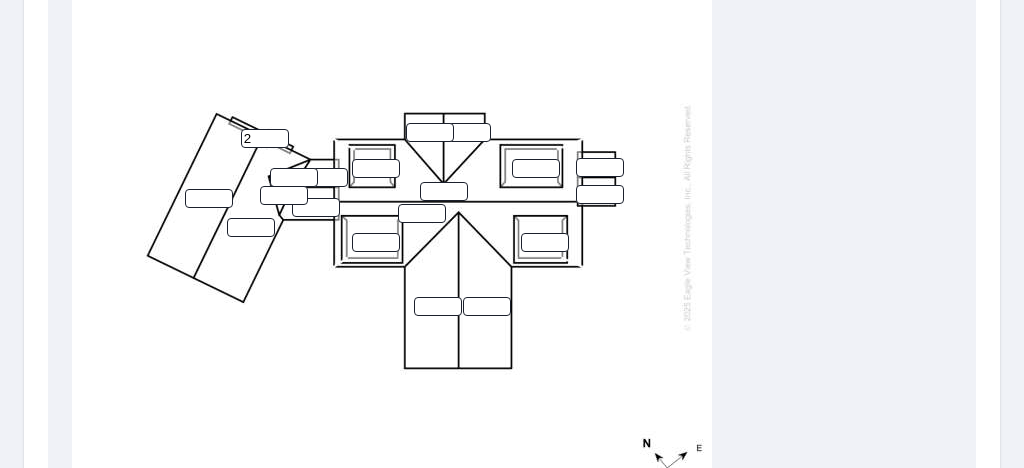 click on "2" at bounding box center [265, 138] 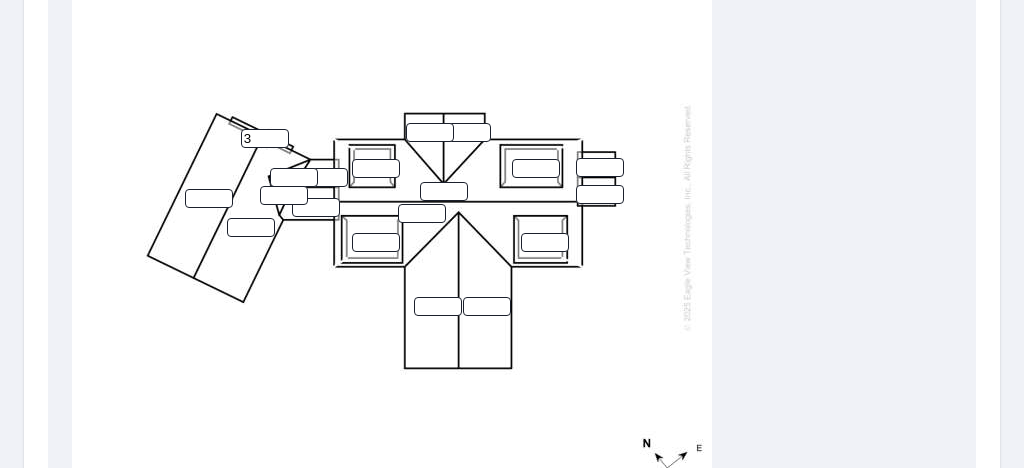click on "3" at bounding box center (265, 138) 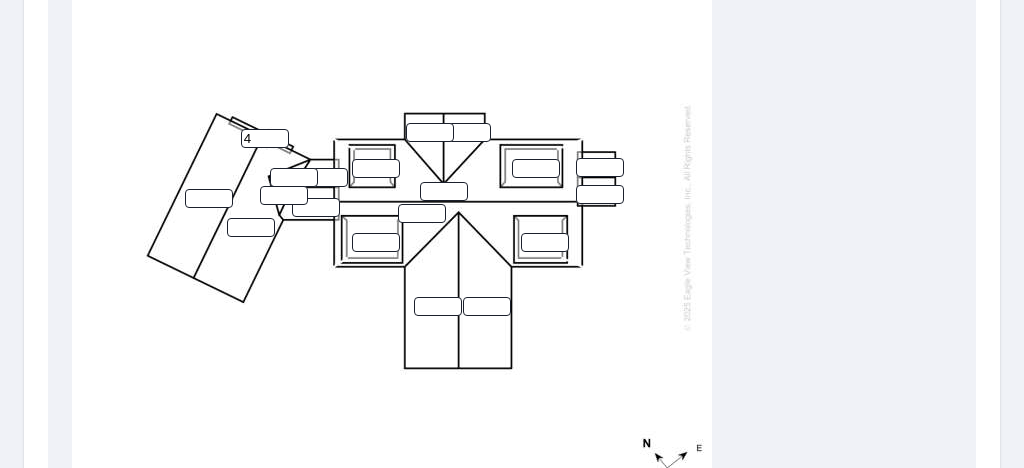 click on "4" at bounding box center [265, 138] 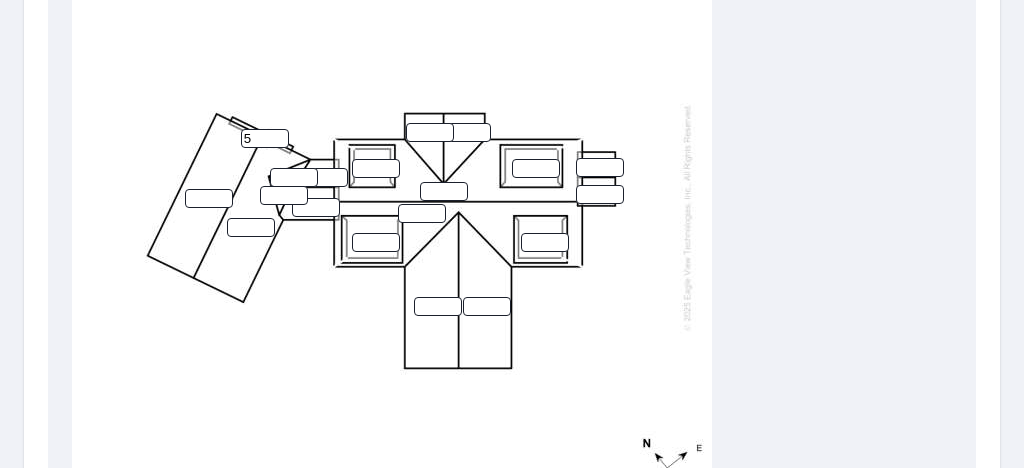 click on "5" at bounding box center [265, 138] 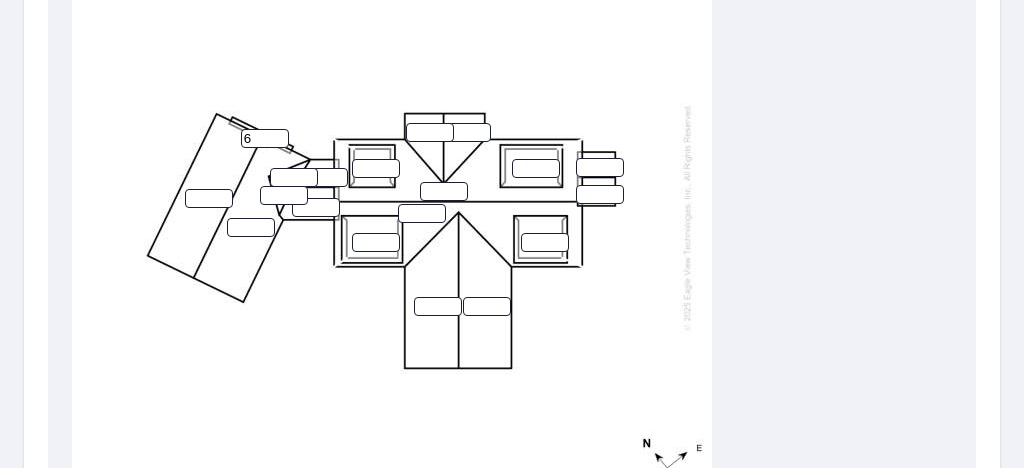 click on "6" at bounding box center [265, 138] 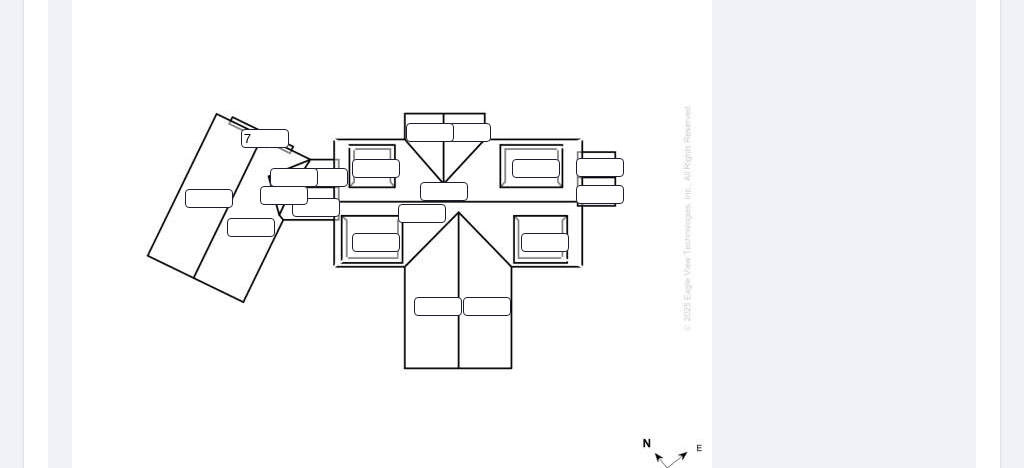 click on "7" at bounding box center (265, 138) 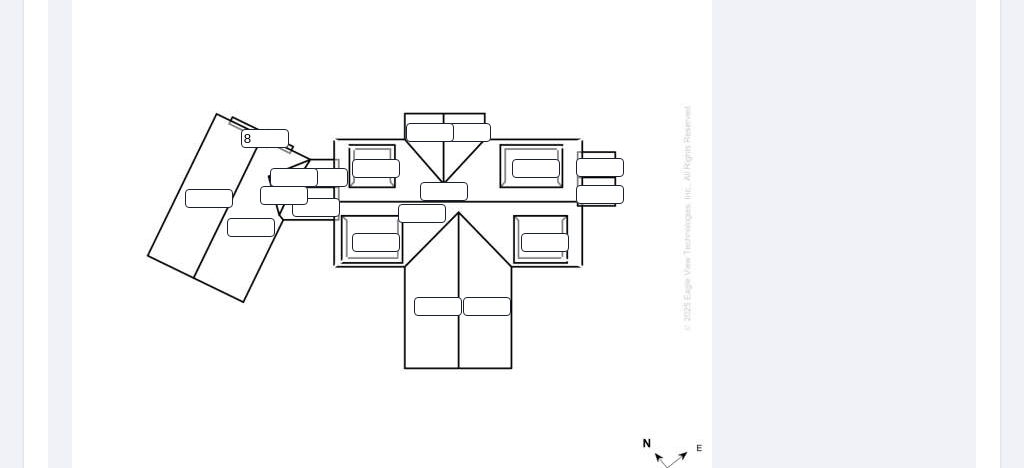 click on "8" at bounding box center (265, 138) 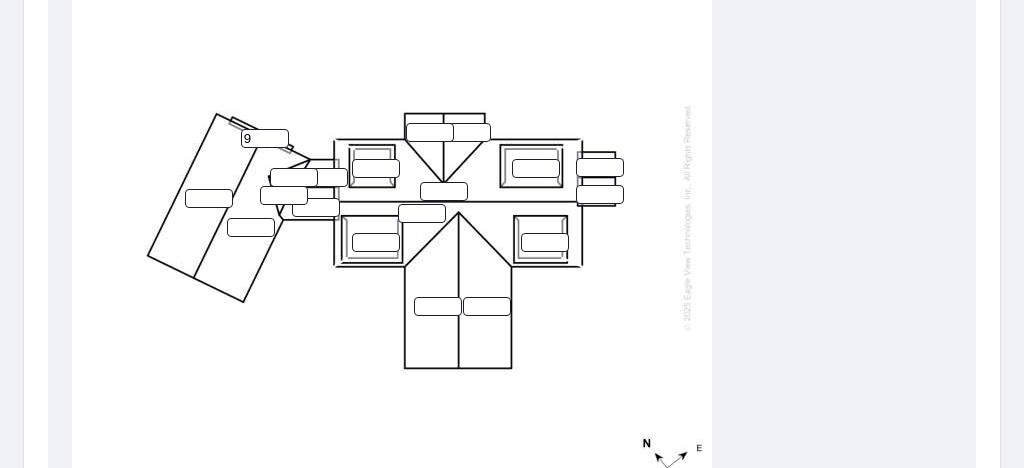 click on "9" at bounding box center (265, 138) 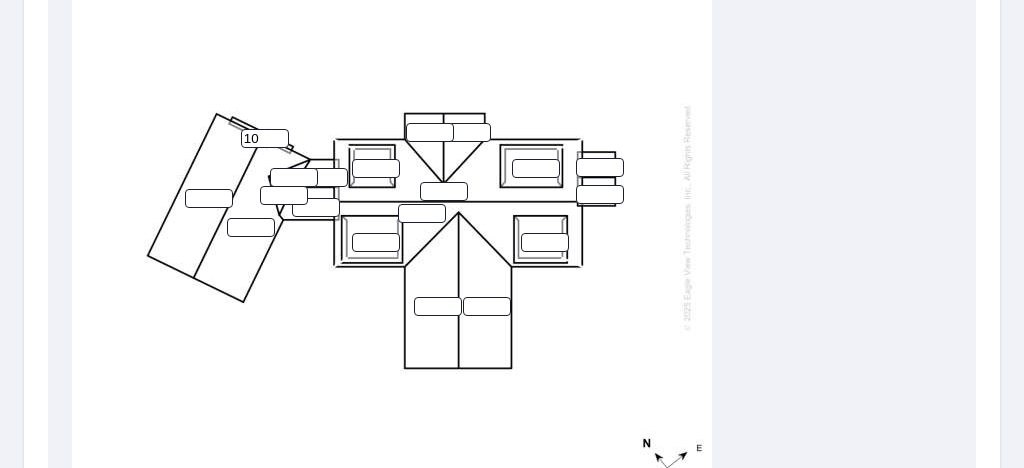 click on "10" at bounding box center (265, 138) 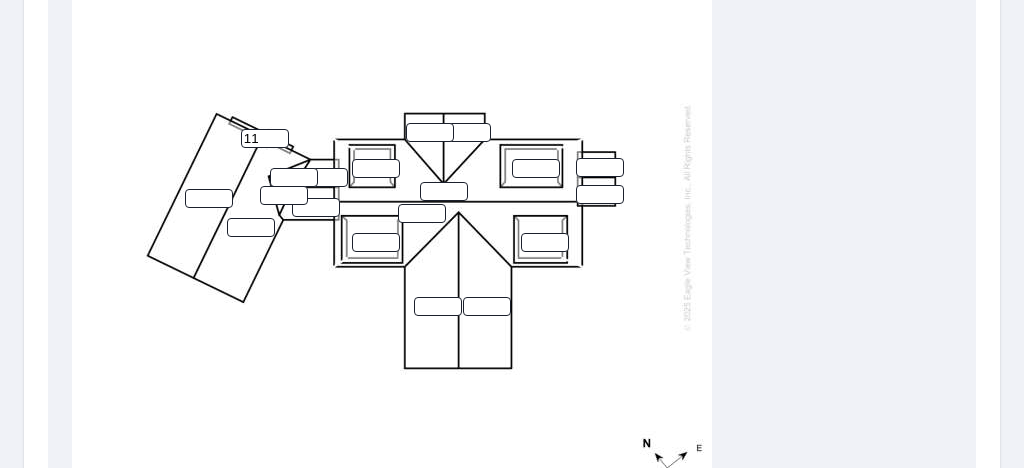 click on "11" at bounding box center [265, 138] 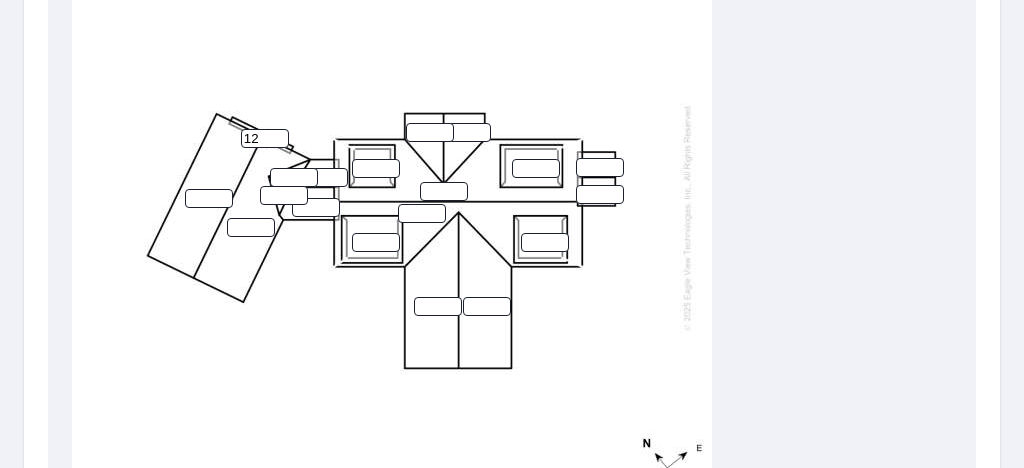 type on "12" 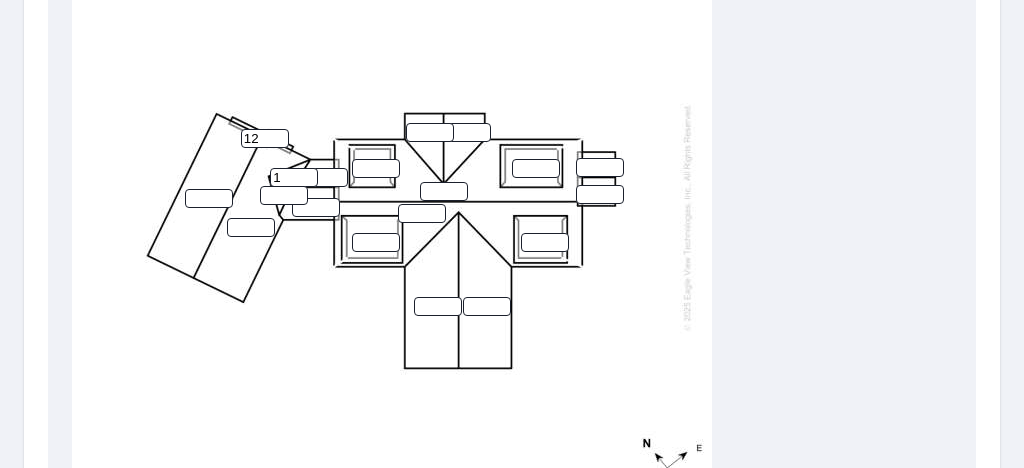click on "1" at bounding box center (294, 177) 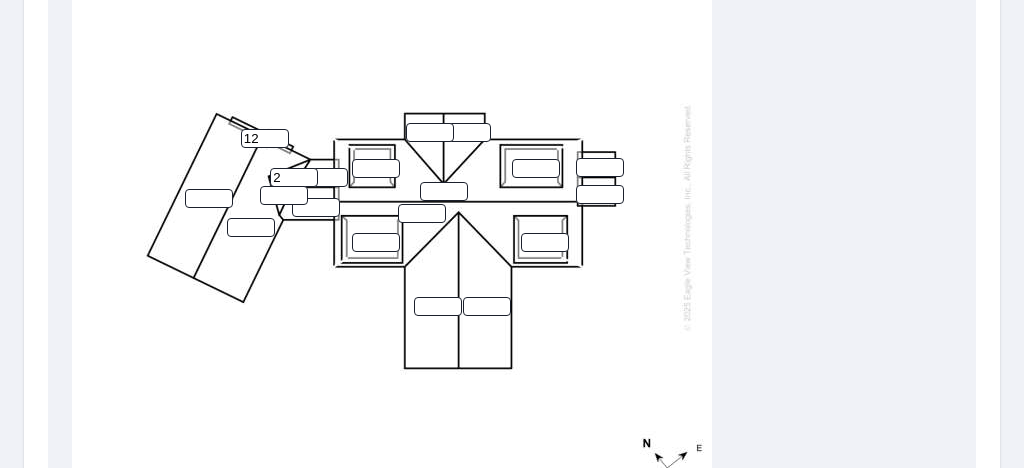 click on "2" at bounding box center (294, 177) 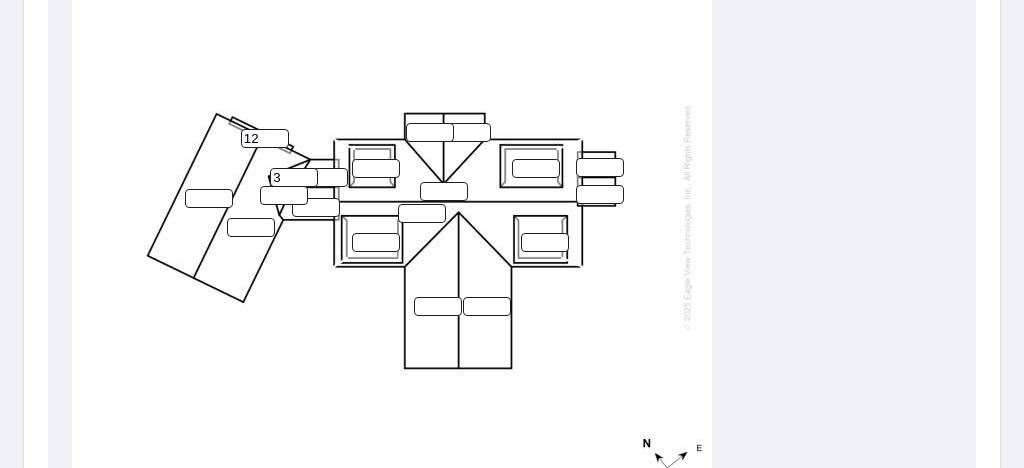 click on "3" at bounding box center (294, 177) 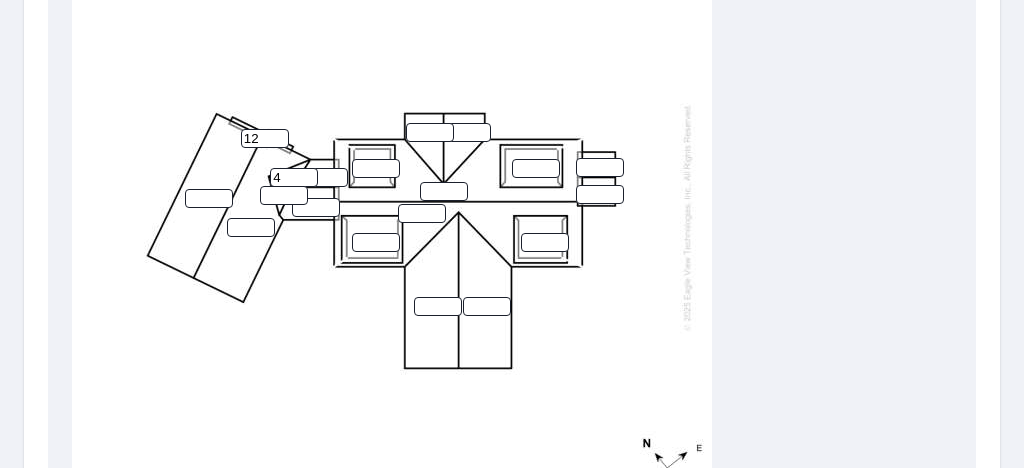 click on "4" at bounding box center [294, 177] 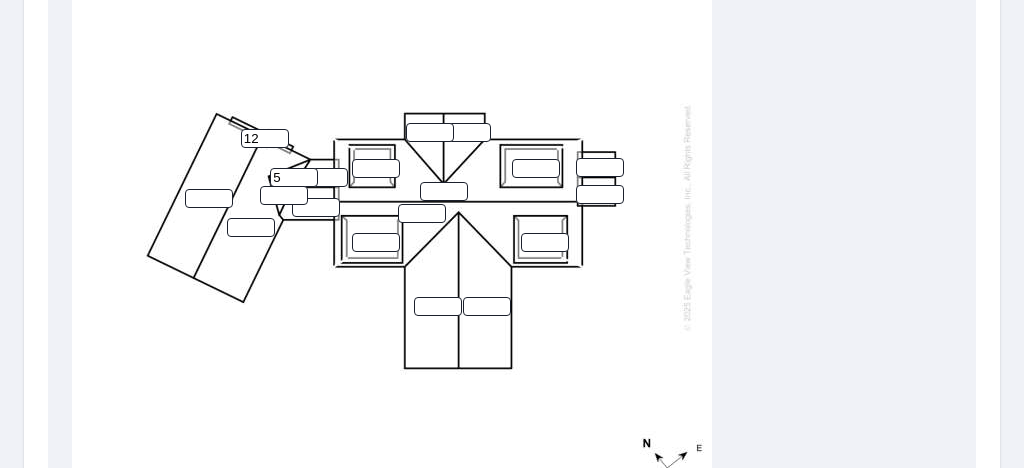 click on "5" at bounding box center [294, 177] 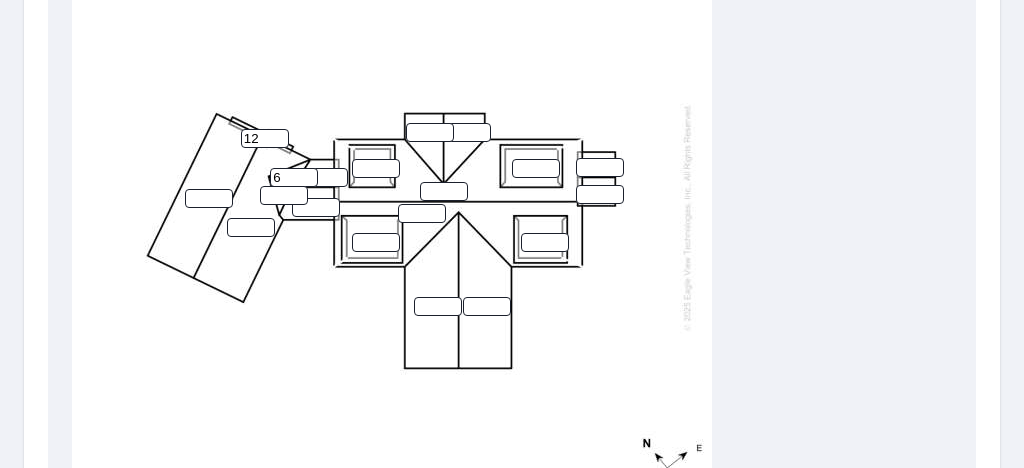 click on "6" at bounding box center (294, 177) 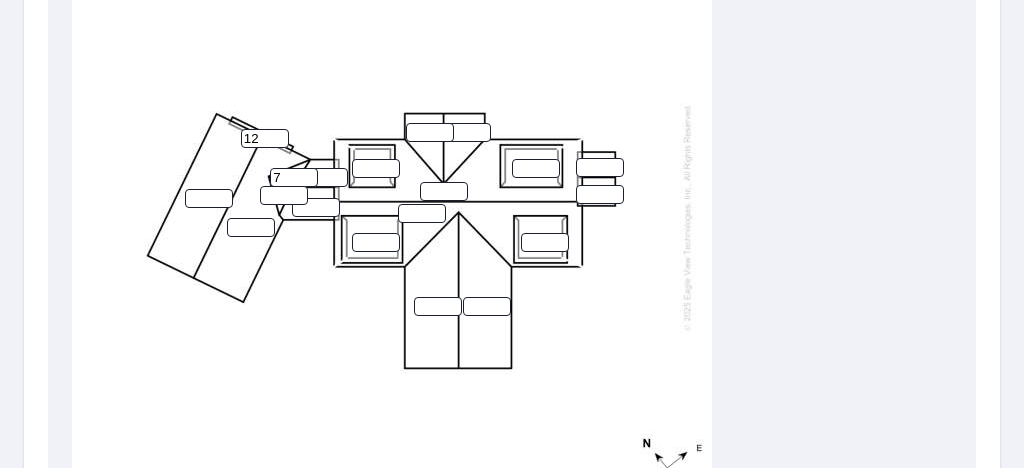click on "7" at bounding box center (294, 177) 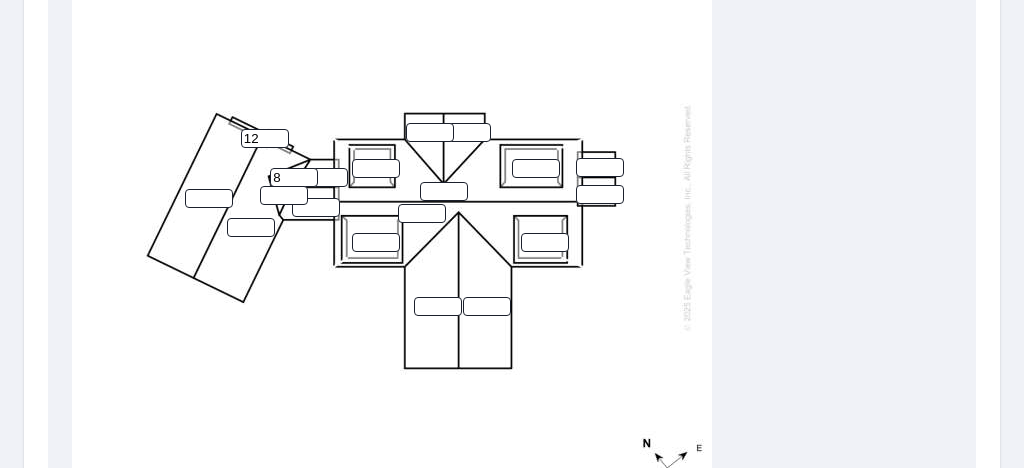 click on "8" at bounding box center (294, 177) 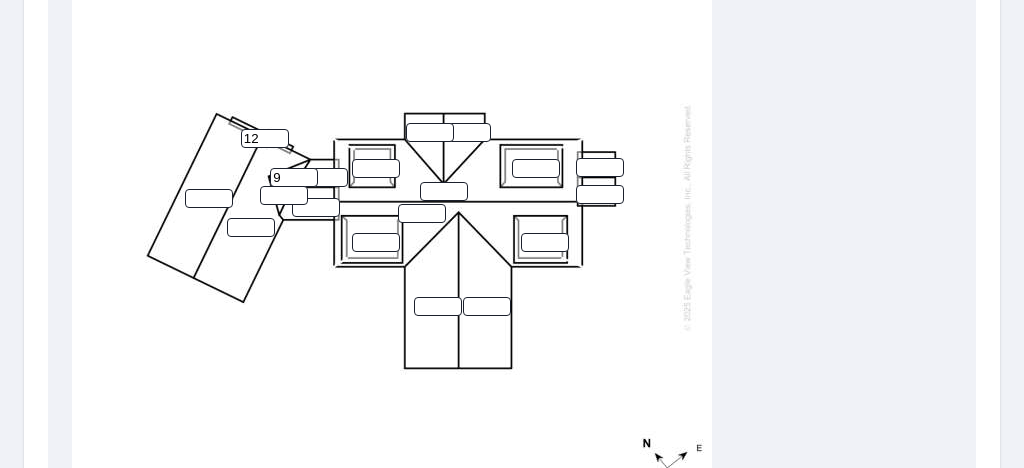 click on "9" at bounding box center [294, 177] 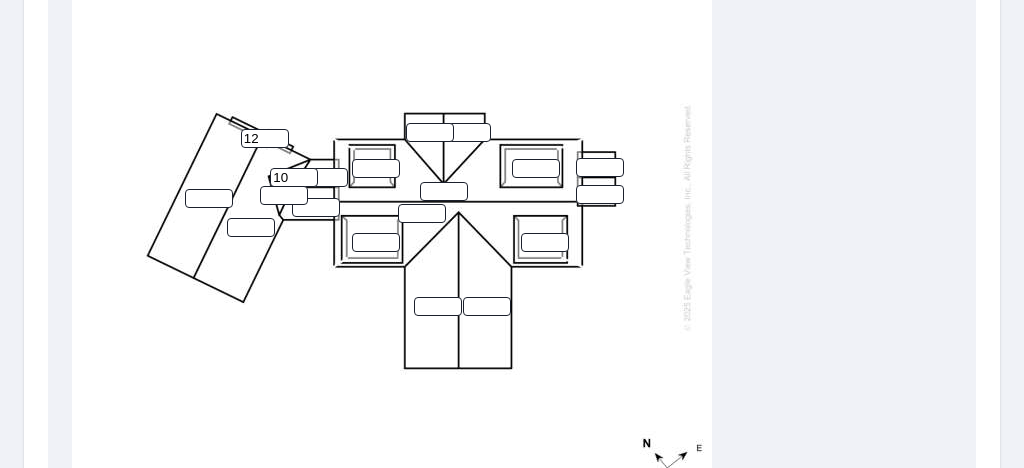 click on "10" at bounding box center [294, 177] 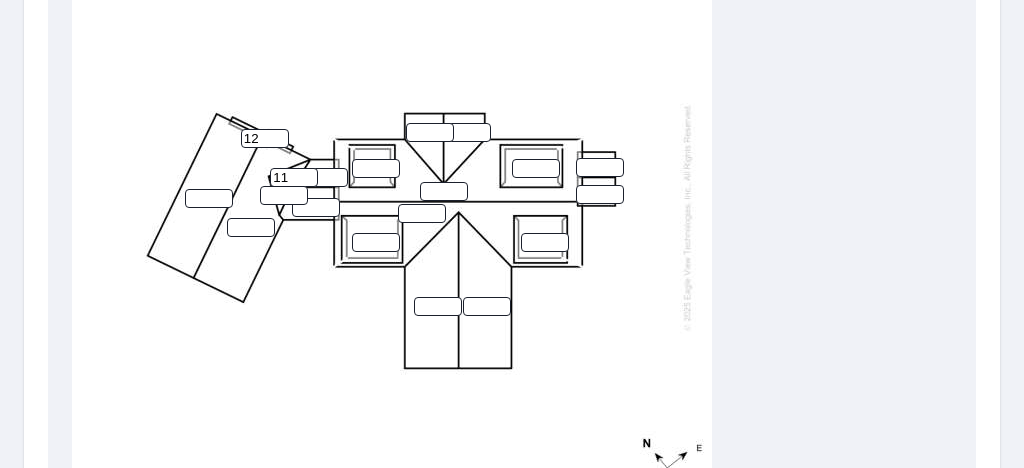 click on "11" at bounding box center (294, 177) 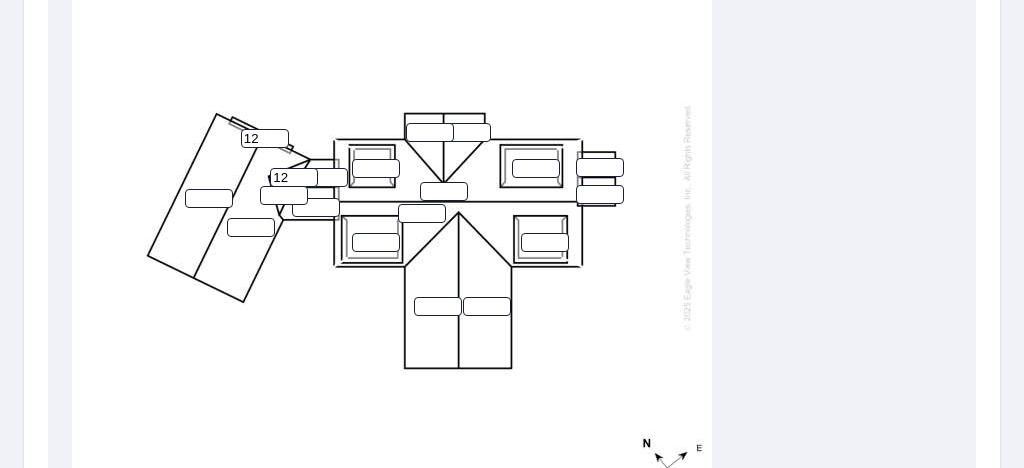 type on "12" 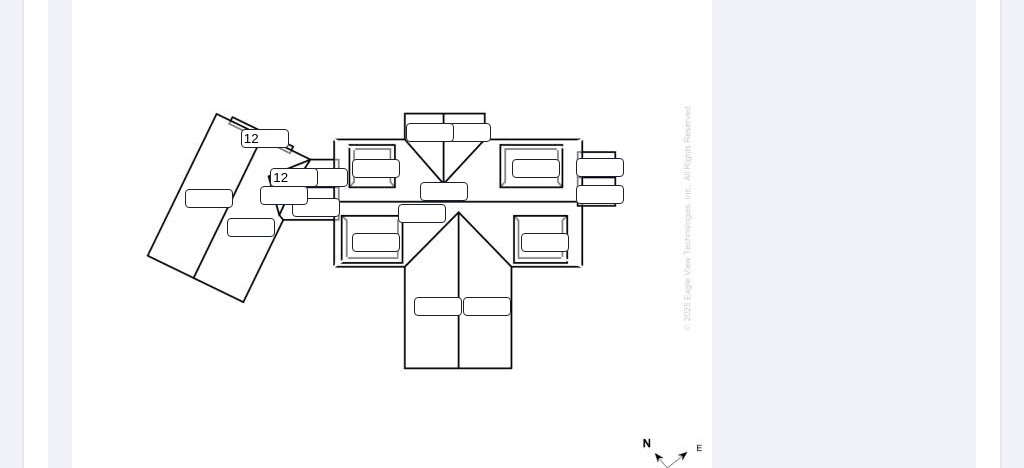 click on "1" at bounding box center (324, 177) 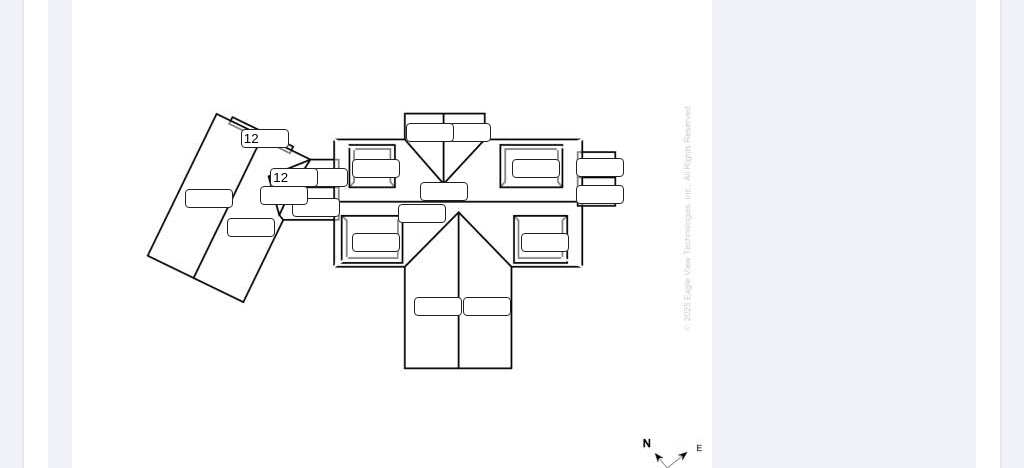 click on "10" at bounding box center [324, 177] 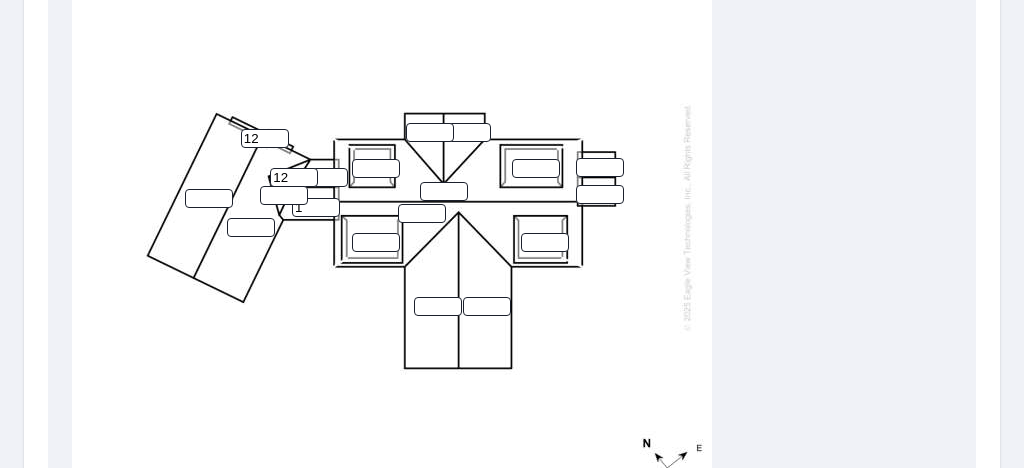 click on "1" at bounding box center (316, 207) 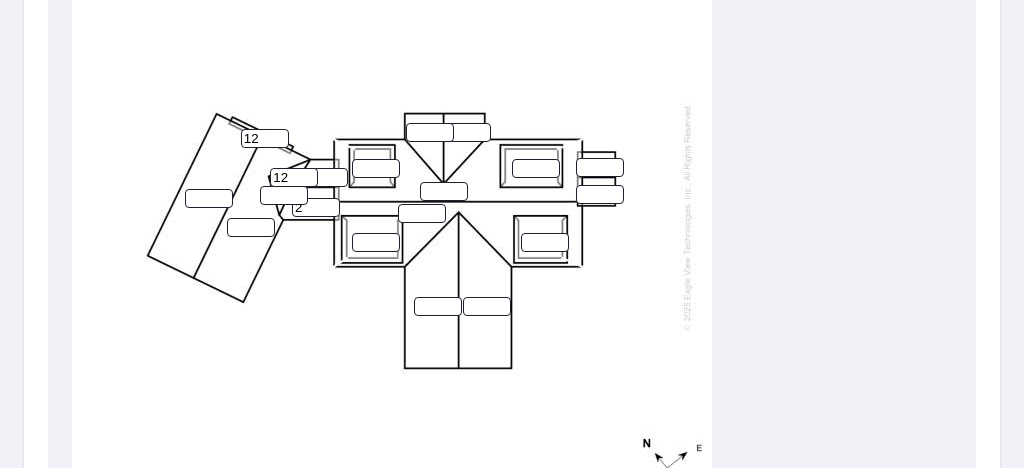 click on "2" at bounding box center (316, 207) 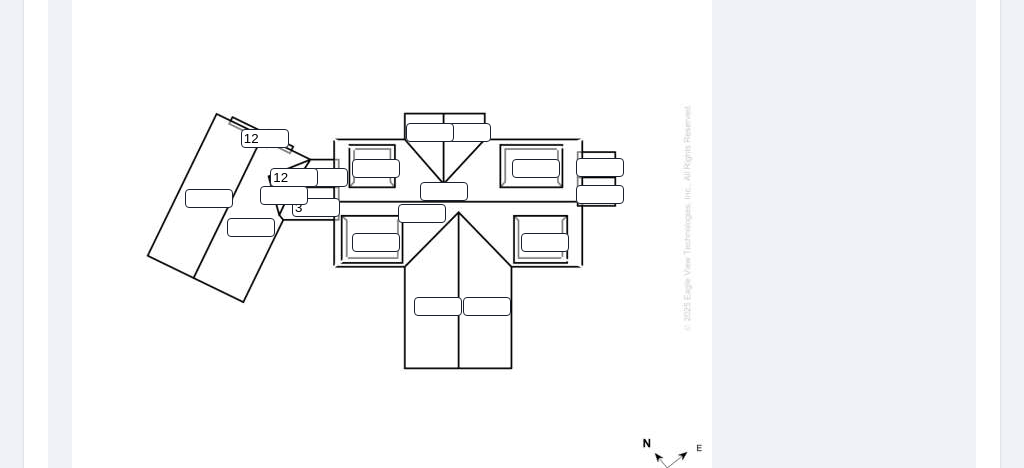 click on "3" at bounding box center (316, 207) 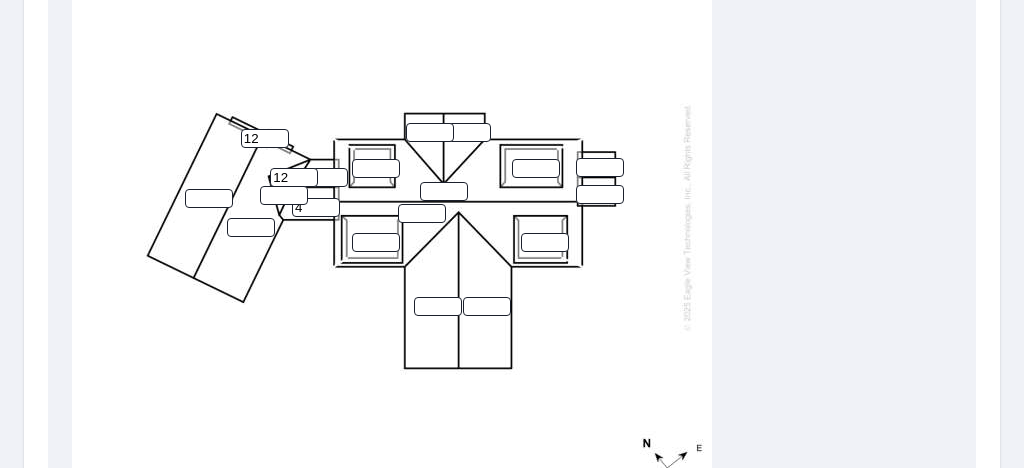 click on "4" at bounding box center (316, 207) 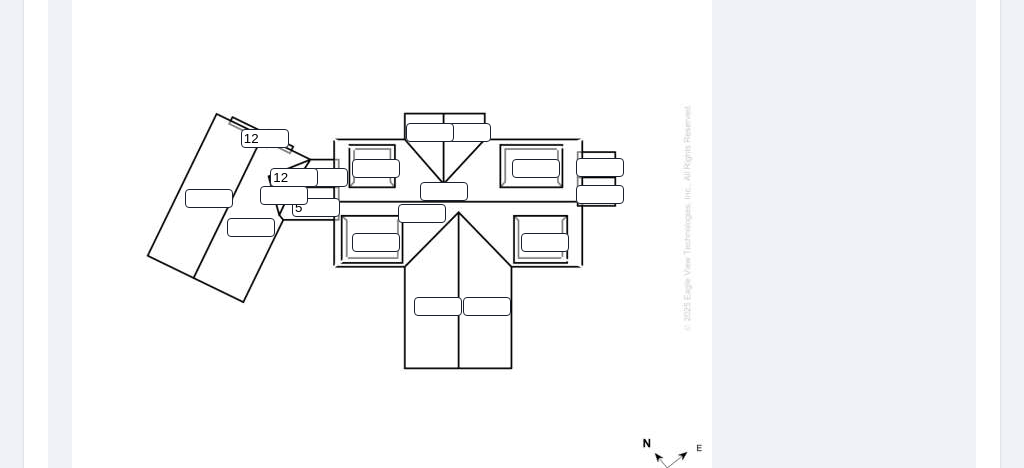 click on "5" at bounding box center [316, 207] 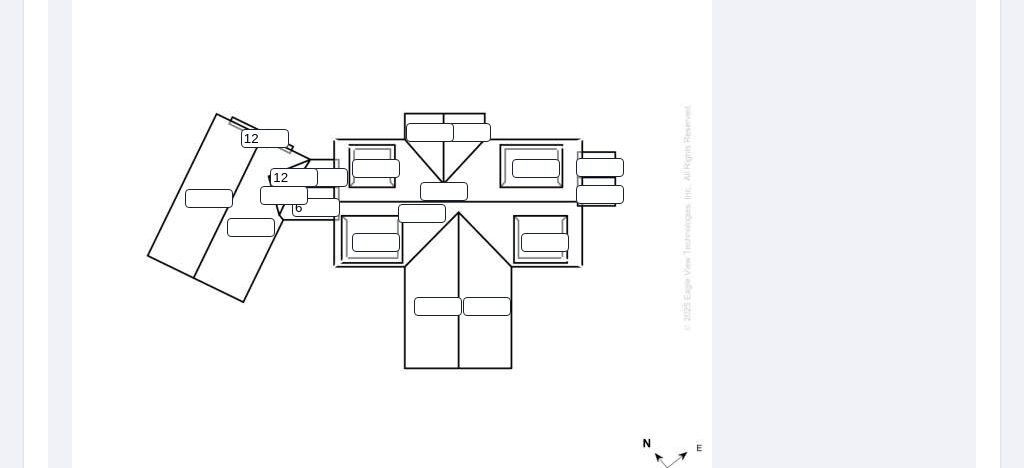 click on "6" at bounding box center (316, 207) 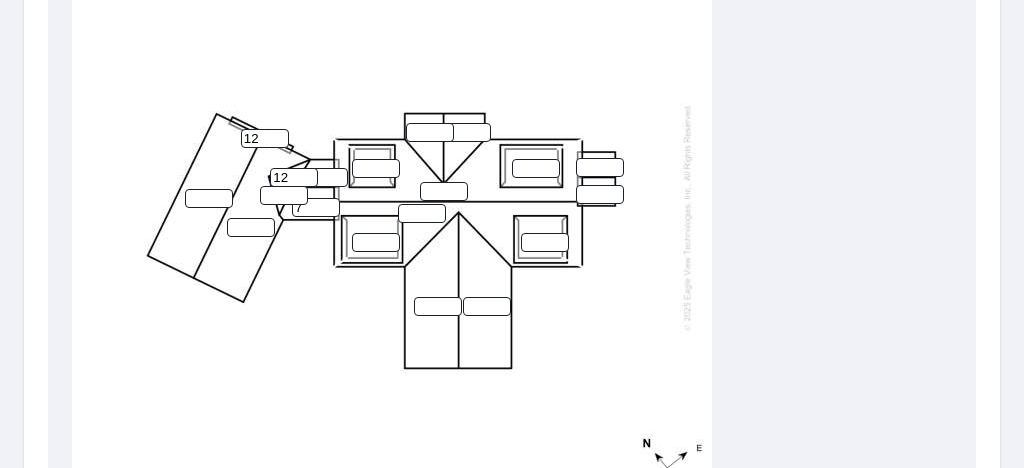 click on "7" at bounding box center (316, 207) 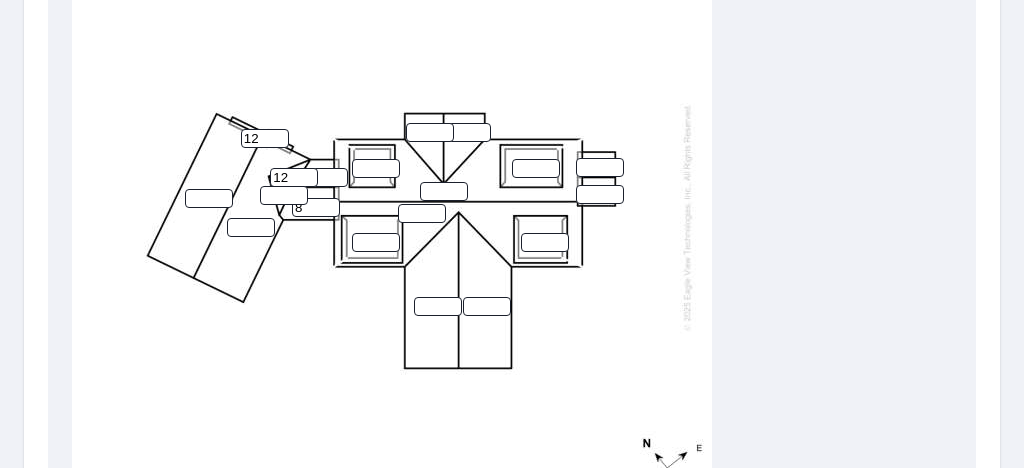click on "8" at bounding box center (316, 207) 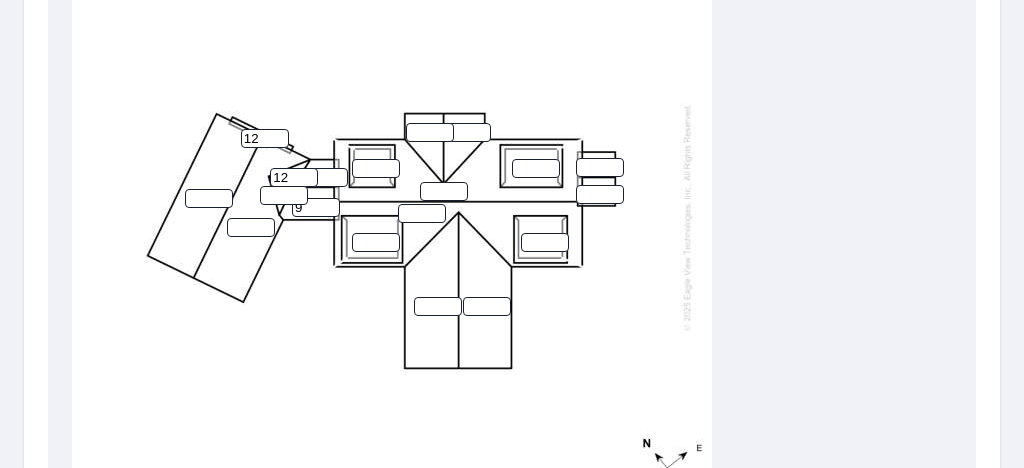click on "9" at bounding box center (316, 207) 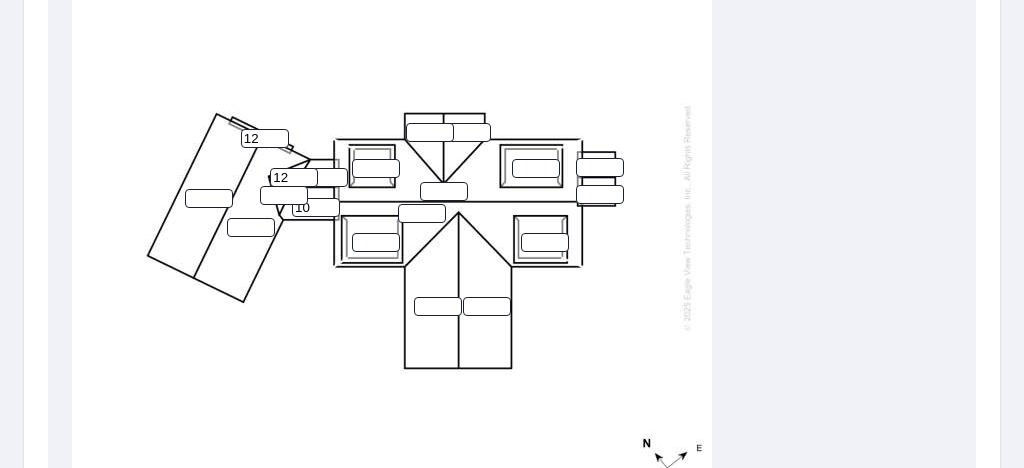 click on "10" at bounding box center (316, 207) 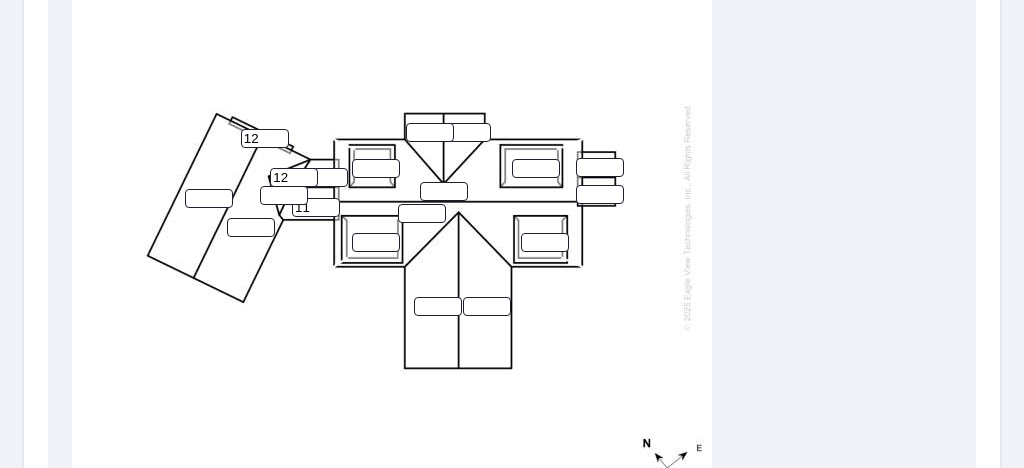 click on "11" at bounding box center (316, 207) 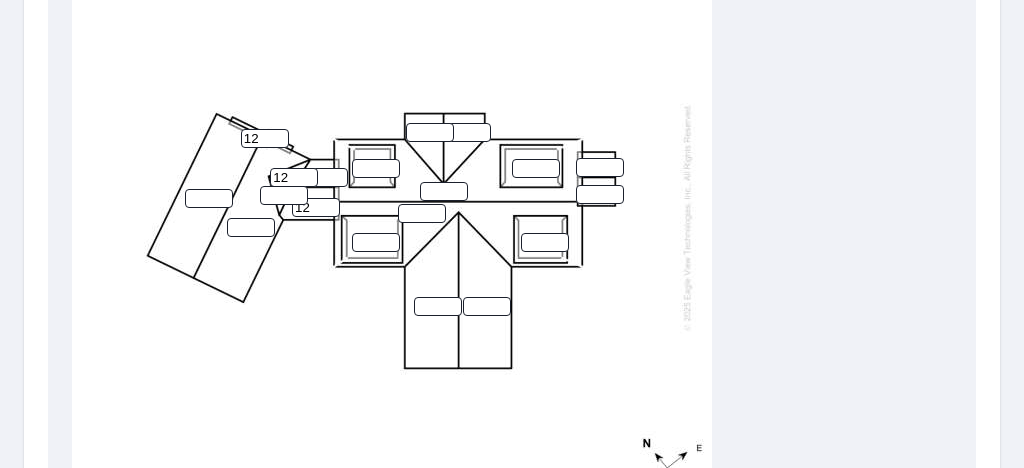 type on "12" 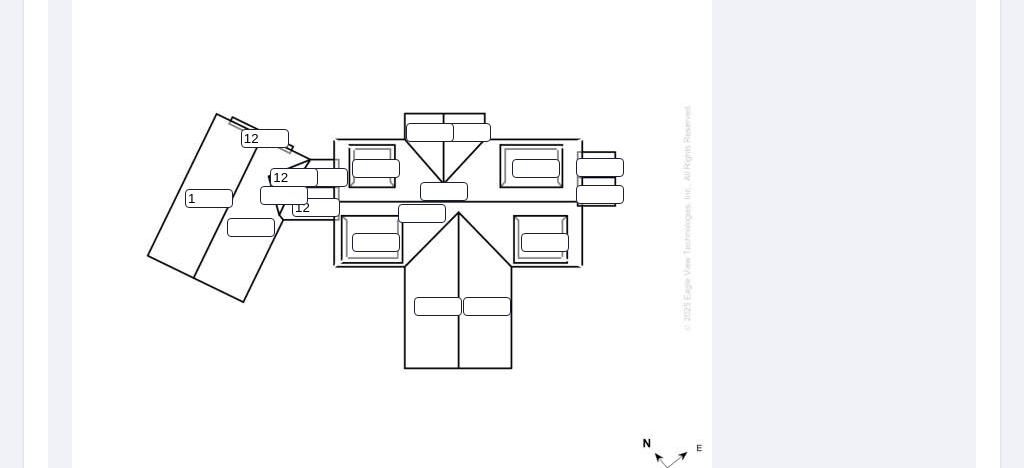 click on "1" at bounding box center (209, 198) 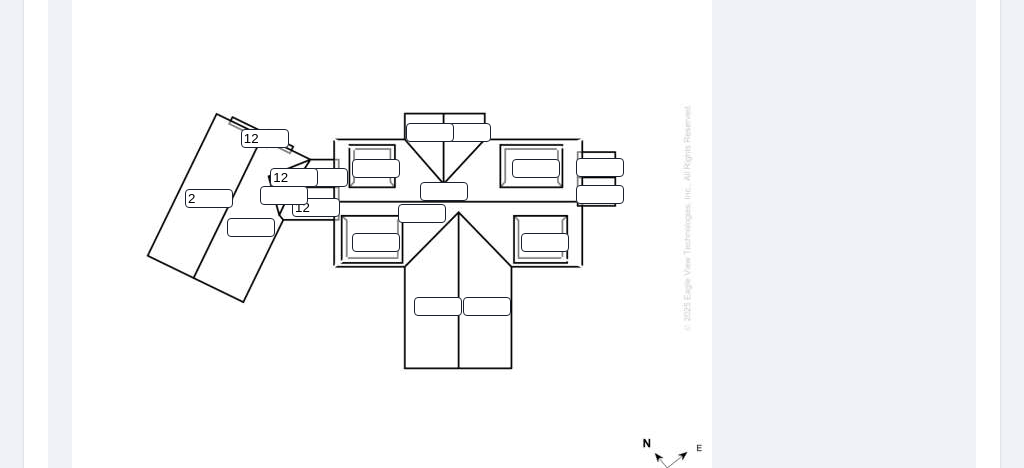 click on "2" at bounding box center (209, 198) 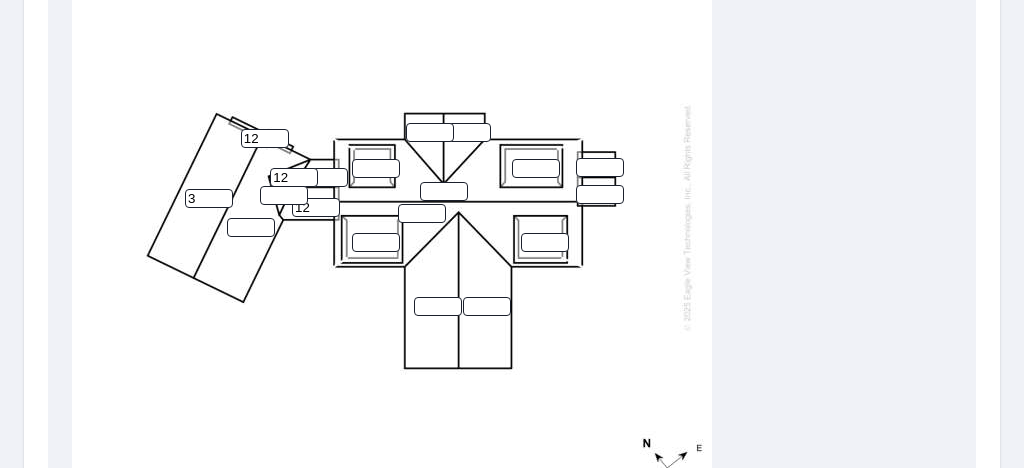 click on "3" at bounding box center [209, 198] 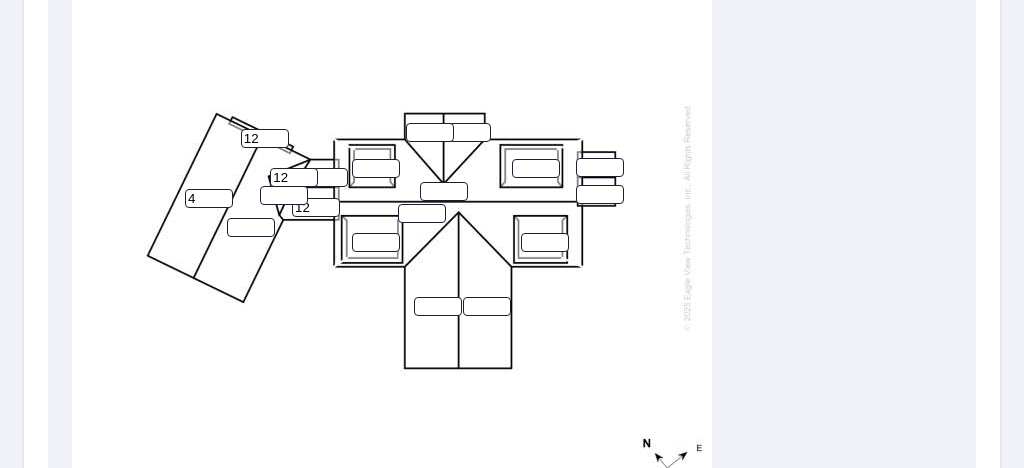 click on "4" at bounding box center [209, 198] 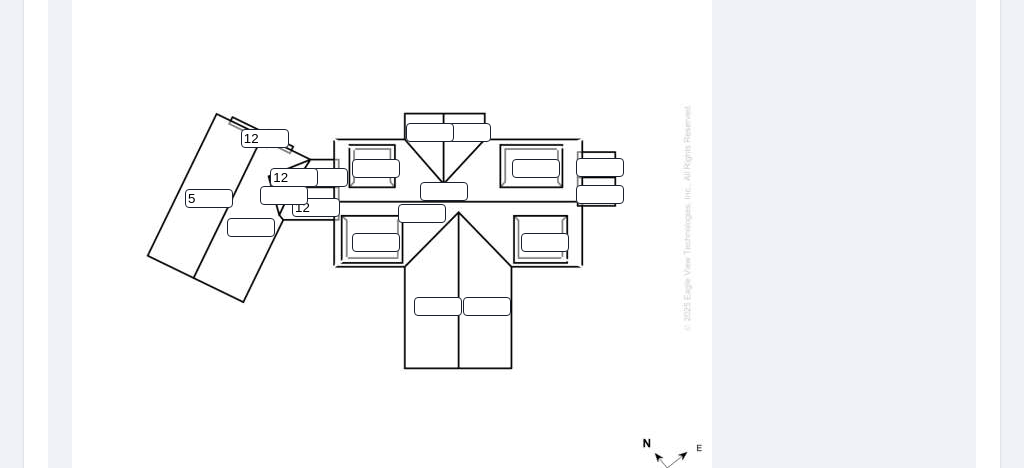 click on "5" at bounding box center (209, 198) 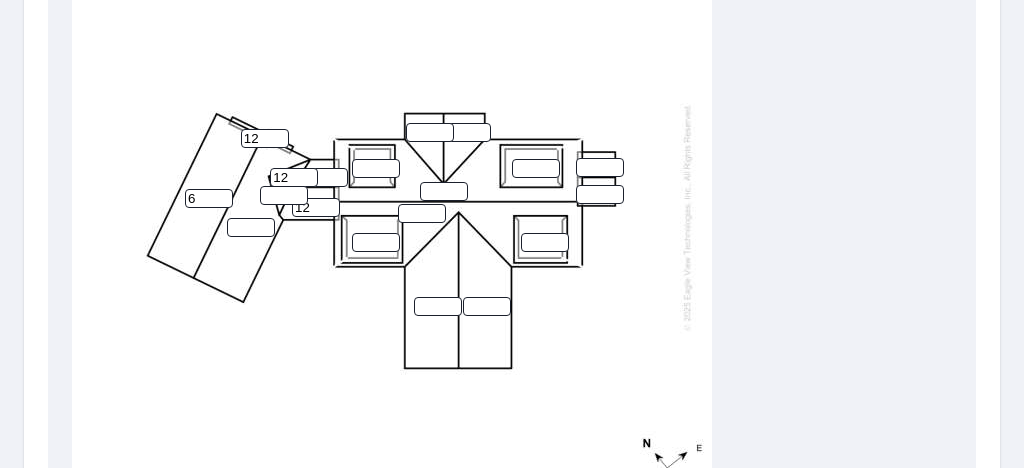 click on "6" at bounding box center (209, 198) 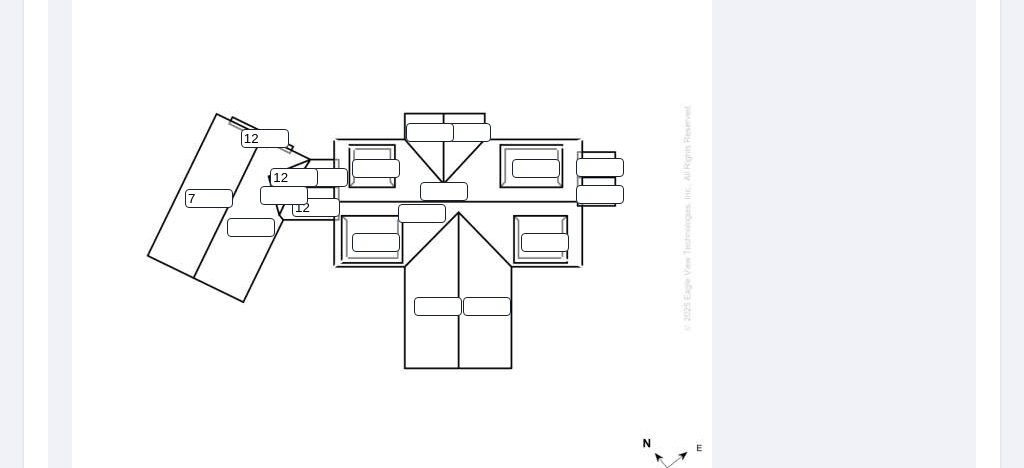 click on "7" at bounding box center [209, 198] 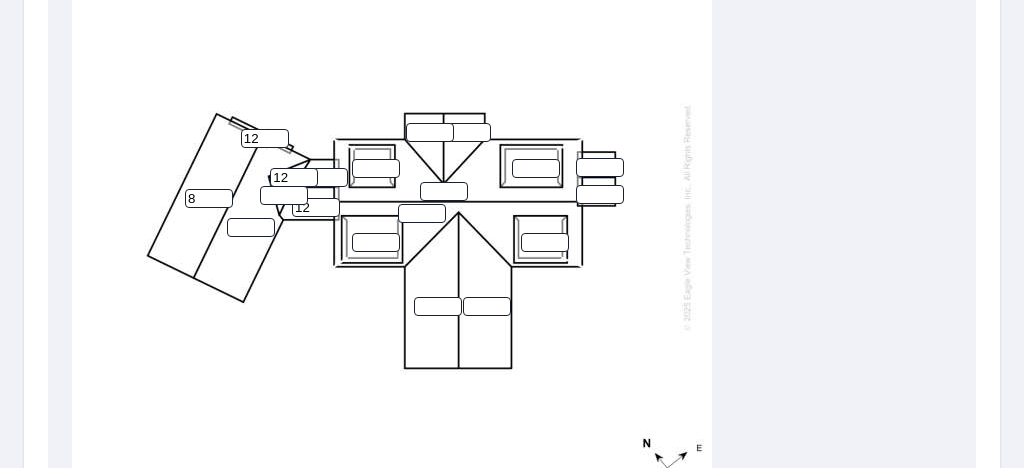 click on "8" at bounding box center [209, 198] 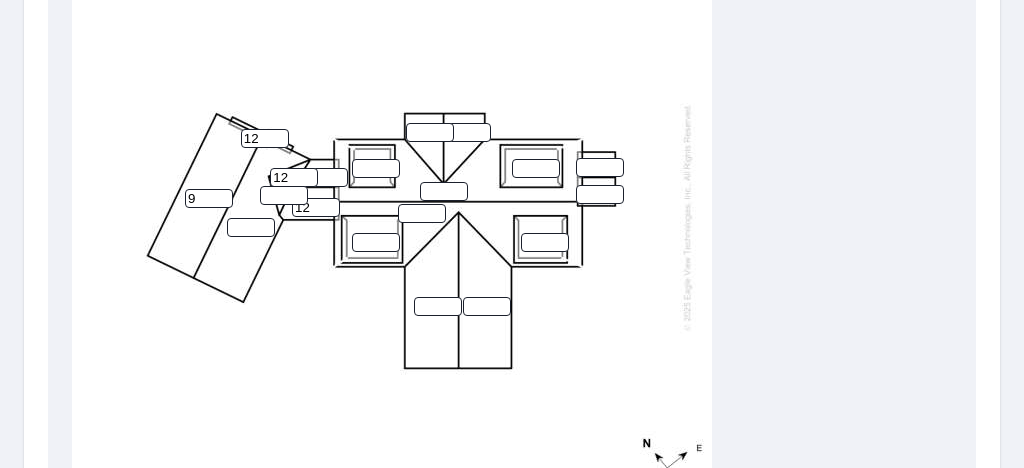 click on "9" at bounding box center [209, 198] 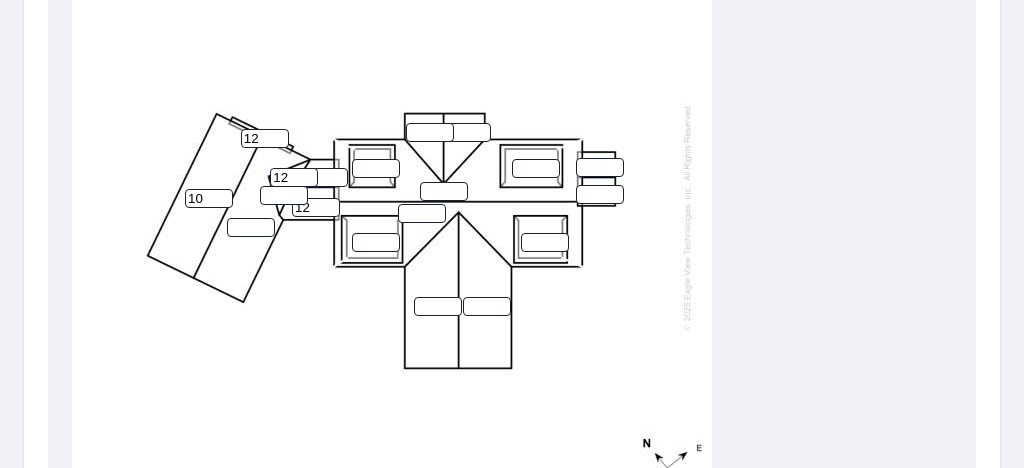 click on "10" at bounding box center (209, 198) 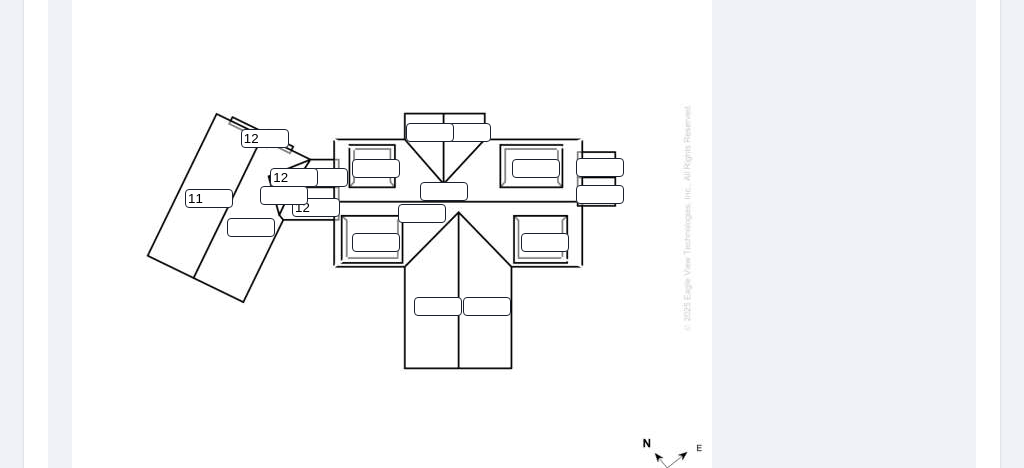 click on "11" at bounding box center (209, 198) 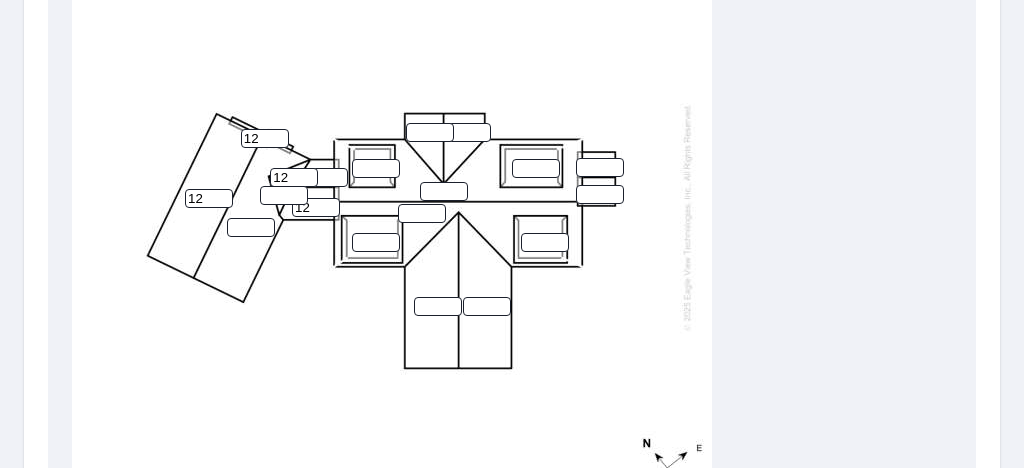 type on "12" 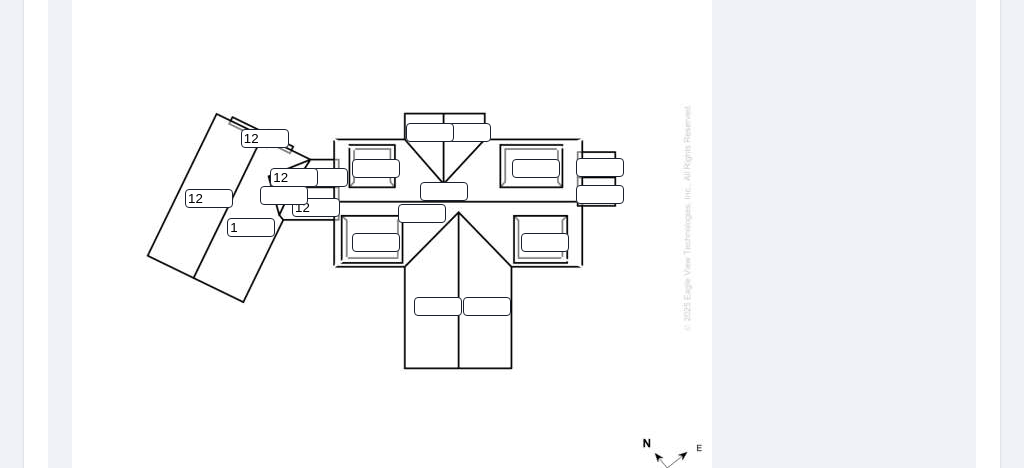 click on "1" at bounding box center [251, 227] 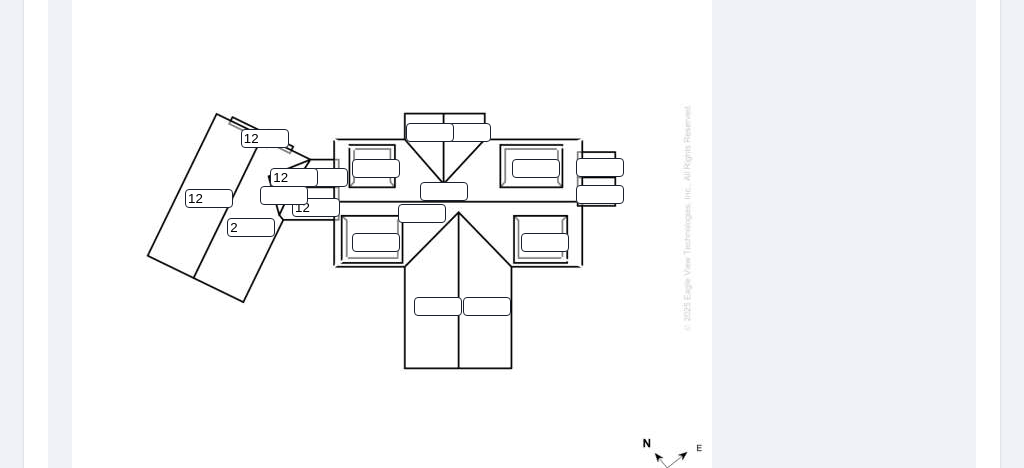 click on "2" at bounding box center [251, 227] 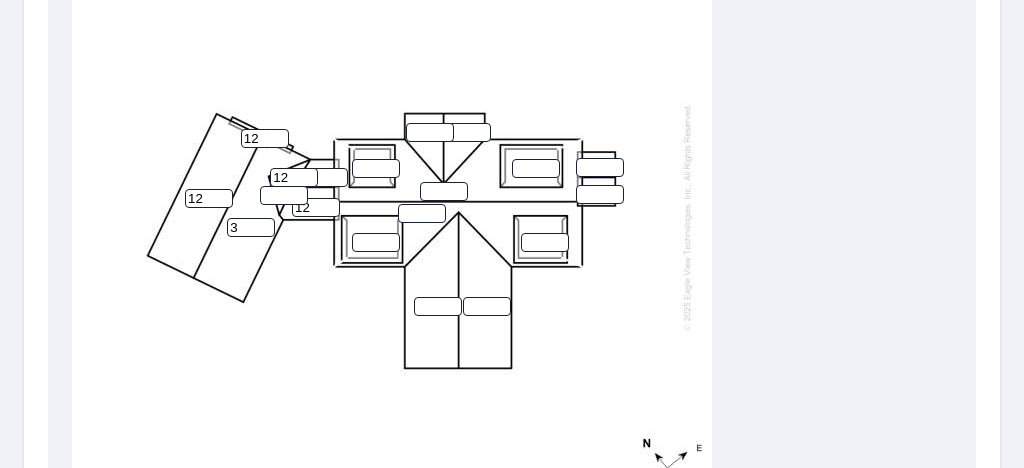 click on "3" at bounding box center (251, 227) 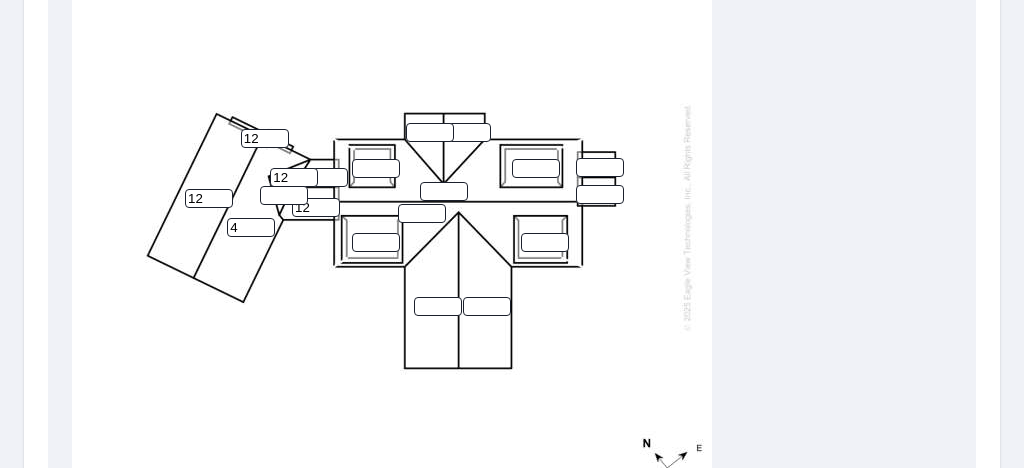 click on "4" at bounding box center [251, 227] 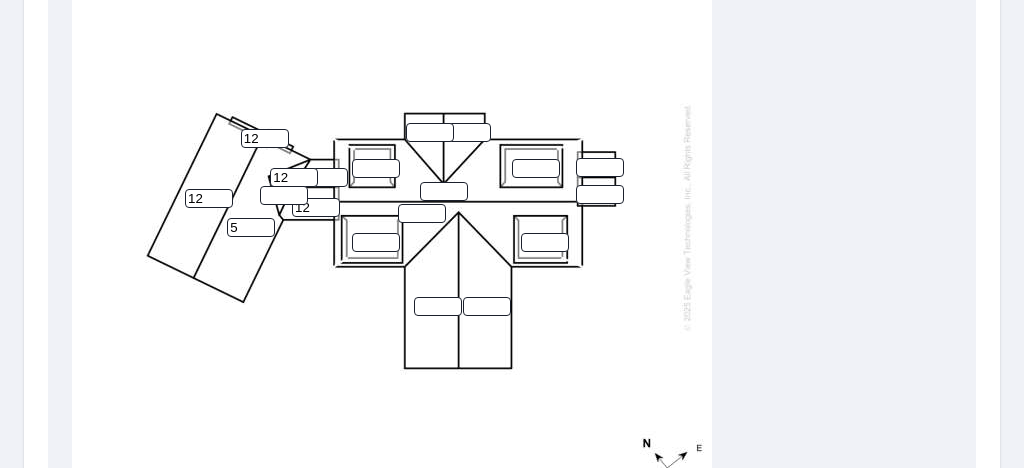 click on "5" at bounding box center [251, 227] 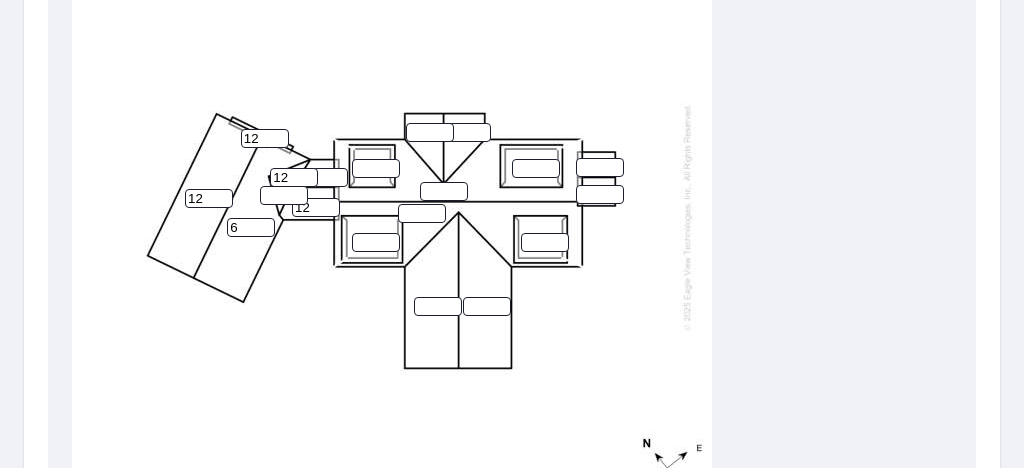 click on "6" at bounding box center (251, 227) 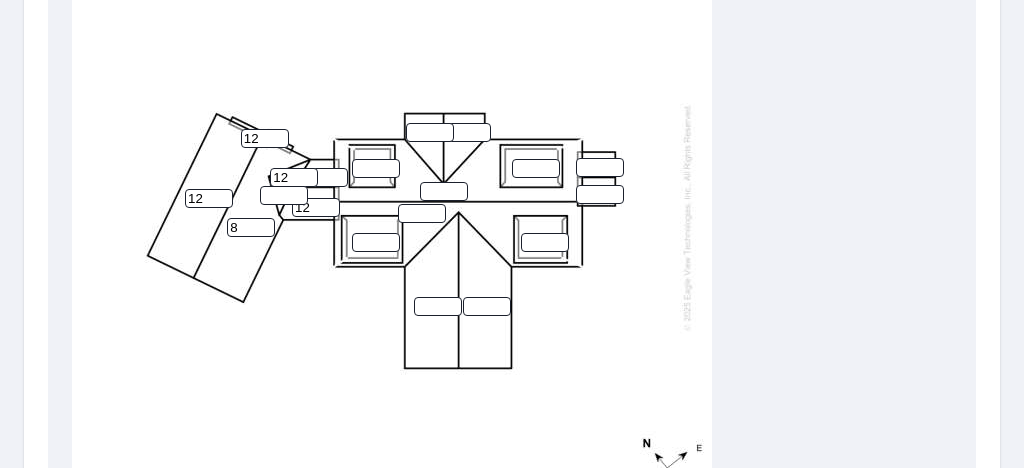 click on "8" at bounding box center (251, 227) 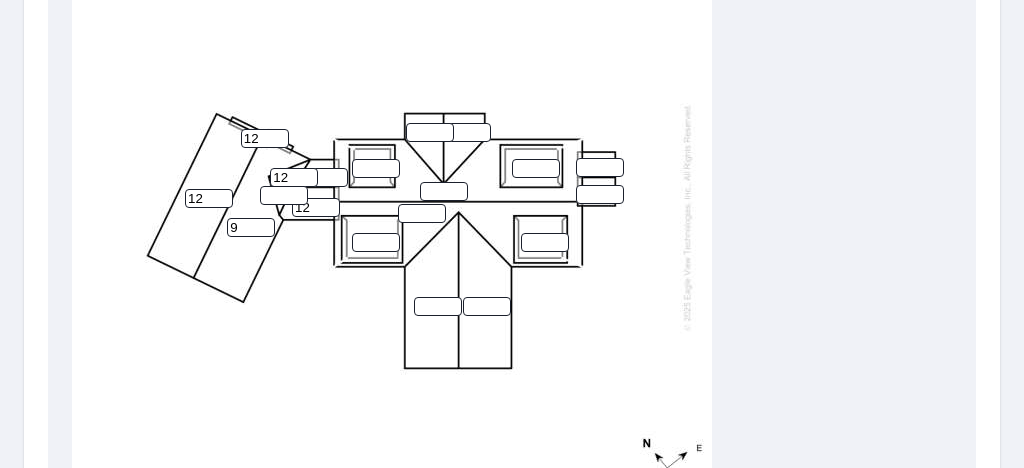click on "9" at bounding box center [251, 227] 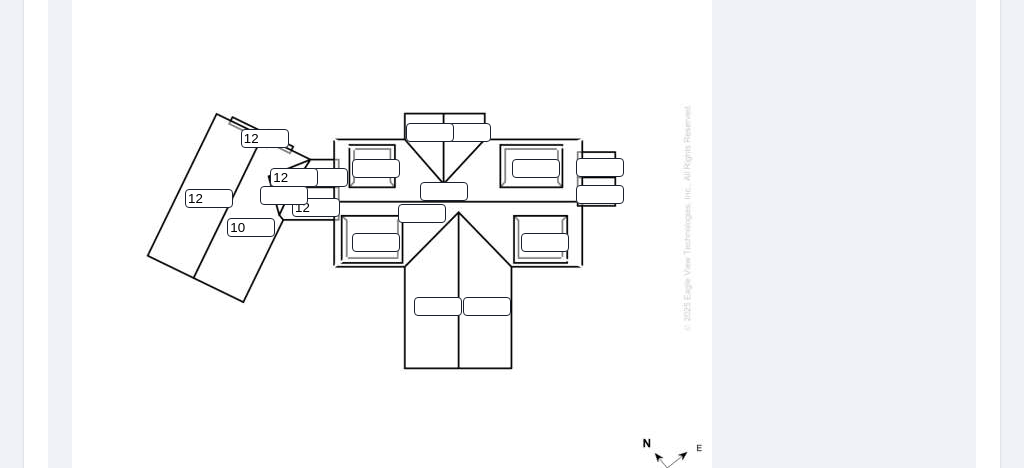 click on "10" at bounding box center (251, 227) 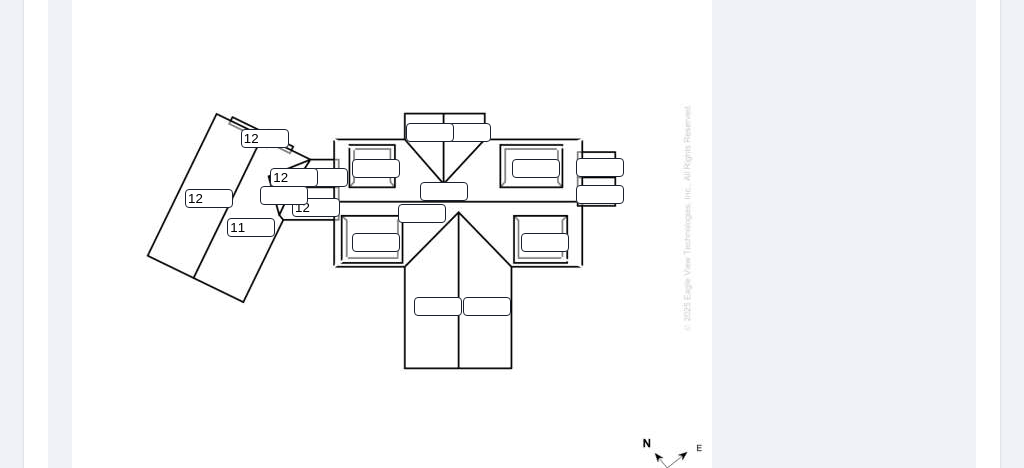 click on "11" at bounding box center [251, 227] 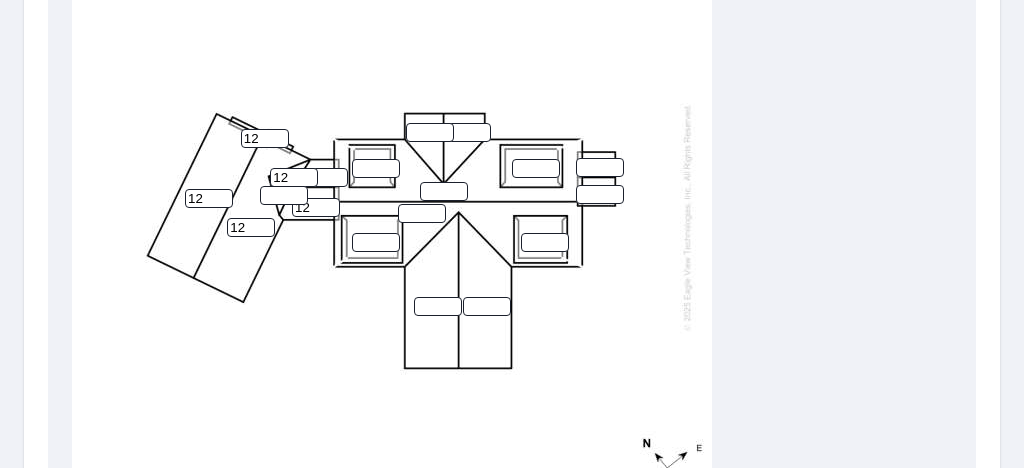 click on "12" at bounding box center (251, 227) 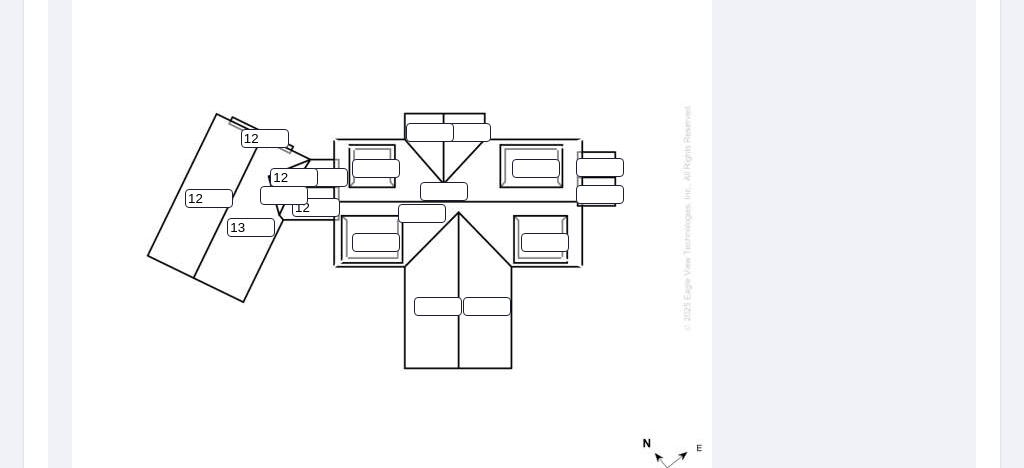 click on "13" at bounding box center [251, 227] 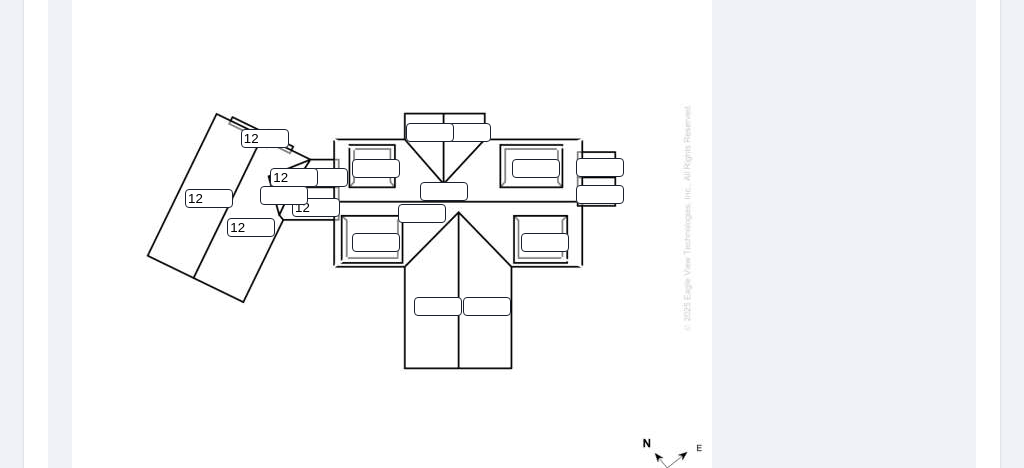 type on "12" 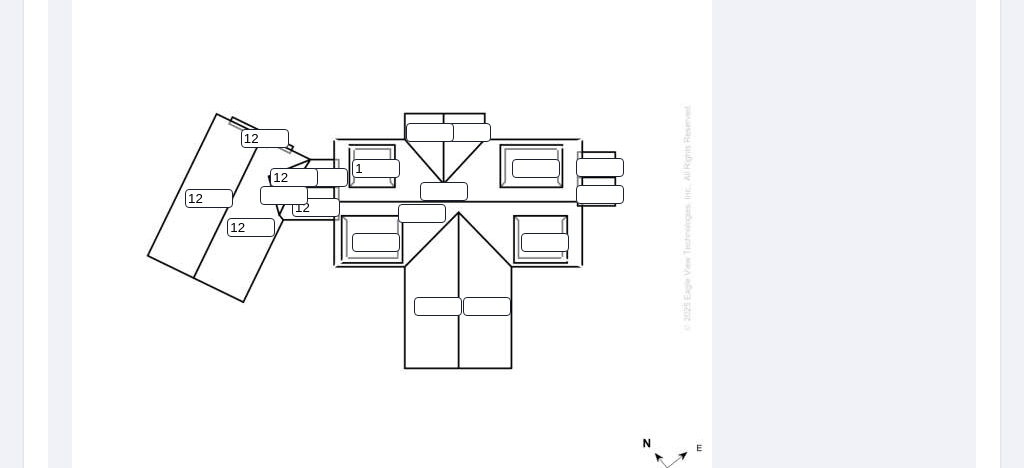 click on "1" at bounding box center (376, 168) 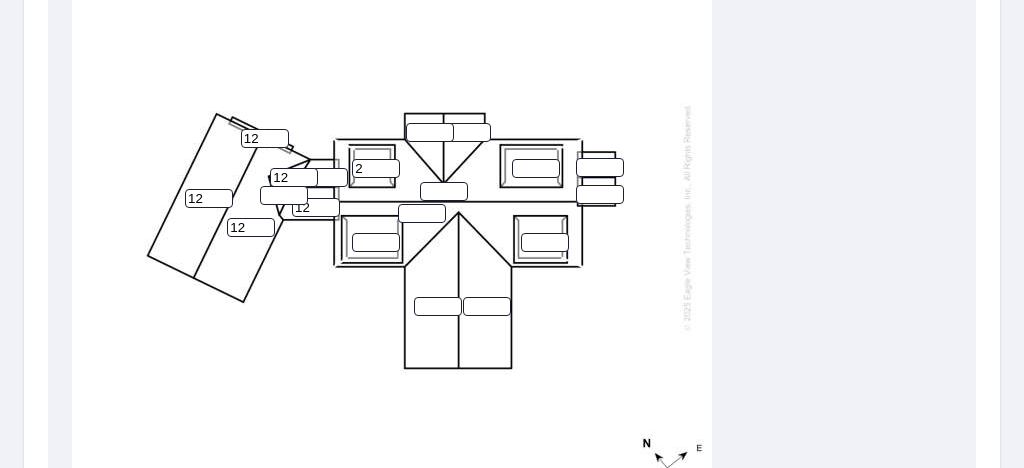 click on "2" at bounding box center (376, 168) 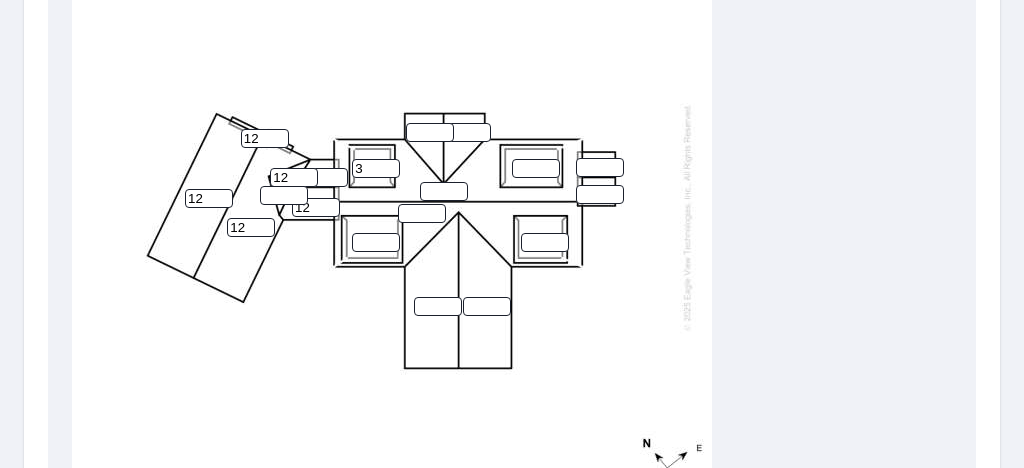 click on "3" at bounding box center (376, 168) 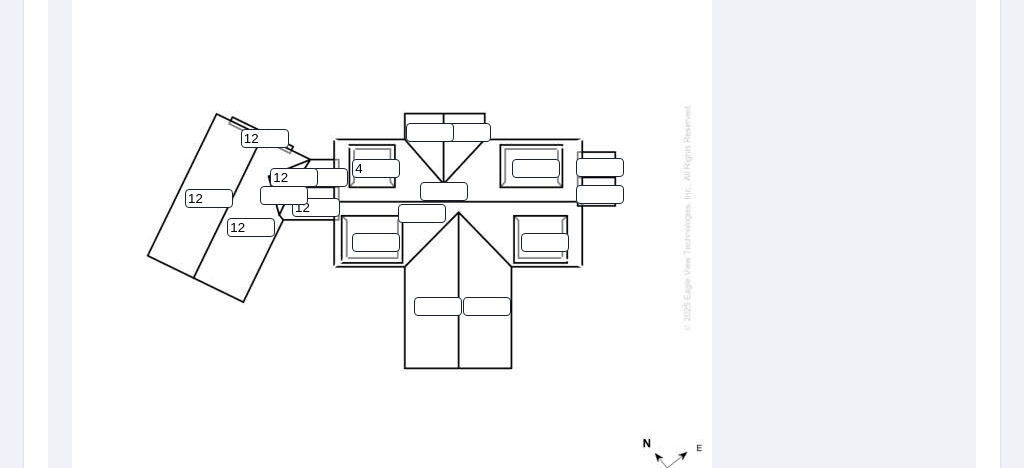 type on "4" 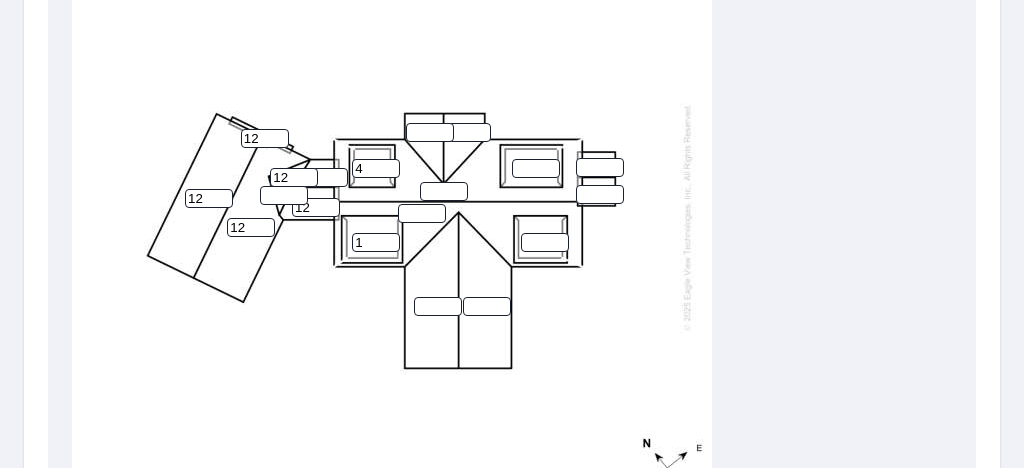 click on "1" at bounding box center [376, 242] 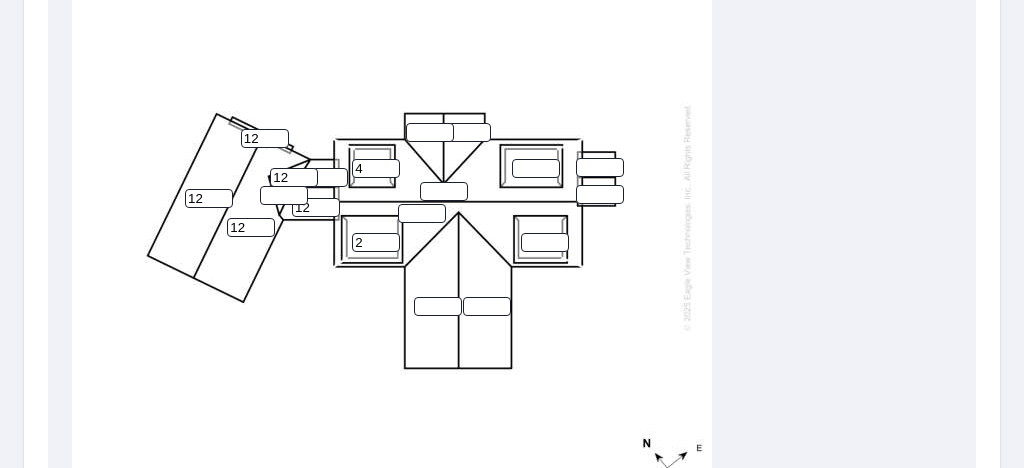 click on "2" at bounding box center [376, 242] 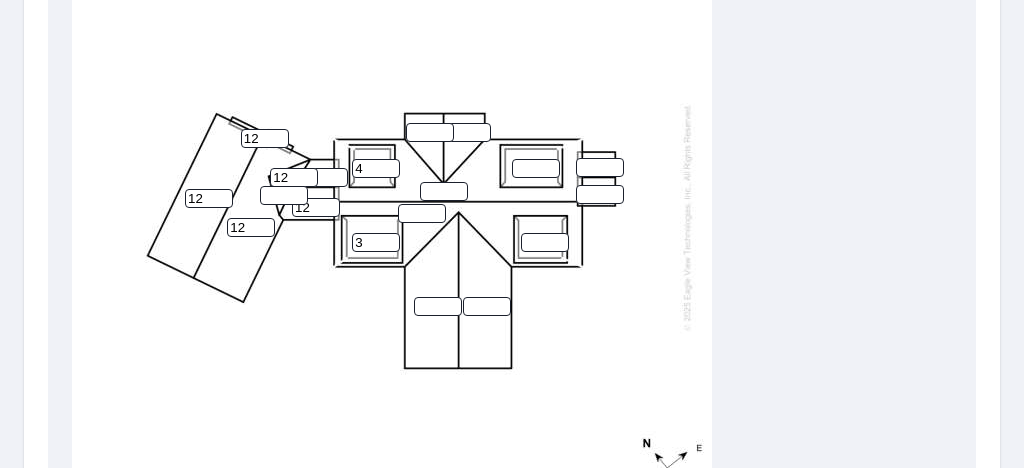 click on "3" at bounding box center (376, 242) 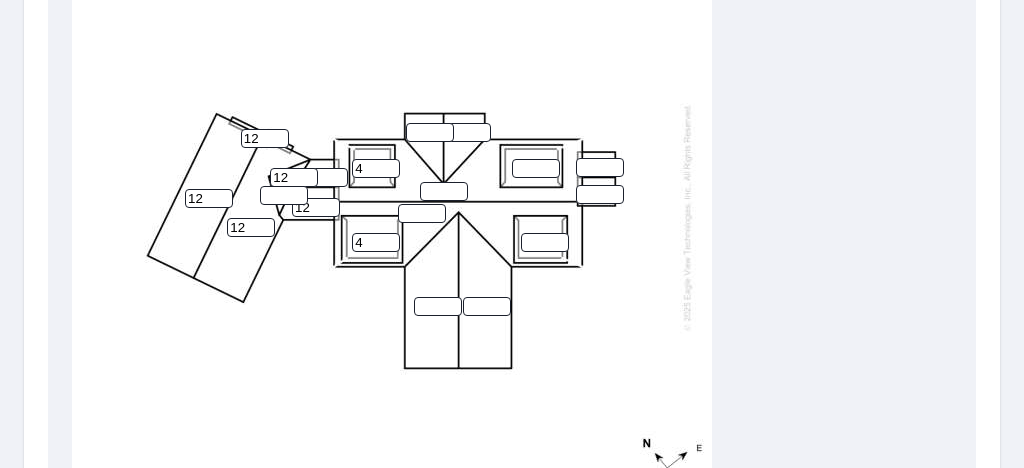 type on "4" 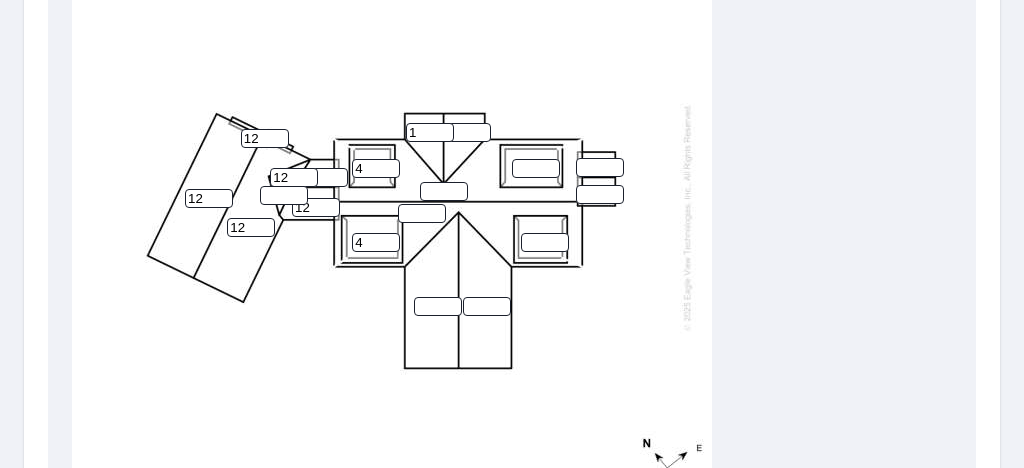 click on "1" at bounding box center (430, 132) 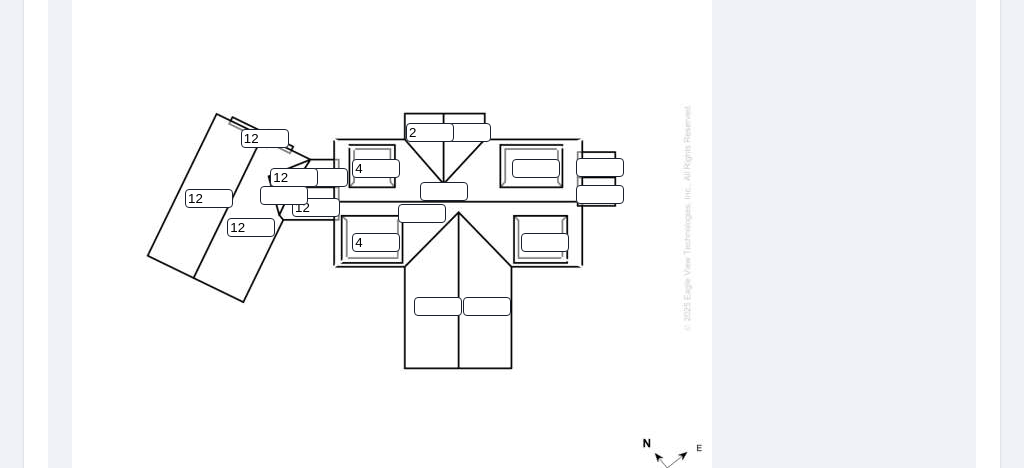 click on "2" at bounding box center [430, 132] 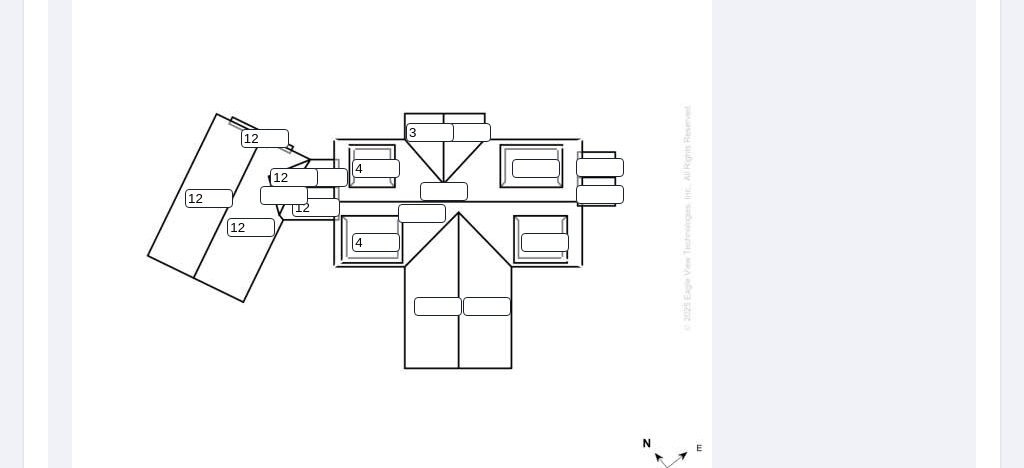 click on "3" at bounding box center [430, 132] 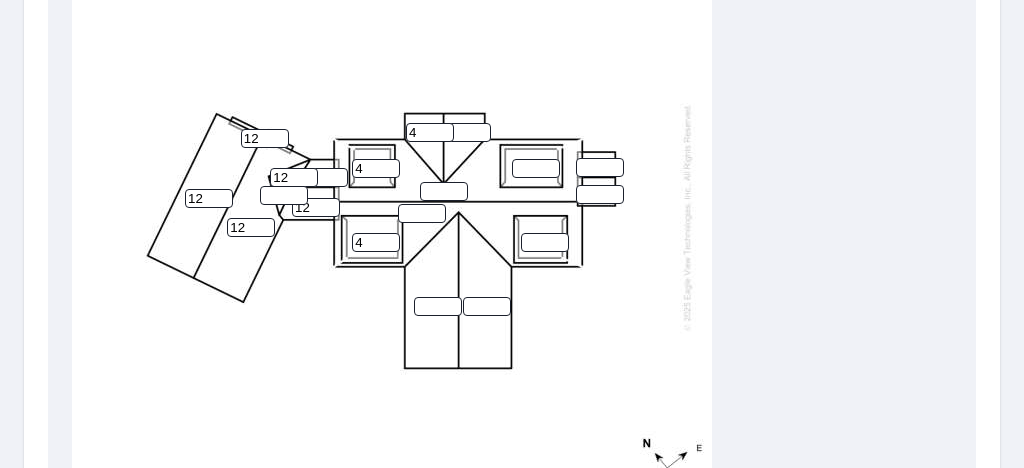 click on "4" at bounding box center (430, 132) 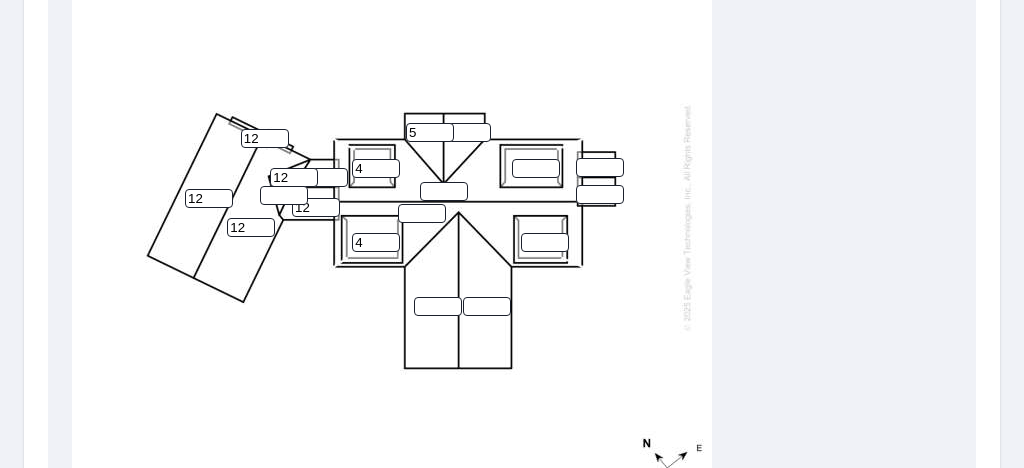 click on "5" at bounding box center [430, 132] 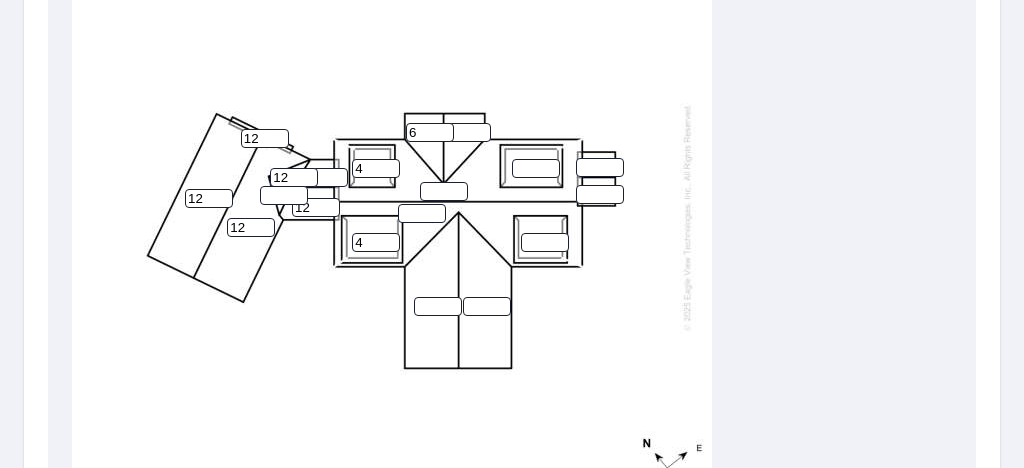 click on "6" at bounding box center [430, 132] 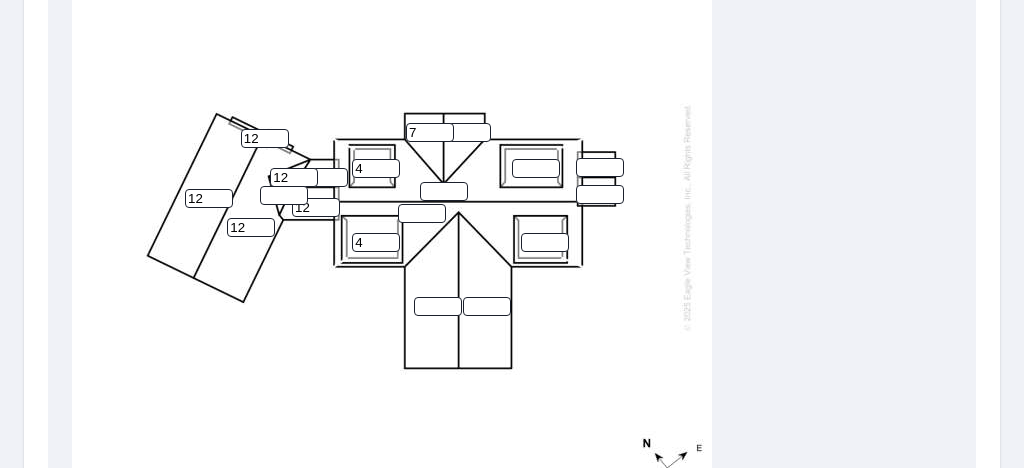 click on "7" at bounding box center (430, 132) 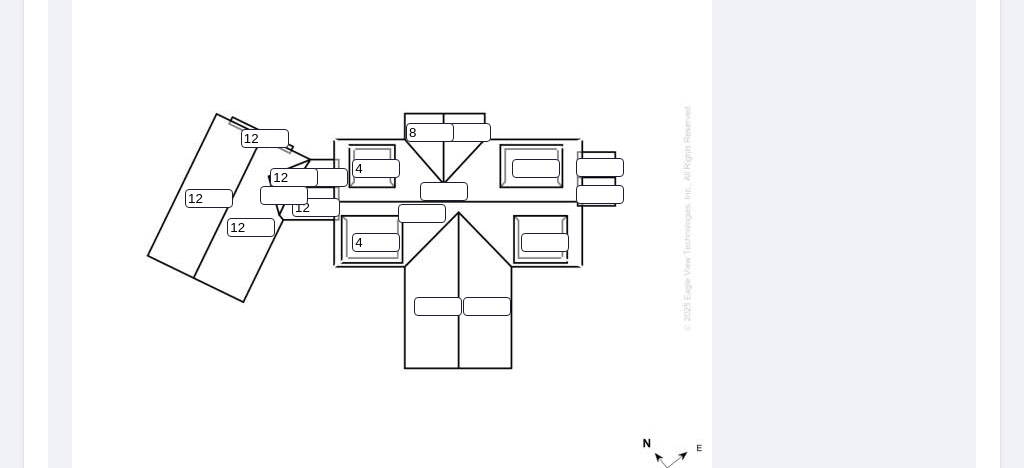 click on "8" at bounding box center [430, 132] 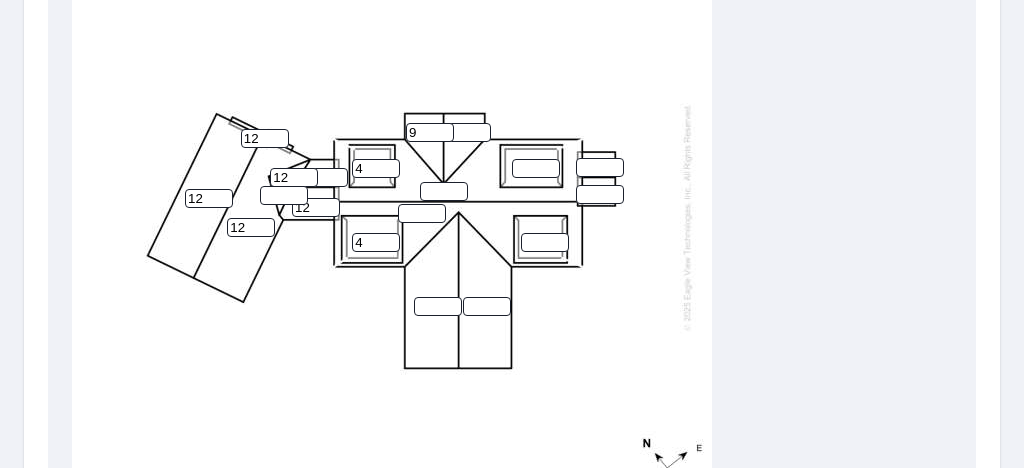 click on "9" at bounding box center [430, 132] 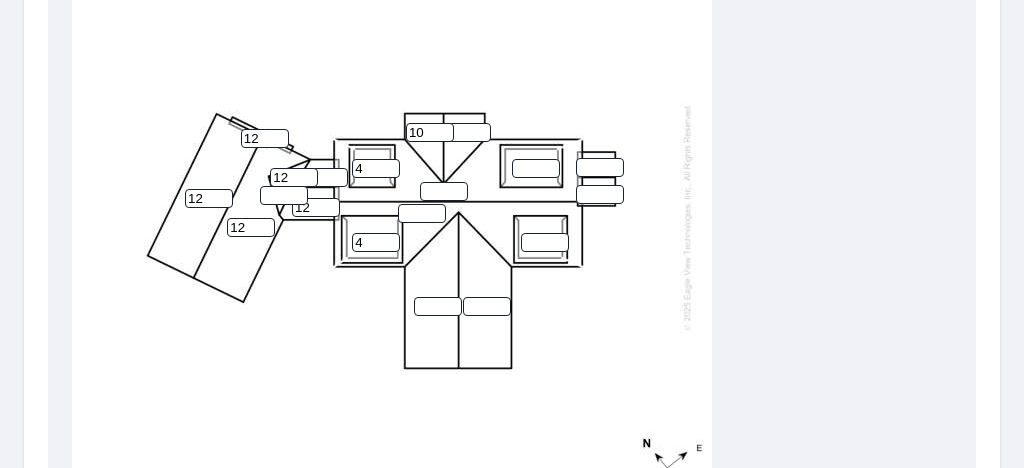 click on "10" at bounding box center (430, 132) 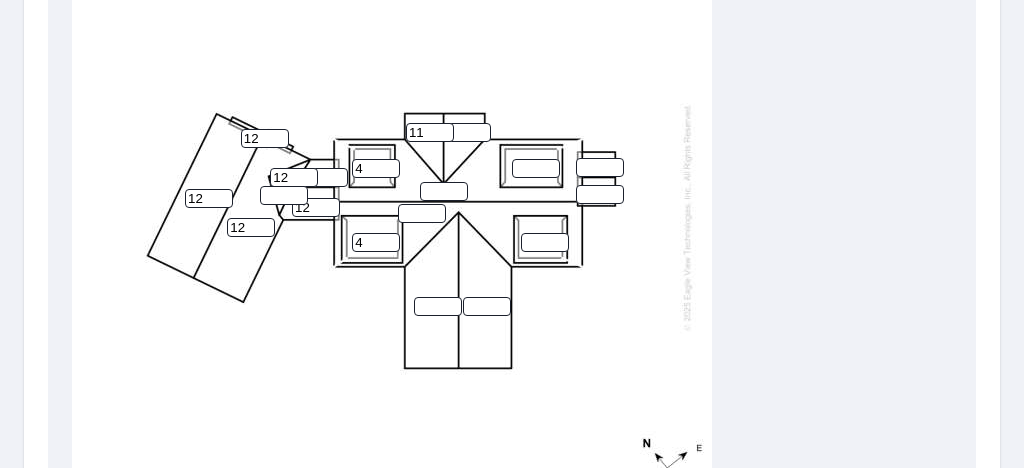 click on "11" at bounding box center [430, 132] 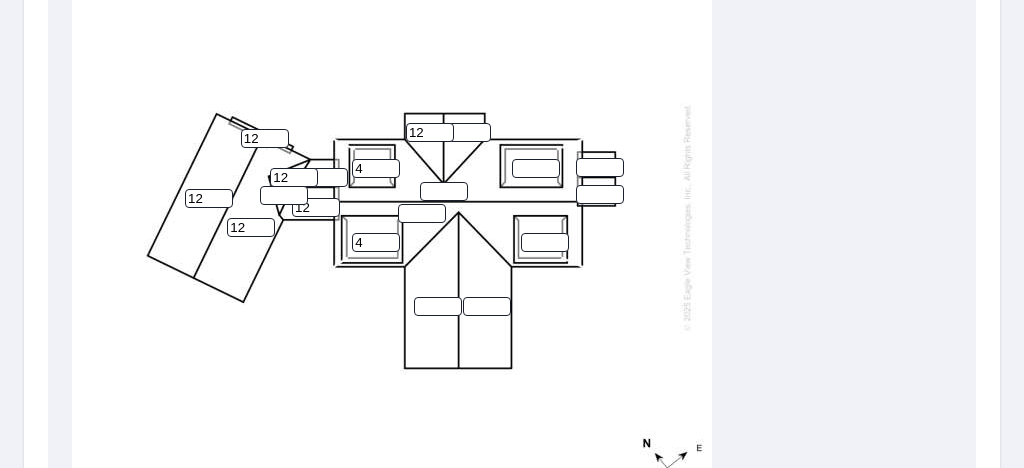 click on "12" at bounding box center [430, 132] 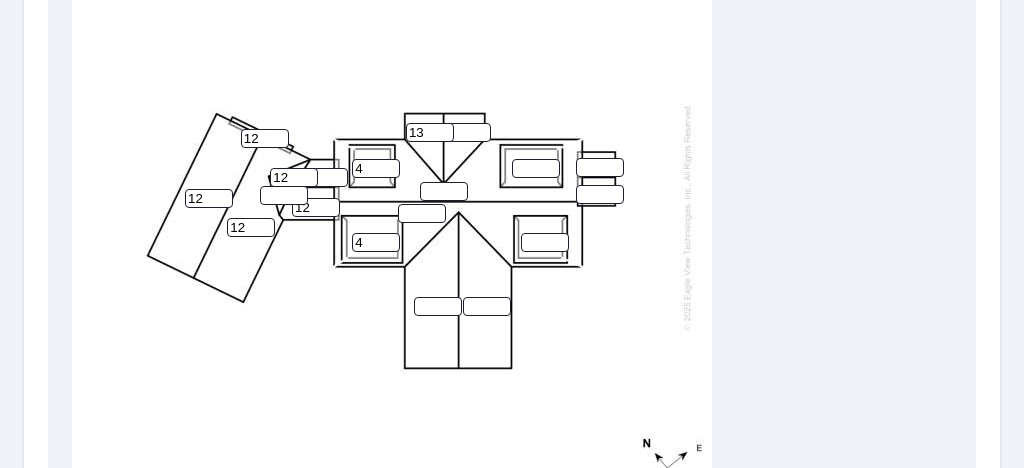 click on "13" at bounding box center [430, 132] 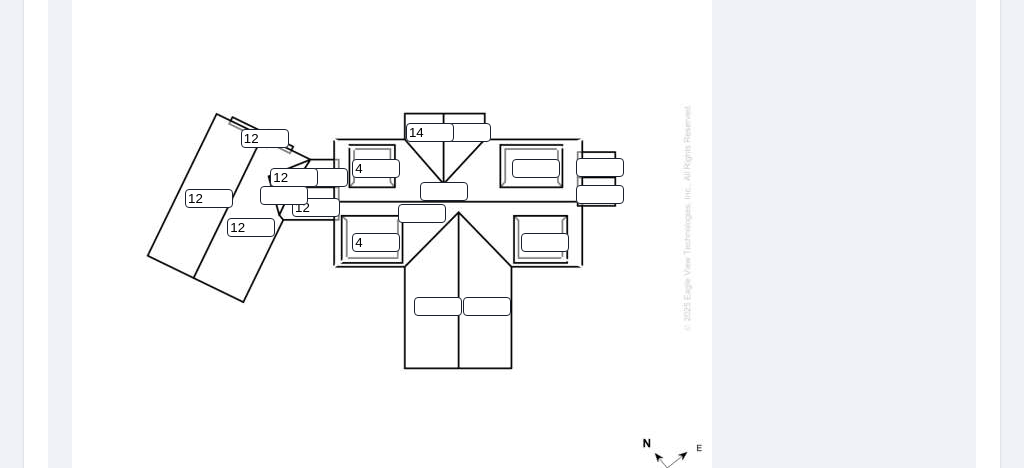 type on "14" 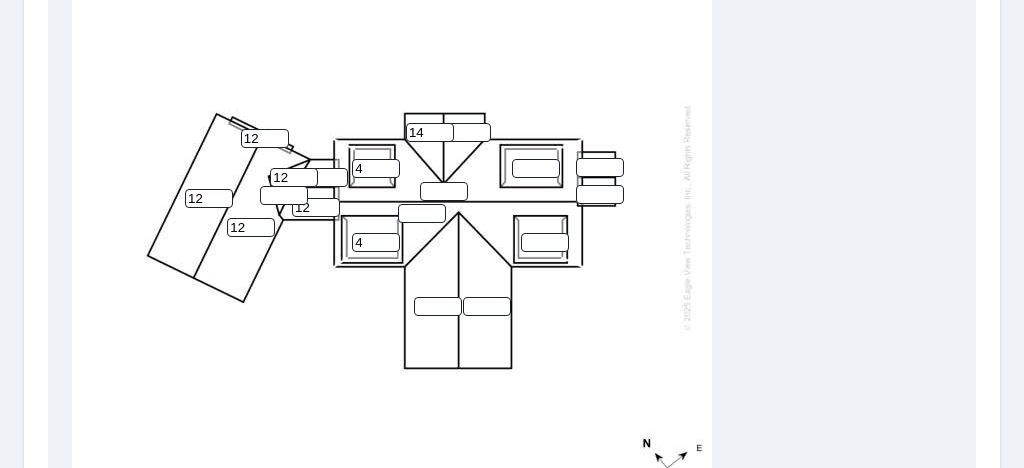 click on "1" at bounding box center (467, 132) 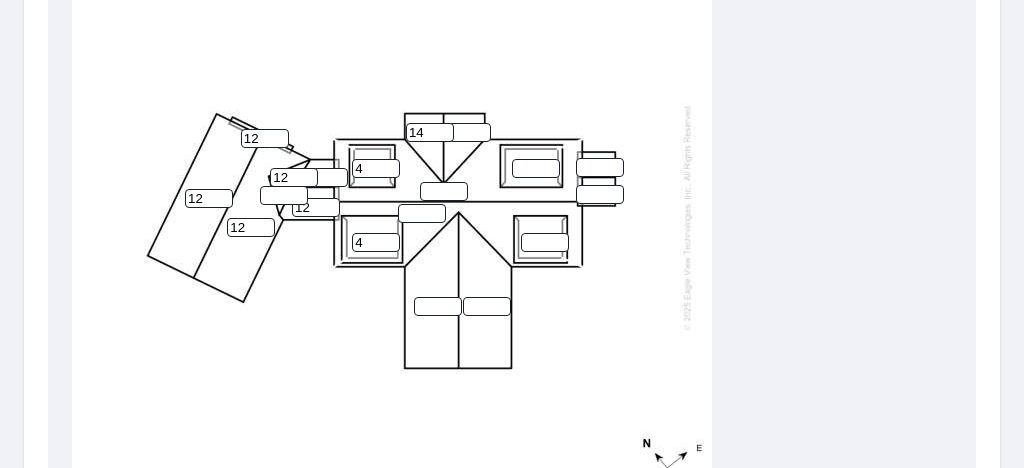 click on "4" at bounding box center [467, 132] 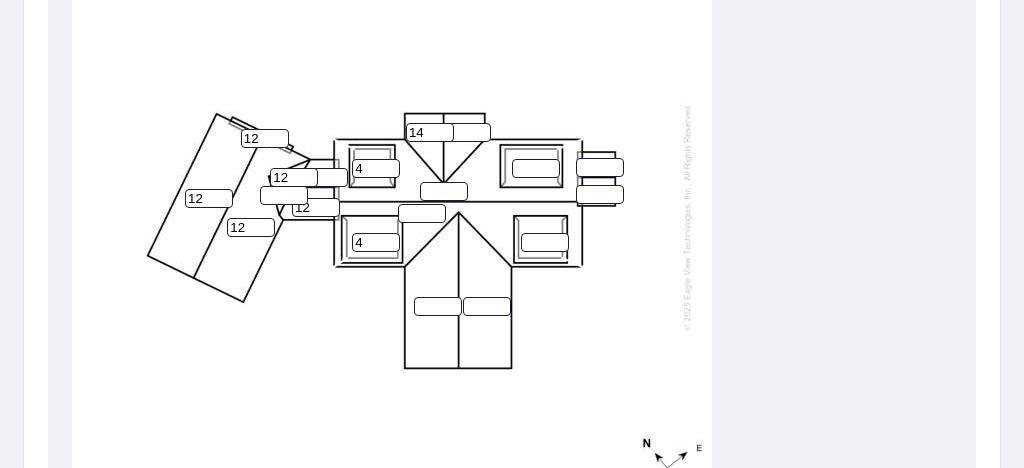 click on "6" at bounding box center [467, 132] 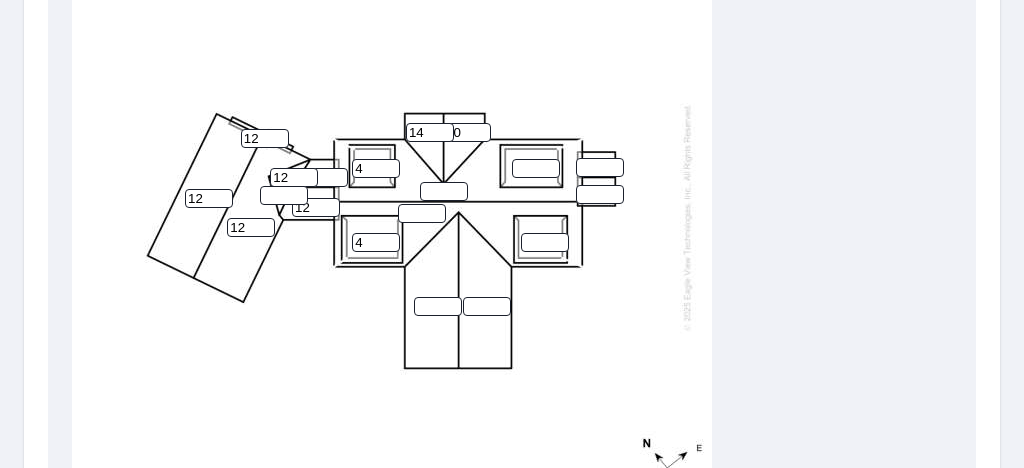 click on "10" at bounding box center [467, 132] 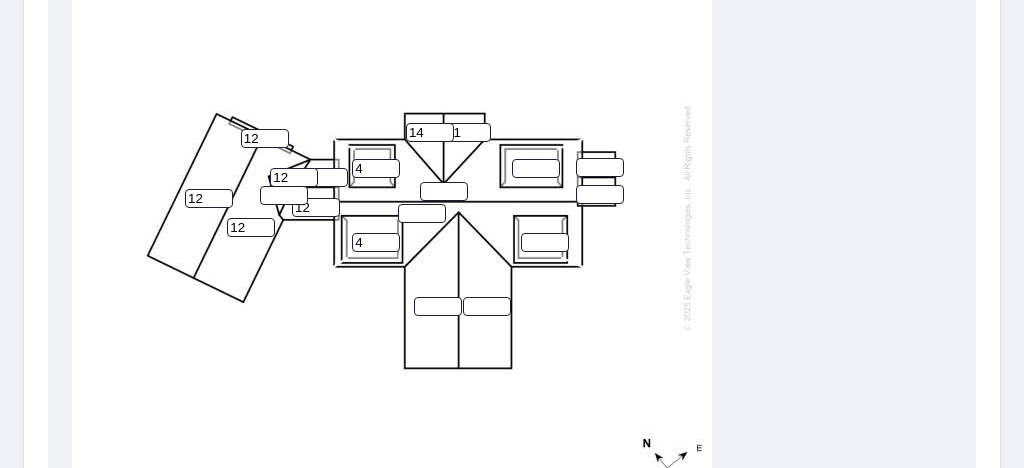 click on "11" at bounding box center (467, 132) 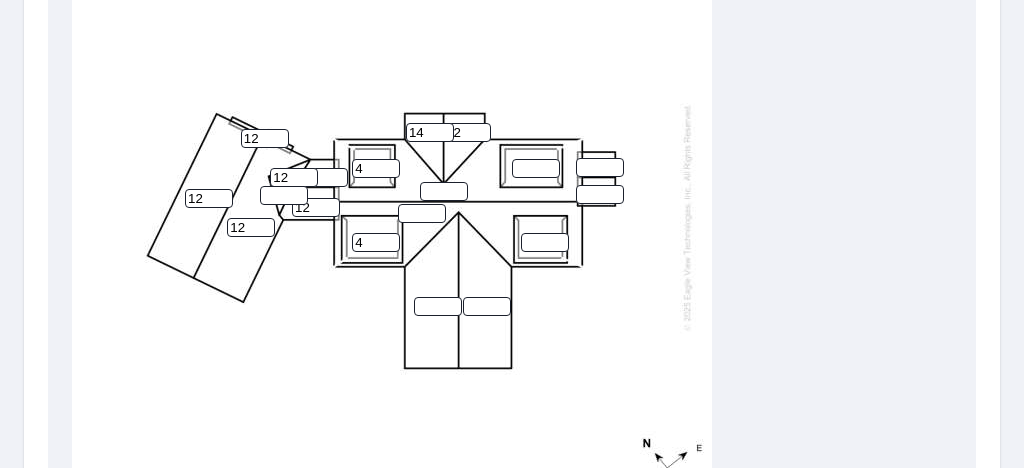 click on "12" at bounding box center [467, 132] 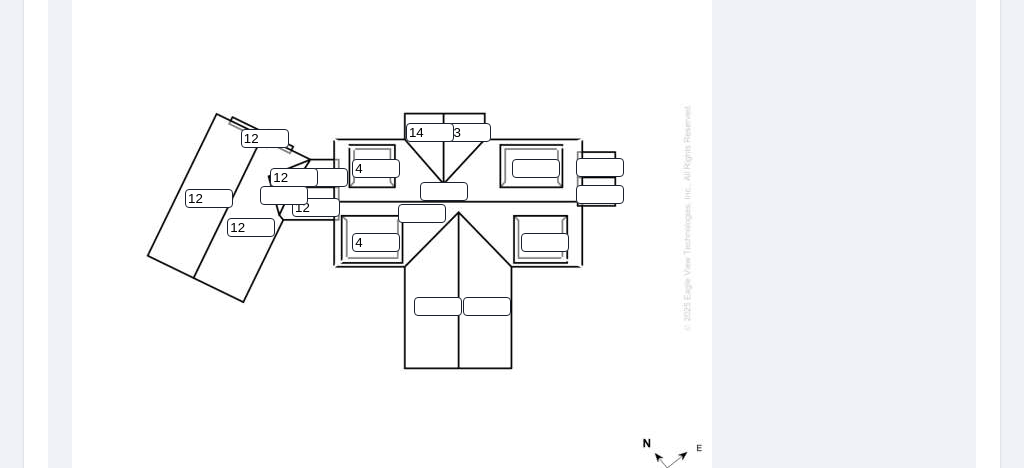 click on "13" at bounding box center [467, 132] 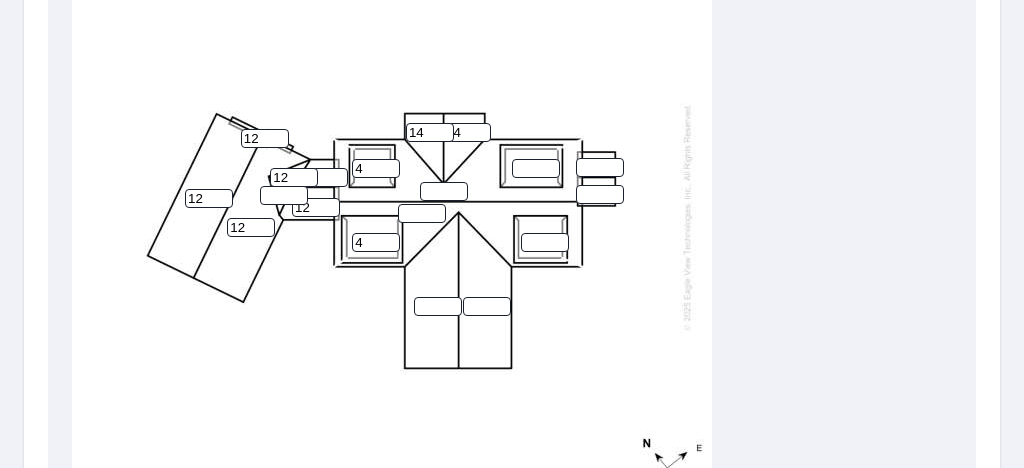 click on "14" at bounding box center [467, 132] 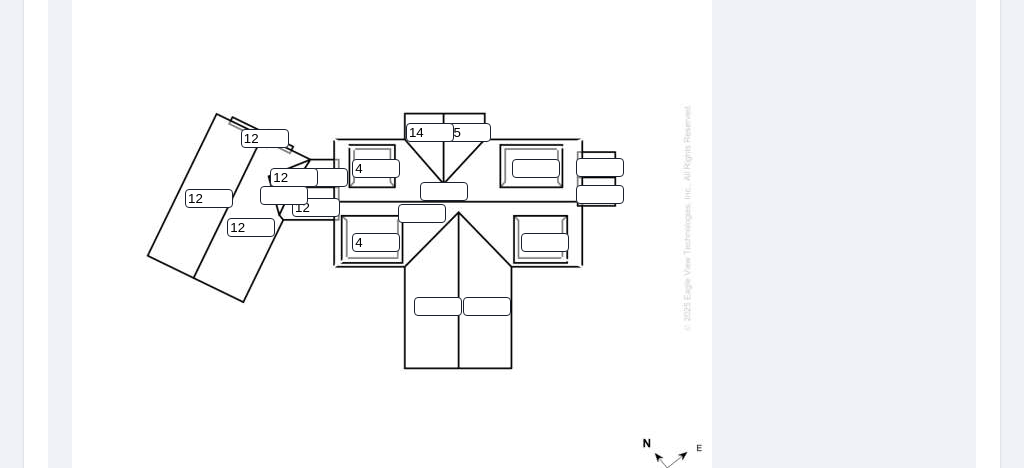 click on "15" at bounding box center [467, 132] 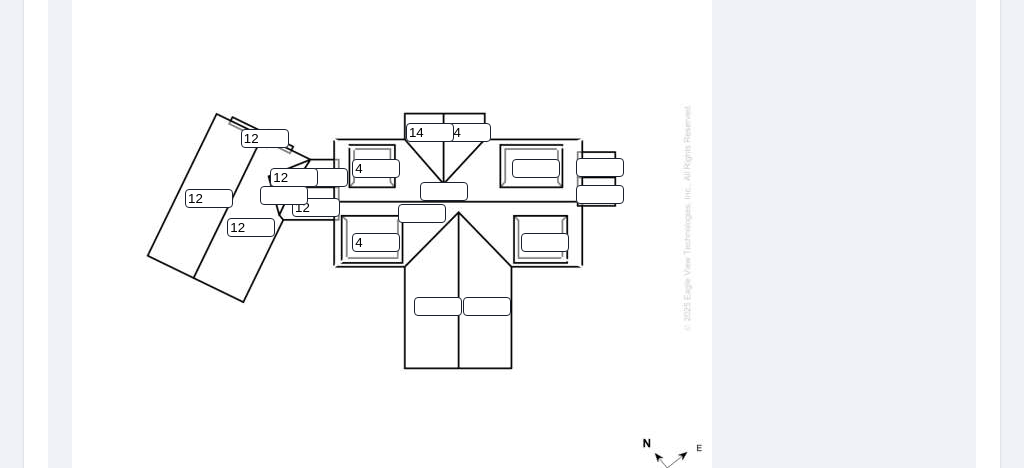 type on "14" 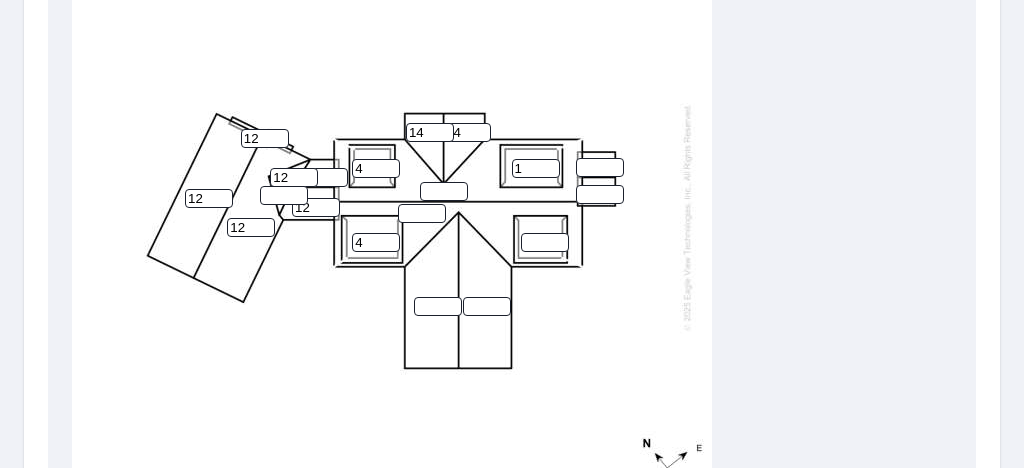 click on "1" at bounding box center [536, 168] 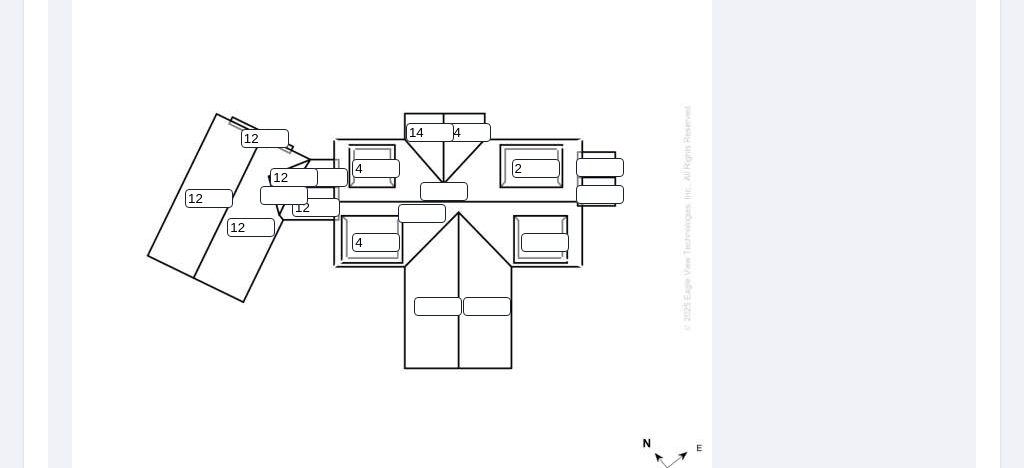 click on "2" at bounding box center (536, 168) 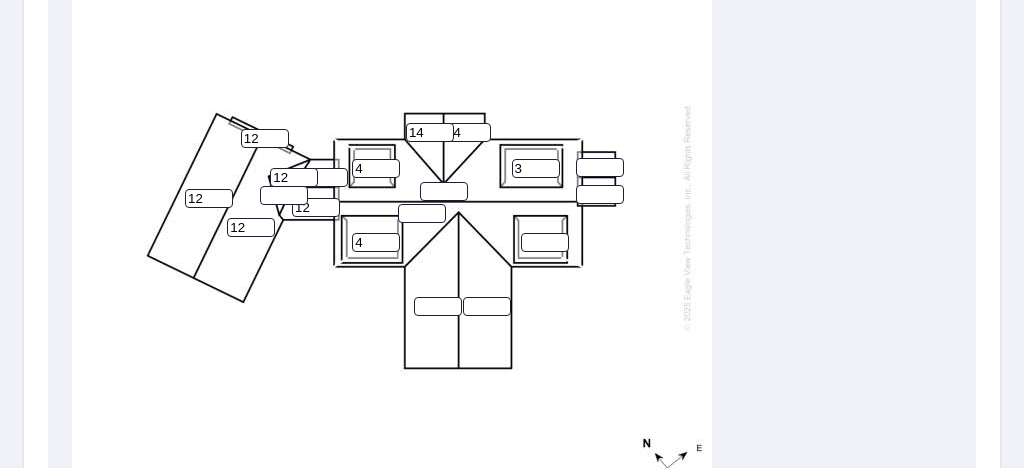 click on "3" at bounding box center (536, 168) 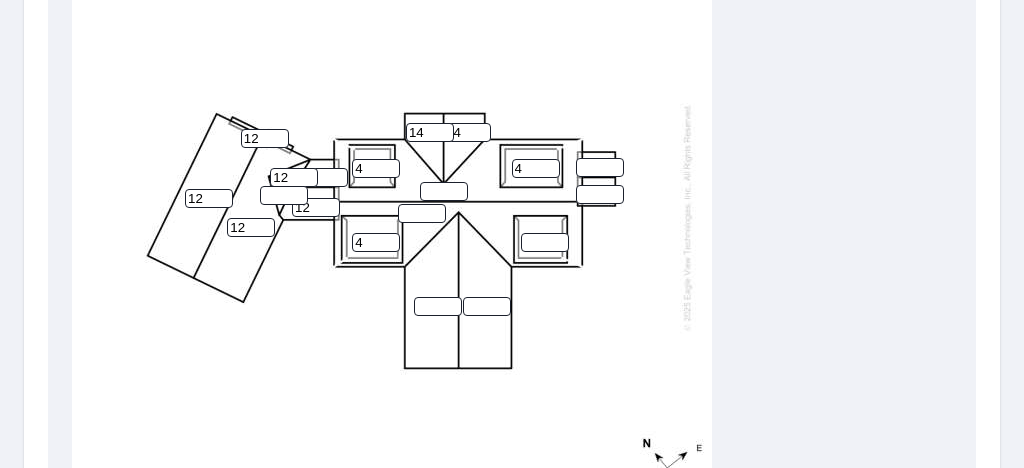 type on "4" 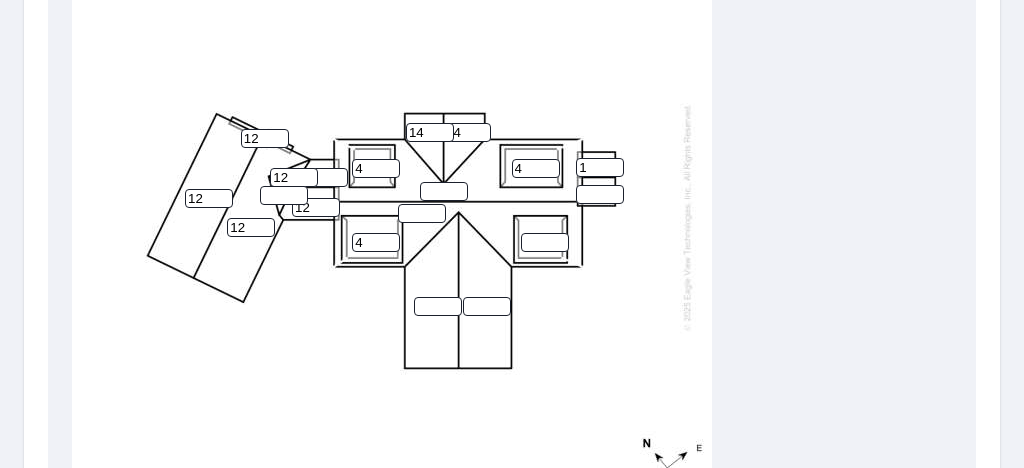click on "1" at bounding box center [600, 167] 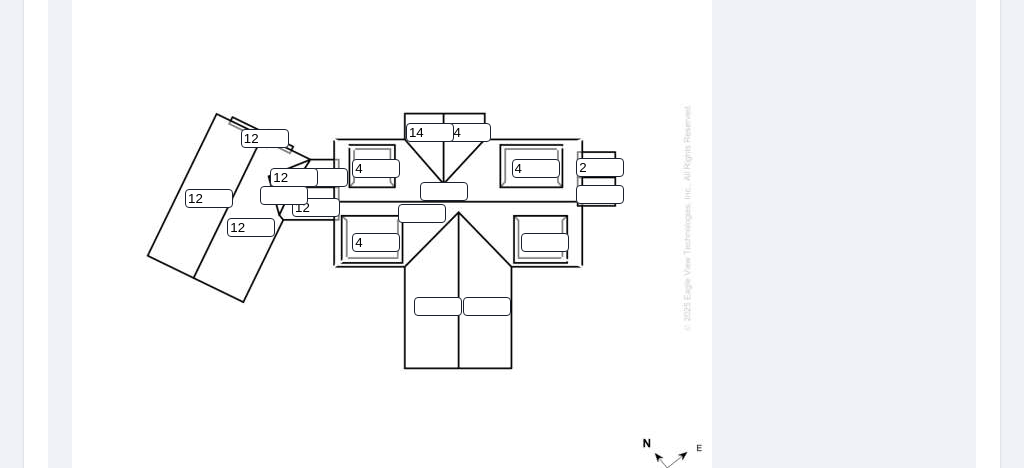 click on "2" at bounding box center (600, 167) 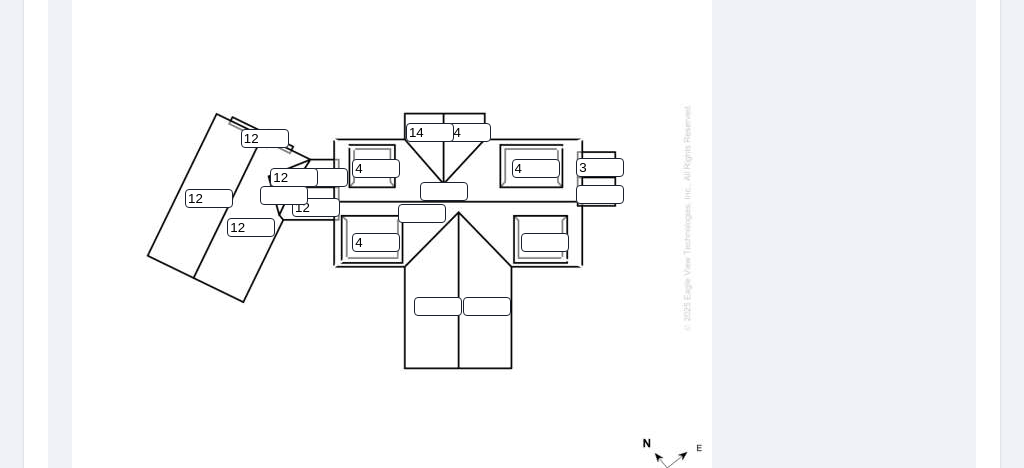 click on "3" at bounding box center [600, 167] 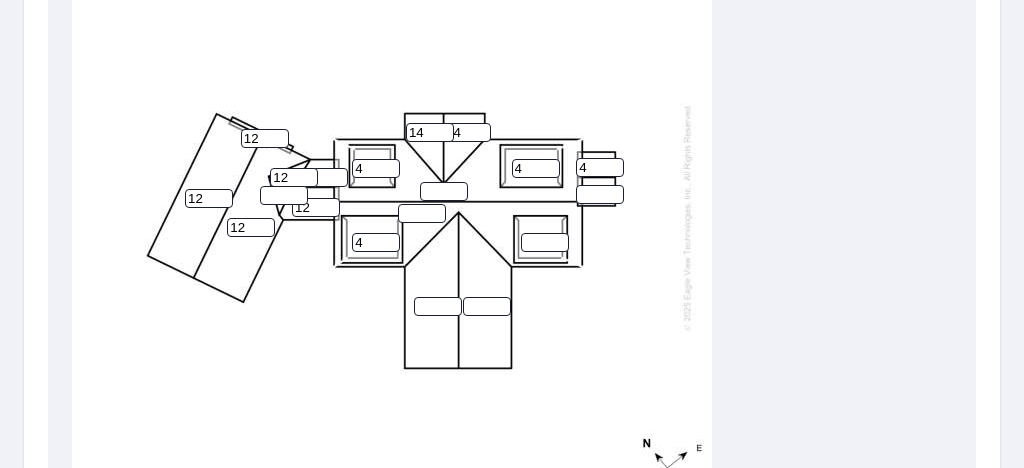 click on "4" at bounding box center (600, 167) 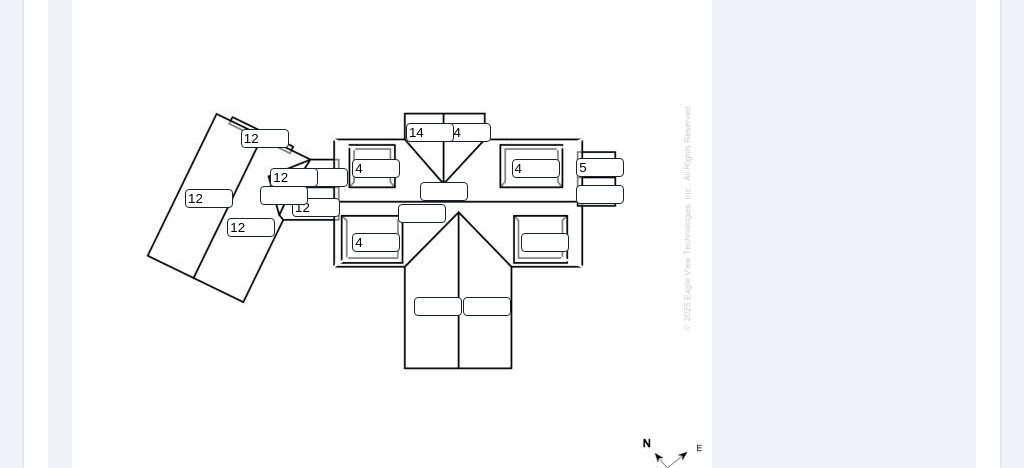 click on "5" at bounding box center [600, 167] 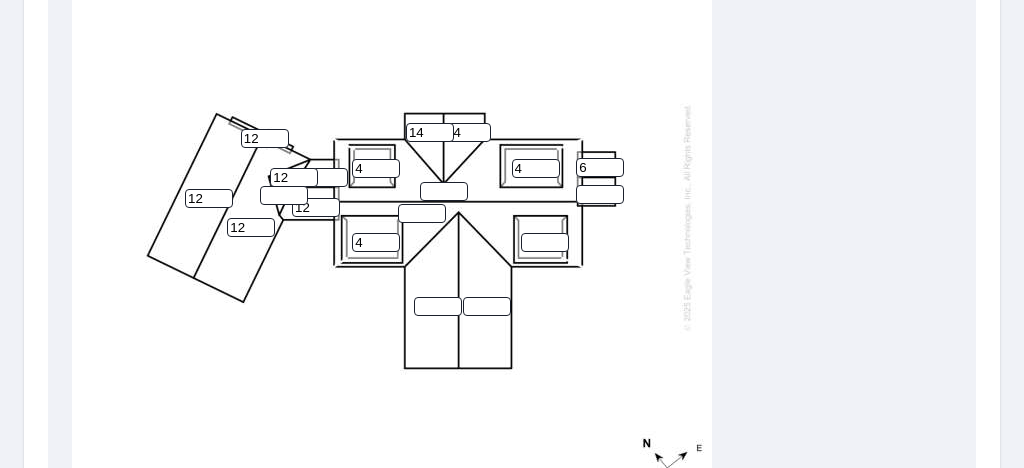click on "6" at bounding box center (600, 167) 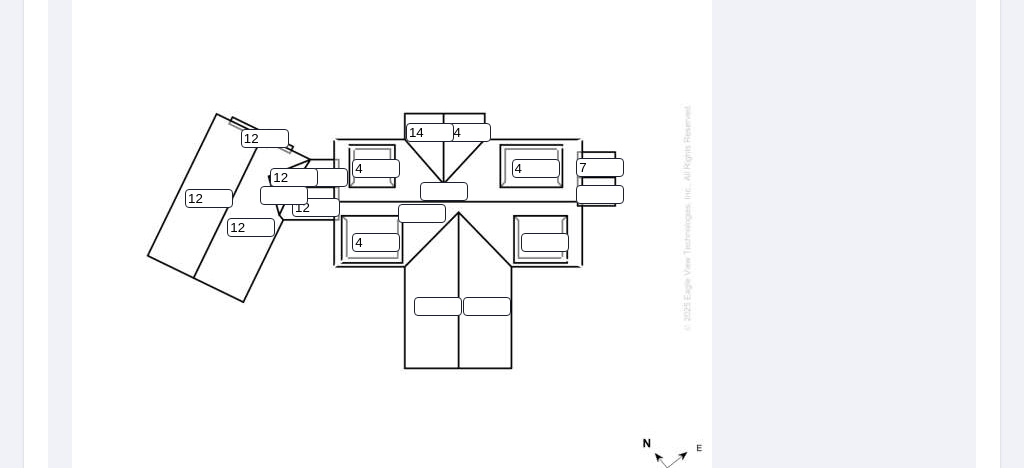 click on "7" at bounding box center [600, 167] 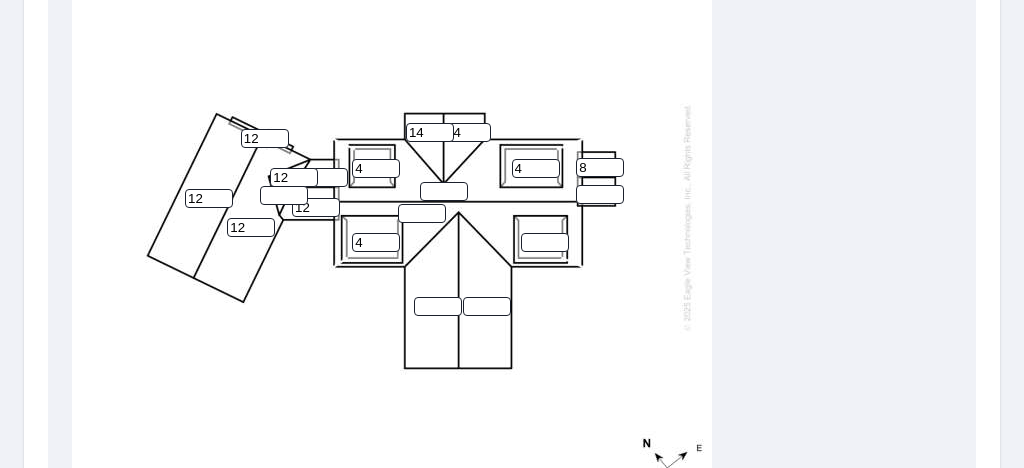 click on "8" at bounding box center [600, 167] 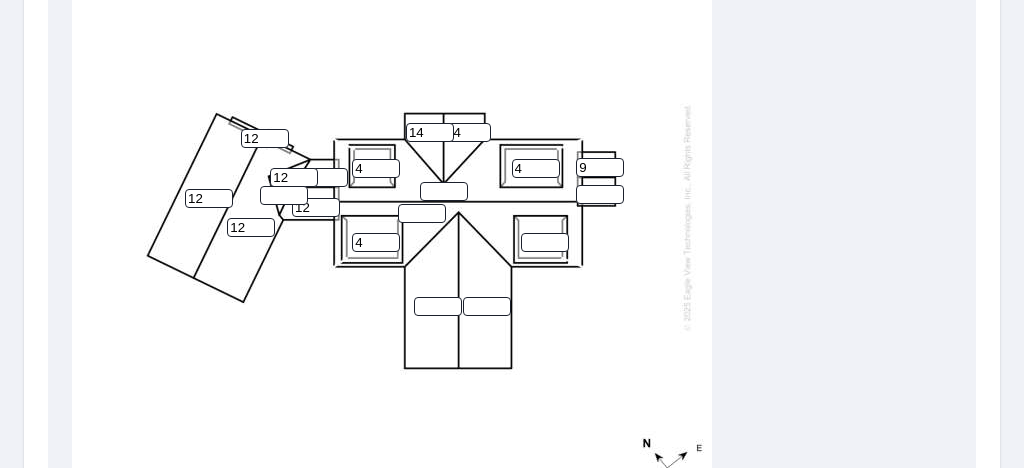 click on "9" at bounding box center (600, 167) 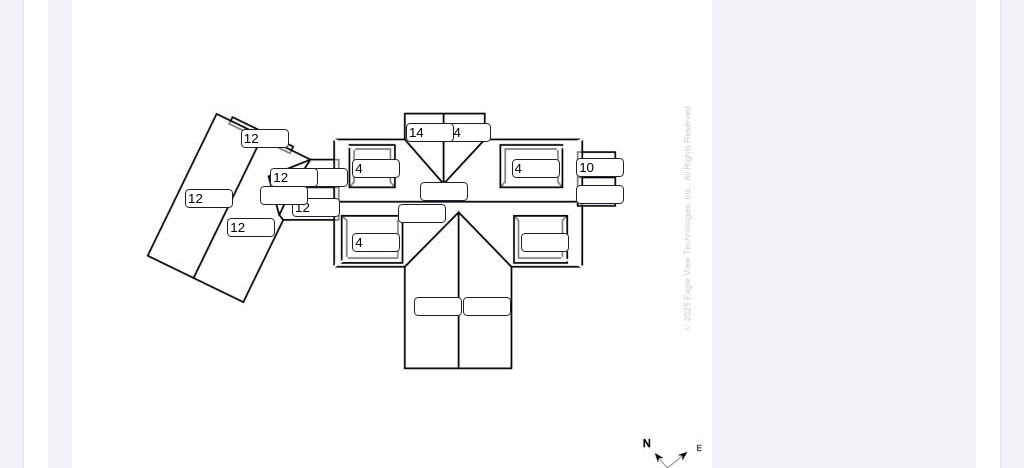 click on "10" at bounding box center [600, 167] 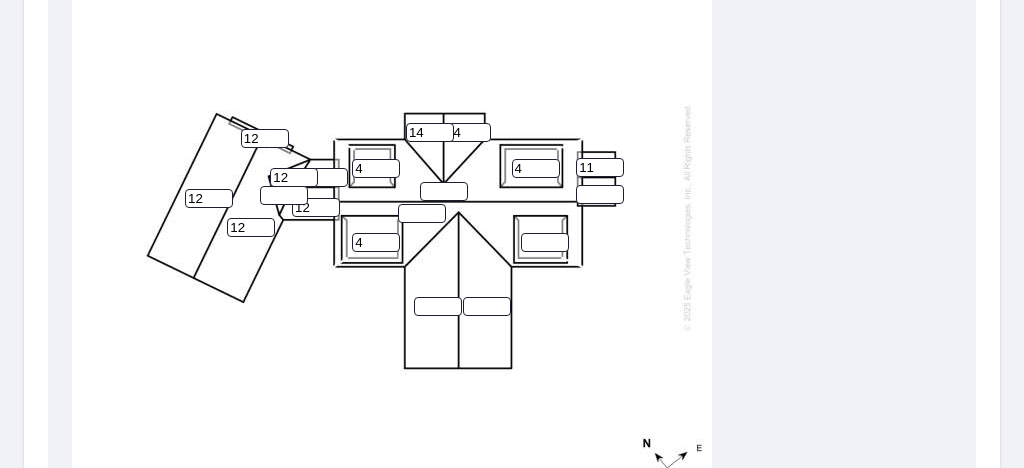click on "11" at bounding box center (600, 167) 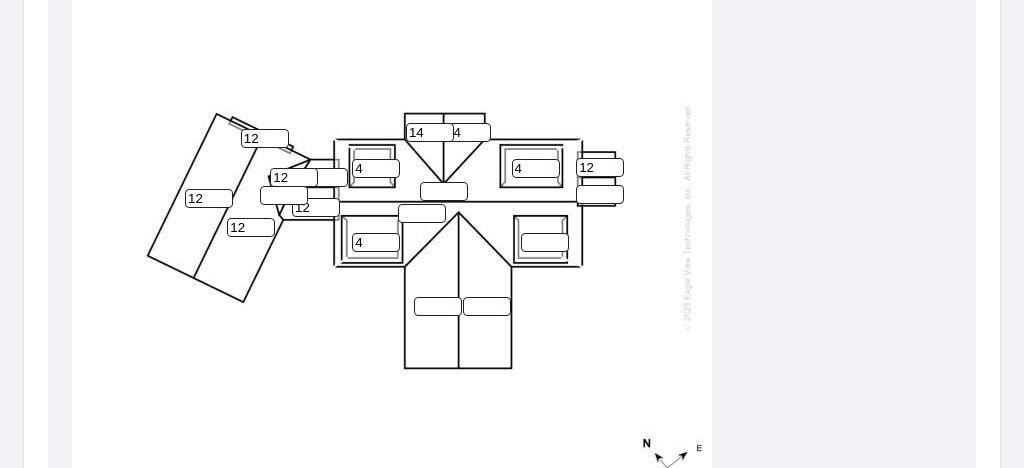 type on "12" 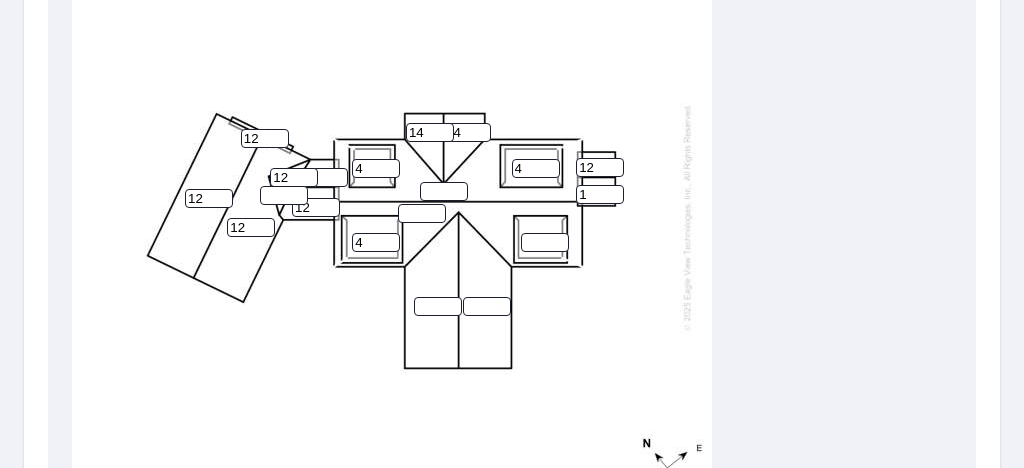 click on "1" at bounding box center (600, 194) 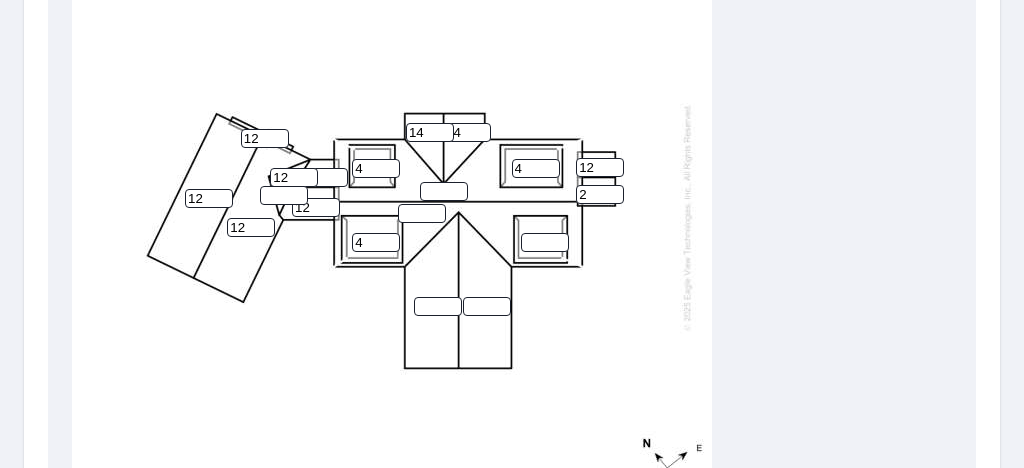 click on "2" at bounding box center [600, 194] 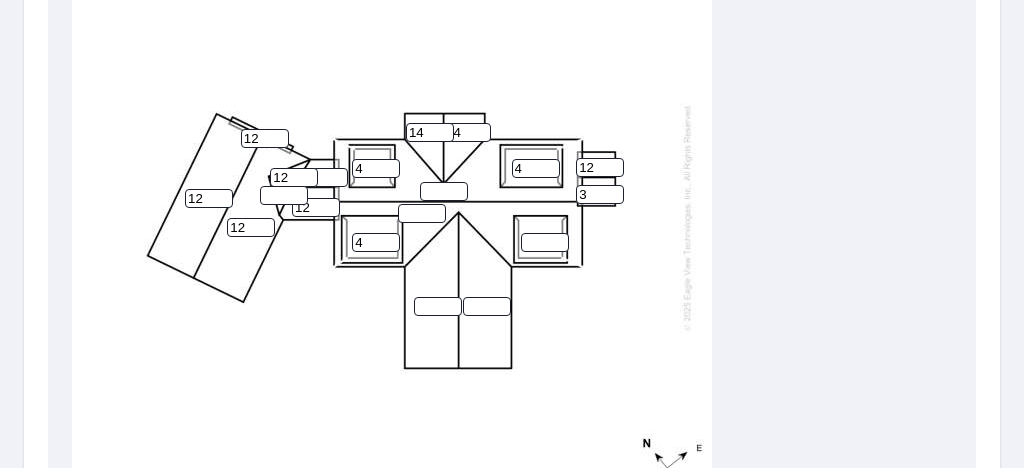 click on "3" at bounding box center [600, 194] 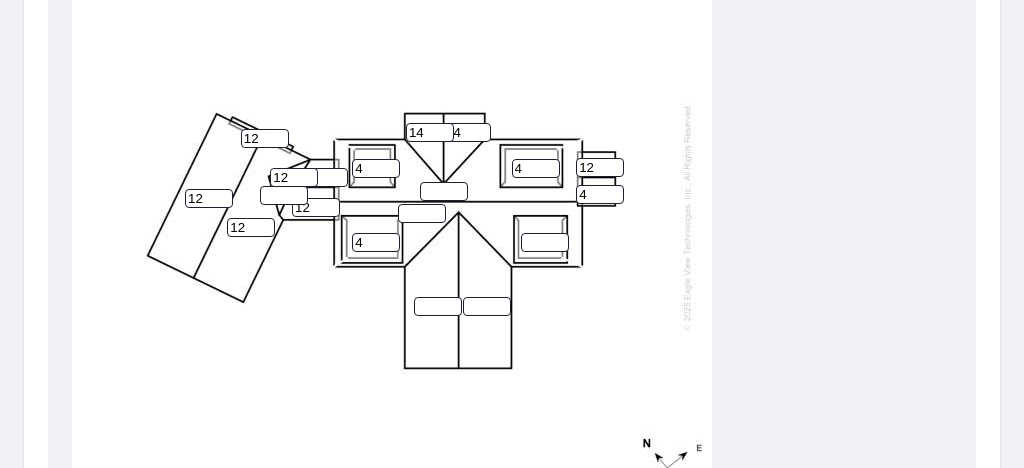 click on "4" at bounding box center [600, 194] 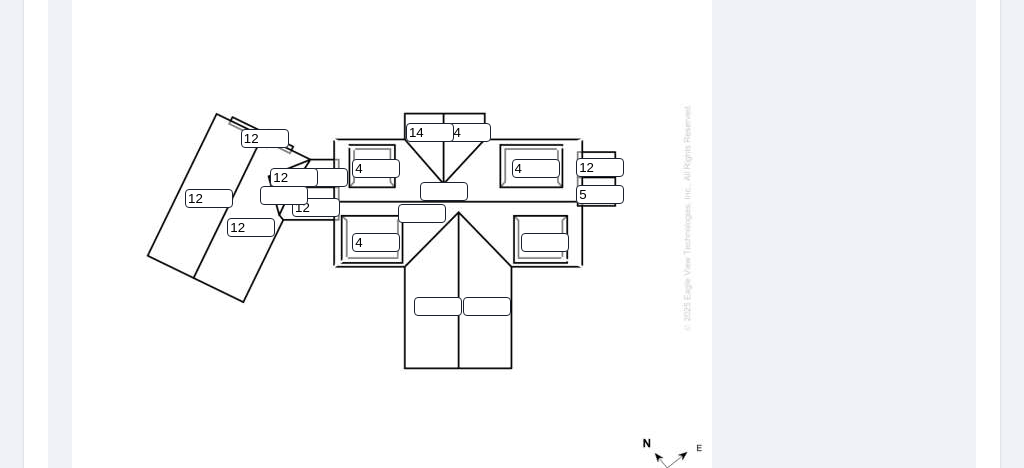 click on "5" at bounding box center (600, 194) 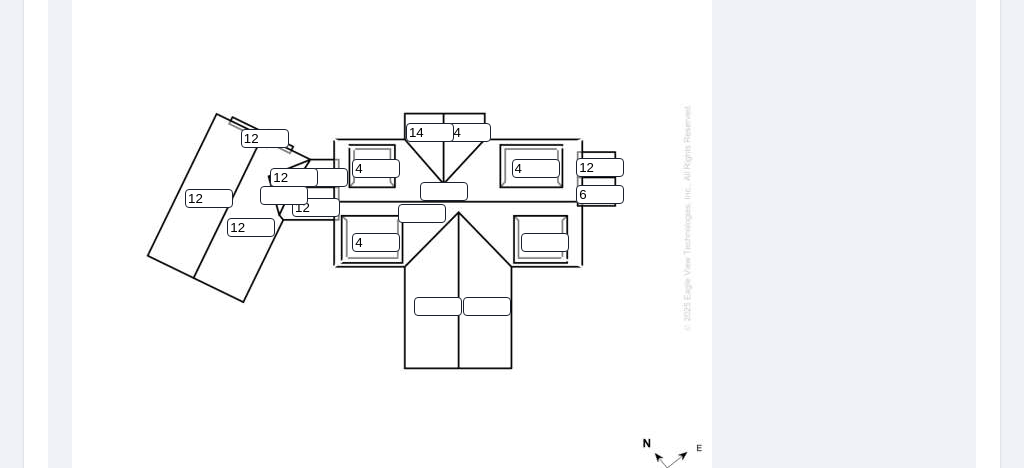 click on "6" at bounding box center [600, 194] 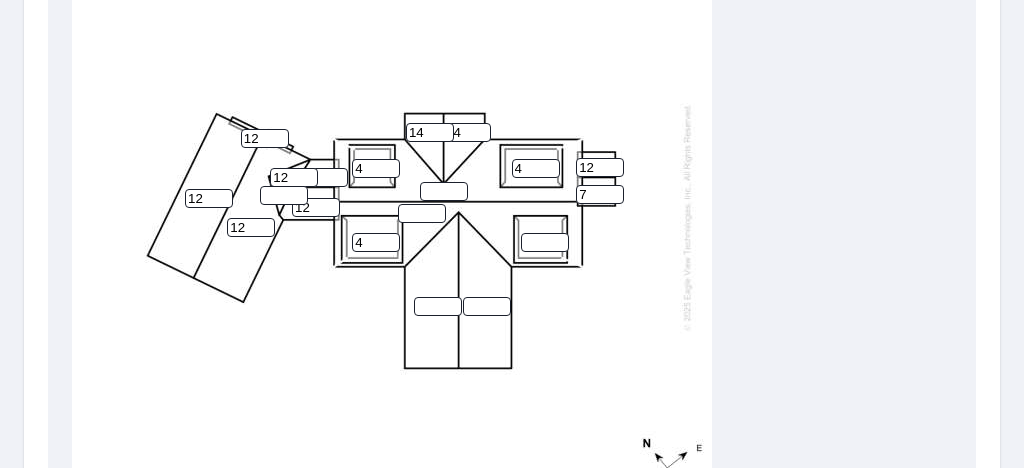 click on "7" at bounding box center (600, 194) 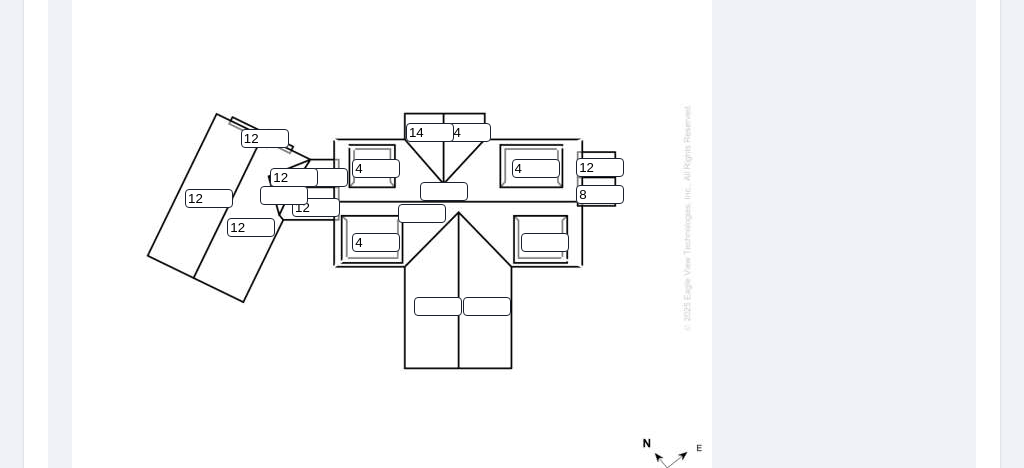 click on "8" at bounding box center [600, 194] 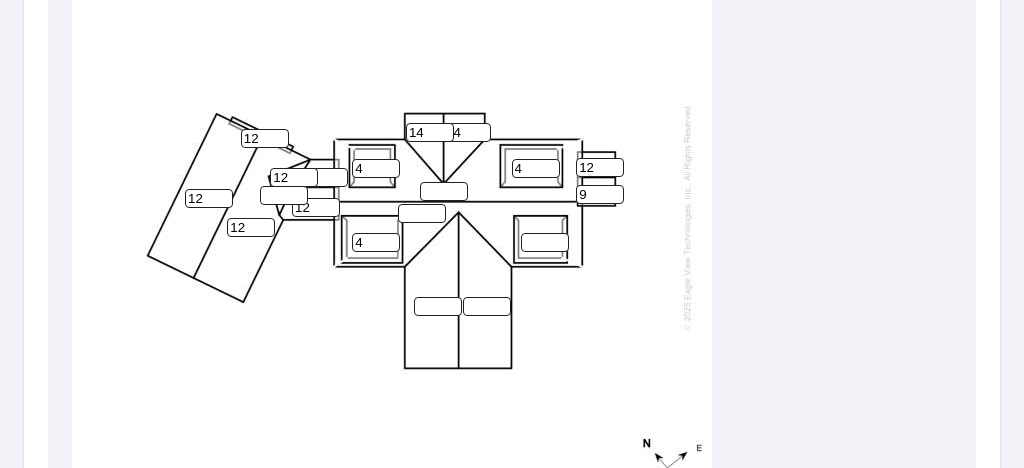 click on "9" at bounding box center (600, 194) 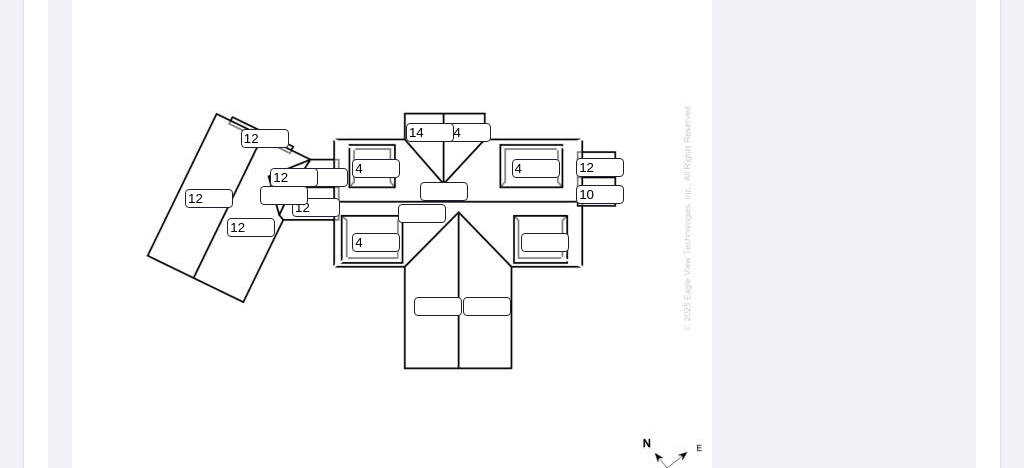 click on "10" at bounding box center (600, 194) 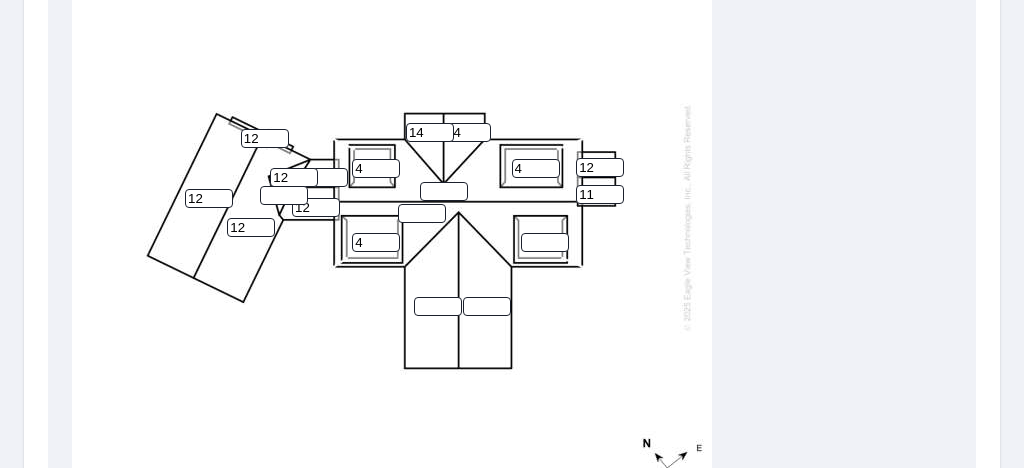 click on "11" at bounding box center [600, 194] 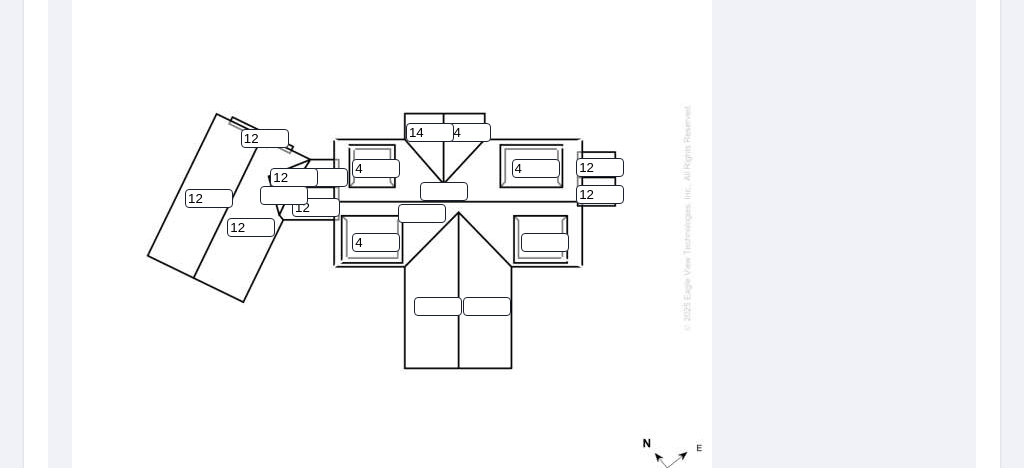 type on "12" 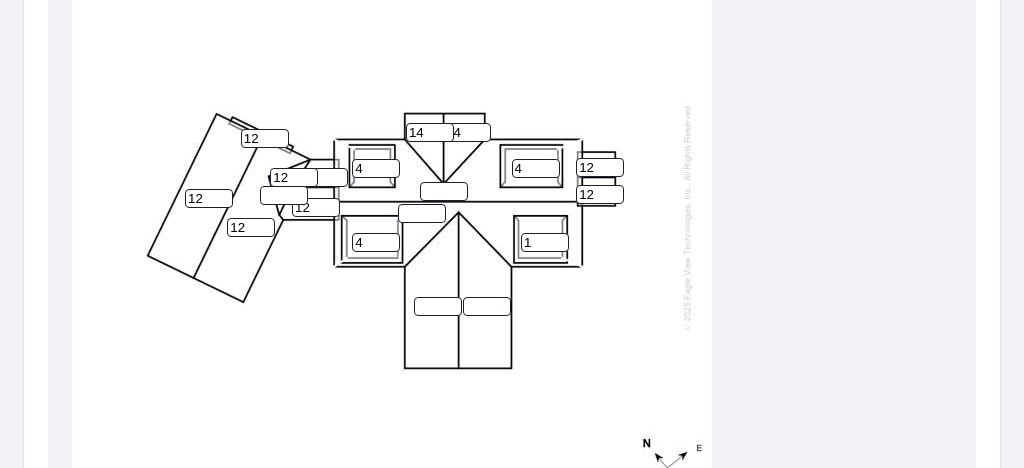 click on "1" at bounding box center (545, 242) 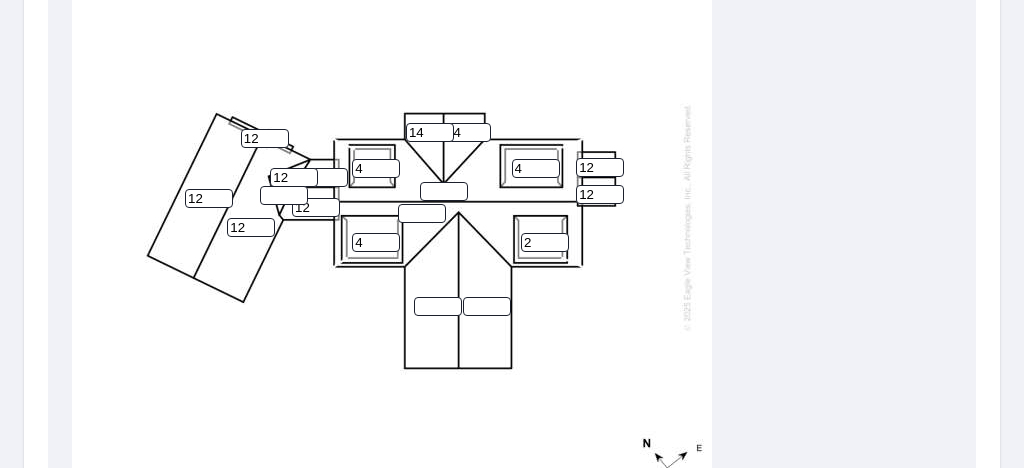 click on "2" at bounding box center (545, 242) 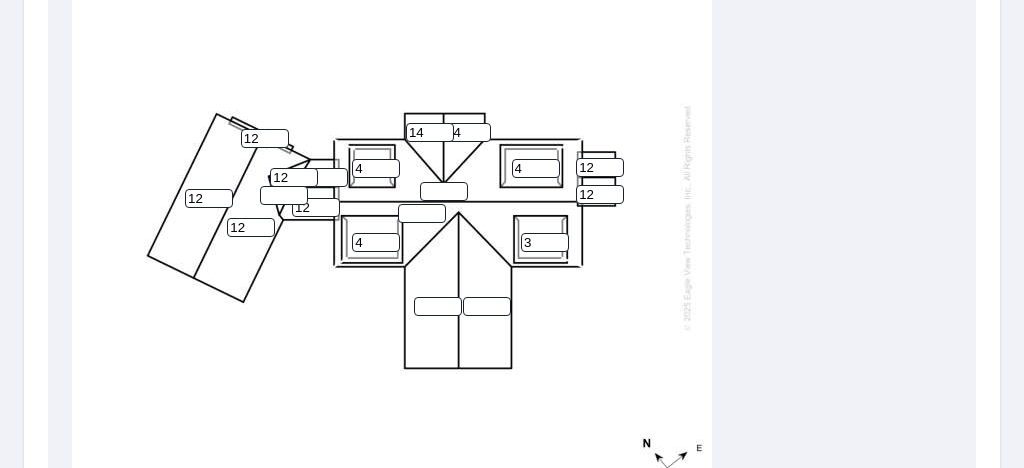 click on "3" at bounding box center [545, 242] 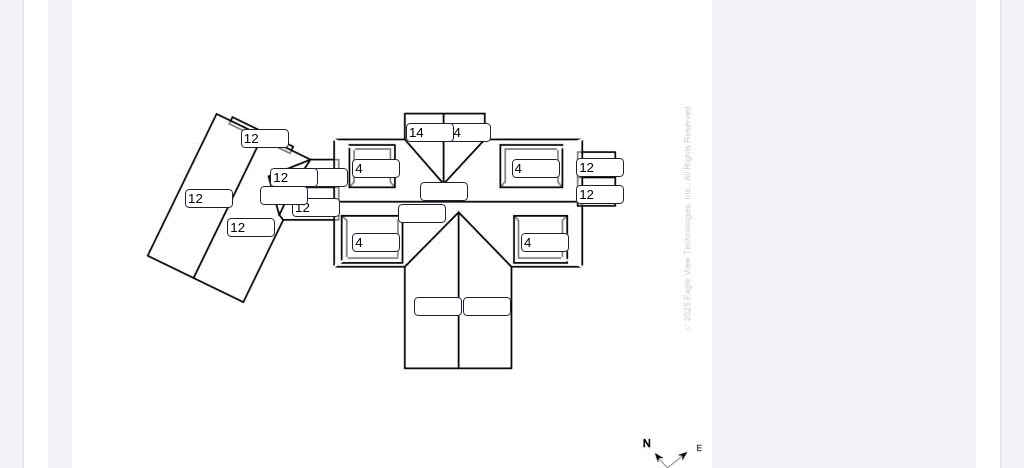 type on "4" 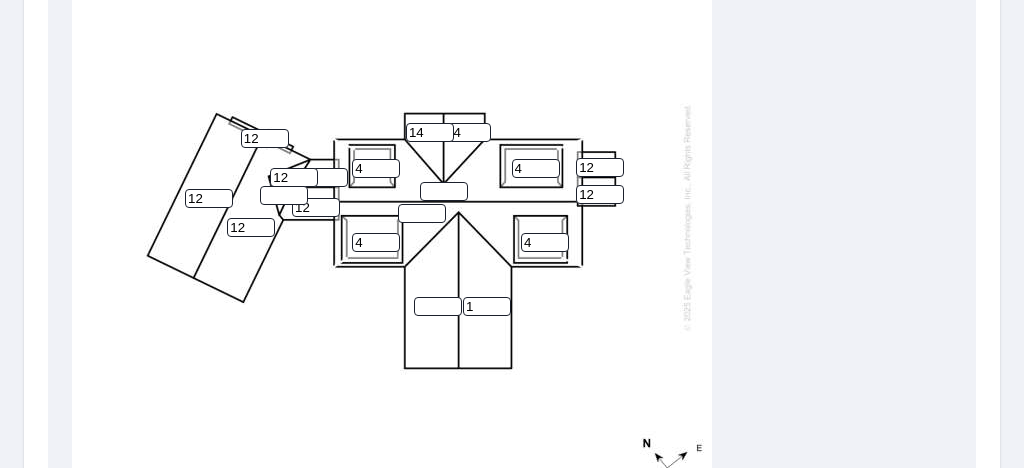 click on "1" at bounding box center (487, 306) 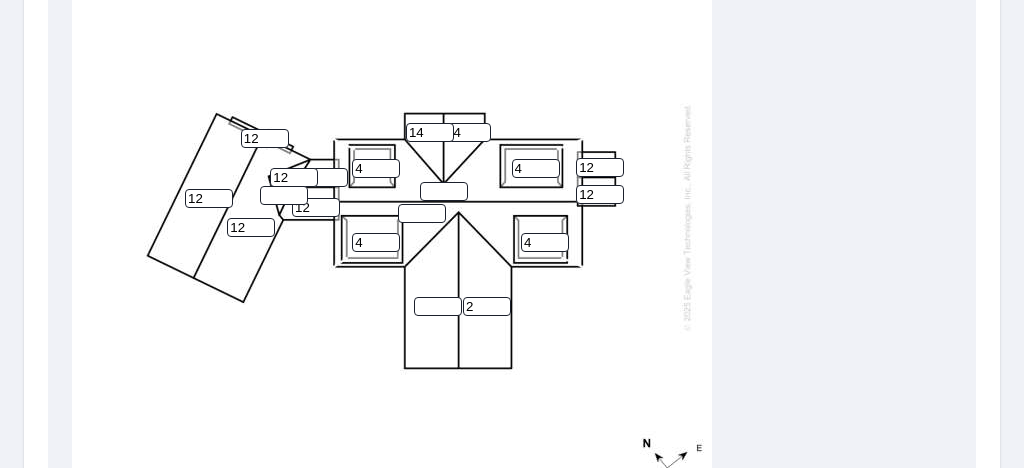 click on "2" at bounding box center (487, 306) 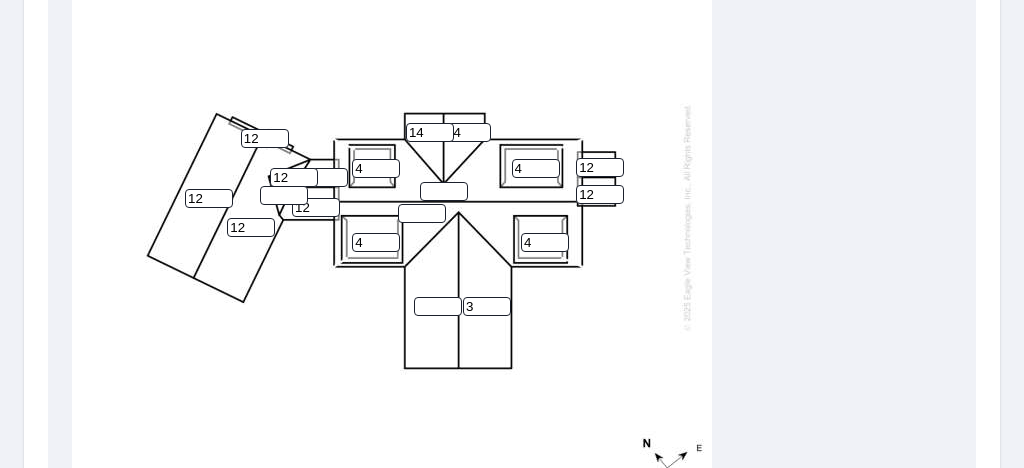 click on "3" at bounding box center (487, 306) 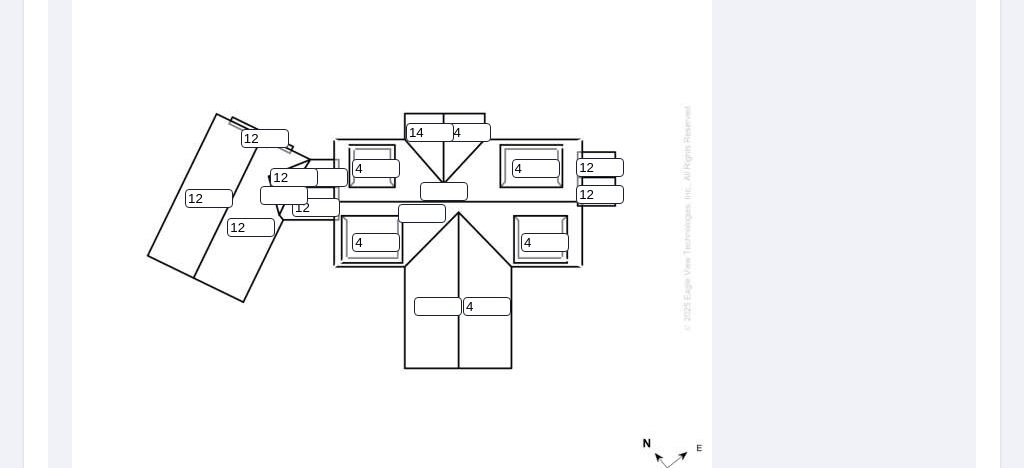 click on "4" at bounding box center [487, 306] 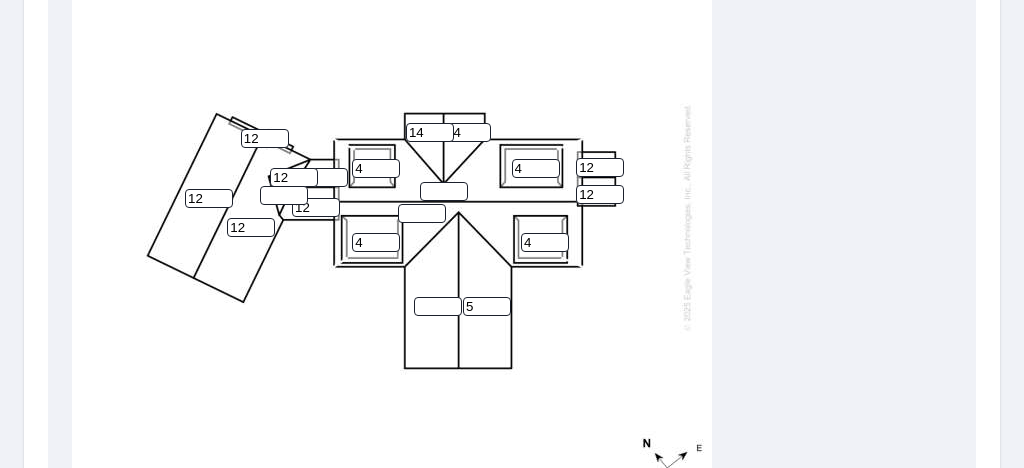 click on "5" at bounding box center [487, 306] 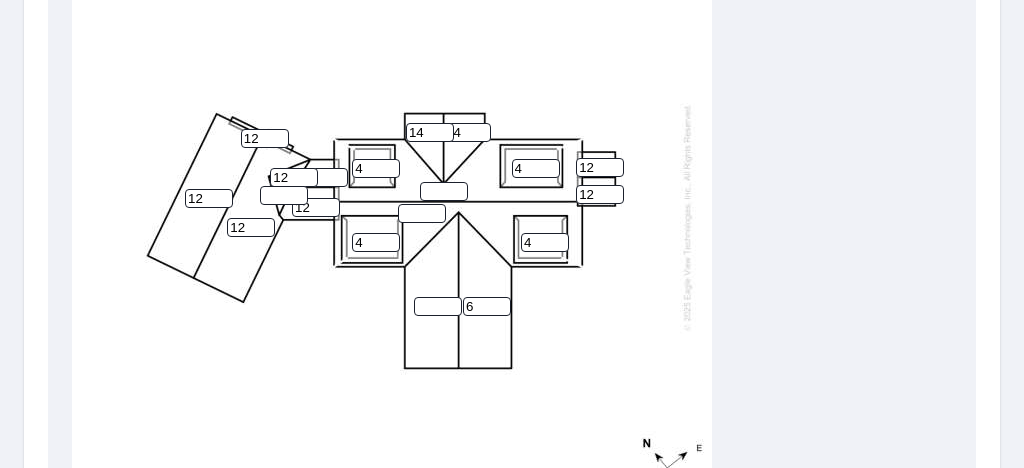 click on "6" at bounding box center (487, 306) 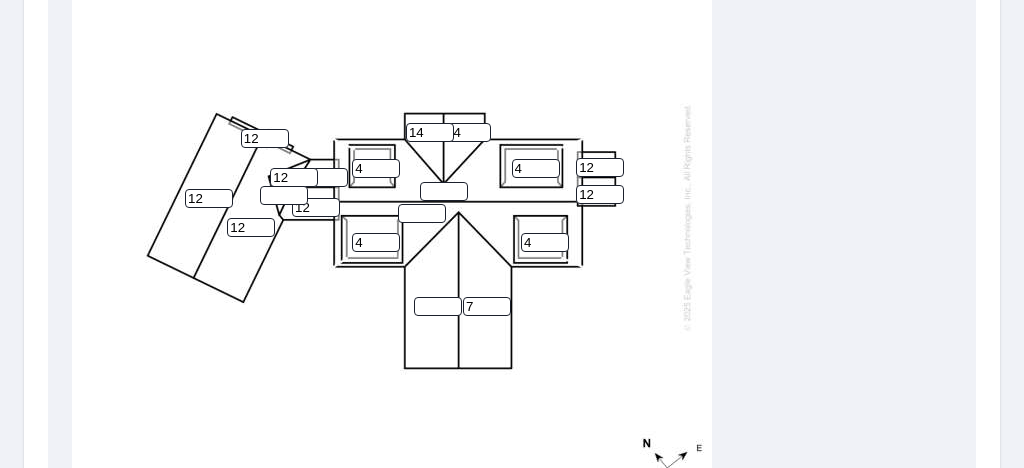 click on "7" at bounding box center [487, 306] 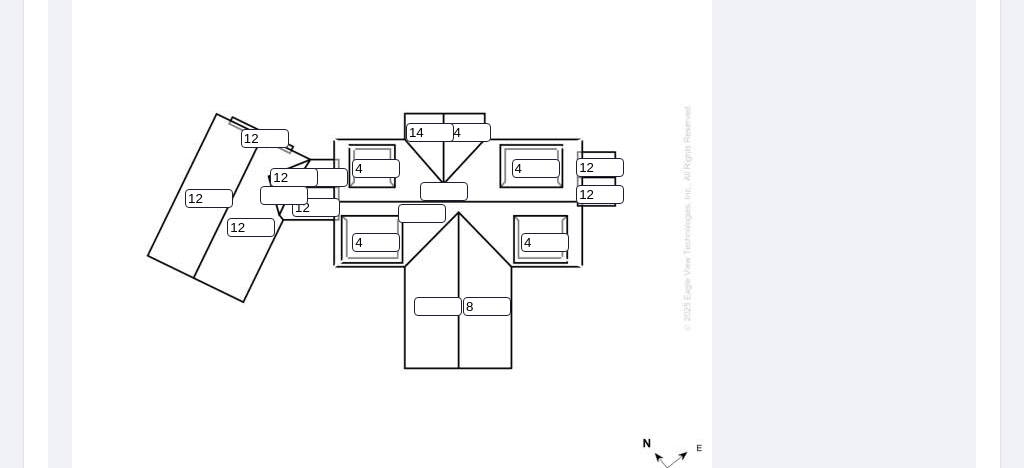 click on "8" at bounding box center (487, 306) 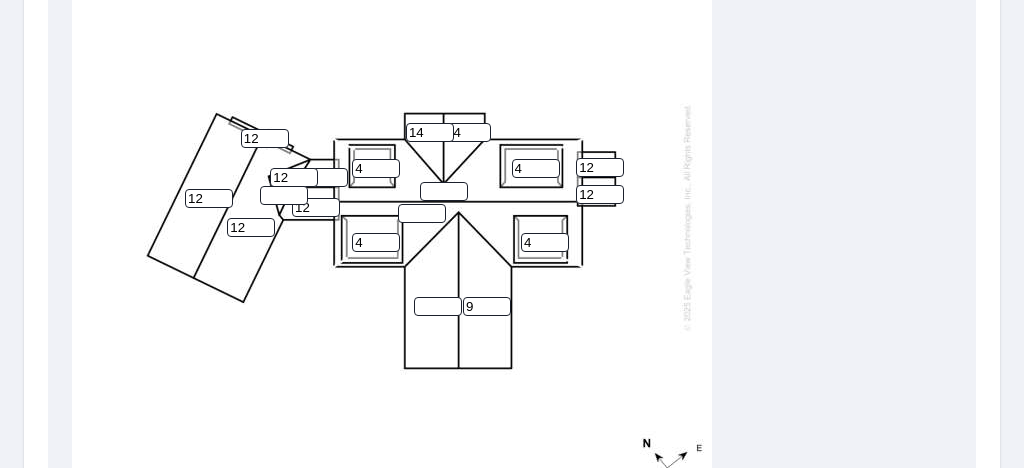 click on "9" at bounding box center [487, 306] 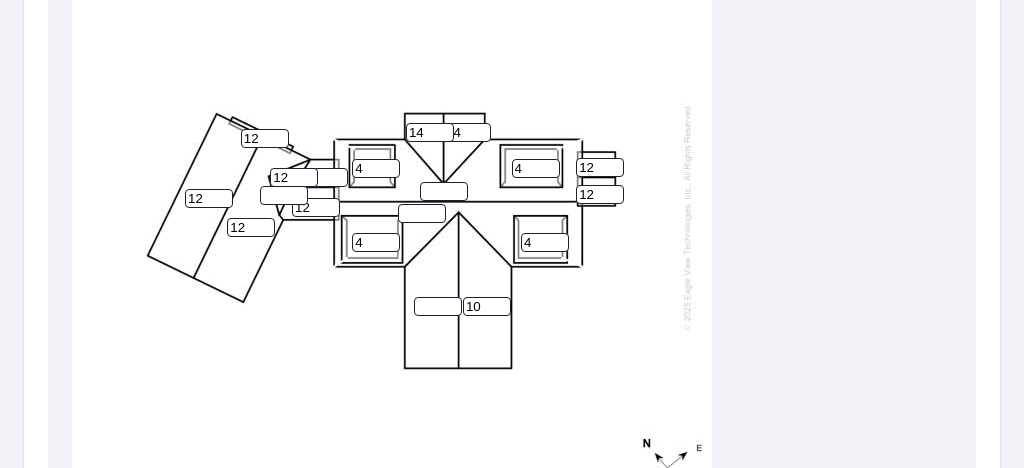 click on "10" at bounding box center [487, 306] 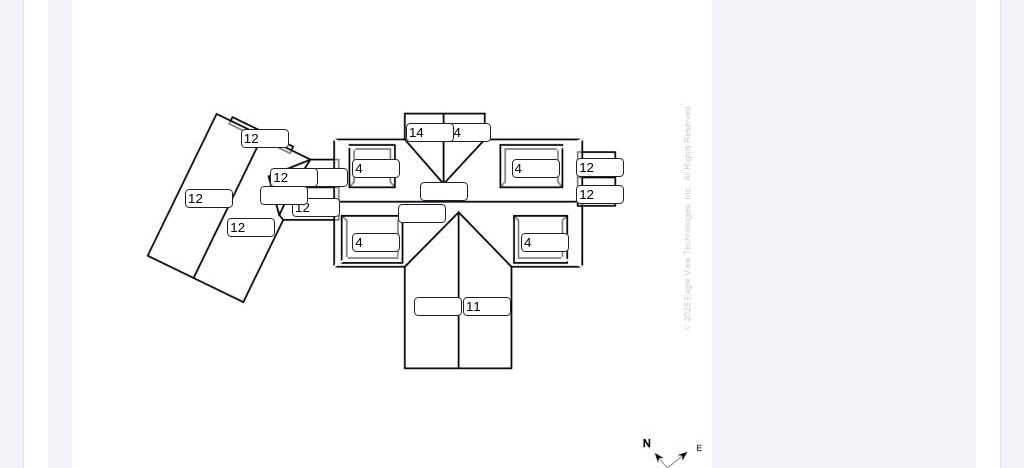 click on "11" at bounding box center (487, 306) 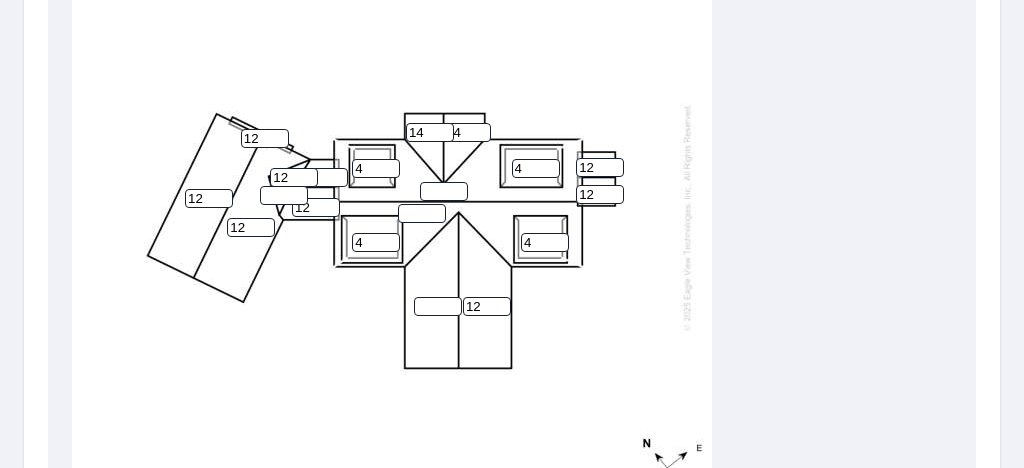 type on "12" 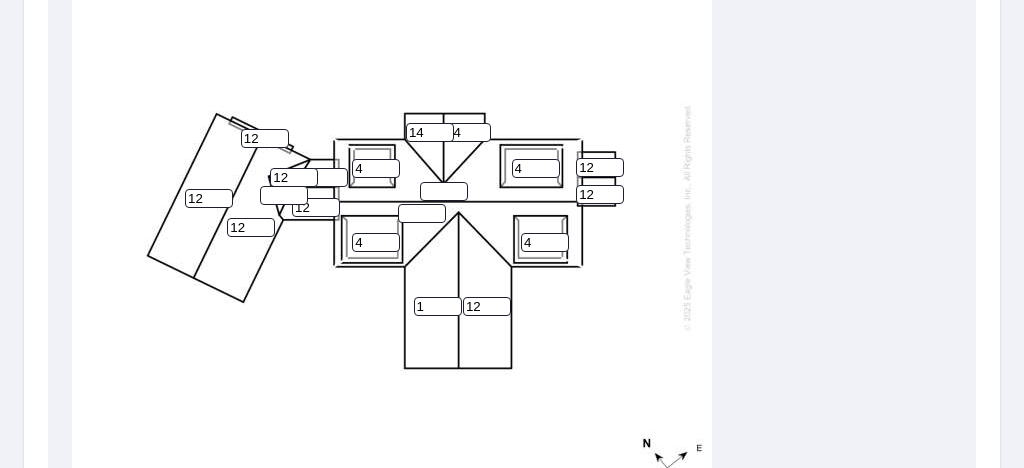 click on "1" at bounding box center [438, 306] 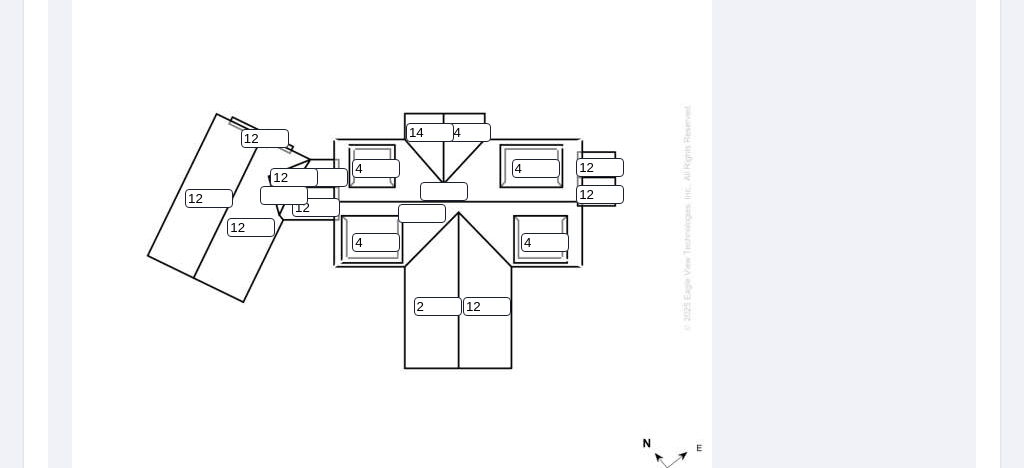 click on "2" at bounding box center (438, 306) 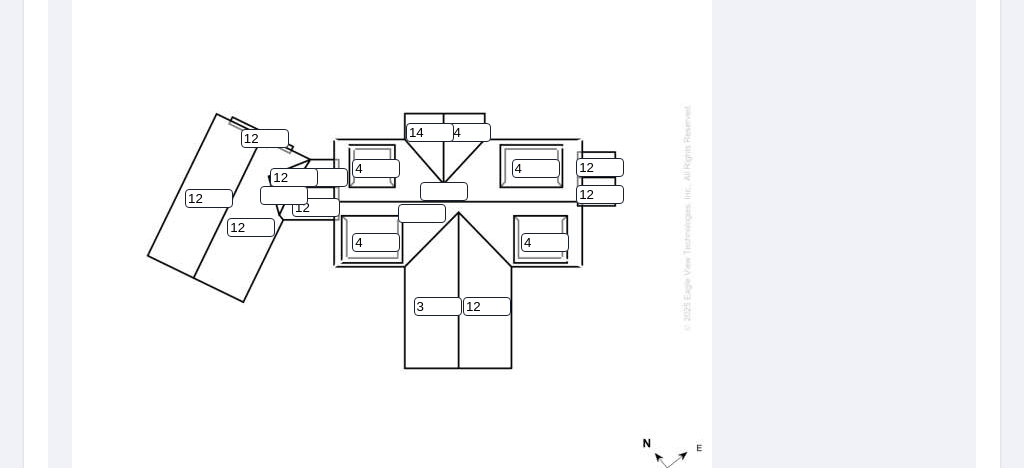 click on "3" at bounding box center (438, 306) 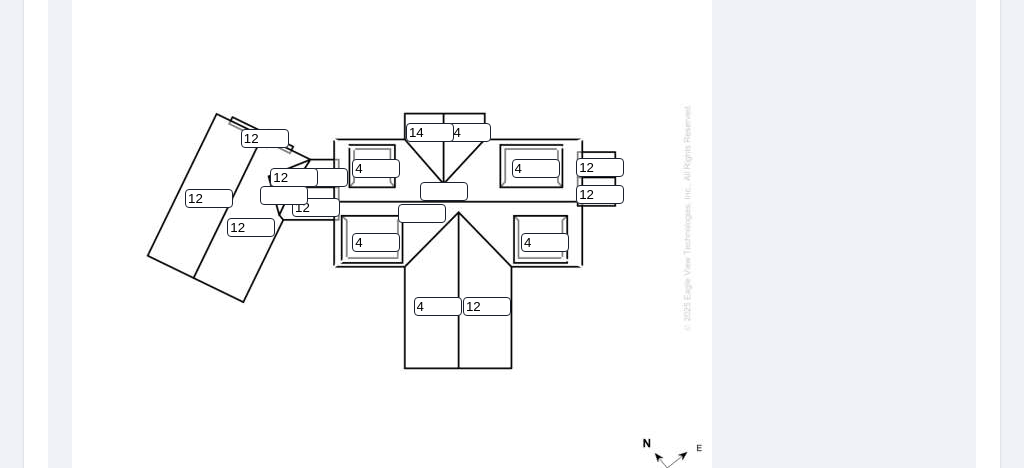 click on "4" at bounding box center (438, 306) 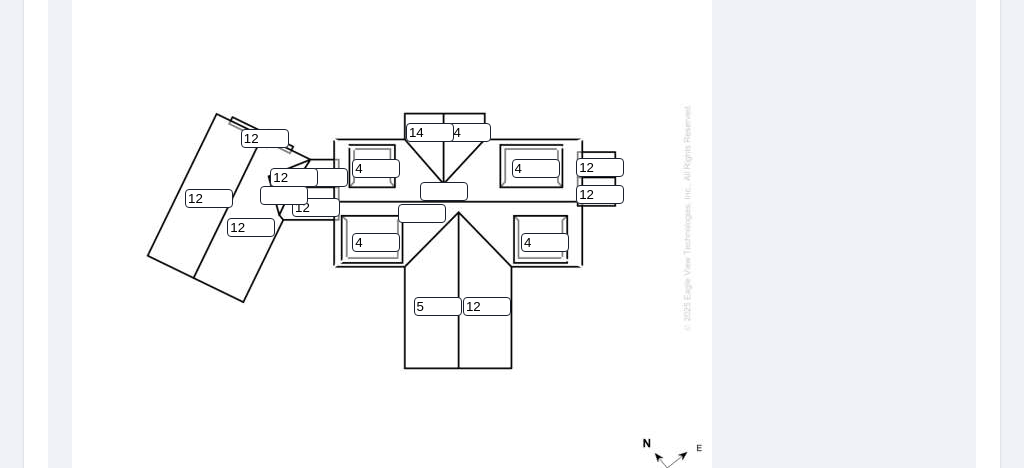 click on "5" at bounding box center [438, 306] 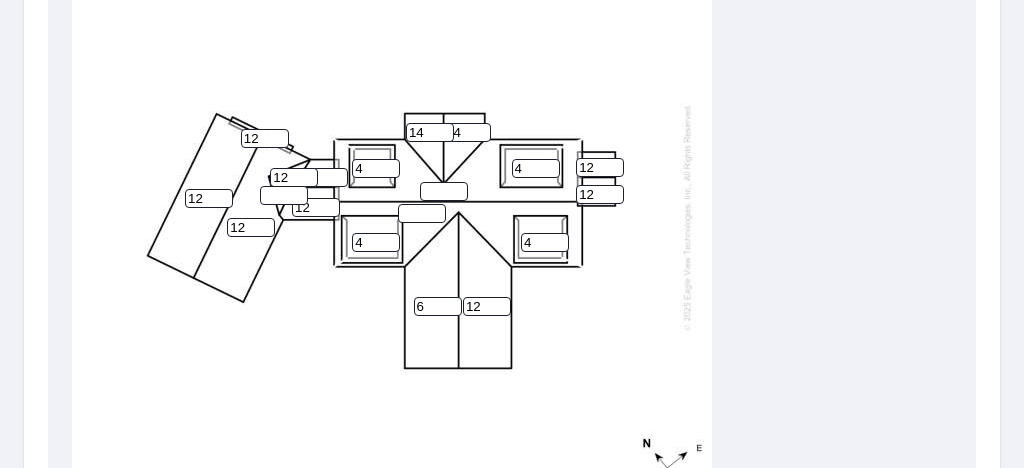 click on "6" at bounding box center (438, 306) 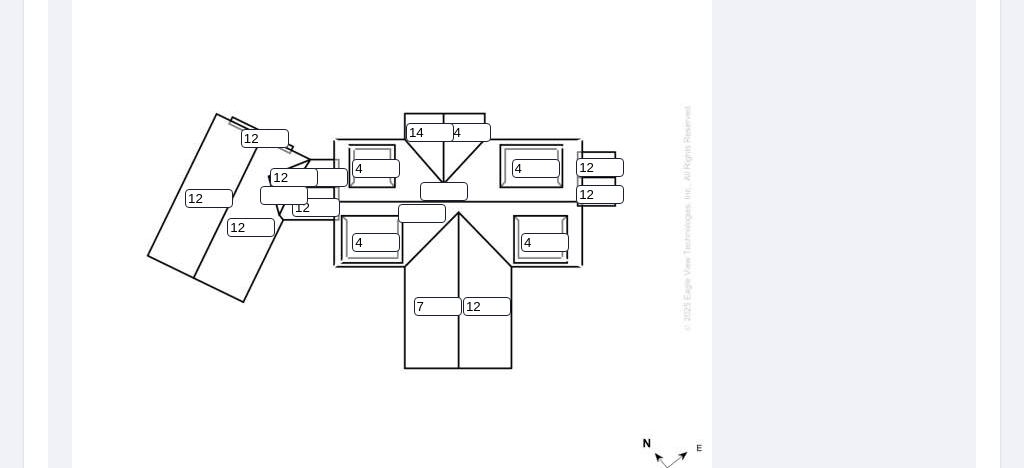 click on "7" at bounding box center [438, 306] 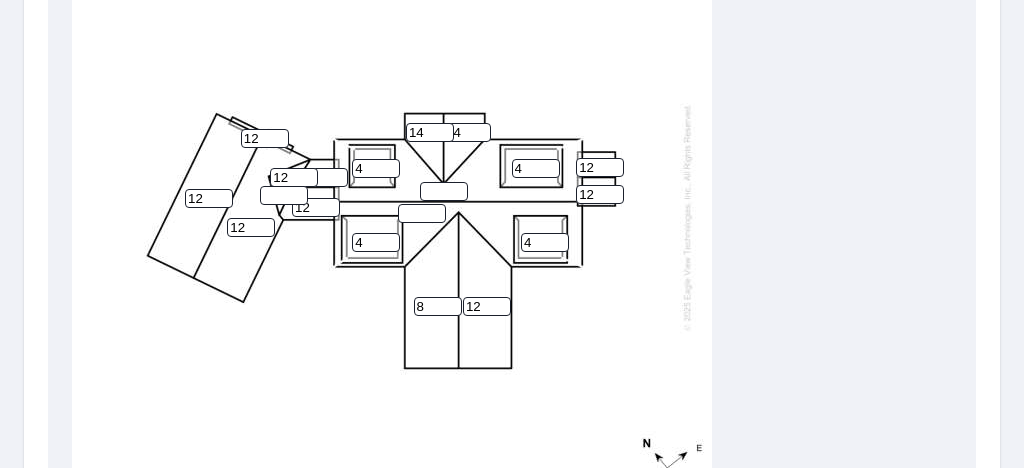 click on "8" at bounding box center [438, 306] 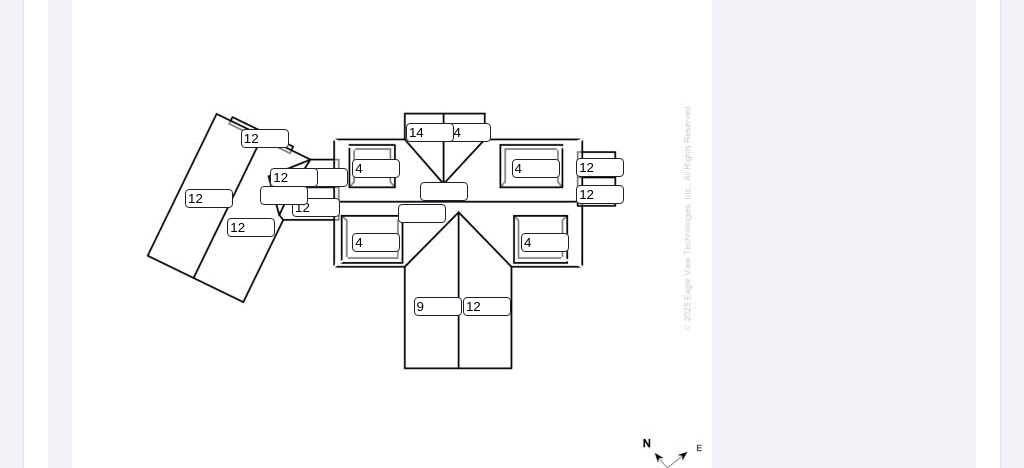 click on "9" at bounding box center (438, 306) 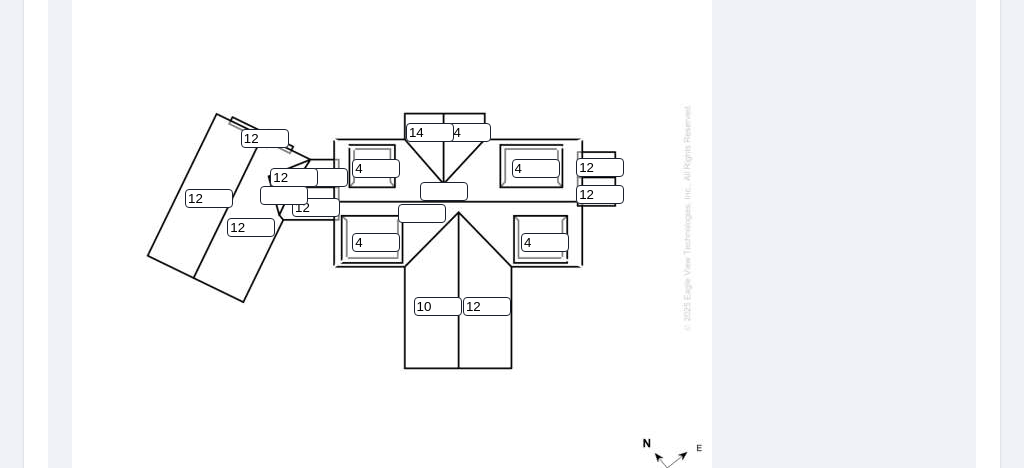 click on "10" at bounding box center [438, 306] 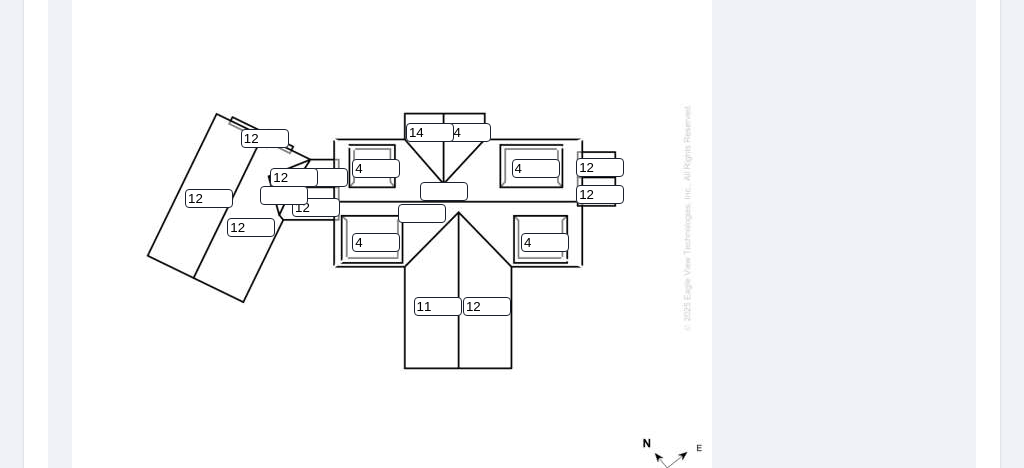 click on "11" at bounding box center (438, 306) 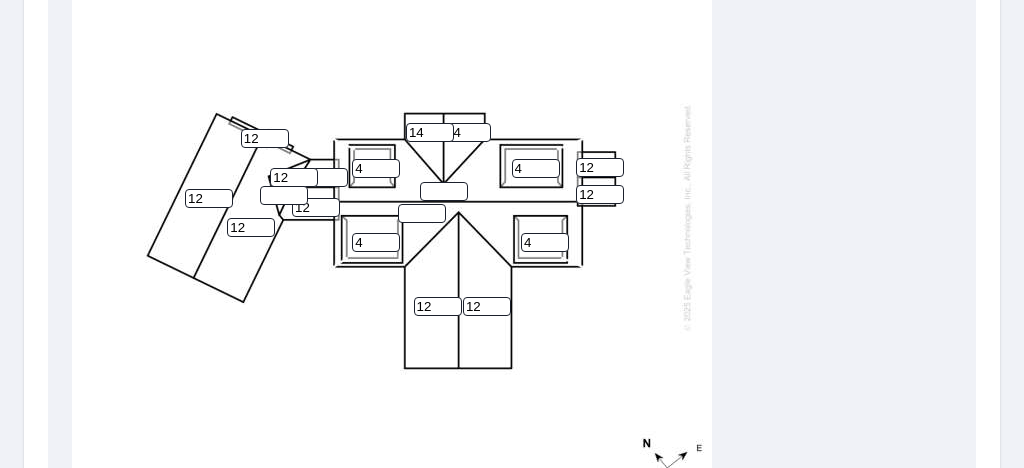 type on "12" 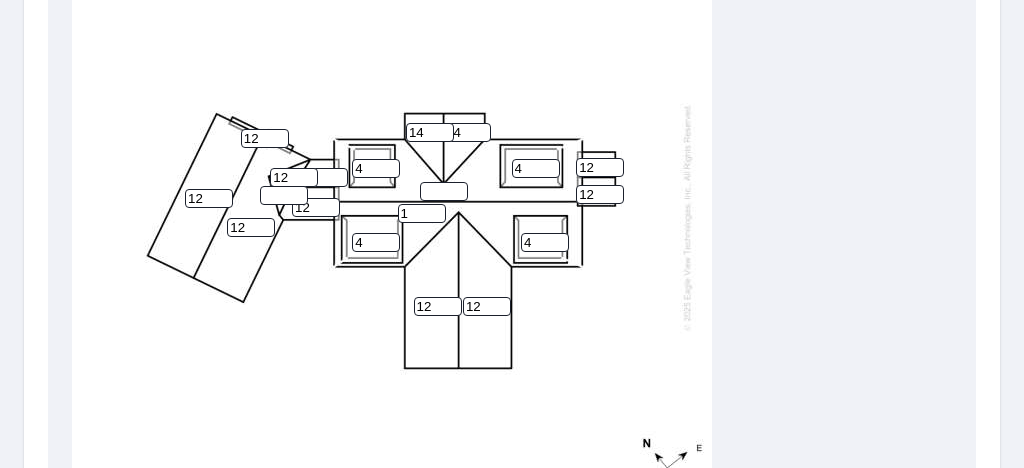 click on "1" at bounding box center [422, 213] 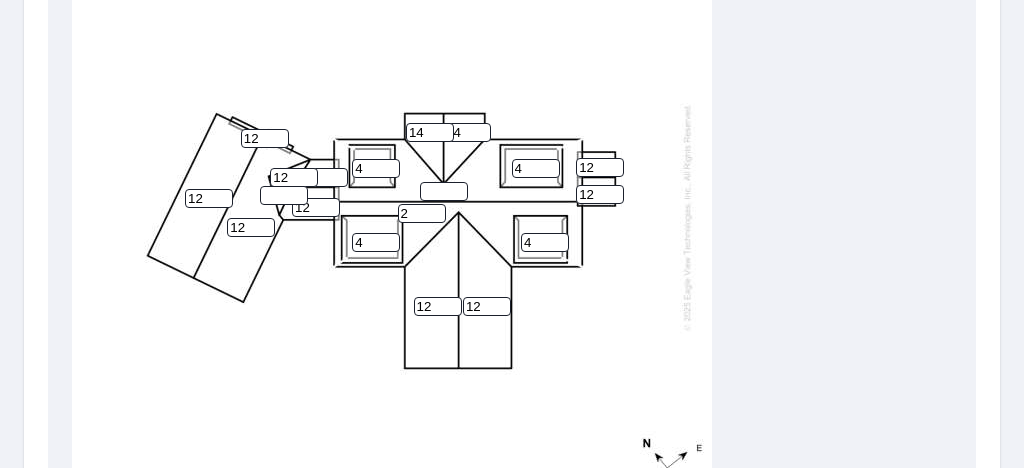 click on "2" at bounding box center [422, 213] 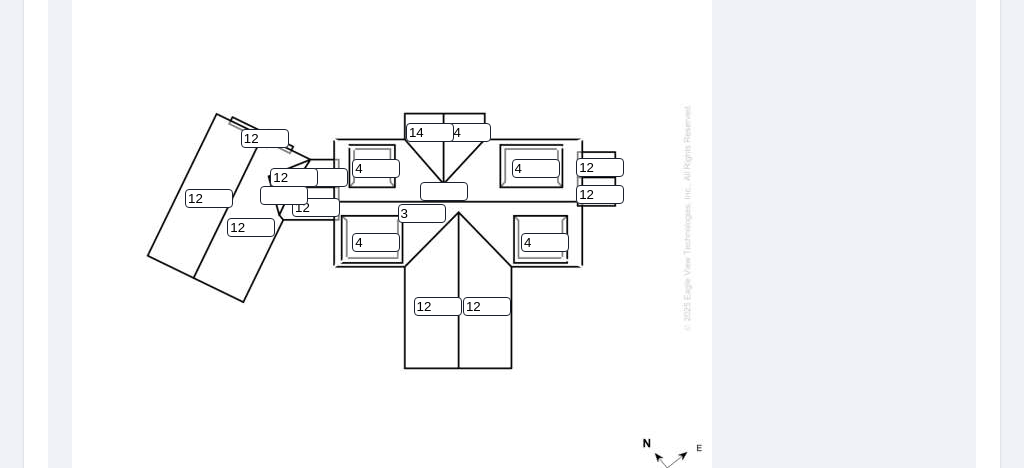 click on "3" at bounding box center (422, 213) 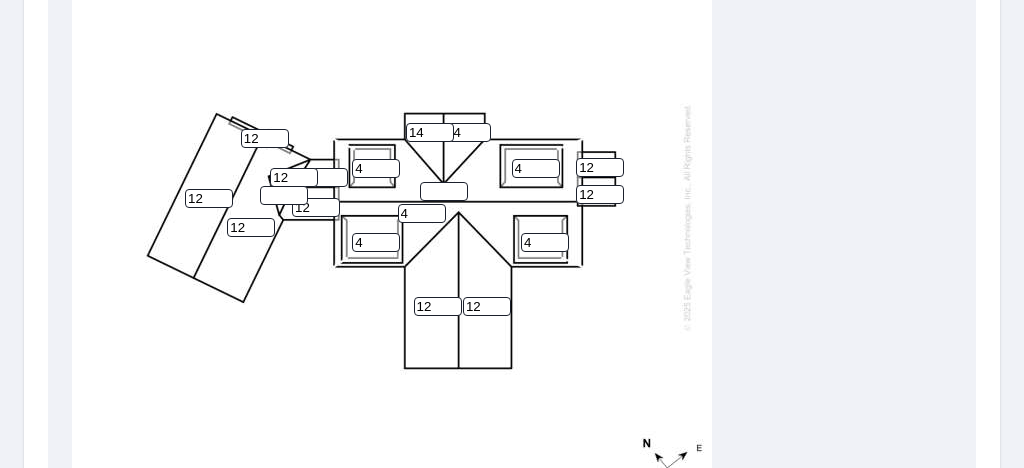 click on "4" at bounding box center [422, 213] 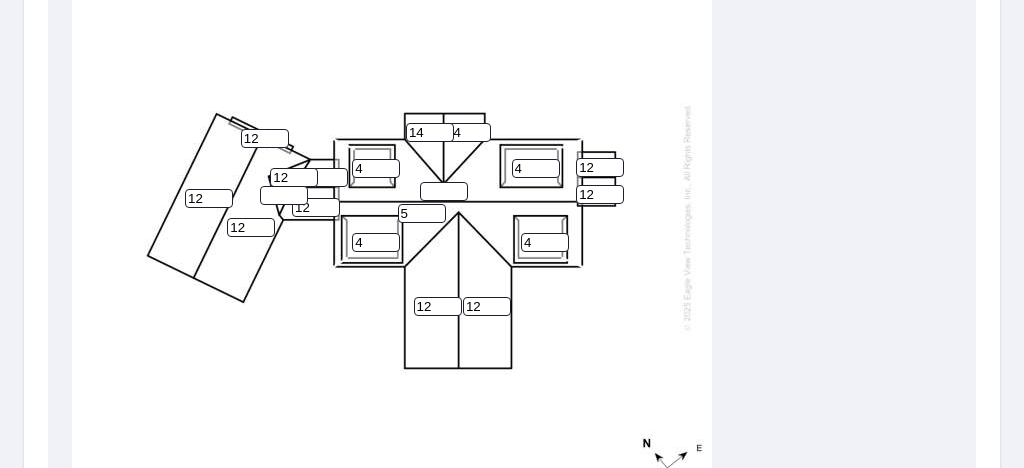 click on "5" at bounding box center (422, 213) 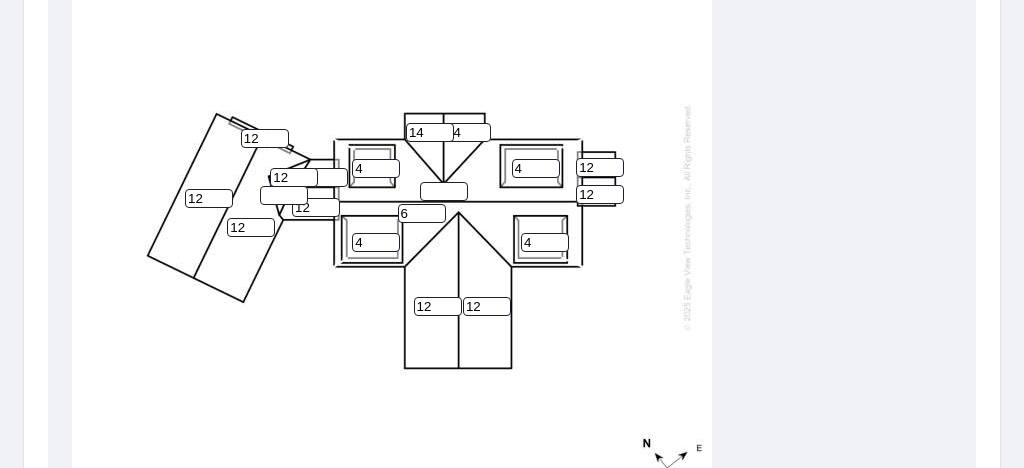 click on "6" at bounding box center (422, 213) 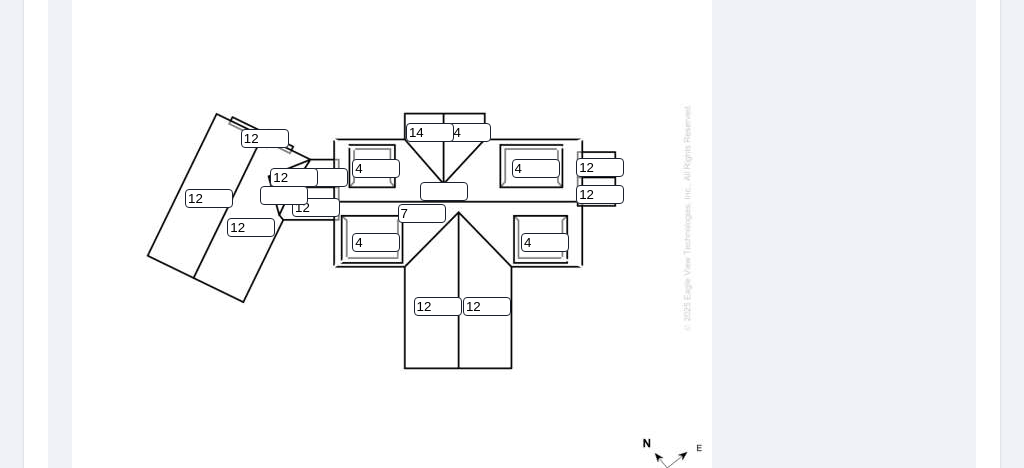 click on "7" at bounding box center [422, 213] 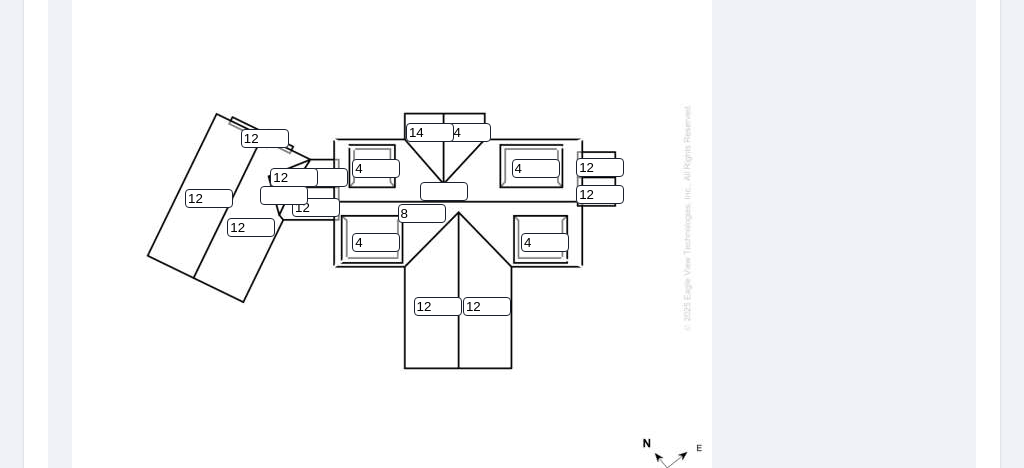 click on "8" at bounding box center [422, 213] 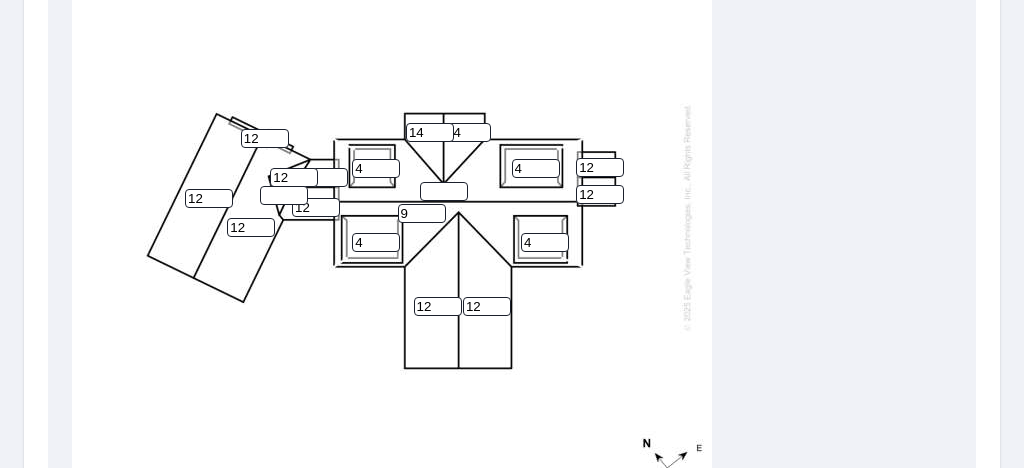 click on "9" at bounding box center [422, 213] 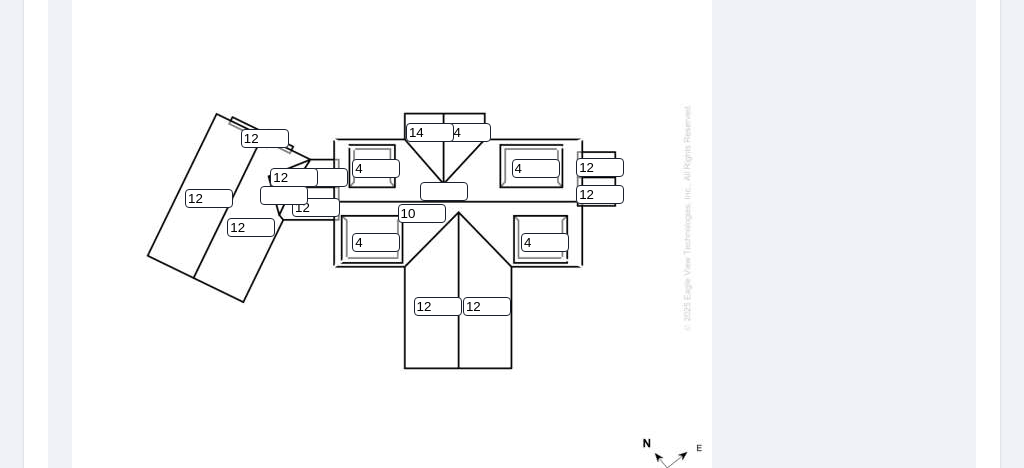 click on "10" at bounding box center (422, 213) 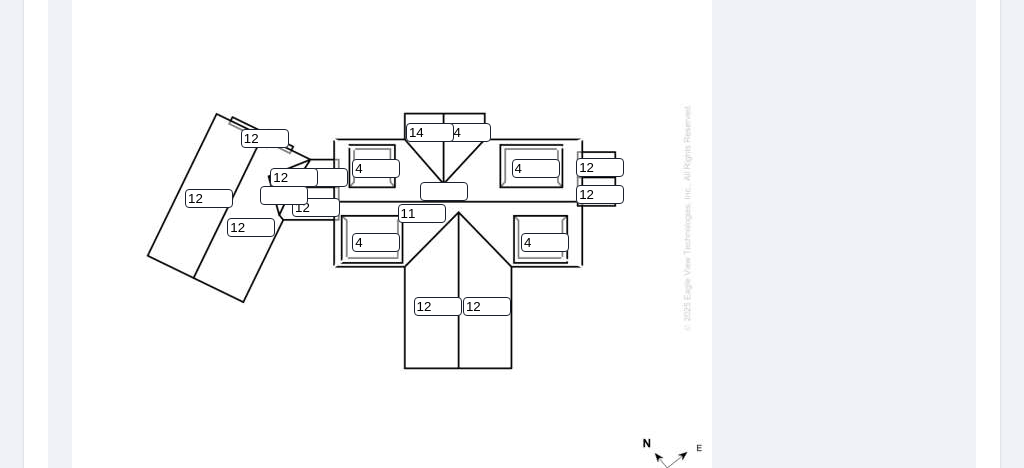 click on "11" at bounding box center (422, 213) 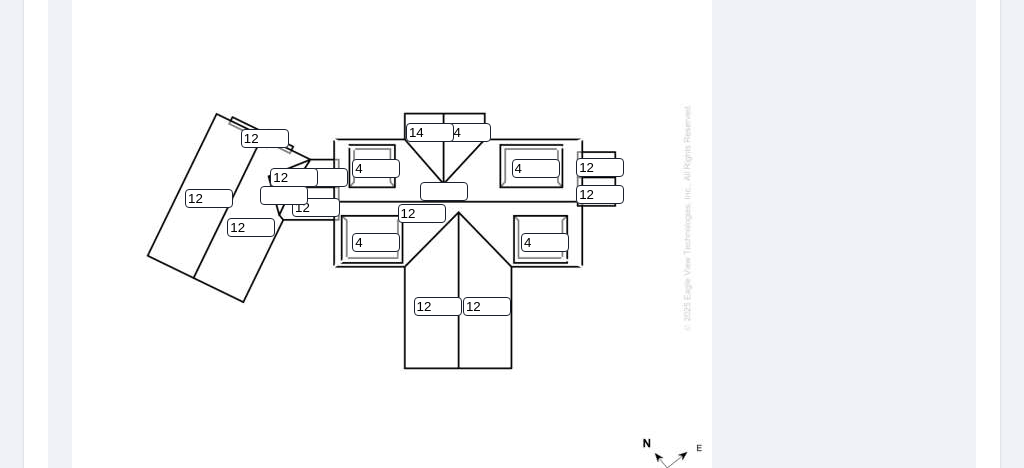 type on "12" 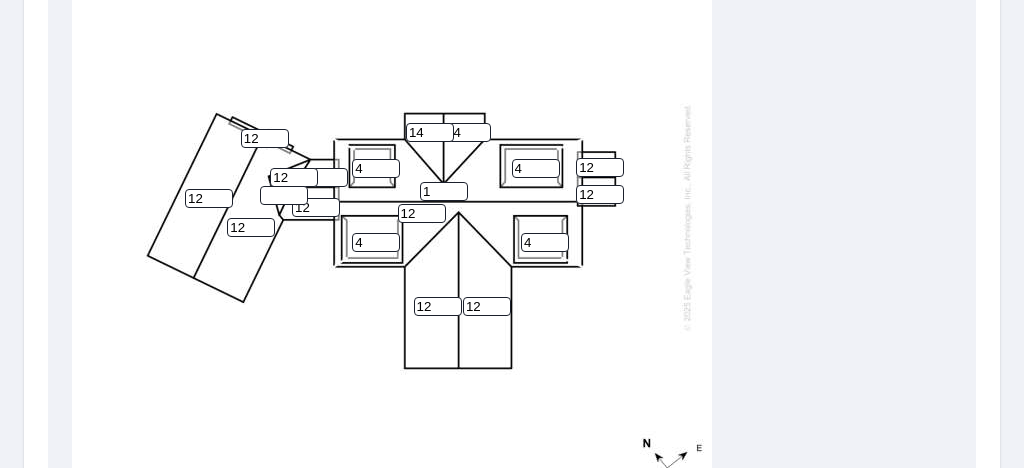 click on "1" at bounding box center [444, 191] 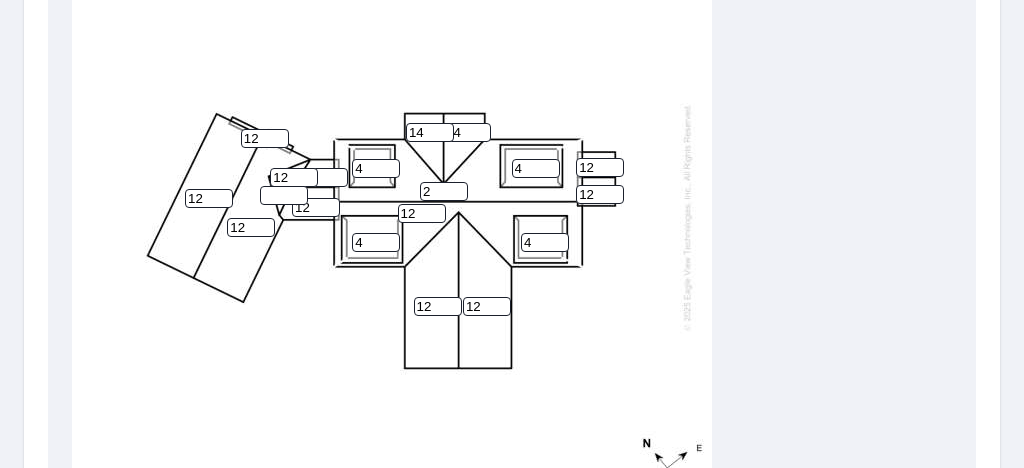 click on "2" at bounding box center [444, 191] 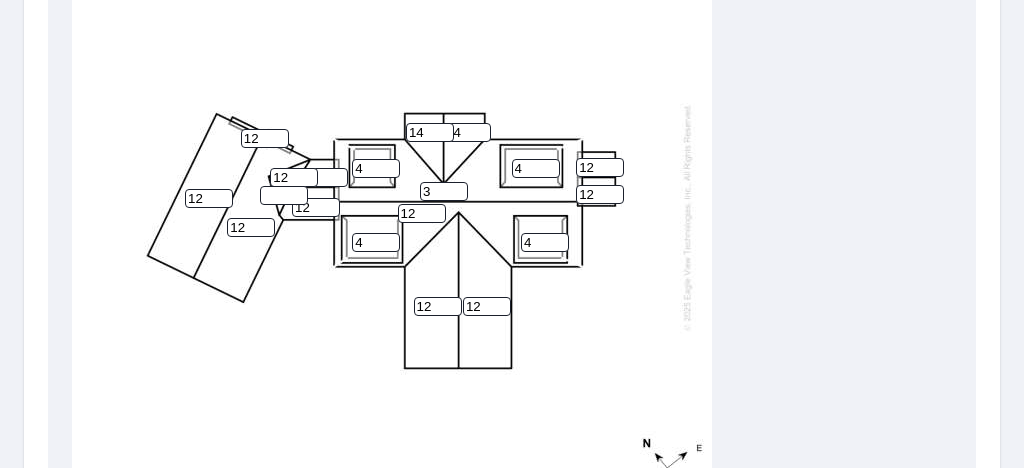 click on "3" at bounding box center [444, 191] 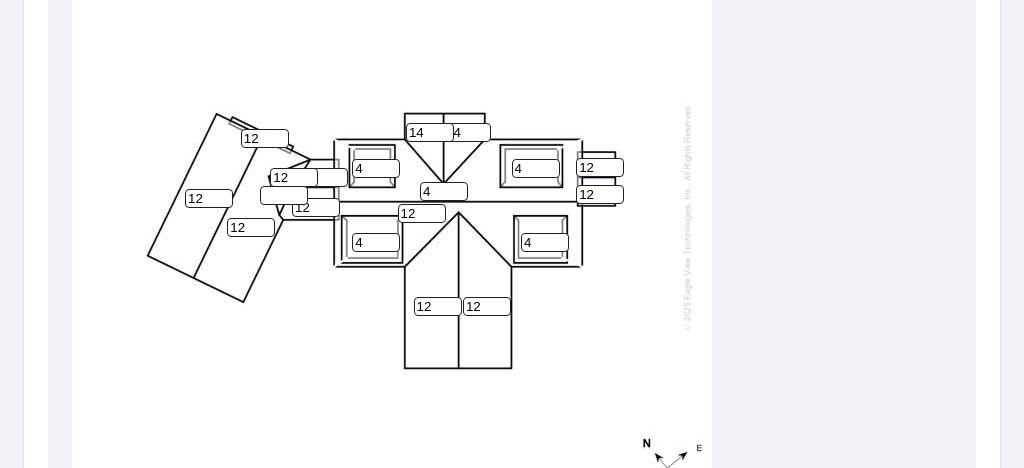 click on "4" at bounding box center (444, 191) 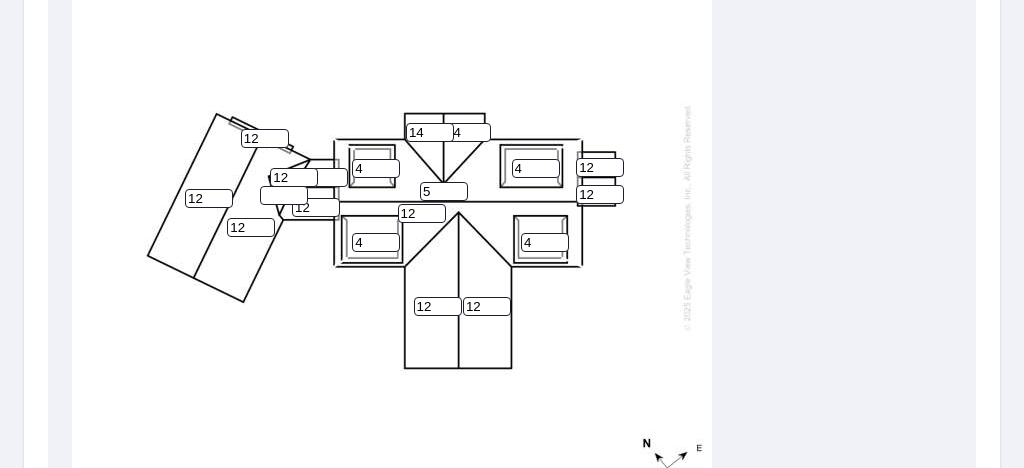 click on "5" at bounding box center [444, 191] 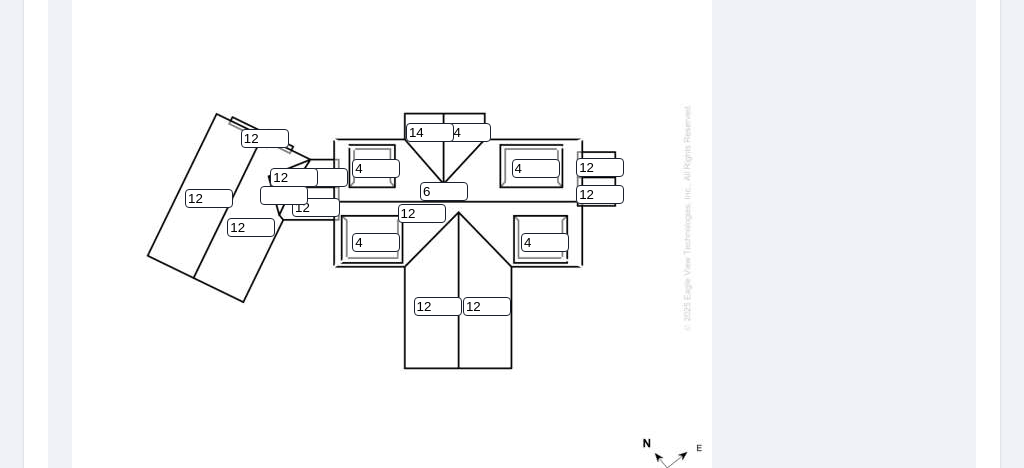 click on "6" at bounding box center [444, 191] 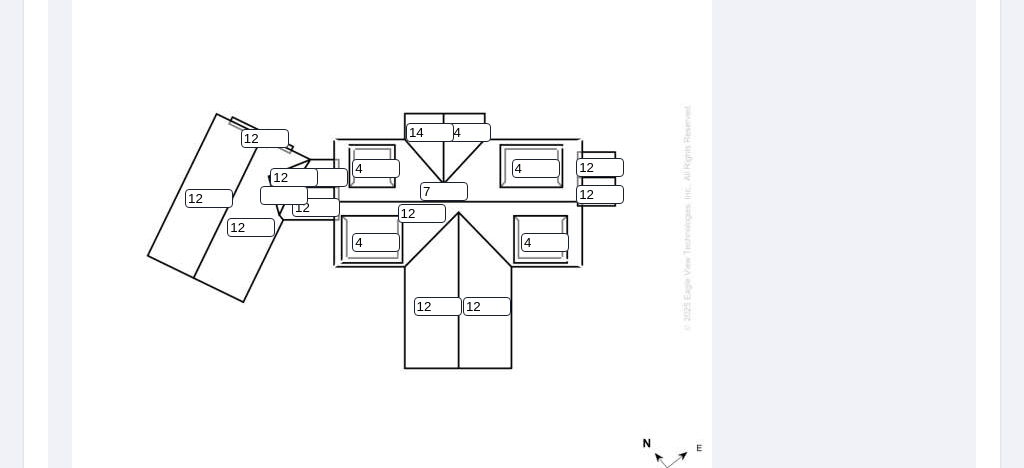 click on "7" at bounding box center (444, 191) 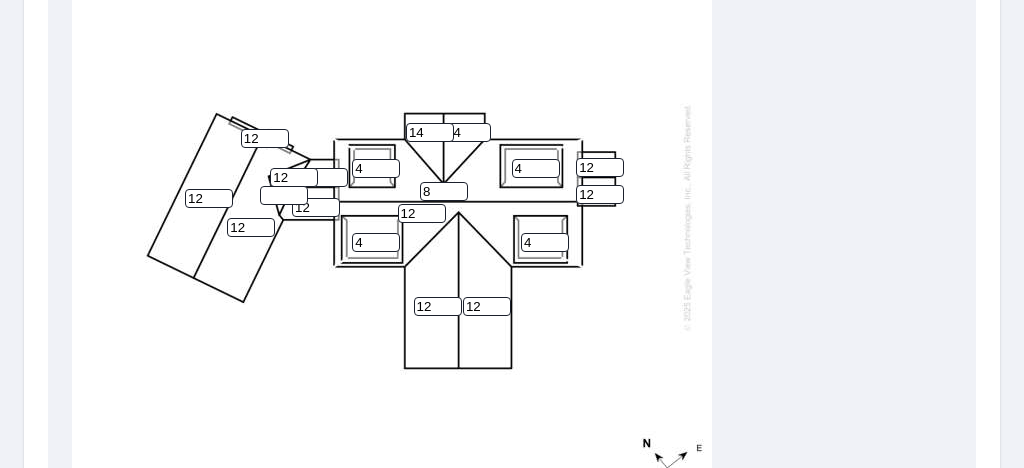 click on "8" at bounding box center (444, 191) 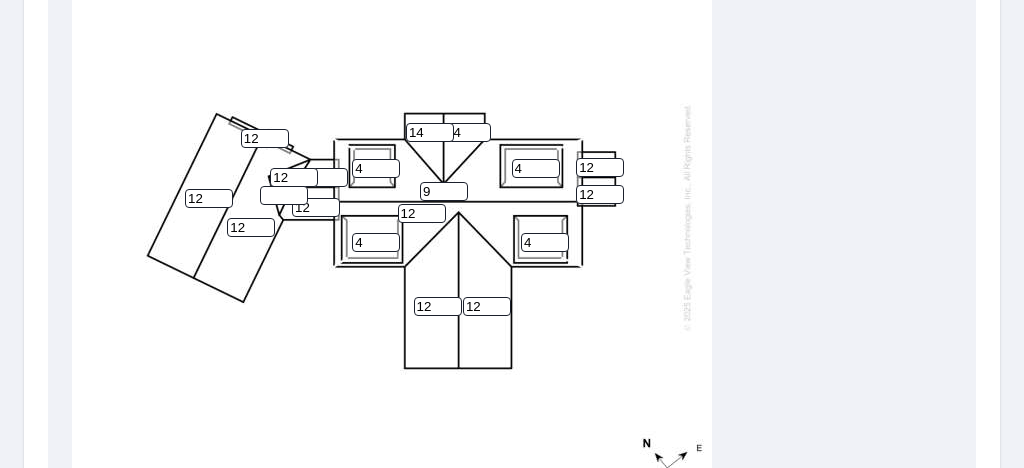 click on "9" at bounding box center [444, 191] 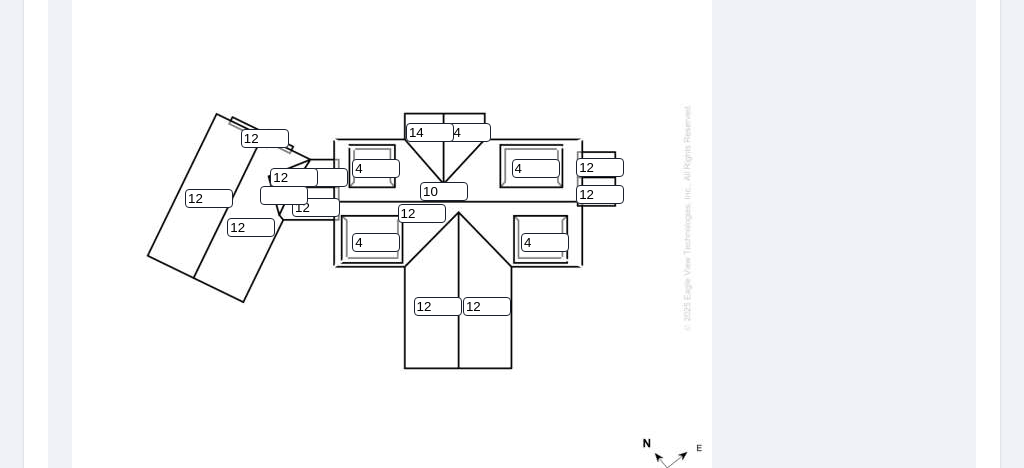 click on "10" at bounding box center [444, 191] 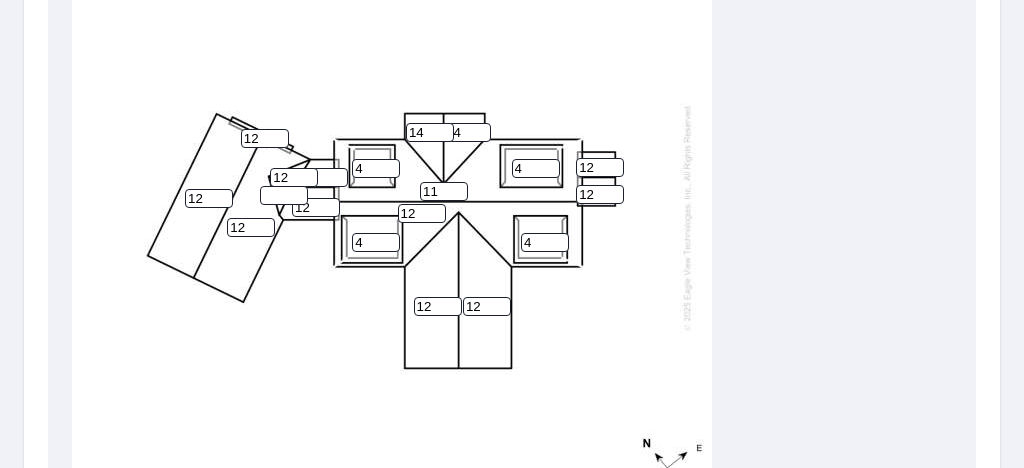 click on "11" at bounding box center [444, 191] 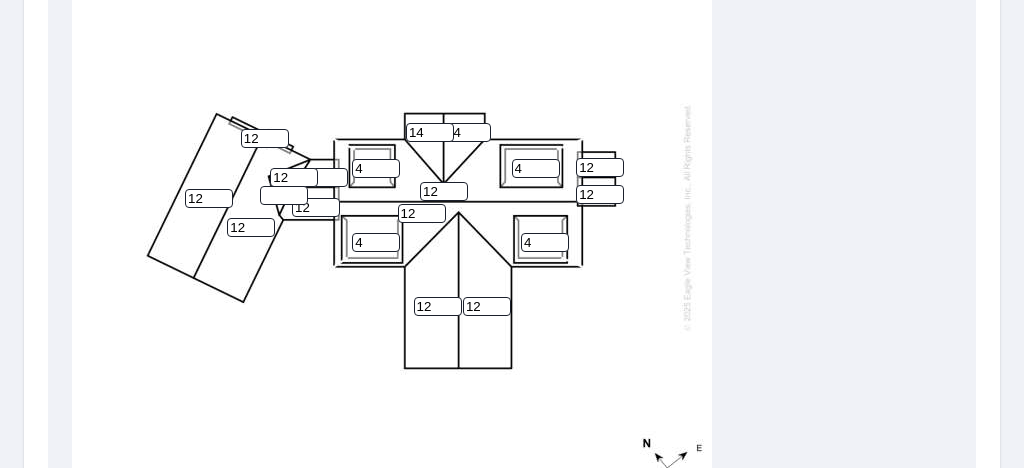 type on "12" 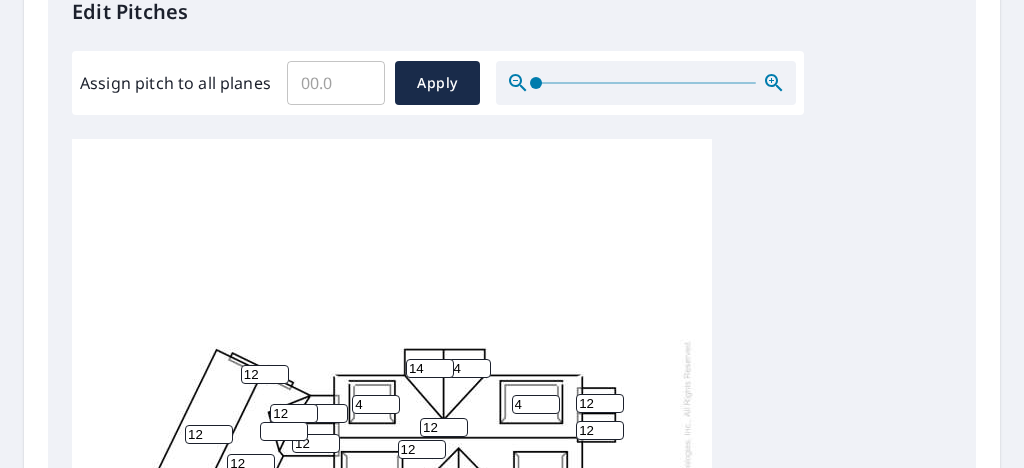 scroll, scrollTop: 480, scrollLeft: 0, axis: vertical 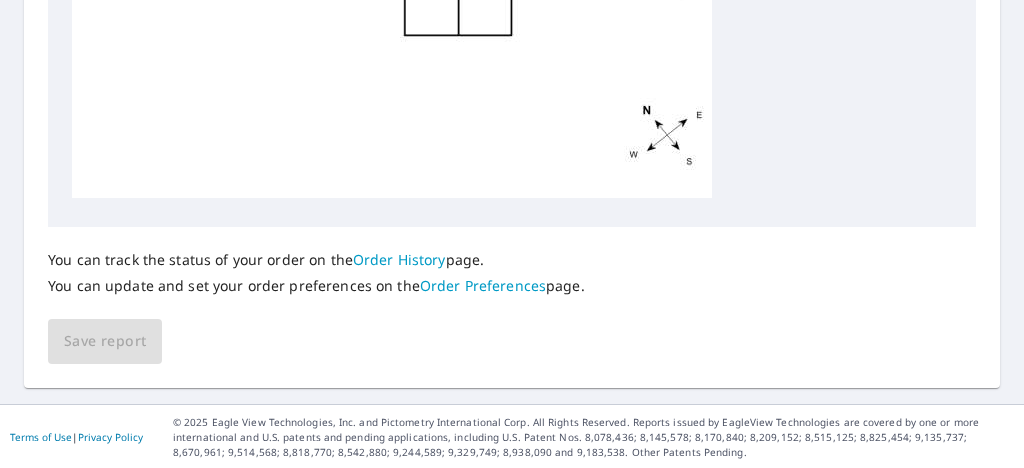 click on "You can track the status of your order on the  Order History  page. You can update and set your order preferences on the  Order Preferences  page. Save report" at bounding box center [512, 295] 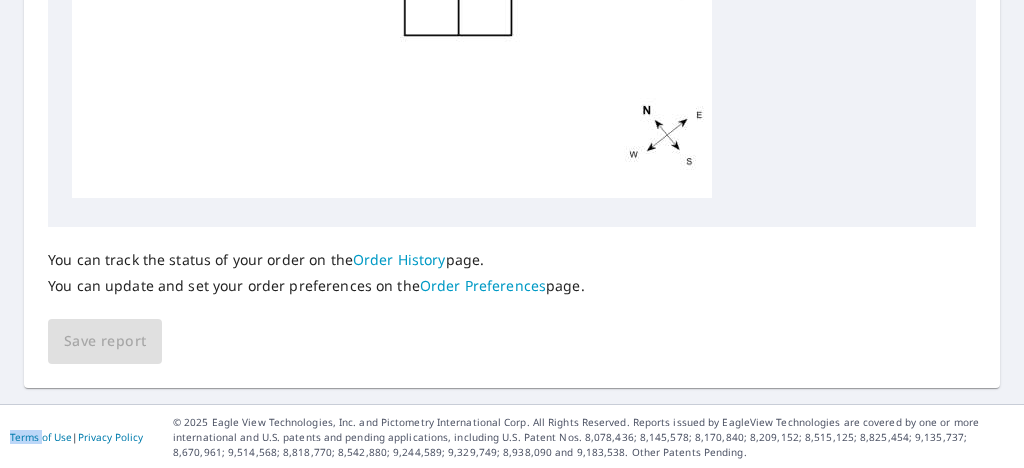 click on "You can track the status of your order on the  Order History  page. You can update and set your order preferences on the  Order Preferences  page. Save report" at bounding box center [512, 295] 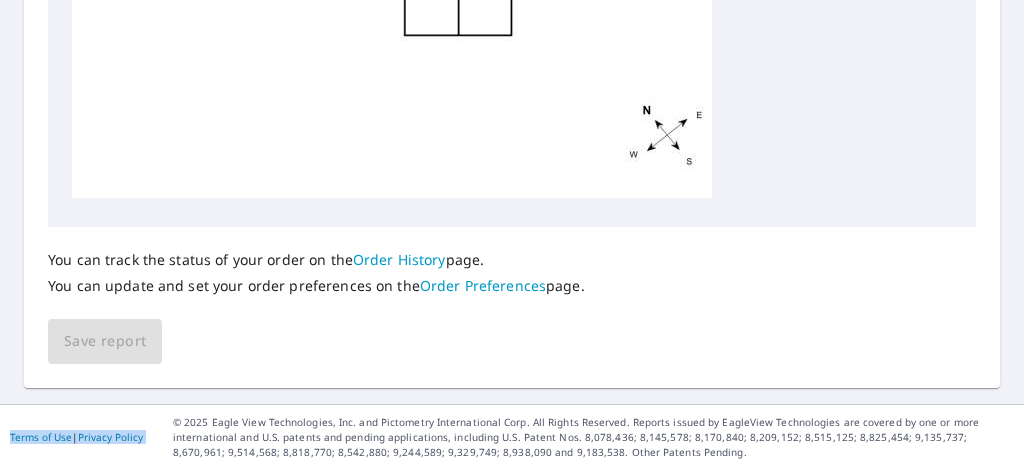 click on "You can track the status of your order on the  Order History  page. You can update and set your order preferences on the  Order Preferences  page. Save report" at bounding box center (512, 295) 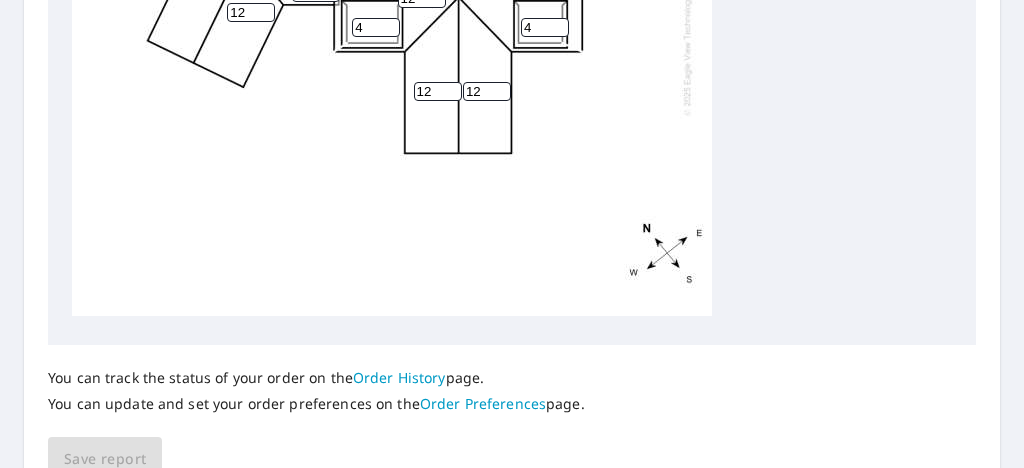 scroll, scrollTop: 808, scrollLeft: 0, axis: vertical 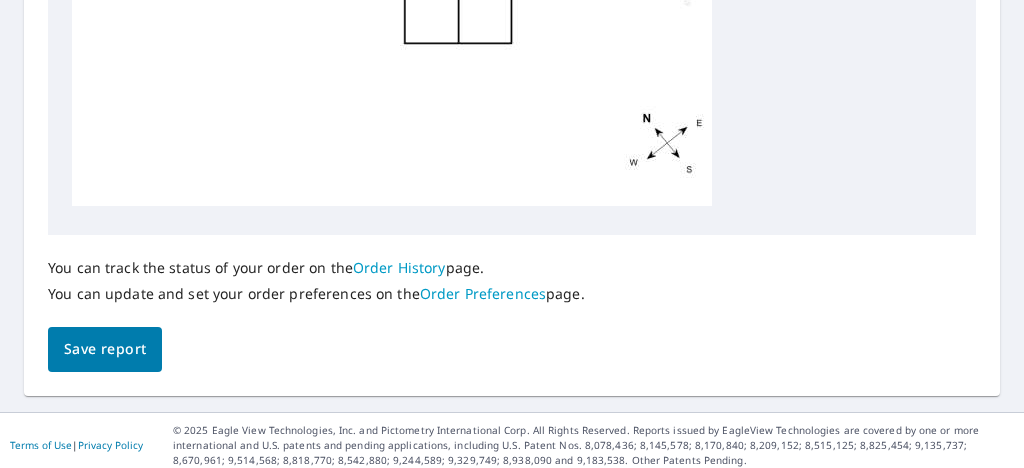 drag, startPoint x: 72, startPoint y: 350, endPoint x: 84, endPoint y: 396, distance: 47.539455 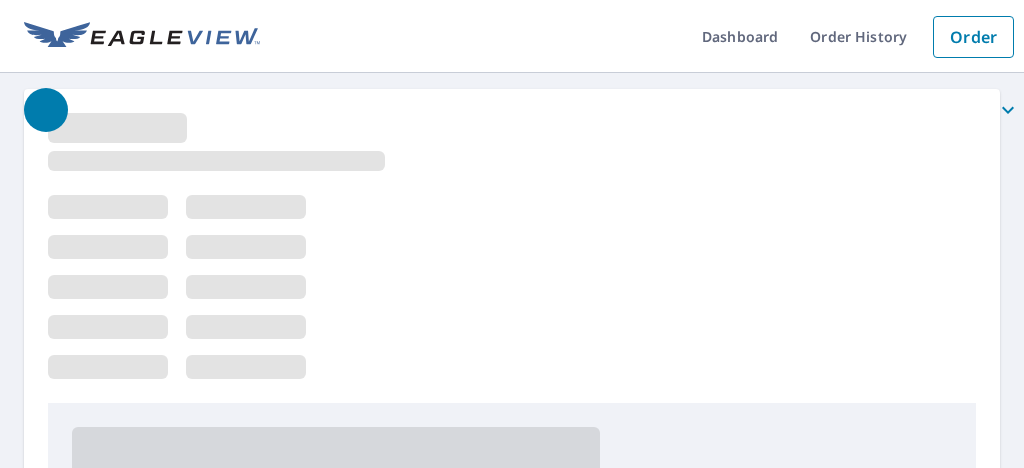 scroll, scrollTop: 0, scrollLeft: 0, axis: both 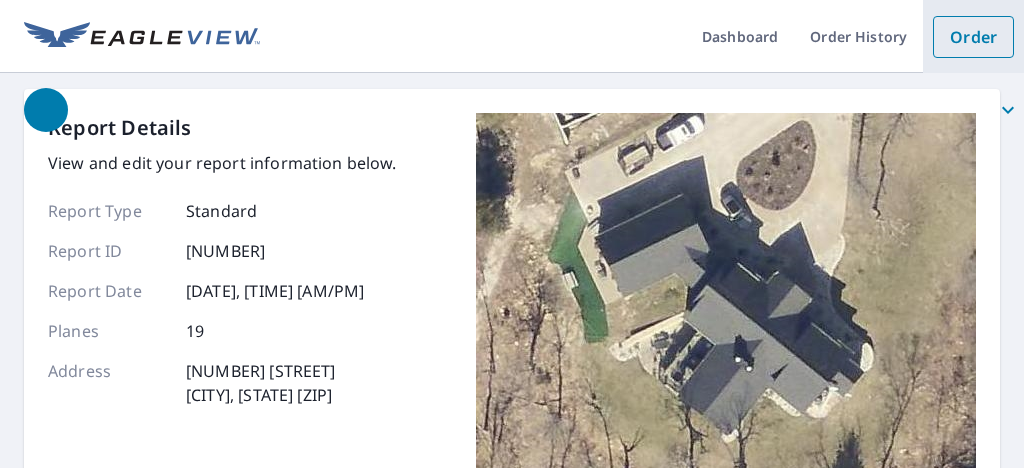 click on "Order" at bounding box center [973, 37] 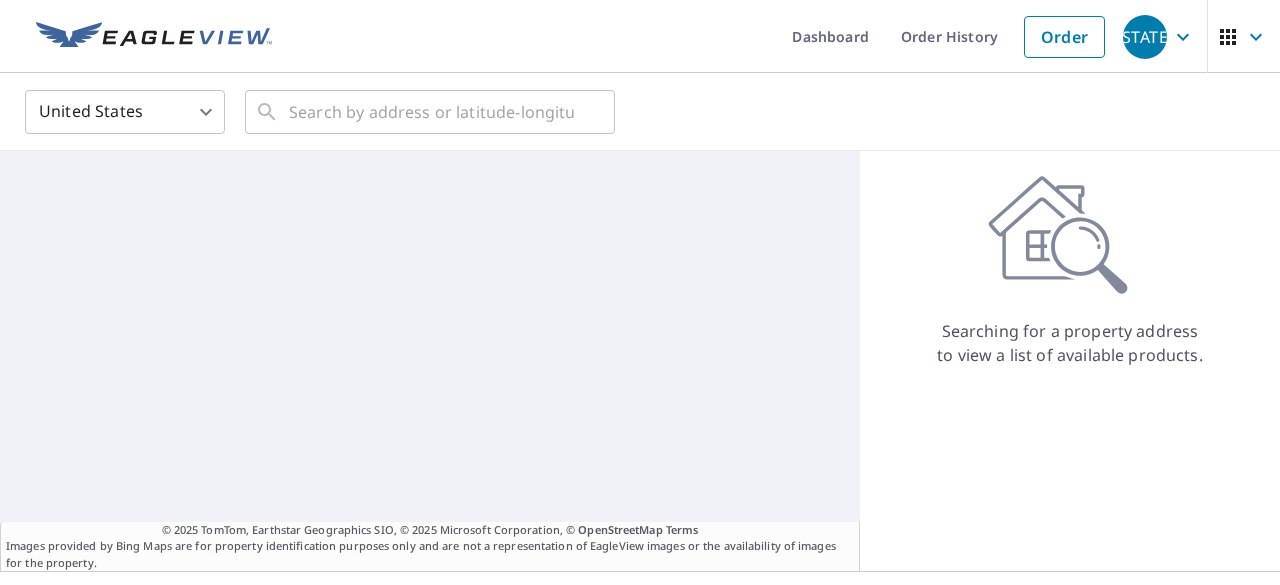 scroll, scrollTop: 0, scrollLeft: 0, axis: both 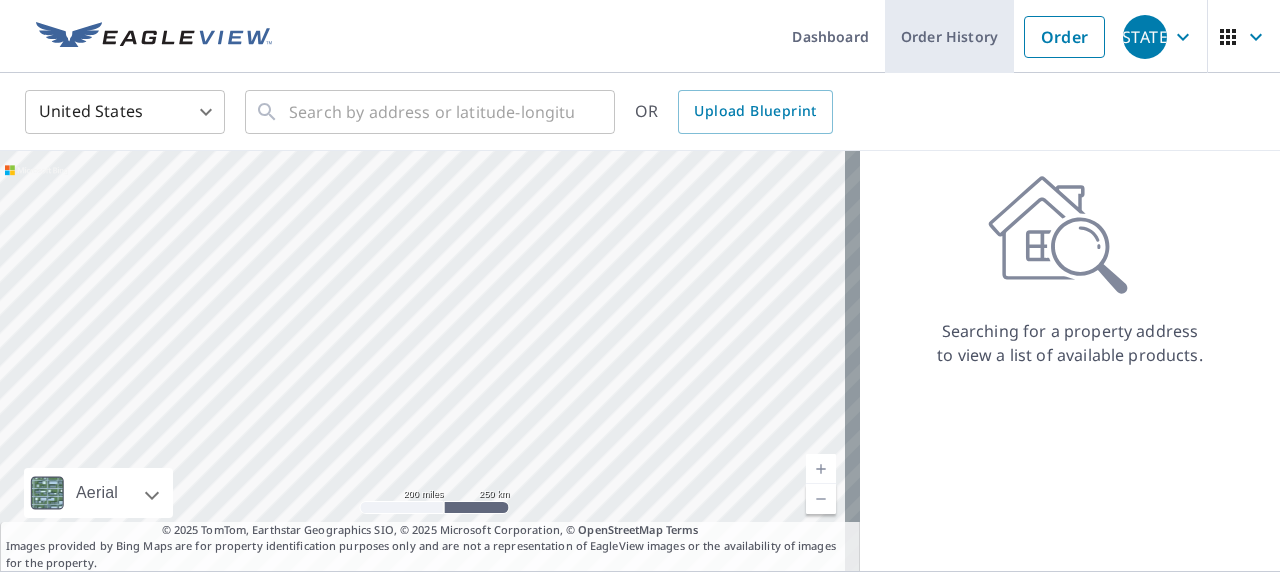 click on "Order History" at bounding box center [949, 36] 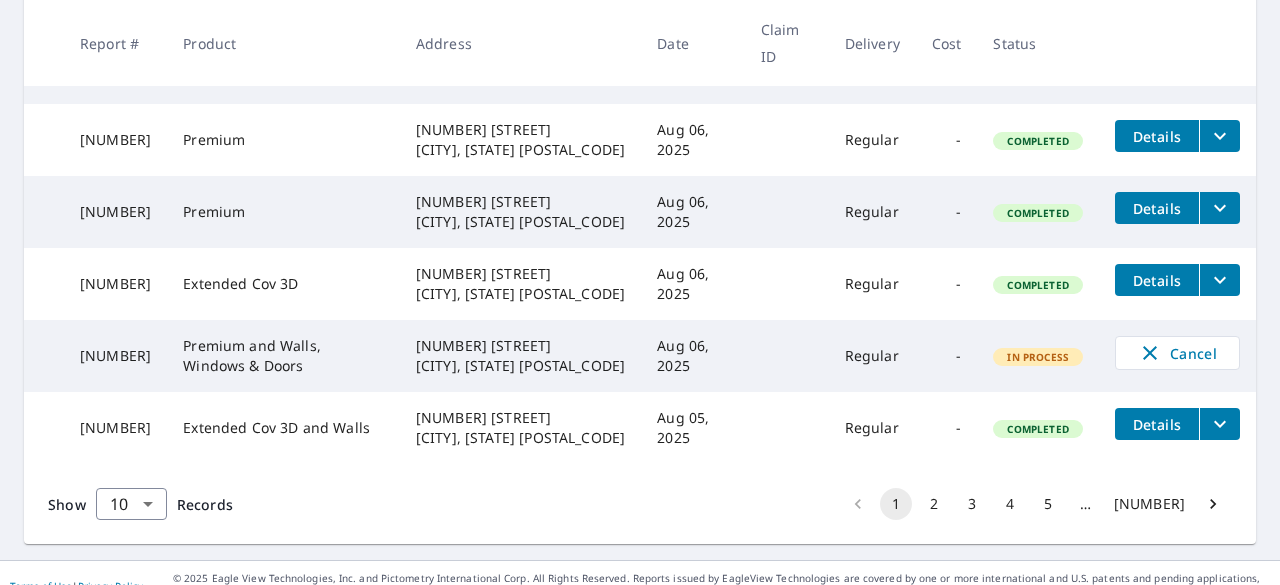 scroll, scrollTop: 751, scrollLeft: 0, axis: vertical 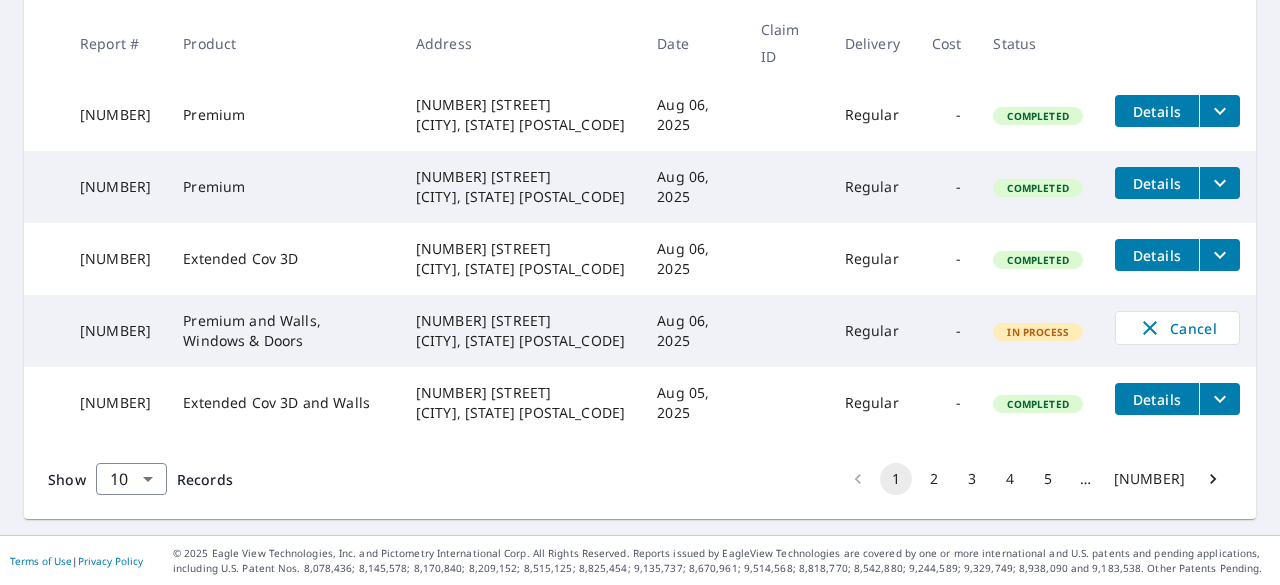 click on "2" at bounding box center (934, 479) 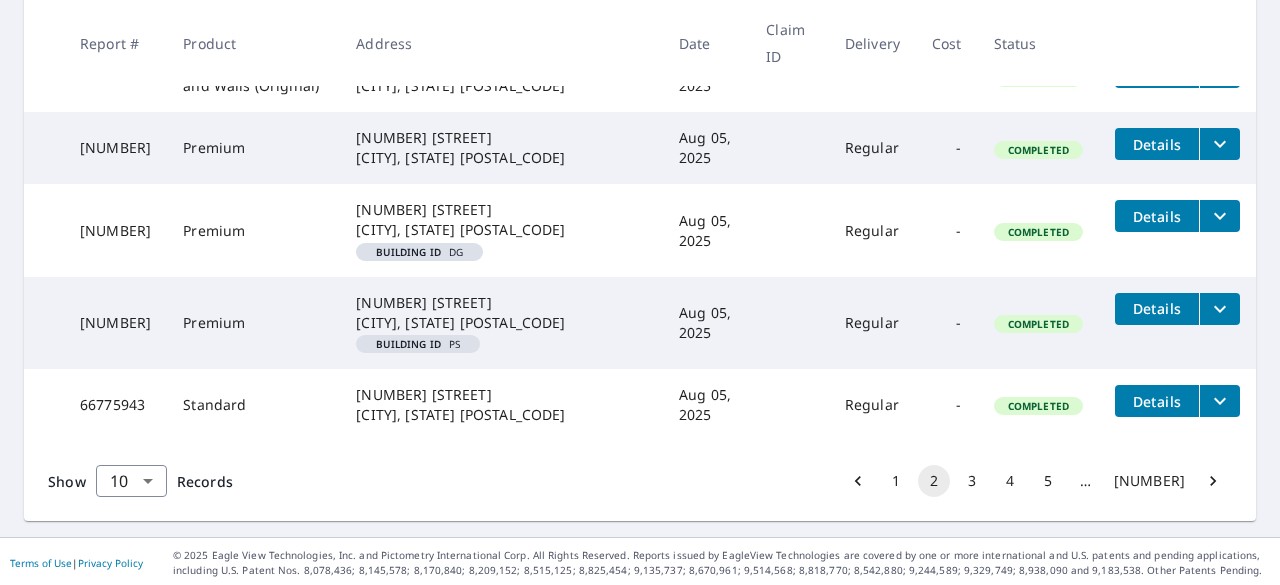 scroll, scrollTop: 812, scrollLeft: 0, axis: vertical 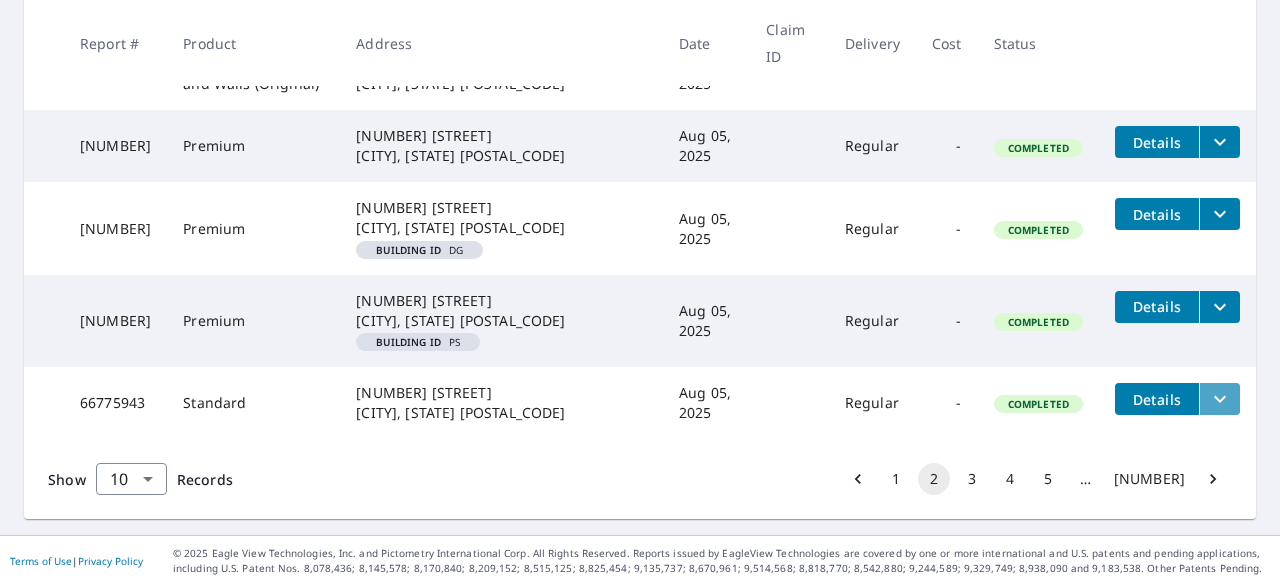 click 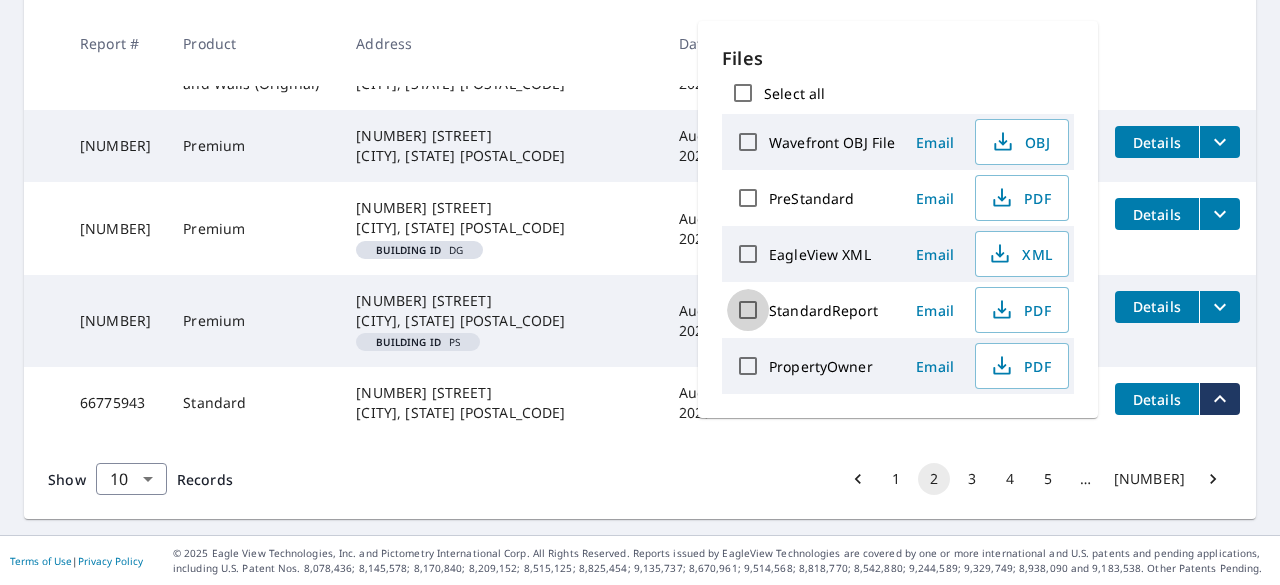 click on "StandardReport" at bounding box center (748, 310) 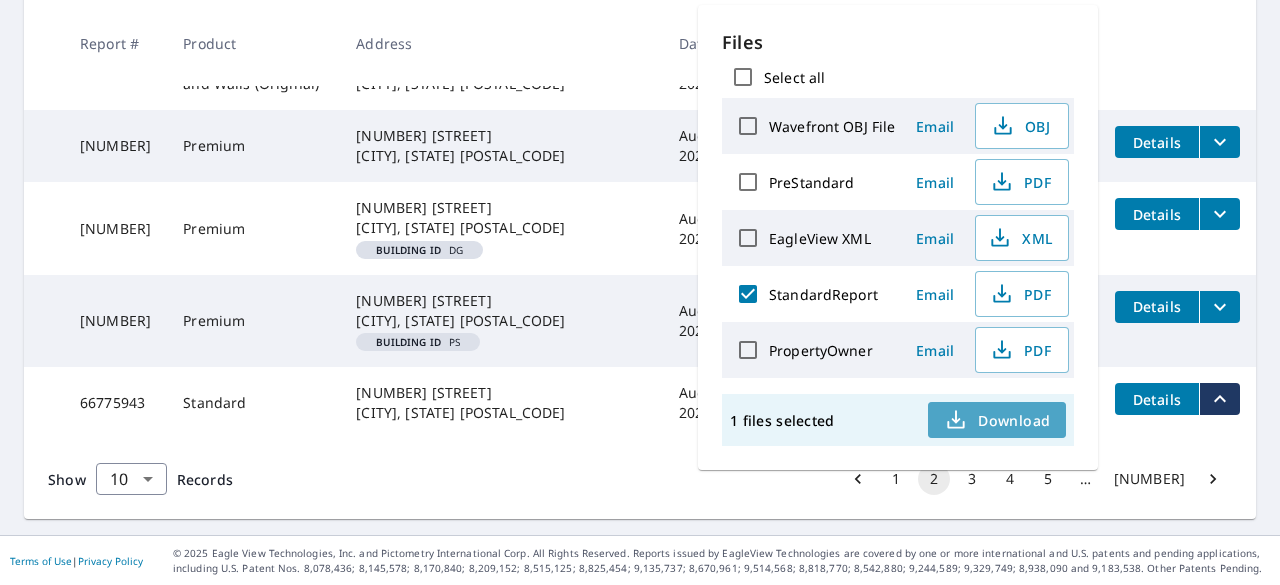 click on "Download" at bounding box center (997, 420) 